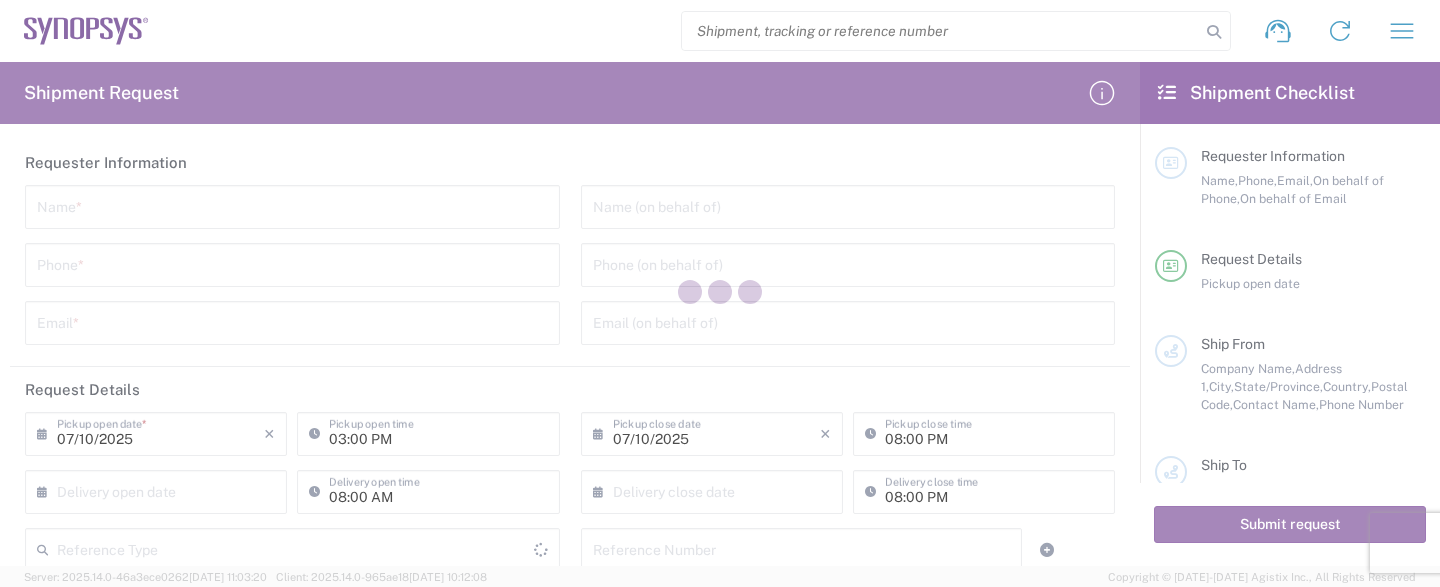 scroll, scrollTop: 0, scrollLeft: 0, axis: both 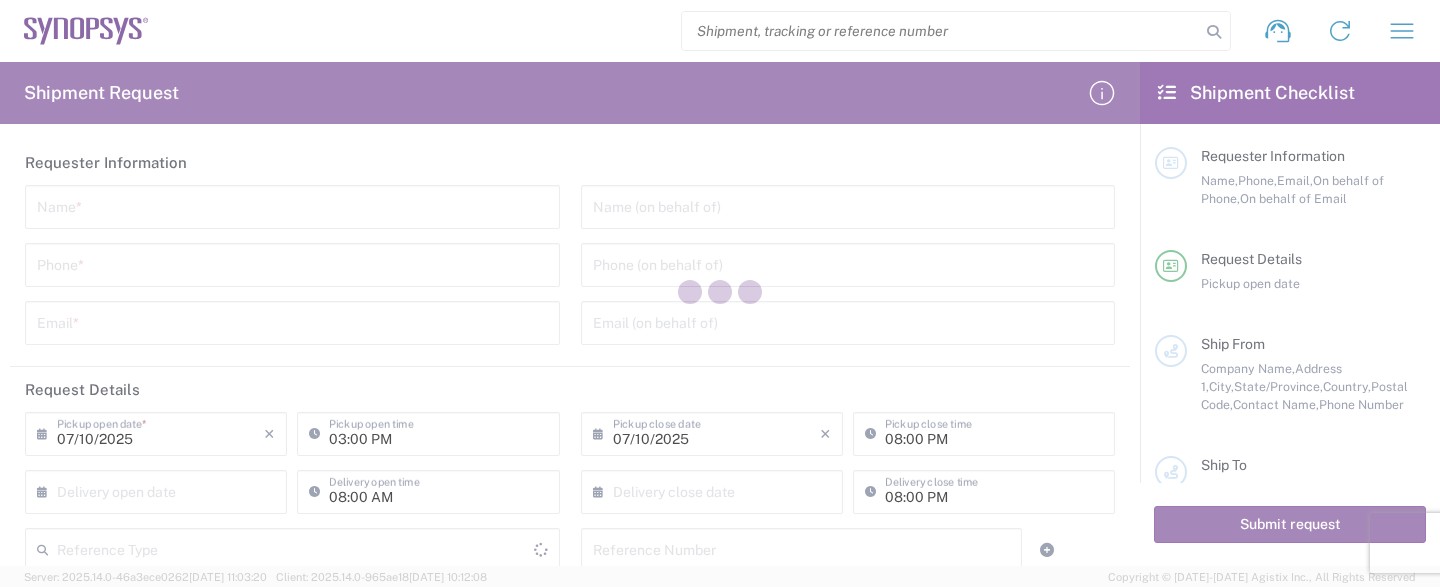 type on "[GEOGRAPHIC_DATA]" 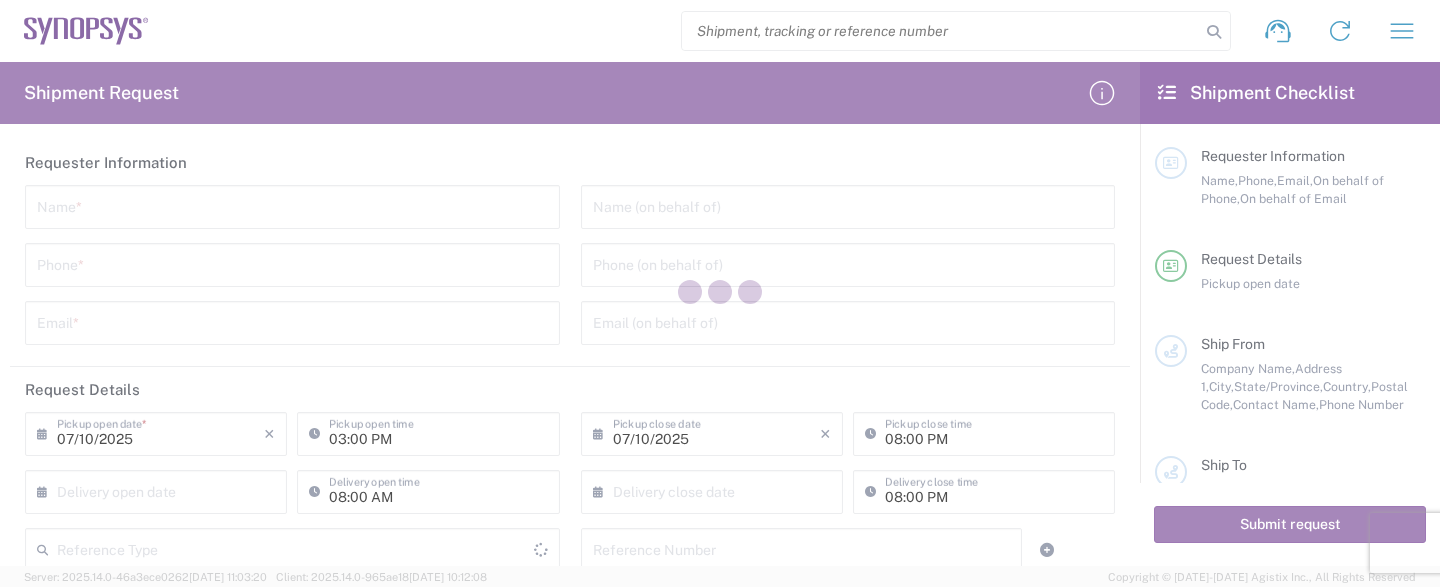 type on "[GEOGRAPHIC_DATA]" 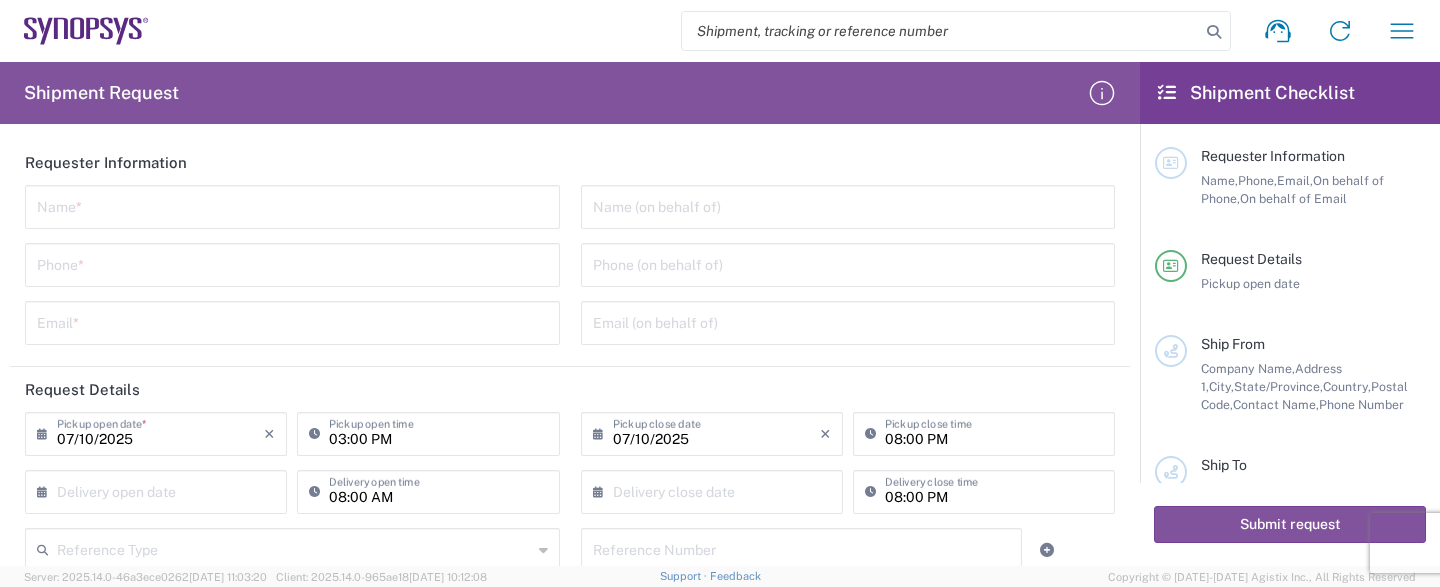 click at bounding box center [292, 205] 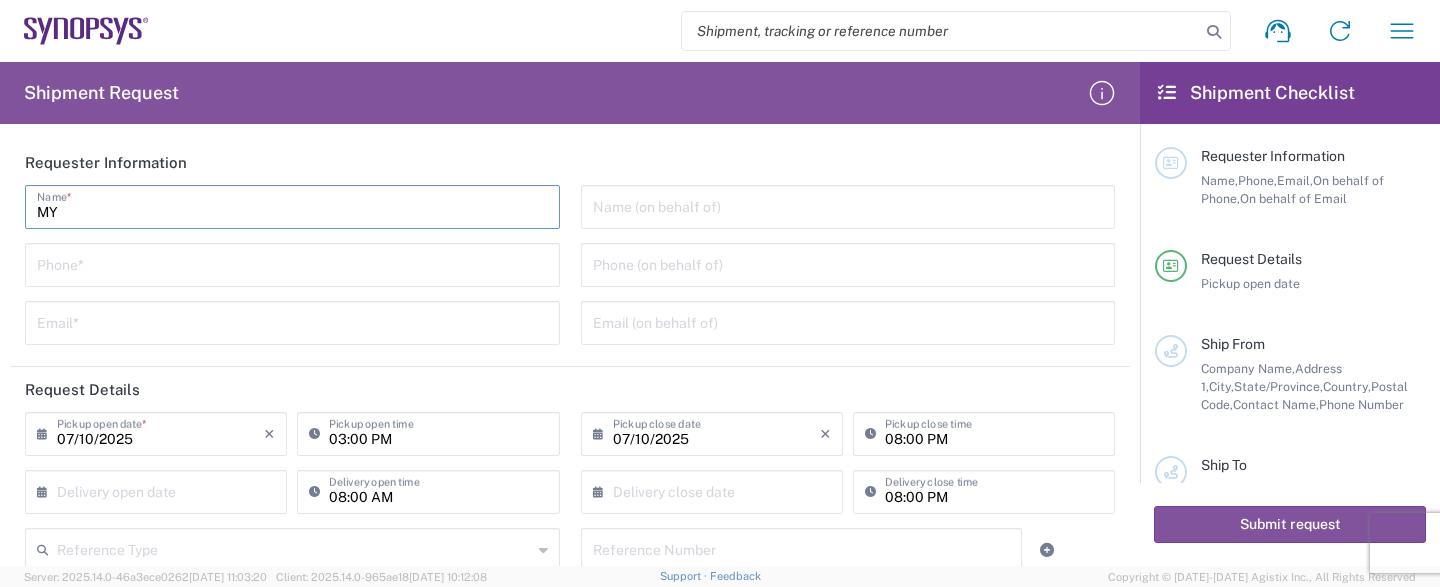 type on "M" 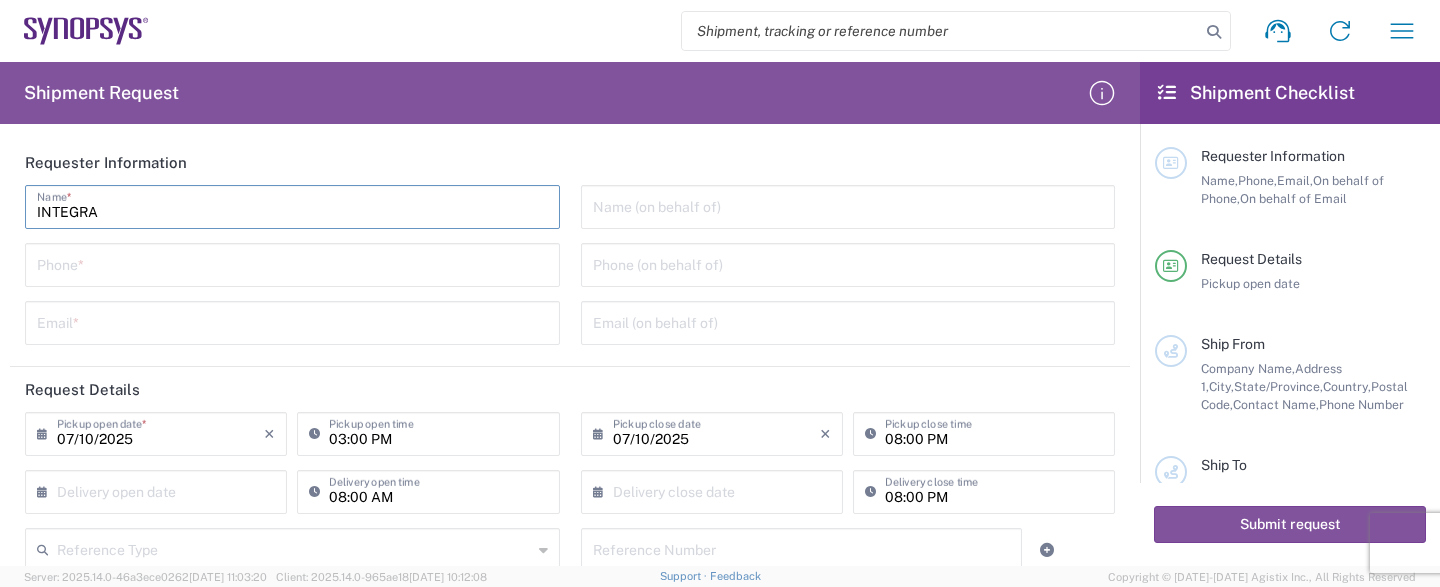 type on "Integra Technologies Silicon Valley" 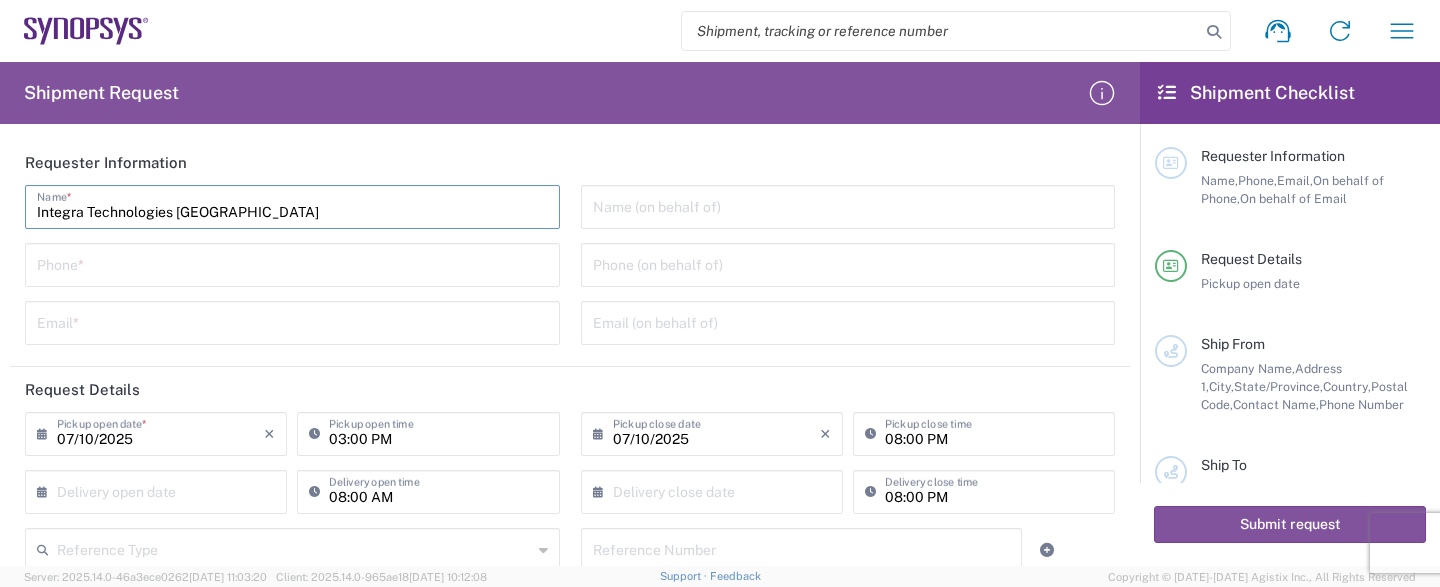 type on "4086178700" 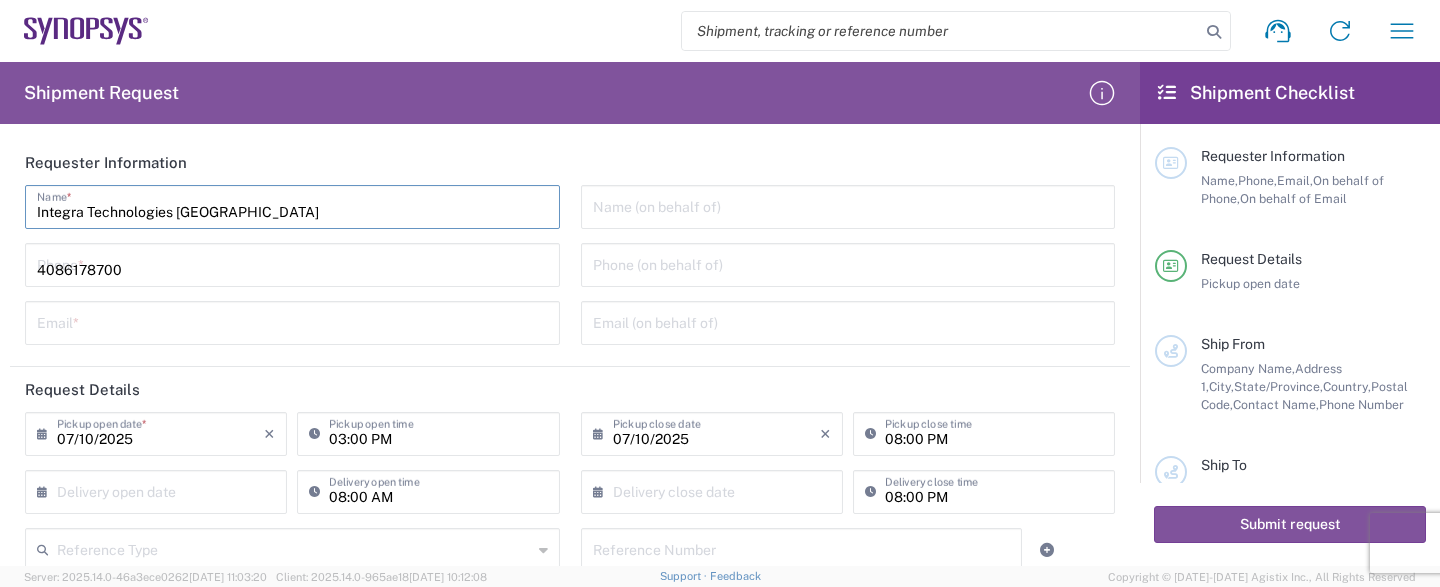 type on "[EMAIL_ADDRESS][DOMAIN_NAME]" 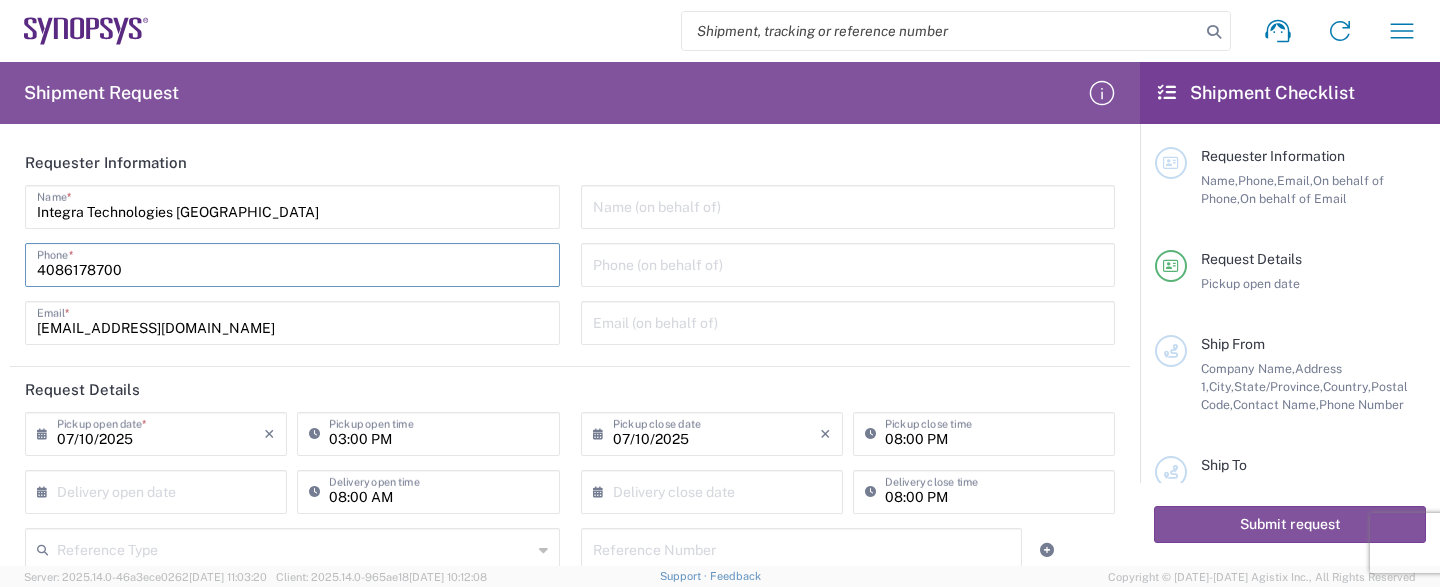 click on "4086178700" at bounding box center [292, 263] 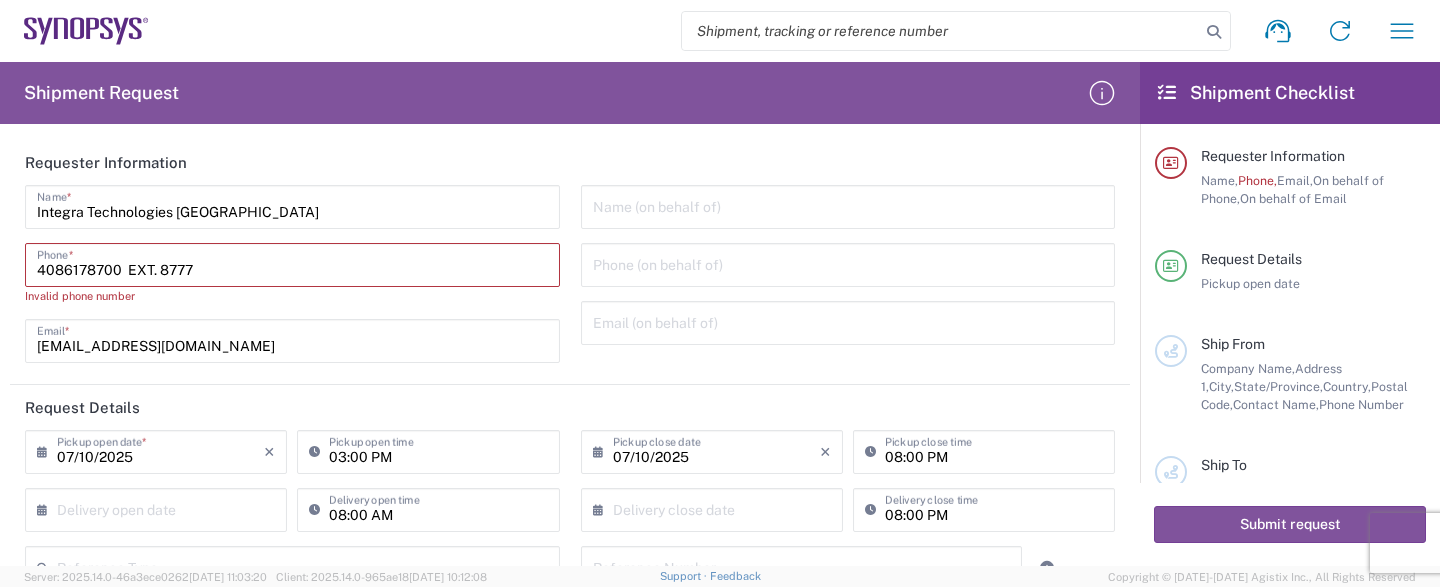 type on "4086178700  EXT. 8777" 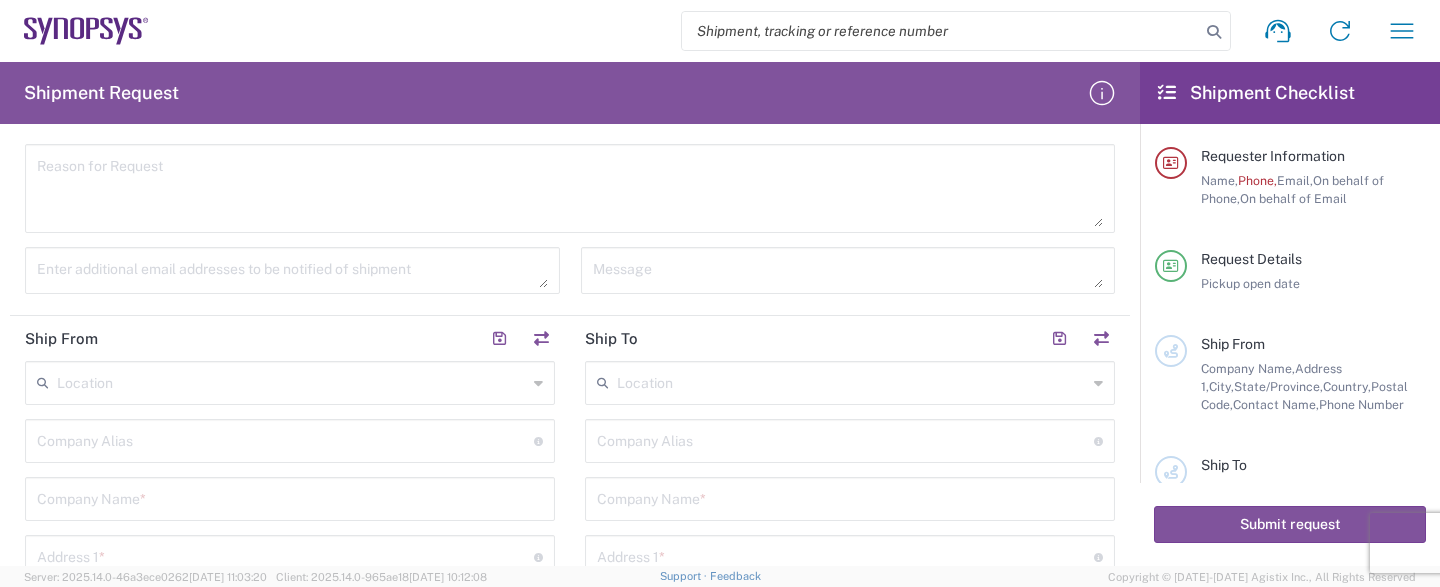 scroll, scrollTop: 495, scrollLeft: 0, axis: vertical 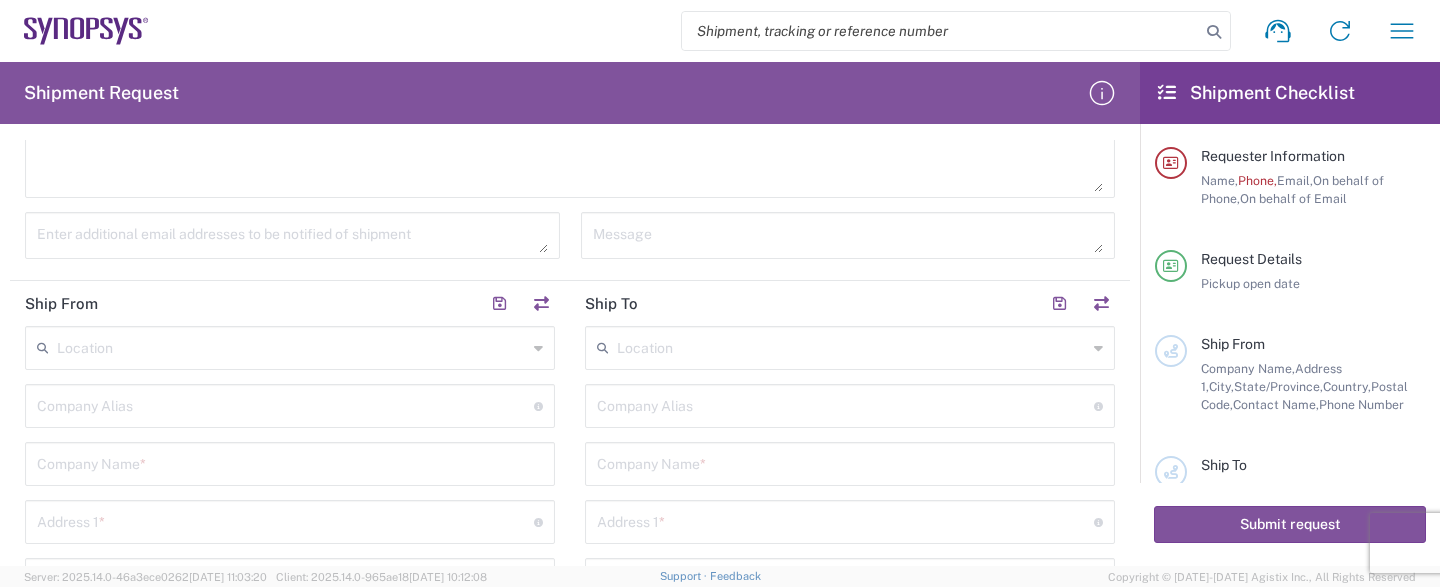 click at bounding box center [292, 346] 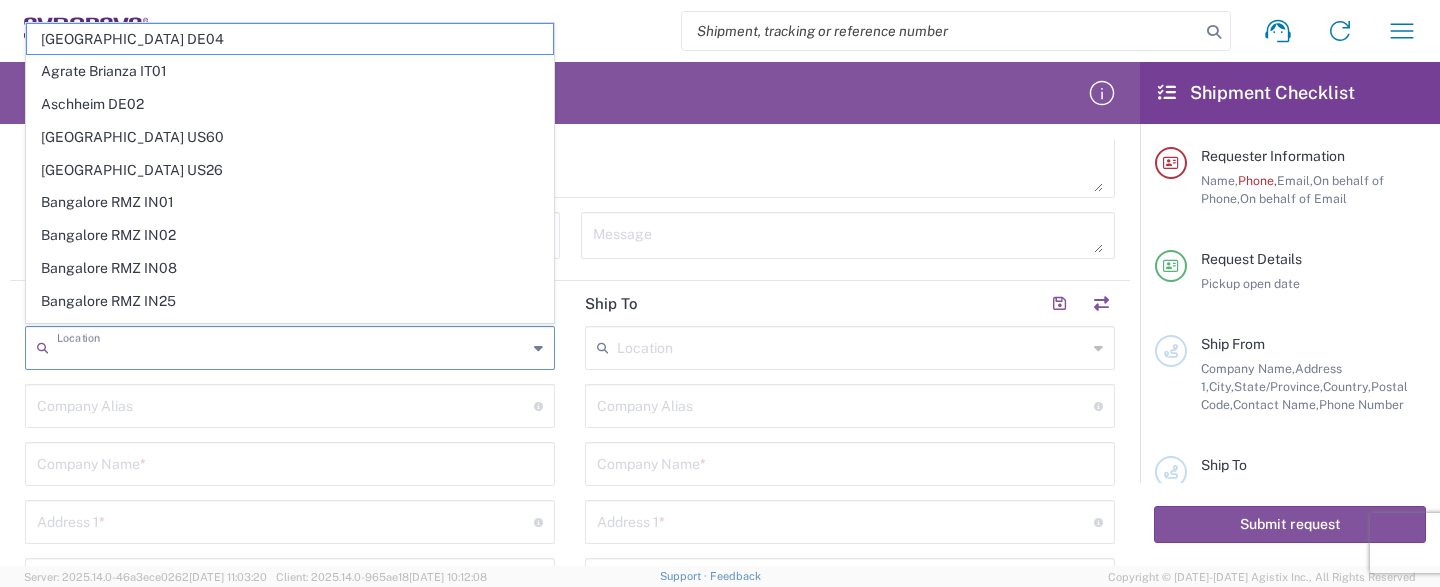 click at bounding box center [570, 153] 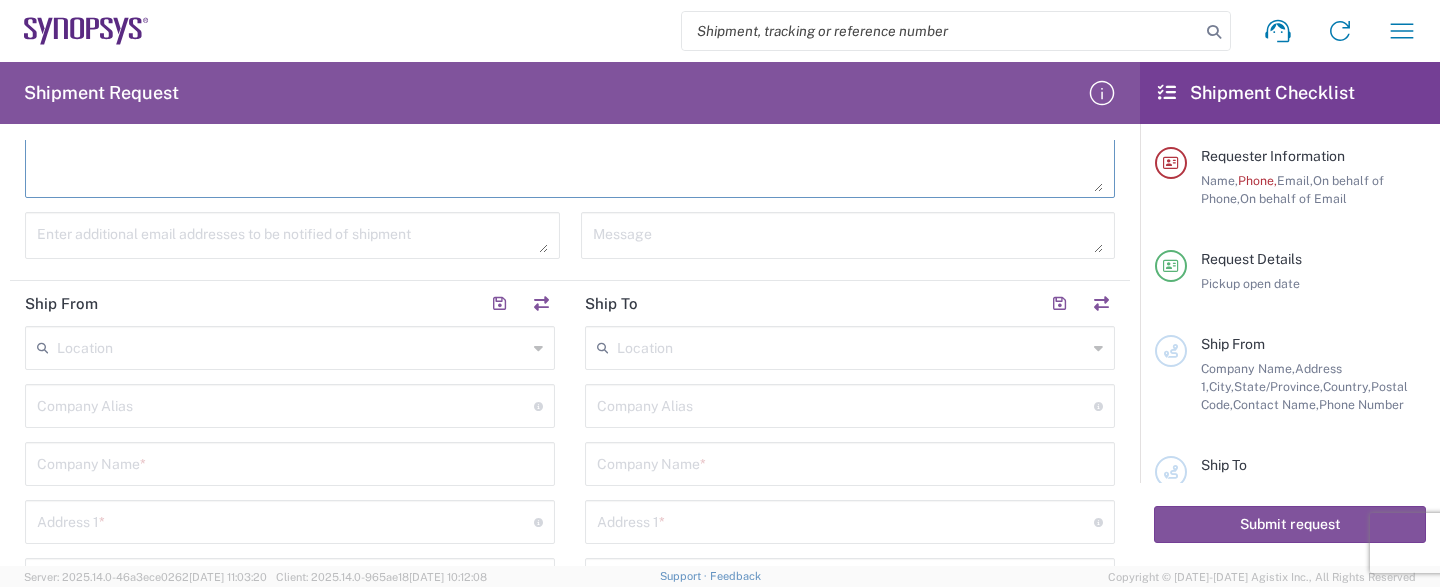 scroll, scrollTop: 594, scrollLeft: 0, axis: vertical 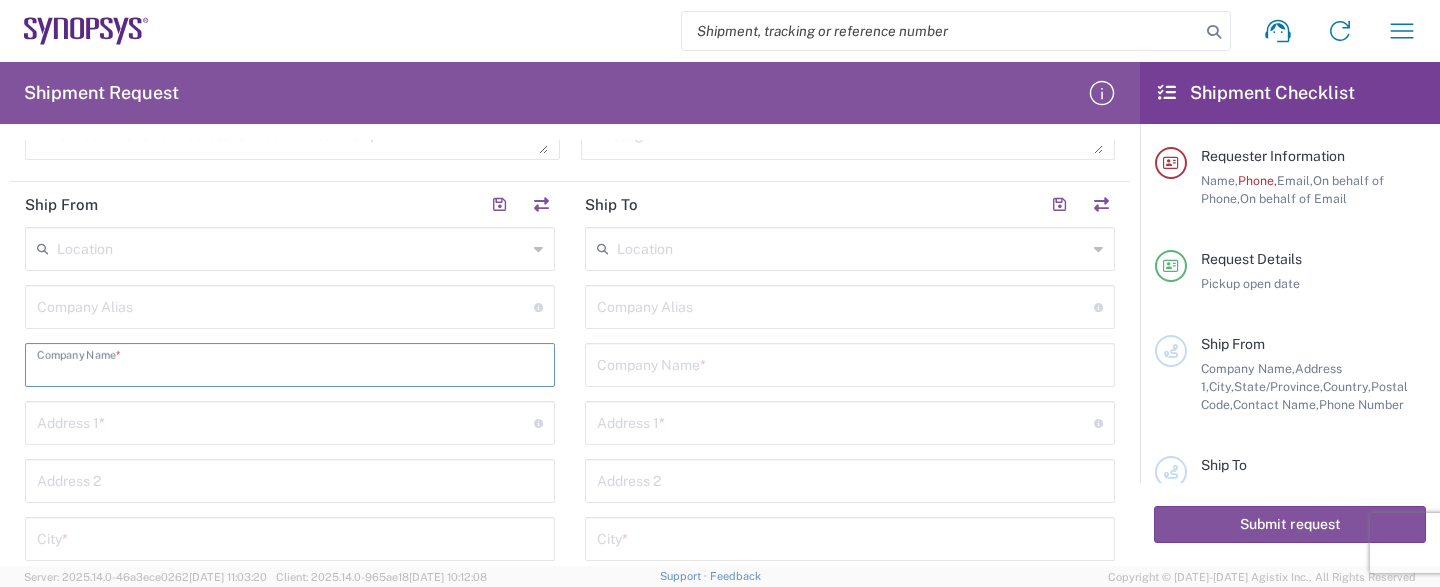 click at bounding box center (290, 363) 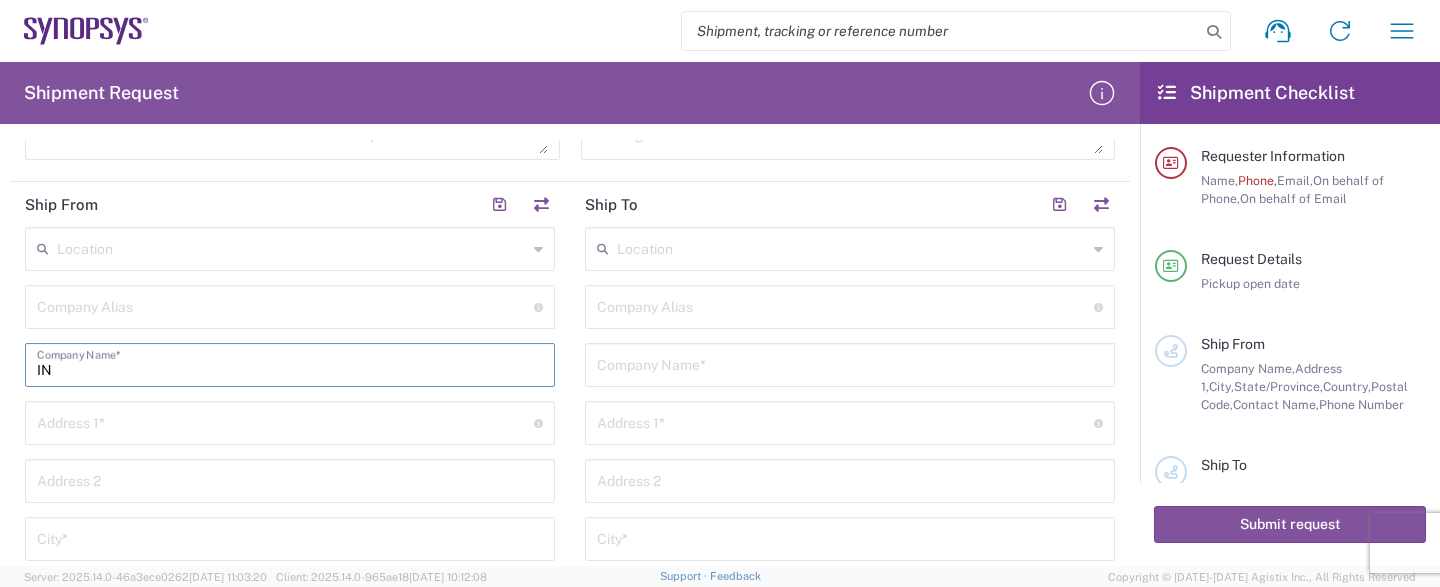 type on "IN" 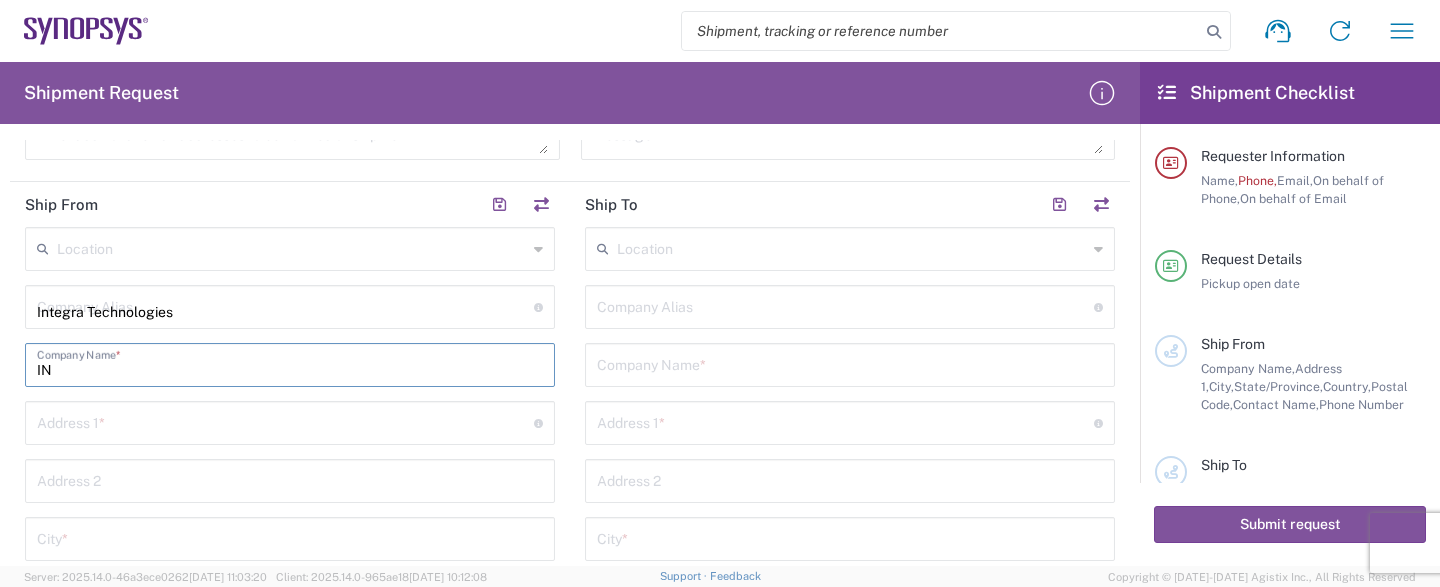 type on "Integra Technologies" 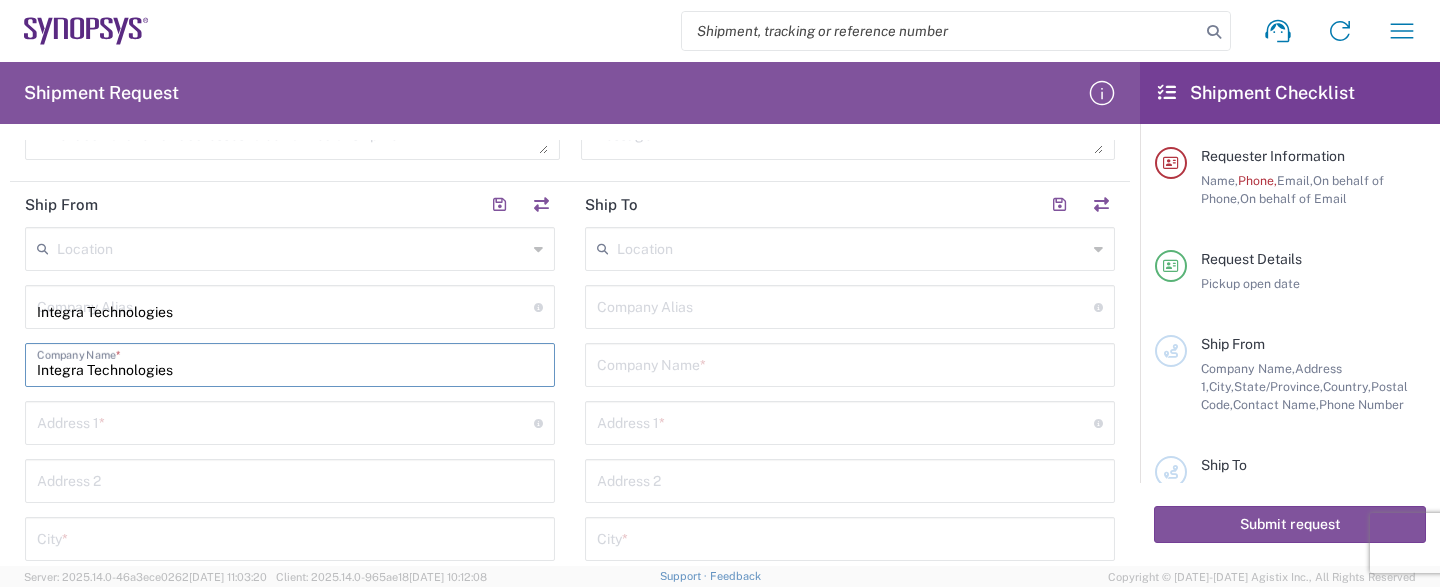 type on "1635 MCCARTHY BLVD" 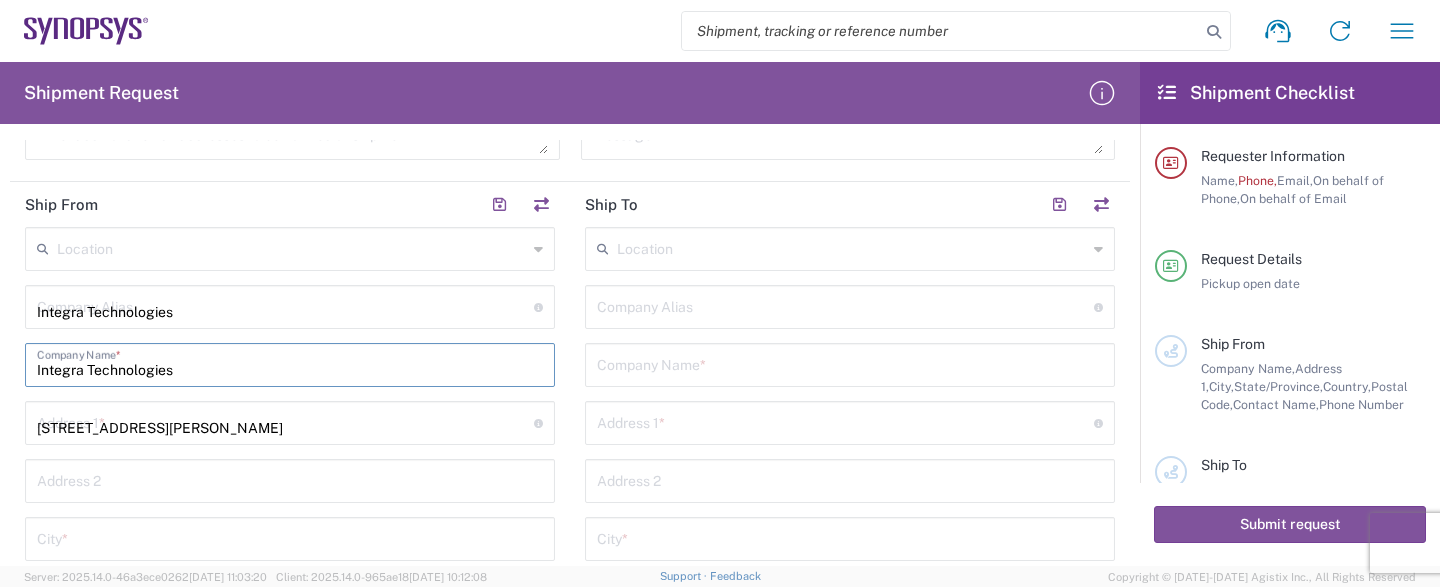 type on "Shipping & Receiving Shipping" 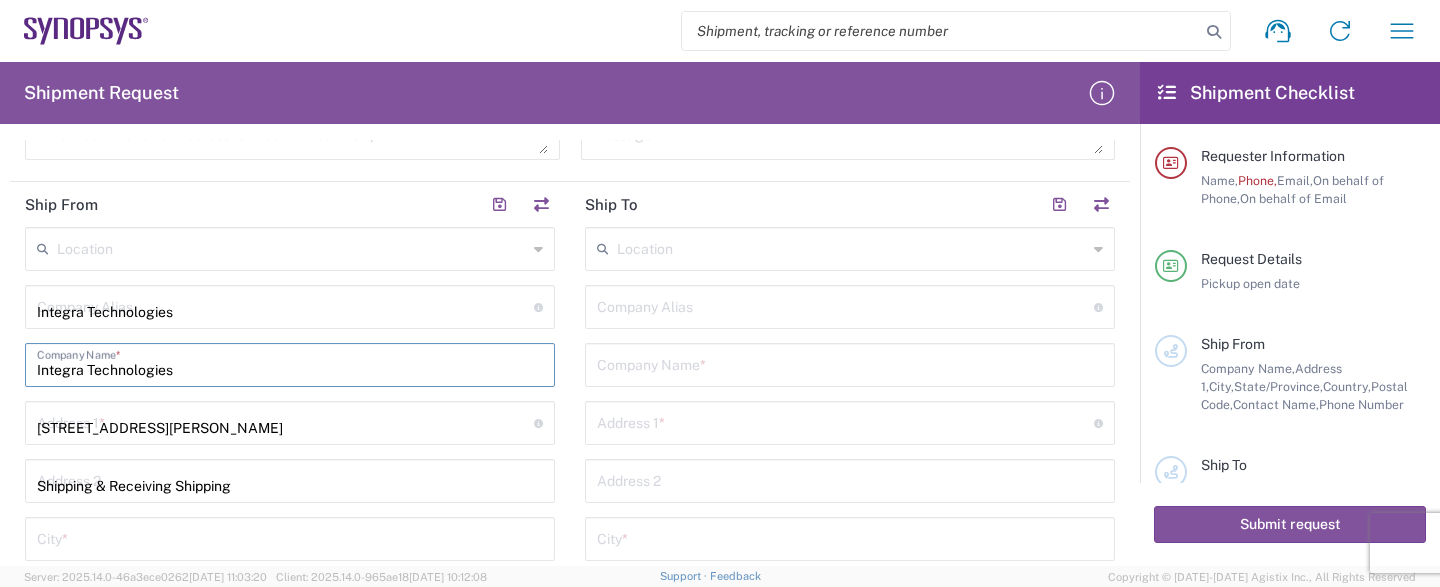 type on "MILPITAS" 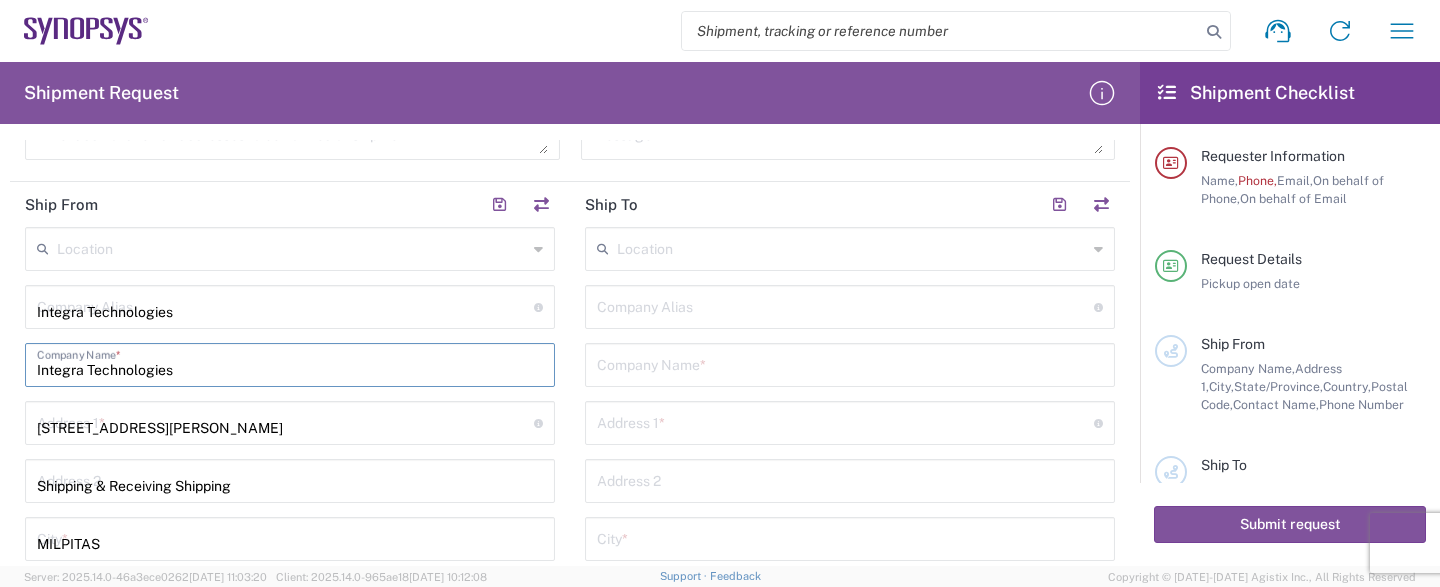 type on "[US_STATE]" 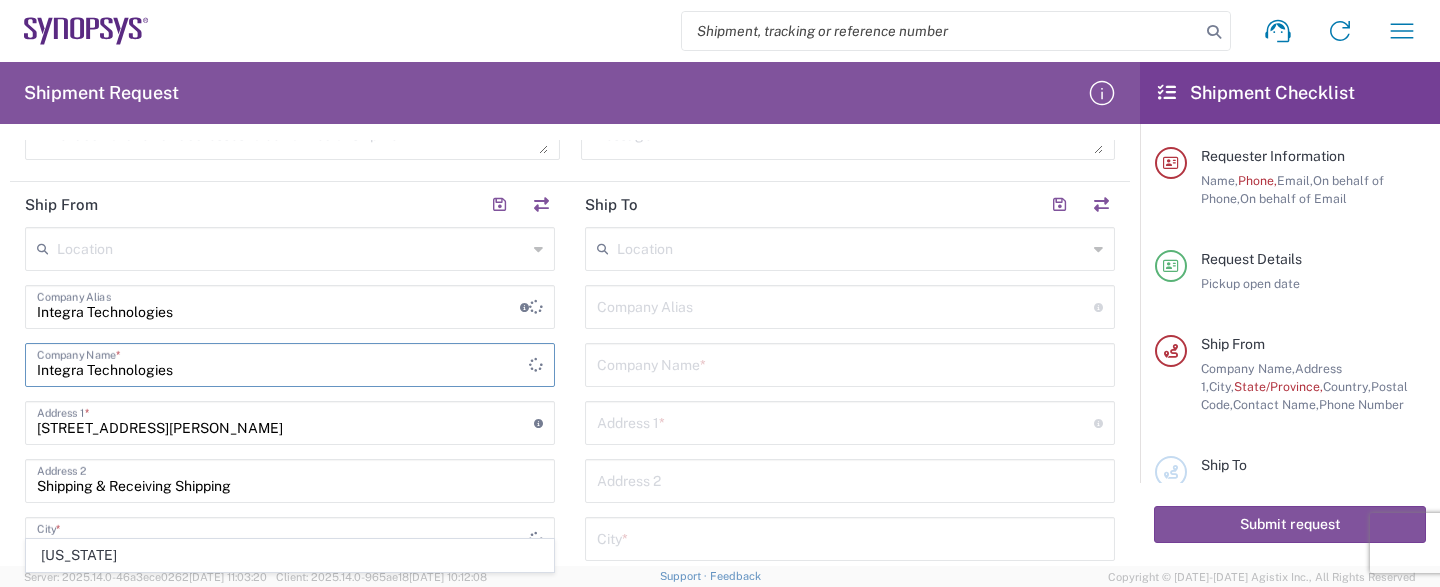 type 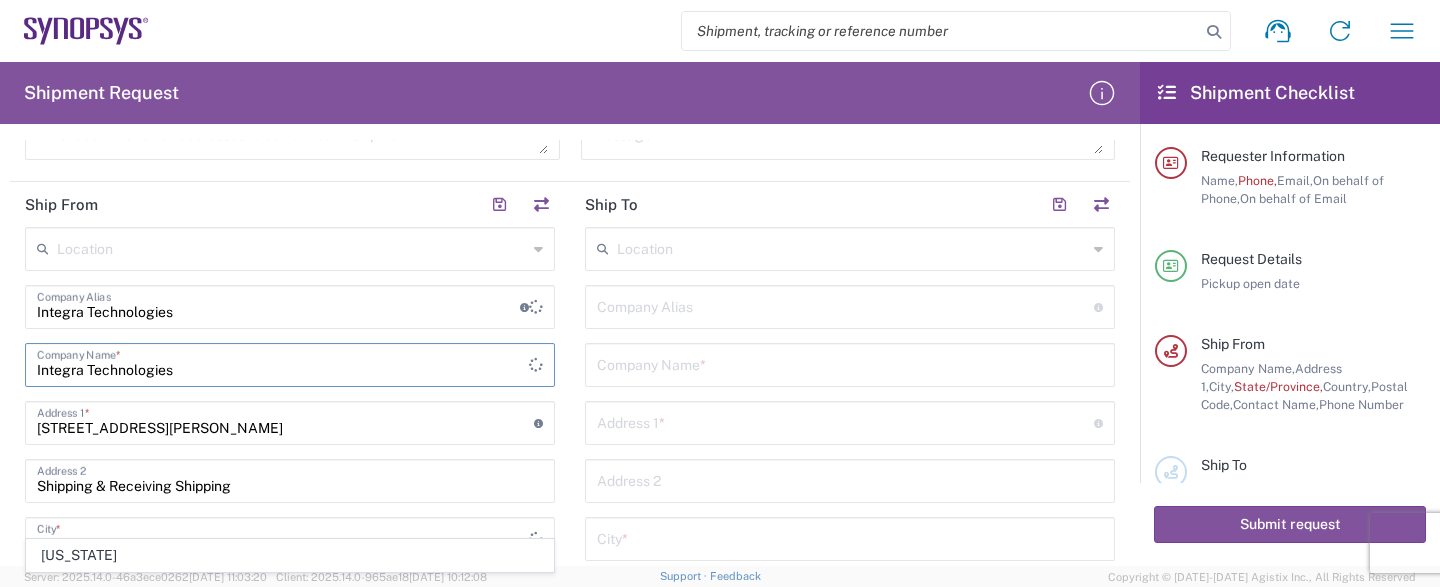 type 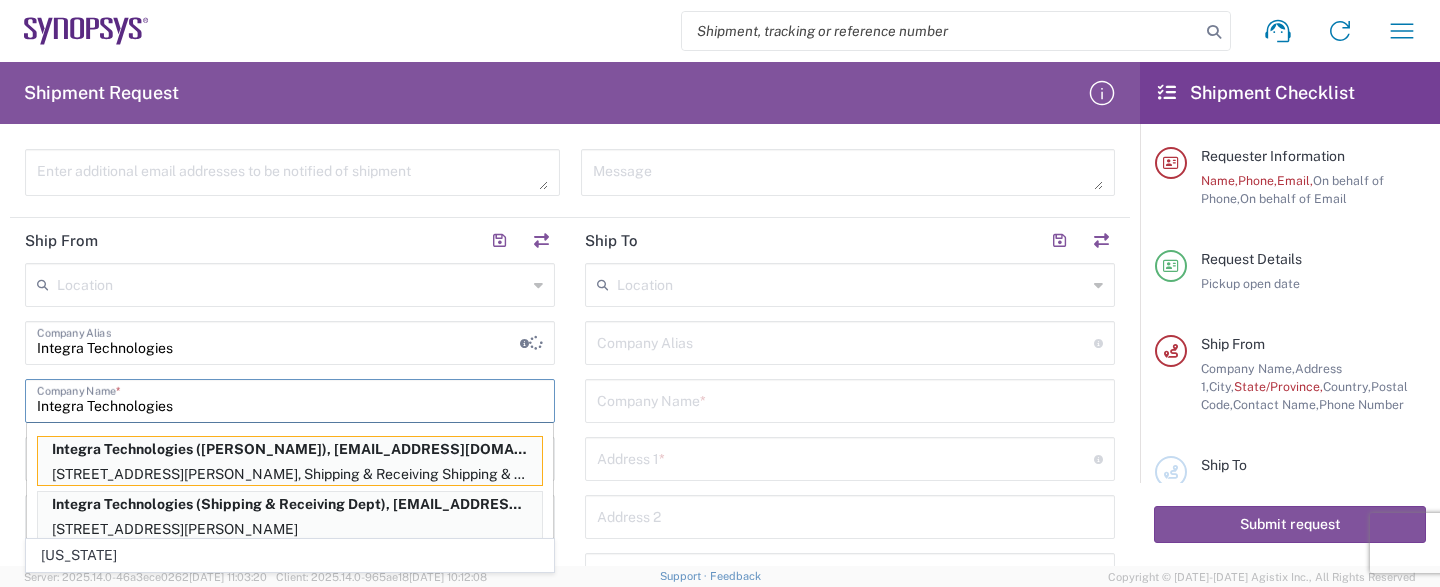 scroll, scrollTop: 630, scrollLeft: 0, axis: vertical 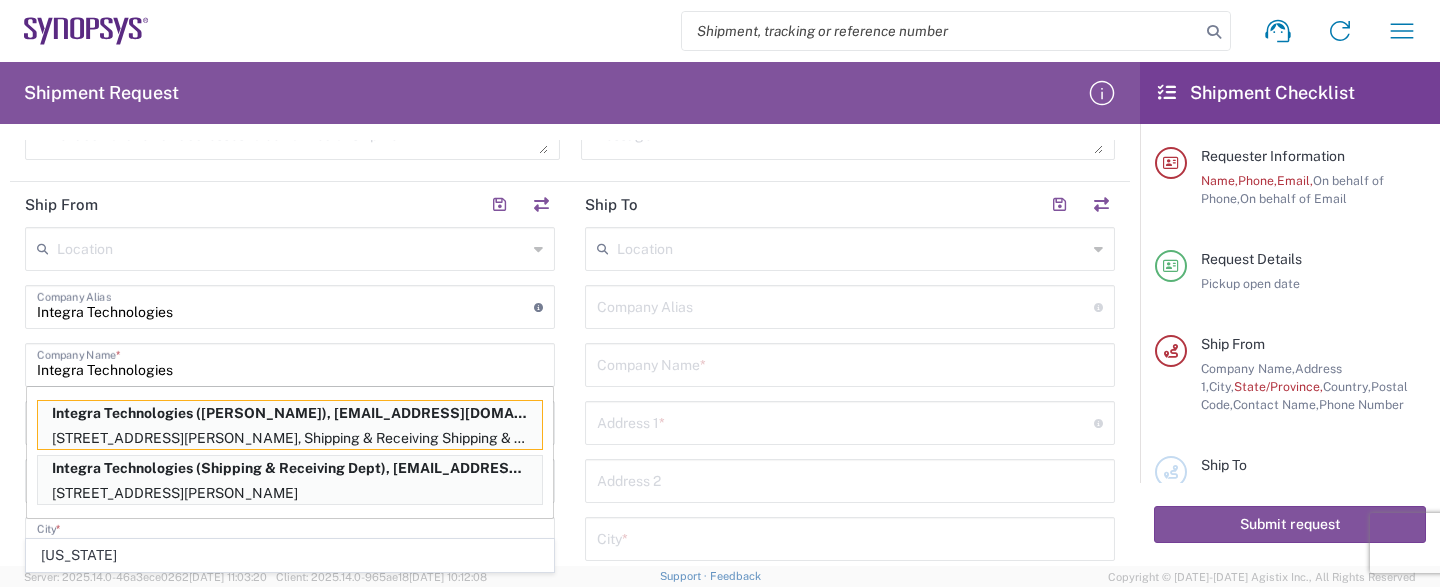 click on "Location  [GEOGRAPHIC_DATA] DE04 Agrate Brianza IT01 [GEOGRAPHIC_DATA] DE02 [GEOGRAPHIC_DATA] [GEOGRAPHIC_DATA] [GEOGRAPHIC_DATA] [GEOGRAPHIC_DATA] [GEOGRAPHIC_DATA] RMZ IN01 [GEOGRAPHIC_DATA] RMZ IN02 [GEOGRAPHIC_DATA] RMZ IN08 [GEOGRAPHIC_DATA] RMZ IN25 [GEOGRAPHIC_DATA] RMZ IN33 [GEOGRAPHIC_DATA] RMZ IN37 [GEOGRAPHIC_DATA] RMZ IN47 [GEOGRAPHIC_DATA] SIG IN32 [GEOGRAPHIC_DATA] SIG IN7D [GEOGRAPHIC_DATA] [GEOGRAPHIC_DATA] [GEOGRAPHIC_DATA] [GEOGRAPHIC_DATA] [GEOGRAPHIC_DATA] [GEOGRAPHIC_DATA] [GEOGRAPHIC_DATA] [GEOGRAPHIC_DATA] [GEOGRAPHIC_DATA] [GEOGRAPHIC_DATA] [GEOGRAPHIC_DATA] DE21 [GEOGRAPHIC_DATA] [GEOGRAPHIC_DATA] [GEOGRAPHIC_DATA] IN68 [GEOGRAPHIC_DATA] [GEOGRAPHIC_DATA] [GEOGRAPHIC_DATA] [GEOGRAPHIC_DATA] [GEOGRAPHIC_DATA] [GEOGRAPHIC_DATA] [GEOGRAPHIC_DATA] [GEOGRAPHIC_DATA] [GEOGRAPHIC_DATA] [GEOGRAPHIC_DATA] [GEOGRAPHIC_DATA] [GEOGRAPHIC_DATA] [GEOGRAPHIC_DATA] [GEOGRAPHIC_DATA] [GEOGRAPHIC_DATA] [GEOGRAPHIC_DATA] [GEOGRAPHIC_DATA] [GEOGRAPHIC_DATA] [GEOGRAPHIC_DATA] [GEOGRAPHIC_DATA] [GEOGRAPHIC_DATA][US_STATE] [GEOGRAPHIC_DATA] [GEOGRAPHIC_DATA] [GEOGRAPHIC_DATA] [GEOGRAPHIC_DATA] [GEOGRAPHIC_DATA] NL03 [GEOGRAPHIC_DATA] DE06 [GEOGRAPHIC_DATA] [GEOGRAPHIC_DATA] [GEOGRAPHIC_DATA] [GEOGRAPHIC_DATA] [GEOGRAPHIC_DATA] [GEOGRAPHIC_DATA][PERSON_NAME] [GEOGRAPHIC_DATA] [GEOGRAPHIC_DATA] AM10 [GEOGRAPHIC_DATA] [GEOGRAPHIC_DATA] [GEOGRAPHIC_DATA] [GEOGRAPHIC_DATA] [GEOGRAPHIC_DATA] [GEOGRAPHIC_DATA] Headquarters USSV [GEOGRAPHIC_DATA] US6L [GEOGRAPHIC_DATA] [GEOGRAPHIC_DATA] [GEOGRAPHIC_DATA] [GEOGRAPHIC_DATA] Hsinchu TW15 Hsinchu TW17 Hsinchu TW19 Hsinchu TW21 * * *" 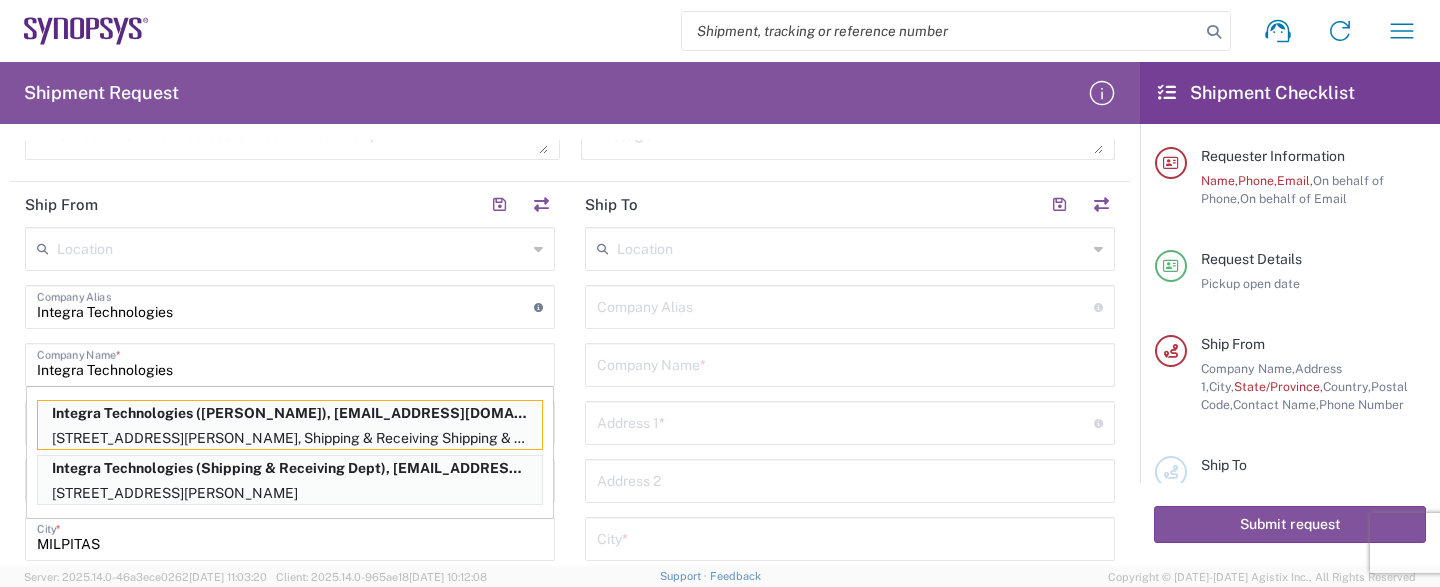 click on "Location  [GEOGRAPHIC_DATA] DE04 Agrate Brianza IT01 [GEOGRAPHIC_DATA] DE02 [GEOGRAPHIC_DATA] [GEOGRAPHIC_DATA] [GEOGRAPHIC_DATA] [GEOGRAPHIC_DATA] [GEOGRAPHIC_DATA] RMZ IN01 [GEOGRAPHIC_DATA] RMZ IN02 [GEOGRAPHIC_DATA] RMZ IN08 [GEOGRAPHIC_DATA] RMZ IN25 [GEOGRAPHIC_DATA] RMZ IN33 [GEOGRAPHIC_DATA] RMZ IN37 [GEOGRAPHIC_DATA] RMZ IN47 [GEOGRAPHIC_DATA] SIG IN32 [GEOGRAPHIC_DATA] SIG IN7D [GEOGRAPHIC_DATA] [GEOGRAPHIC_DATA] [GEOGRAPHIC_DATA] [GEOGRAPHIC_DATA] [GEOGRAPHIC_DATA] [GEOGRAPHIC_DATA] [GEOGRAPHIC_DATA] [GEOGRAPHIC_DATA] [GEOGRAPHIC_DATA] [GEOGRAPHIC_DATA] [GEOGRAPHIC_DATA] DE21 [GEOGRAPHIC_DATA] [GEOGRAPHIC_DATA] [GEOGRAPHIC_DATA] IN68 [GEOGRAPHIC_DATA] [GEOGRAPHIC_DATA] [GEOGRAPHIC_DATA] [GEOGRAPHIC_DATA] [GEOGRAPHIC_DATA] [GEOGRAPHIC_DATA] [GEOGRAPHIC_DATA] [GEOGRAPHIC_DATA] [GEOGRAPHIC_DATA] [GEOGRAPHIC_DATA] [GEOGRAPHIC_DATA] [GEOGRAPHIC_DATA] [GEOGRAPHIC_DATA] [GEOGRAPHIC_DATA] [GEOGRAPHIC_DATA] [GEOGRAPHIC_DATA] [GEOGRAPHIC_DATA] [GEOGRAPHIC_DATA] [GEOGRAPHIC_DATA] [GEOGRAPHIC_DATA] [GEOGRAPHIC_DATA][US_STATE] [GEOGRAPHIC_DATA] [GEOGRAPHIC_DATA] [GEOGRAPHIC_DATA] [GEOGRAPHIC_DATA] [GEOGRAPHIC_DATA] NL03 [GEOGRAPHIC_DATA] DE06 [GEOGRAPHIC_DATA] [GEOGRAPHIC_DATA] [GEOGRAPHIC_DATA] [GEOGRAPHIC_DATA] [GEOGRAPHIC_DATA] [GEOGRAPHIC_DATA][PERSON_NAME] [GEOGRAPHIC_DATA] [GEOGRAPHIC_DATA] AM10 [GEOGRAPHIC_DATA] [GEOGRAPHIC_DATA] [GEOGRAPHIC_DATA] [GEOGRAPHIC_DATA] [GEOGRAPHIC_DATA] [GEOGRAPHIC_DATA] Headquarters USSV [GEOGRAPHIC_DATA] US6L [GEOGRAPHIC_DATA] [GEOGRAPHIC_DATA] [GEOGRAPHIC_DATA] [GEOGRAPHIC_DATA] Hsinchu TW15 Hsinchu TW17 Hsinchu TW19 Hsinchu TW21 * * *" 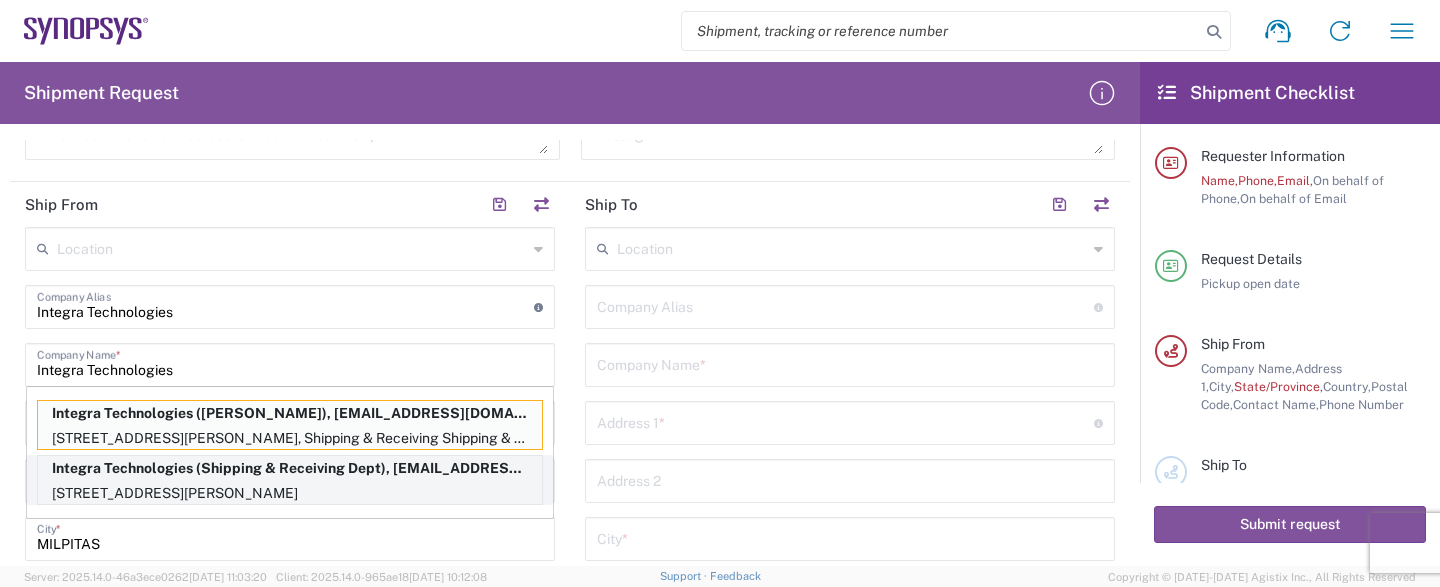 click on "[STREET_ADDRESS][PERSON_NAME]" at bounding box center [290, 493] 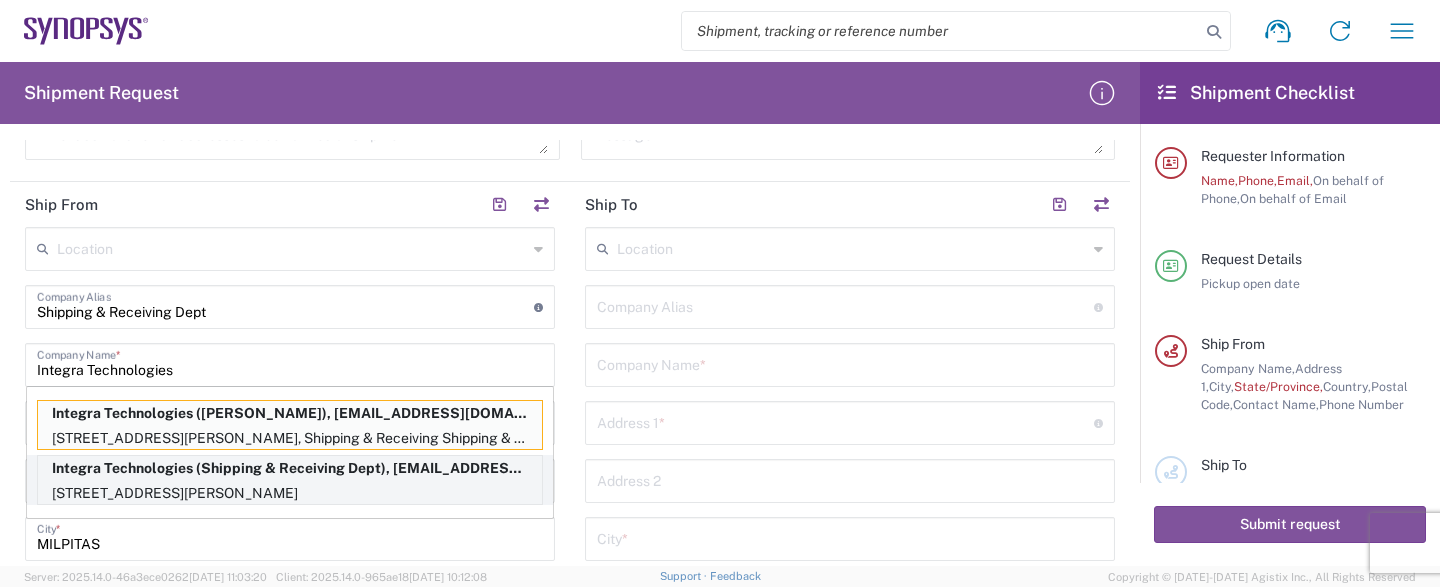 type 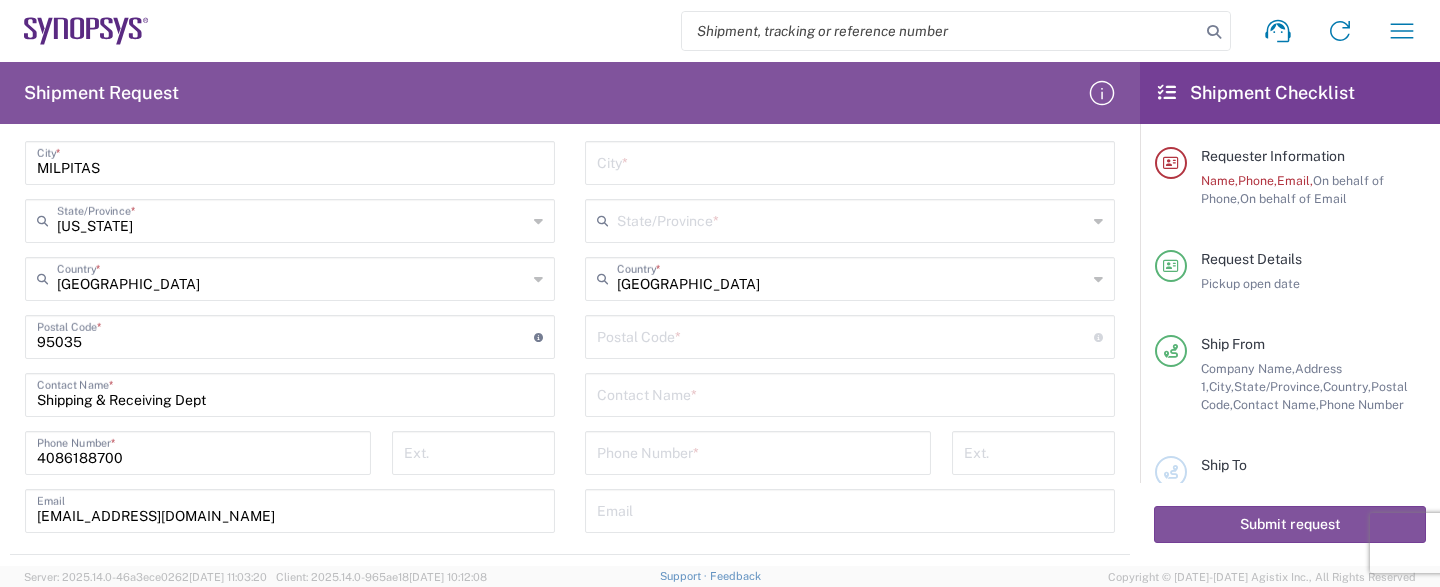 scroll, scrollTop: 1026, scrollLeft: 0, axis: vertical 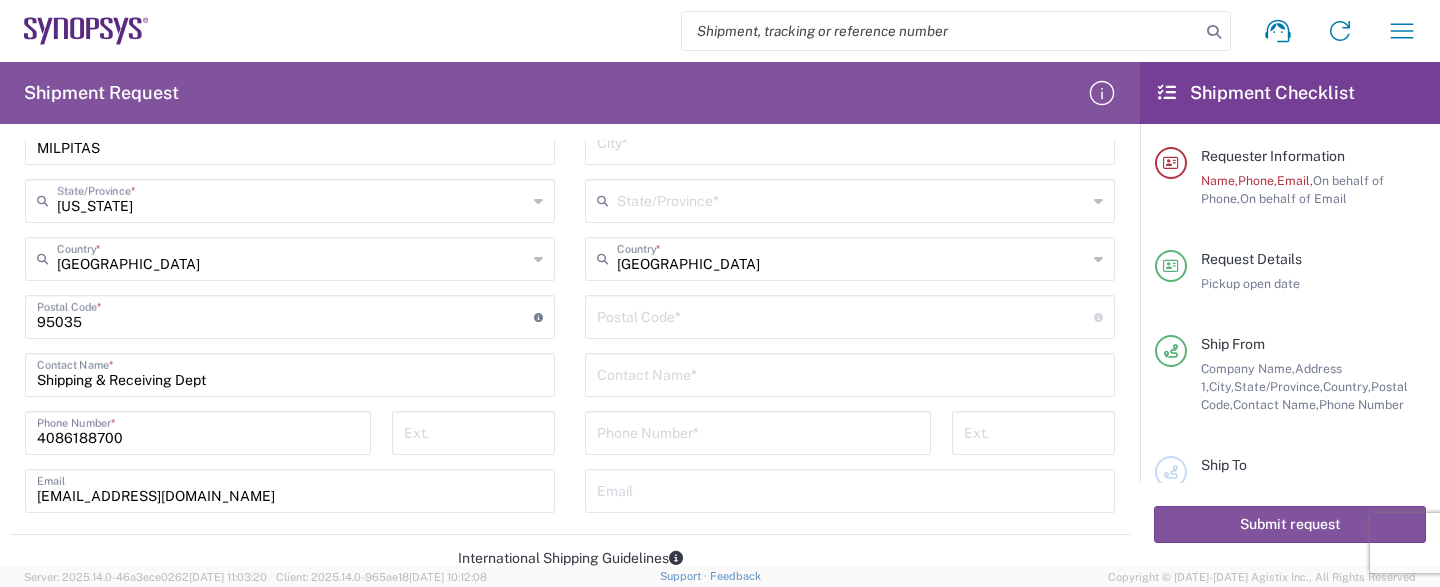 click at bounding box center [473, 431] 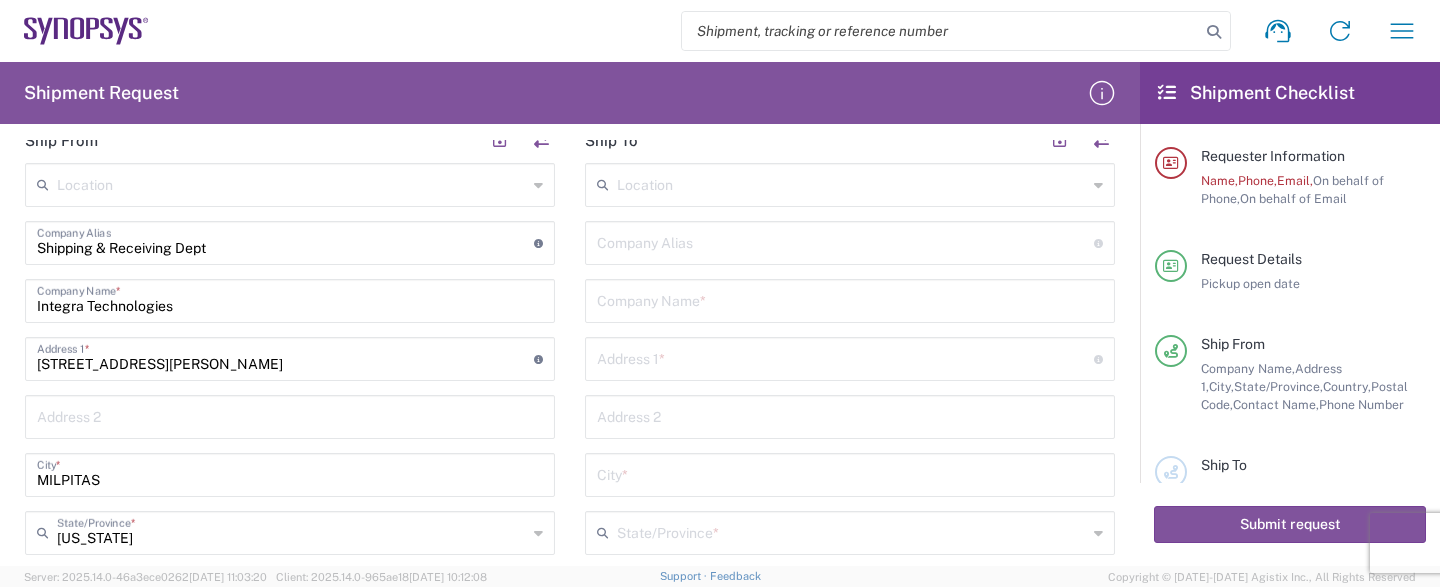 scroll, scrollTop: 630, scrollLeft: 0, axis: vertical 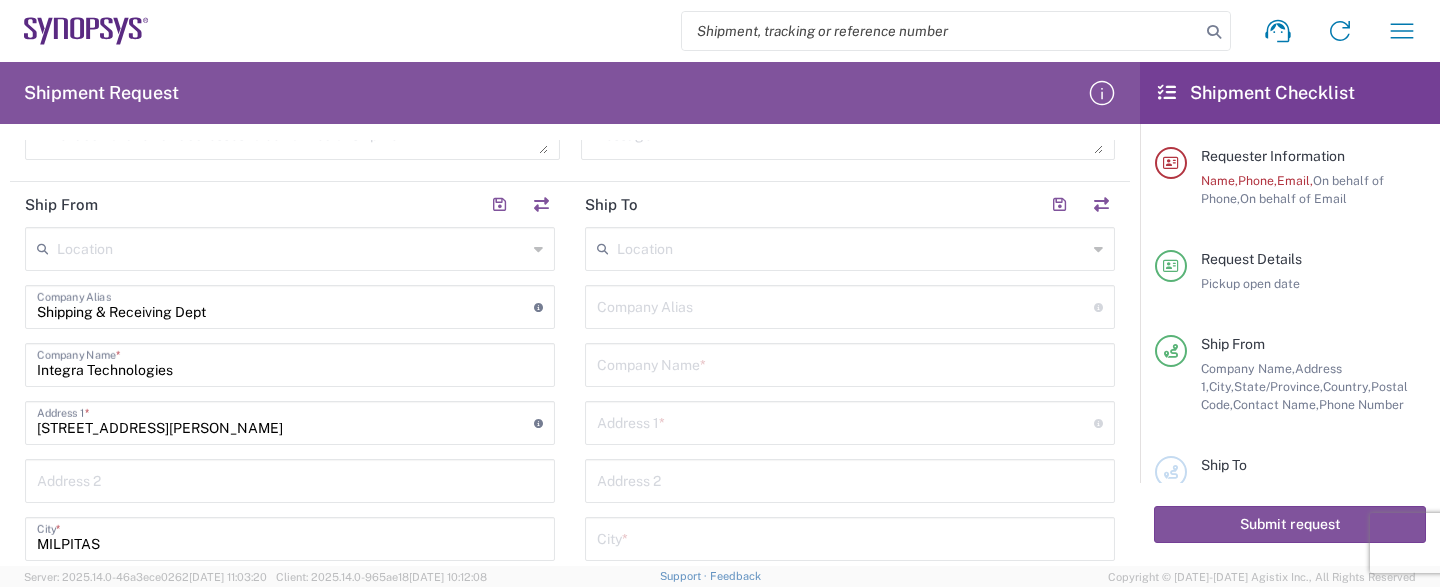 type on "8777" 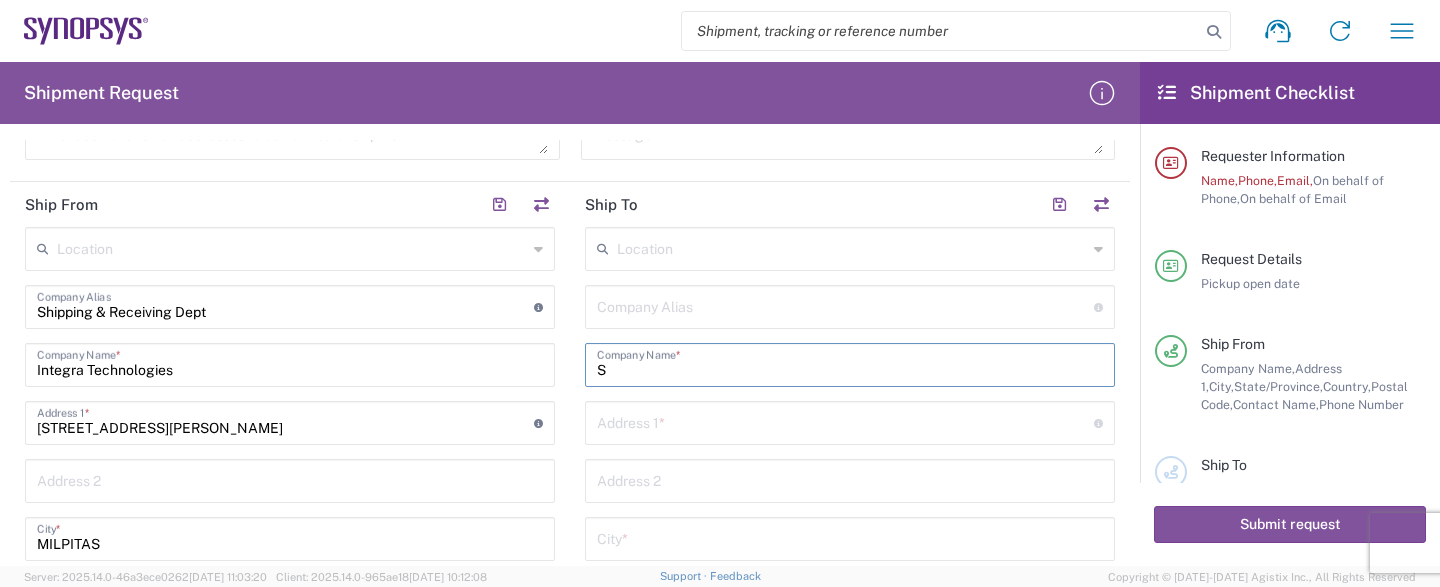 type on "S" 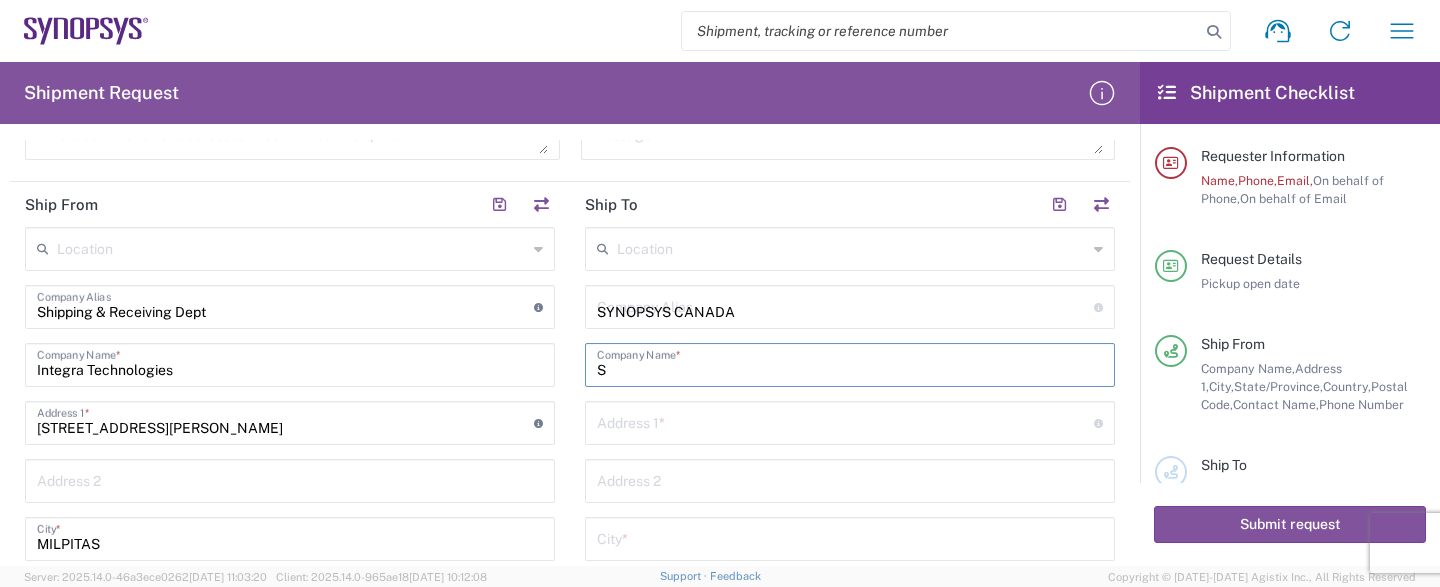 type on "SYNOPSYS CANADA" 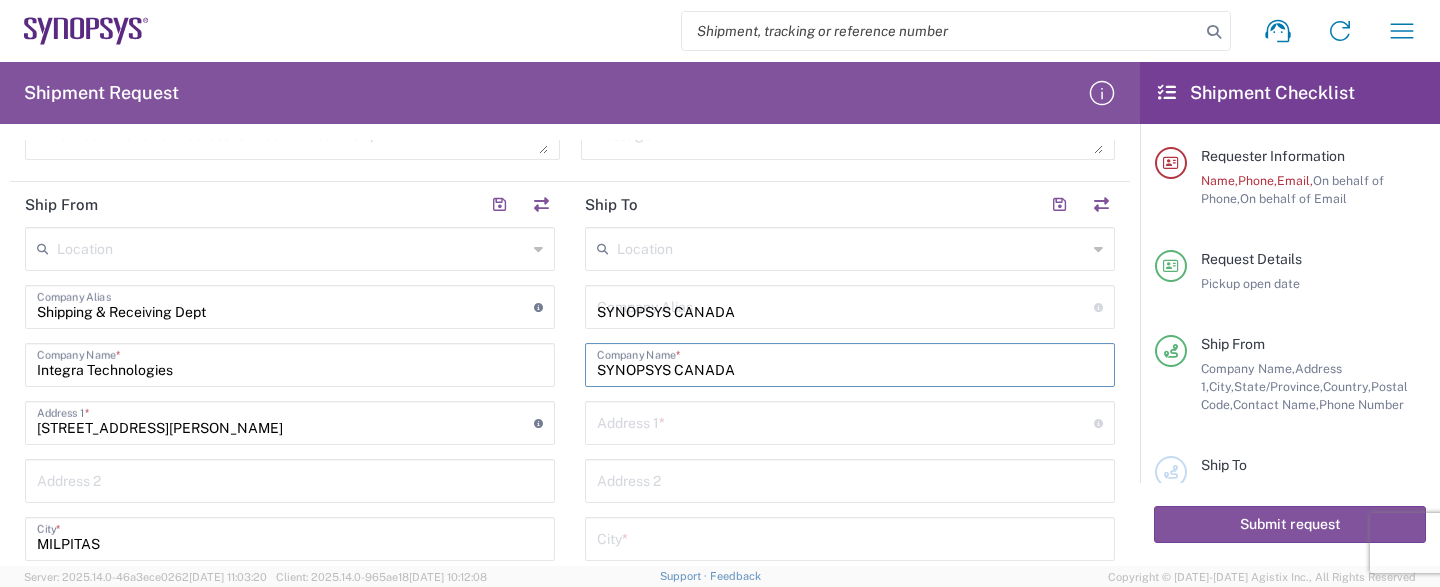 type on "[GEOGRAPHIC_DATA]" 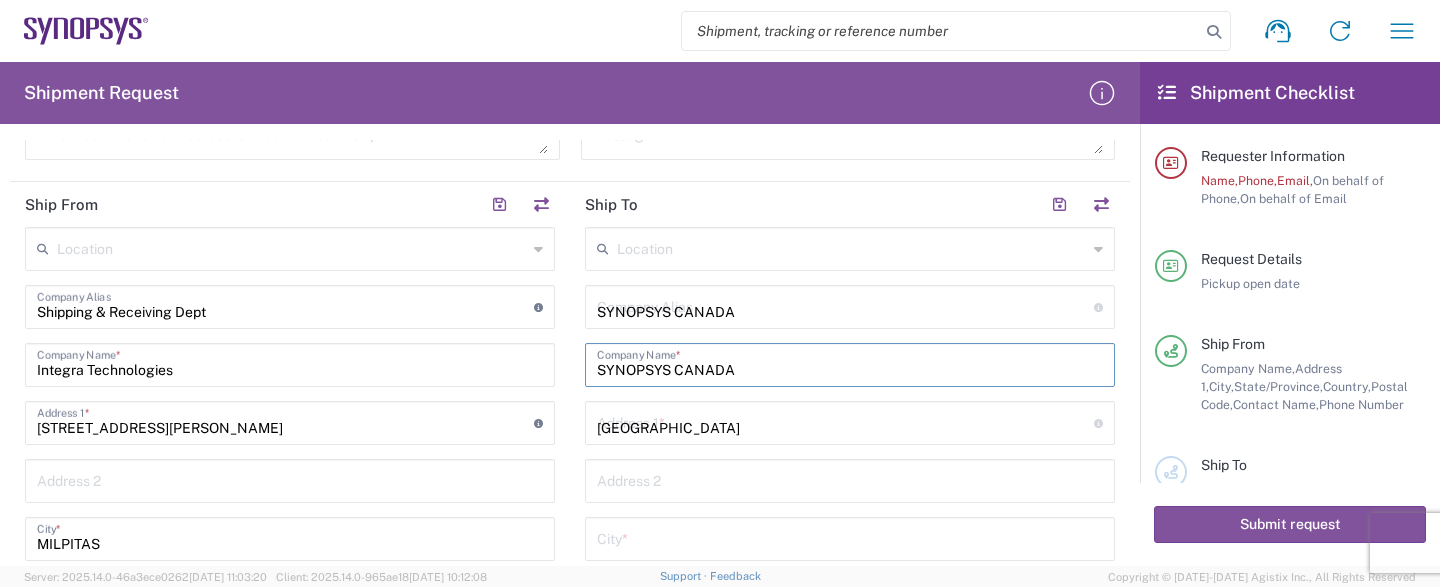 type on "SUITE 300" 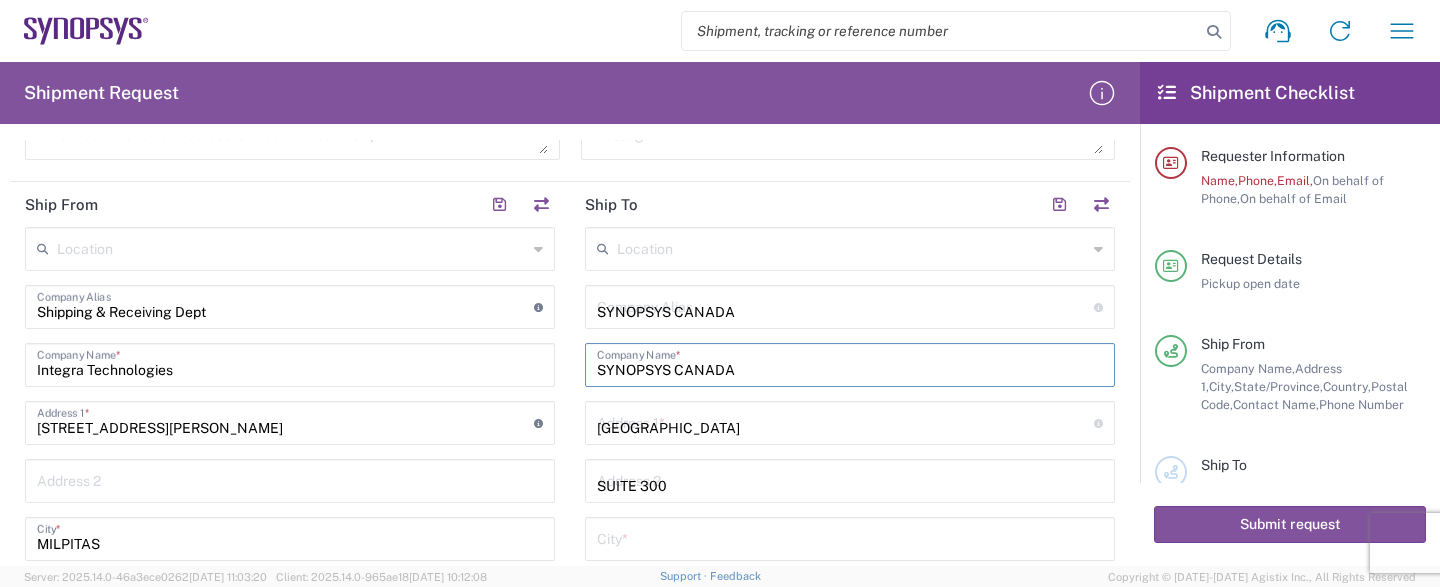 type on "NEPEAN" 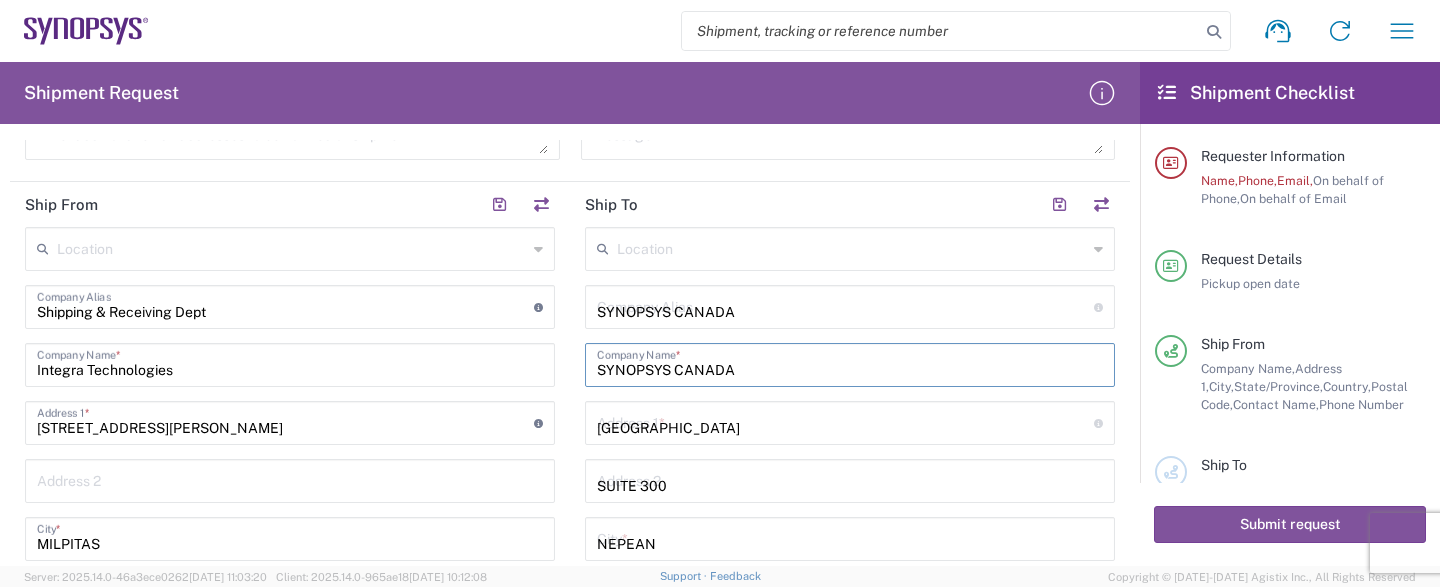 type on "[GEOGRAPHIC_DATA]" 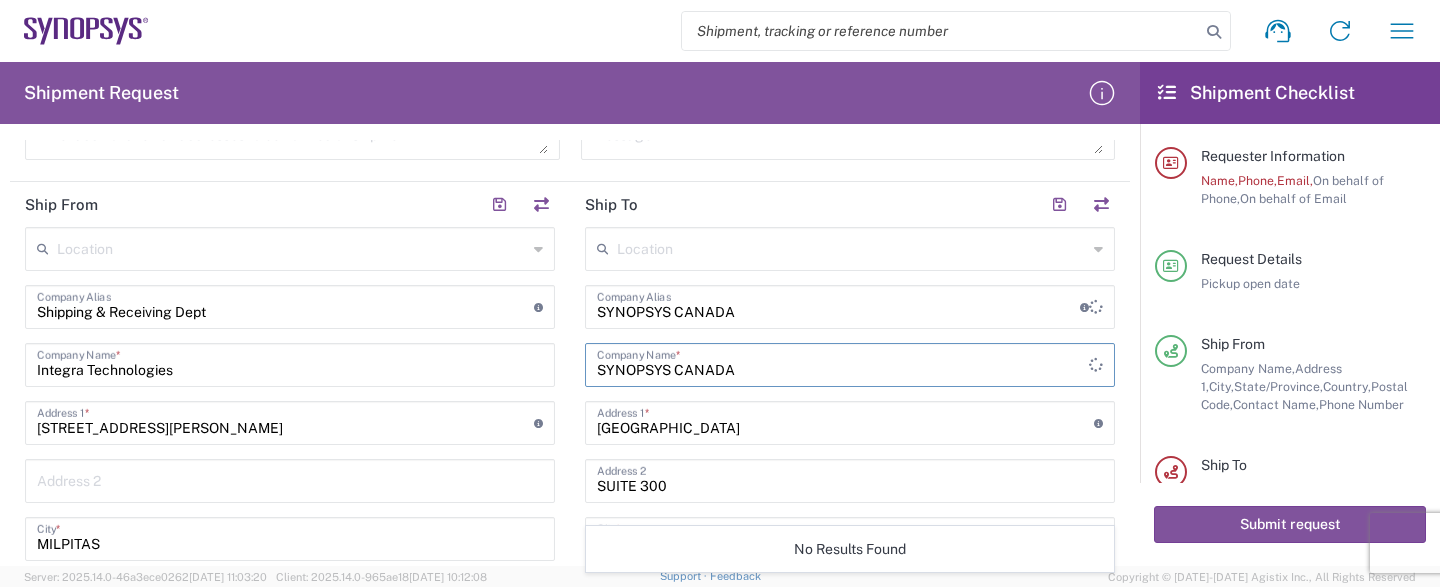 type 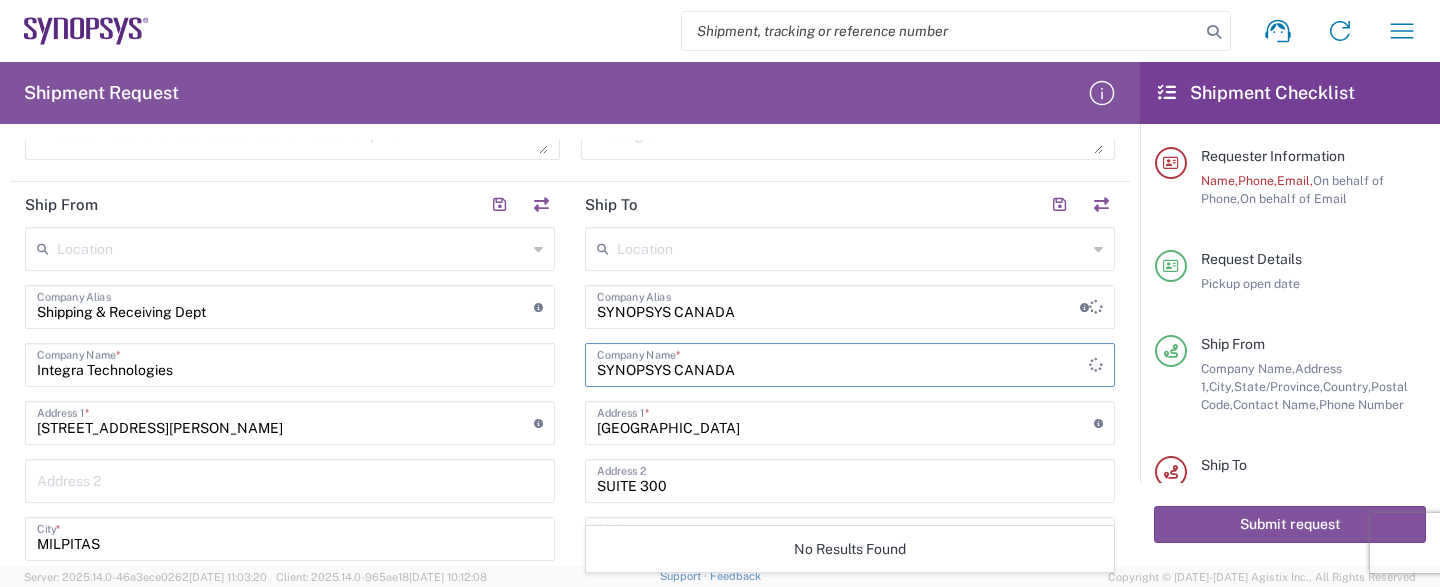 type 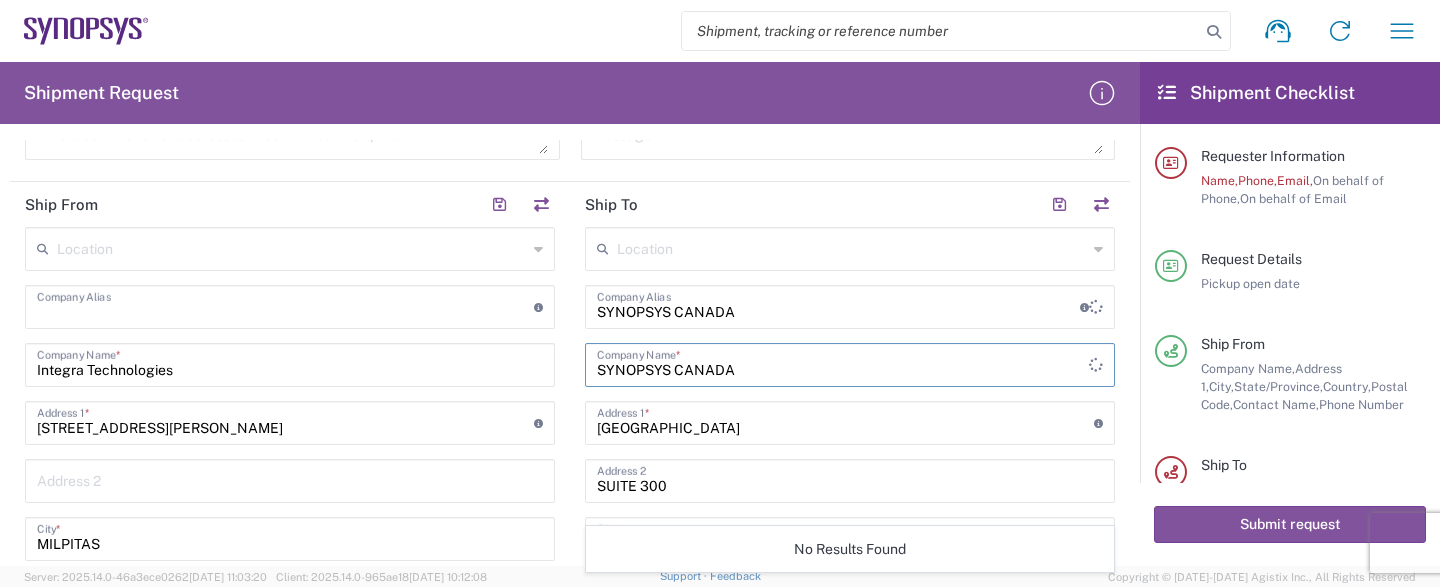 type 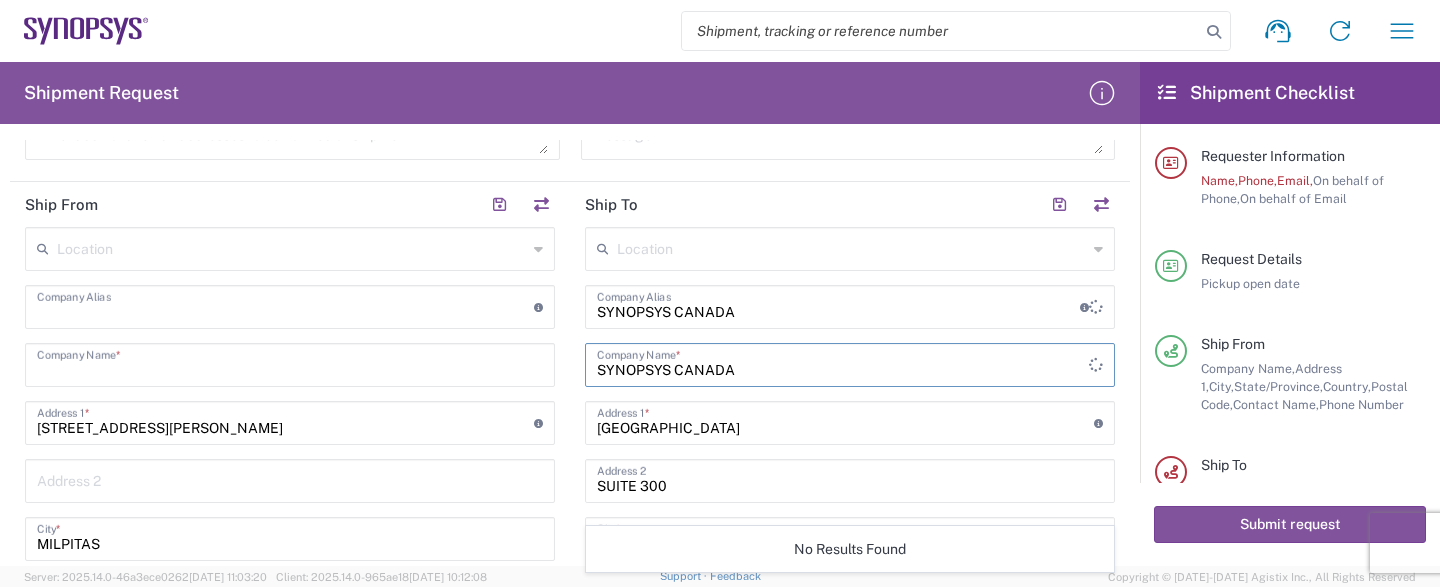 type 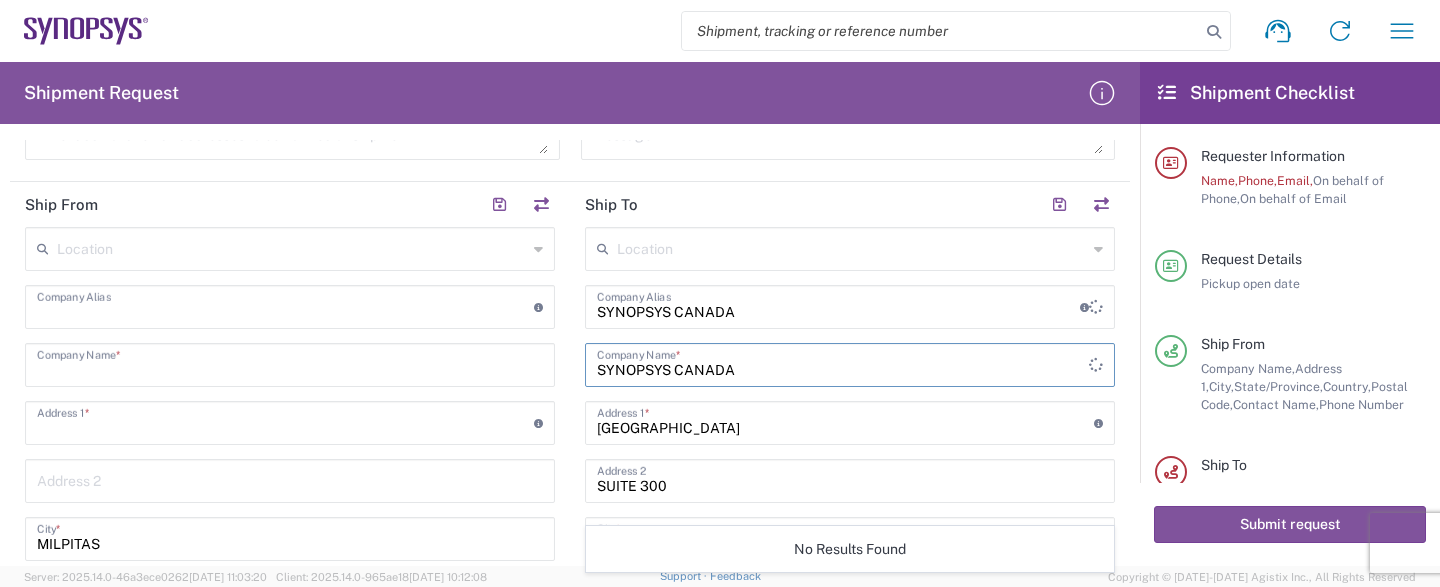 type 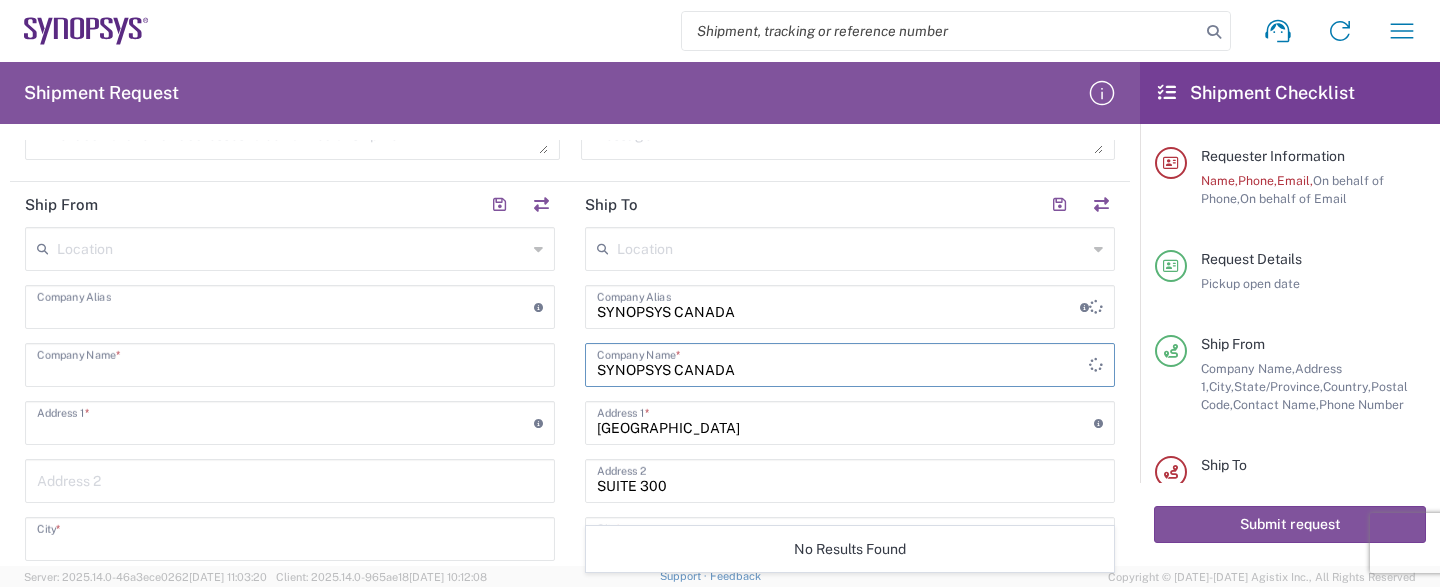 type 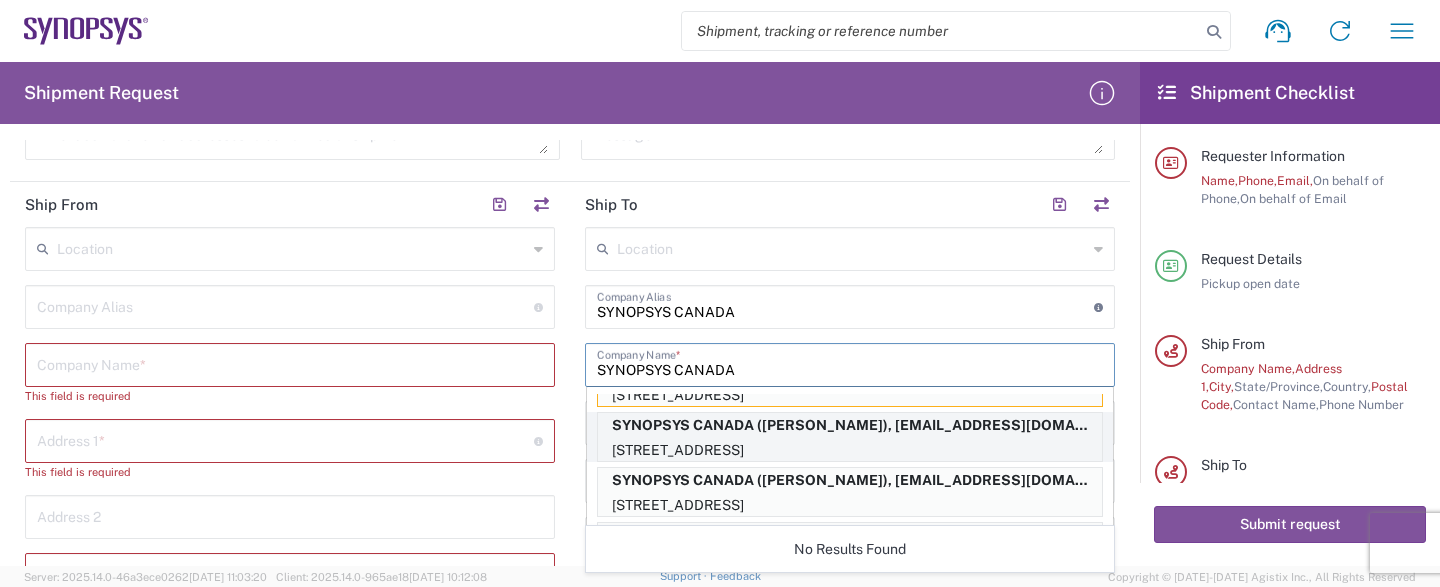scroll, scrollTop: 62, scrollLeft: 0, axis: vertical 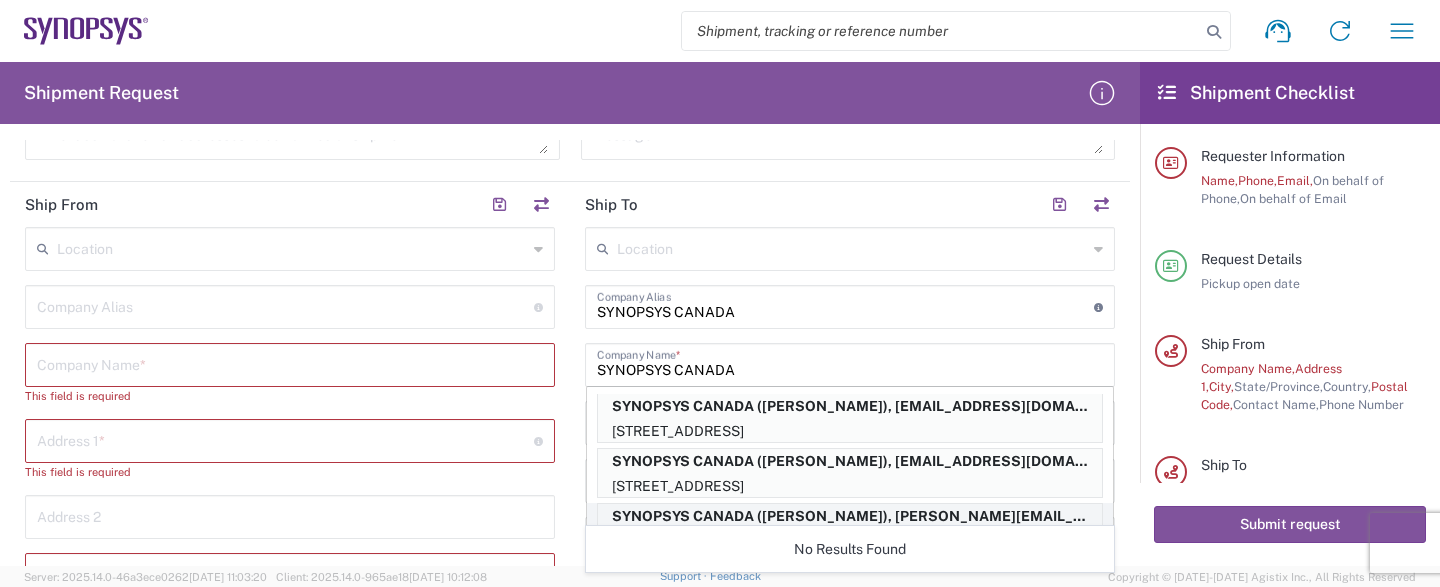 click on "SYNOPSYS CANADA ([PERSON_NAME]), [PERSON_NAME][EMAIL_ADDRESS][PERSON_NAME][DOMAIN_NAME]" at bounding box center (850, 516) 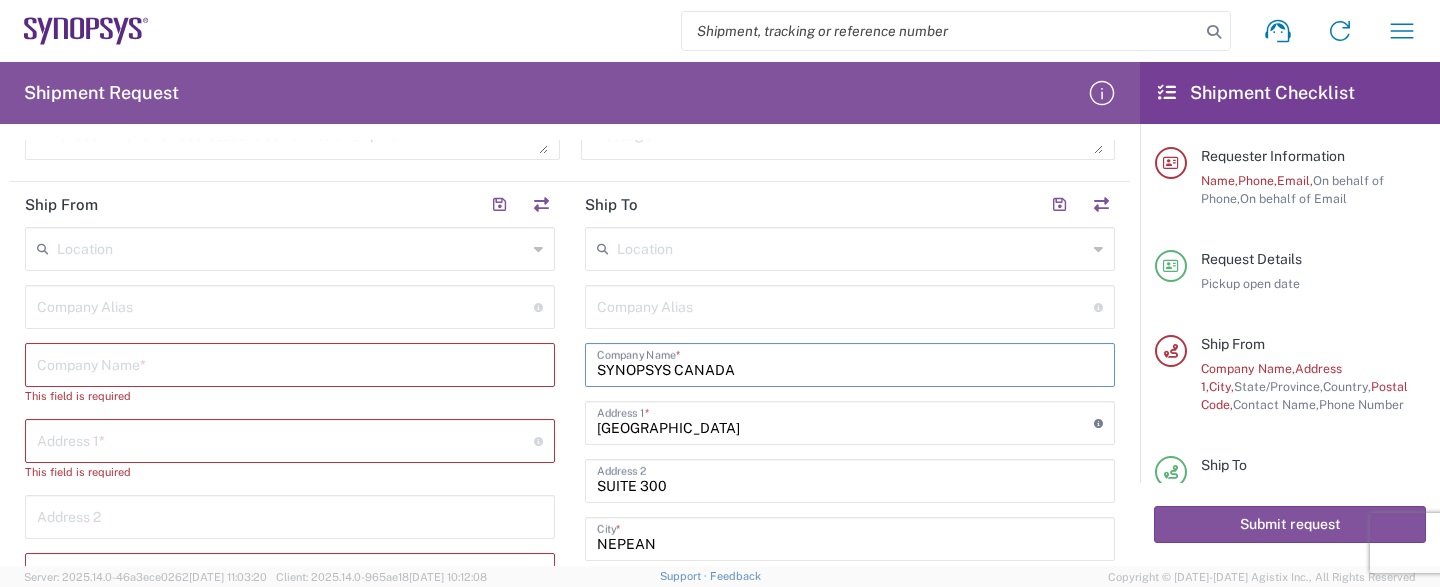 type on "[GEOGRAPHIC_DATA]" 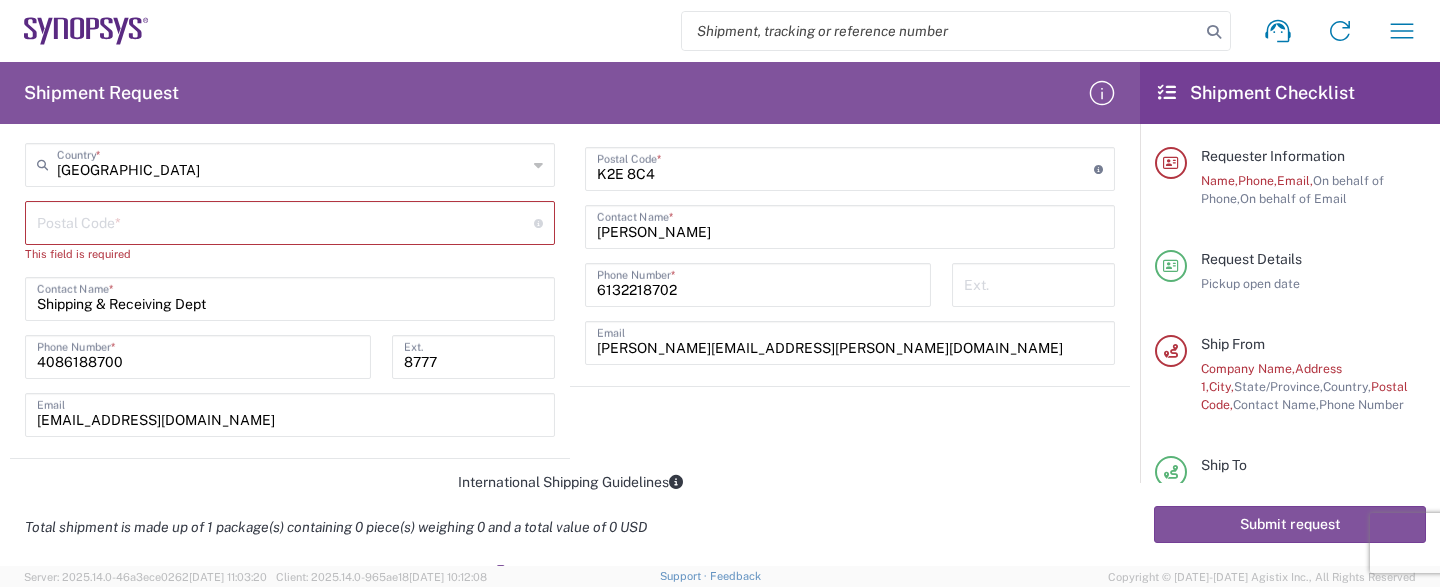 scroll, scrollTop: 1125, scrollLeft: 0, axis: vertical 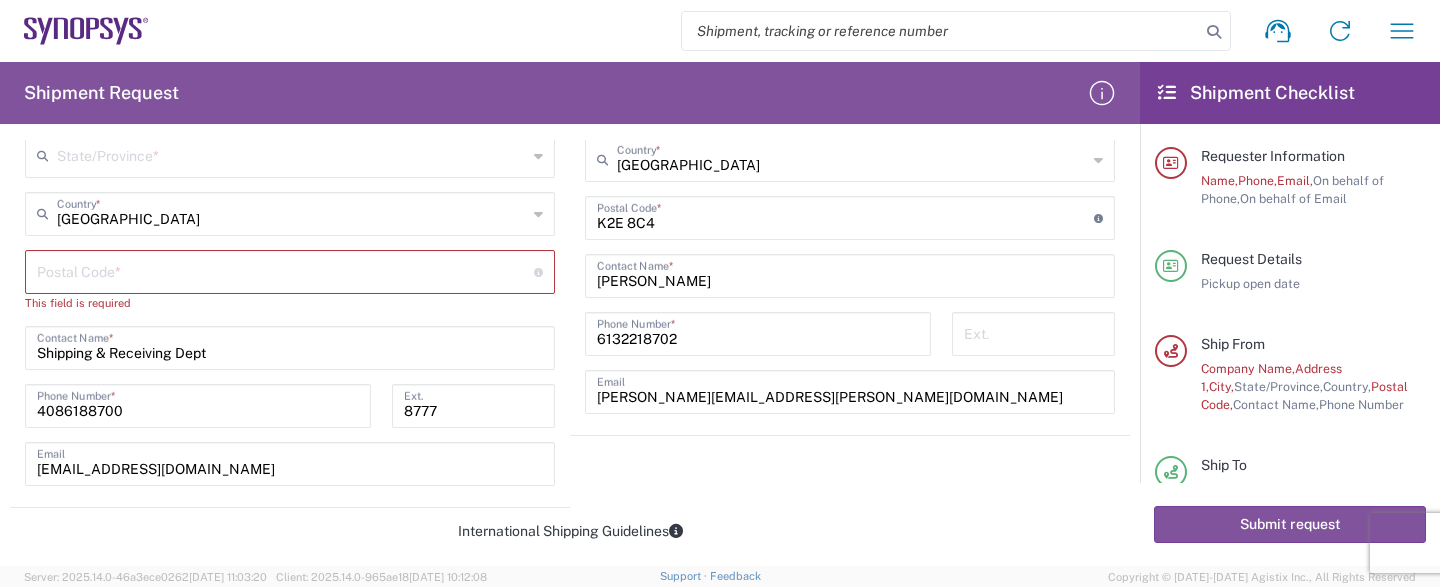 click at bounding box center (285, 270) 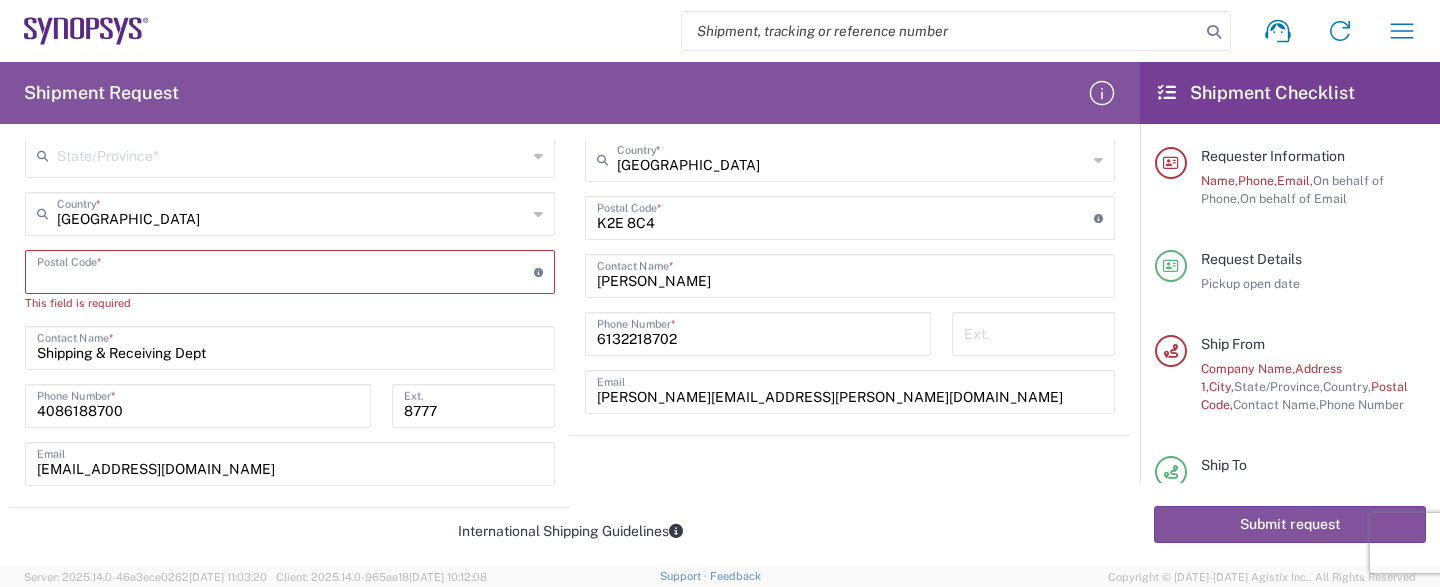 click on "Location  [GEOGRAPHIC_DATA] DE04 Agrate Brianza IT01 [GEOGRAPHIC_DATA] DE02 [GEOGRAPHIC_DATA] [GEOGRAPHIC_DATA] [GEOGRAPHIC_DATA] [GEOGRAPHIC_DATA] [GEOGRAPHIC_DATA] RMZ IN01 [GEOGRAPHIC_DATA] RMZ IN02 [GEOGRAPHIC_DATA] RMZ IN08 [GEOGRAPHIC_DATA] RMZ IN25 [GEOGRAPHIC_DATA] RMZ IN33 [GEOGRAPHIC_DATA] RMZ IN37 [GEOGRAPHIC_DATA] RMZ IN47 [GEOGRAPHIC_DATA] SIG IN32 [GEOGRAPHIC_DATA] SIG IN7D [GEOGRAPHIC_DATA] [GEOGRAPHIC_DATA] [GEOGRAPHIC_DATA] [GEOGRAPHIC_DATA] [GEOGRAPHIC_DATA] [GEOGRAPHIC_DATA] [GEOGRAPHIC_DATA] [GEOGRAPHIC_DATA] [GEOGRAPHIC_DATA] [GEOGRAPHIC_DATA] [GEOGRAPHIC_DATA] DE21 [GEOGRAPHIC_DATA] [GEOGRAPHIC_DATA] [GEOGRAPHIC_DATA] IN68 [GEOGRAPHIC_DATA] [GEOGRAPHIC_DATA] [GEOGRAPHIC_DATA] [GEOGRAPHIC_DATA] [GEOGRAPHIC_DATA] [GEOGRAPHIC_DATA] [GEOGRAPHIC_DATA] [GEOGRAPHIC_DATA] [GEOGRAPHIC_DATA] [GEOGRAPHIC_DATA] [GEOGRAPHIC_DATA] [GEOGRAPHIC_DATA] [GEOGRAPHIC_DATA] [GEOGRAPHIC_DATA] [GEOGRAPHIC_DATA] [GEOGRAPHIC_DATA] [GEOGRAPHIC_DATA] [GEOGRAPHIC_DATA] [GEOGRAPHIC_DATA] [GEOGRAPHIC_DATA] [GEOGRAPHIC_DATA][US_STATE] [GEOGRAPHIC_DATA] [GEOGRAPHIC_DATA] [GEOGRAPHIC_DATA] [GEOGRAPHIC_DATA] [GEOGRAPHIC_DATA] NL03 [GEOGRAPHIC_DATA] DE06 [GEOGRAPHIC_DATA] [GEOGRAPHIC_DATA] [GEOGRAPHIC_DATA] [GEOGRAPHIC_DATA] [GEOGRAPHIC_DATA] [GEOGRAPHIC_DATA][PERSON_NAME] [GEOGRAPHIC_DATA] [GEOGRAPHIC_DATA] AM10 [GEOGRAPHIC_DATA] [GEOGRAPHIC_DATA] [GEOGRAPHIC_DATA] [GEOGRAPHIC_DATA] [GEOGRAPHIC_DATA] [GEOGRAPHIC_DATA] Headquarters USSV [GEOGRAPHIC_DATA] US6L [GEOGRAPHIC_DATA] [GEOGRAPHIC_DATA] [GEOGRAPHIC_DATA] [GEOGRAPHIC_DATA] Hsinchu TW15 Hsinchu TW17 Hsinchu TW19 Hsinchu TW21 * * *" 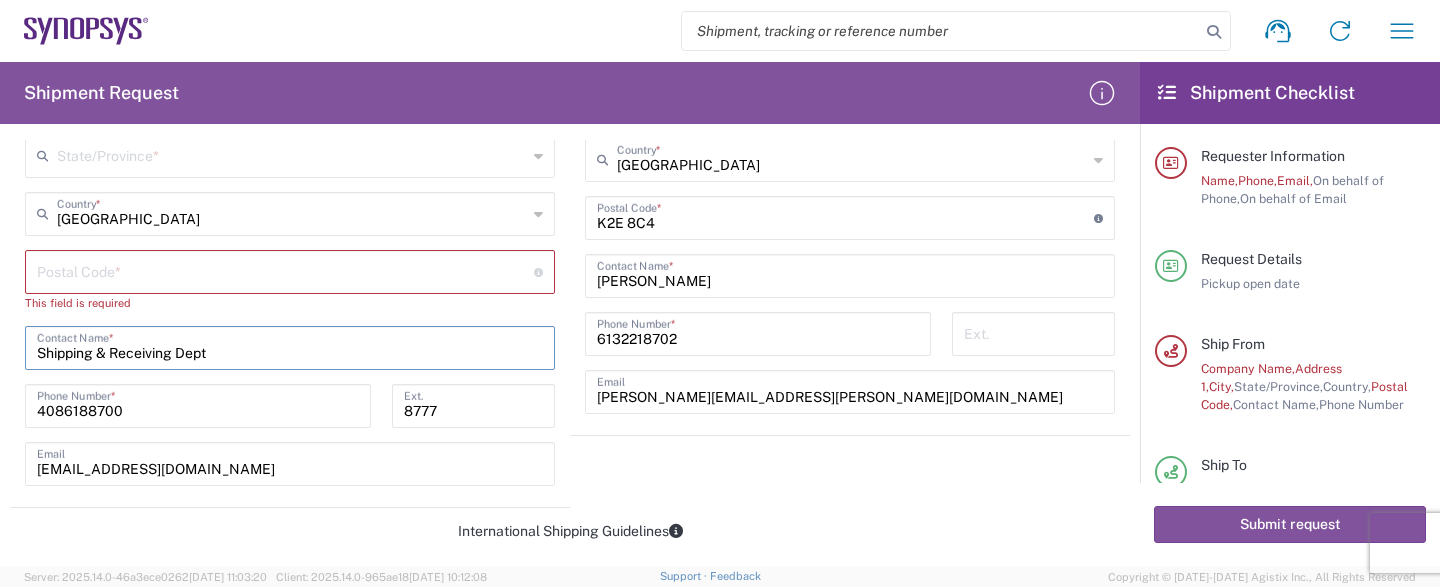 click on "Shipping & Receiving Dept" at bounding box center [290, 346] 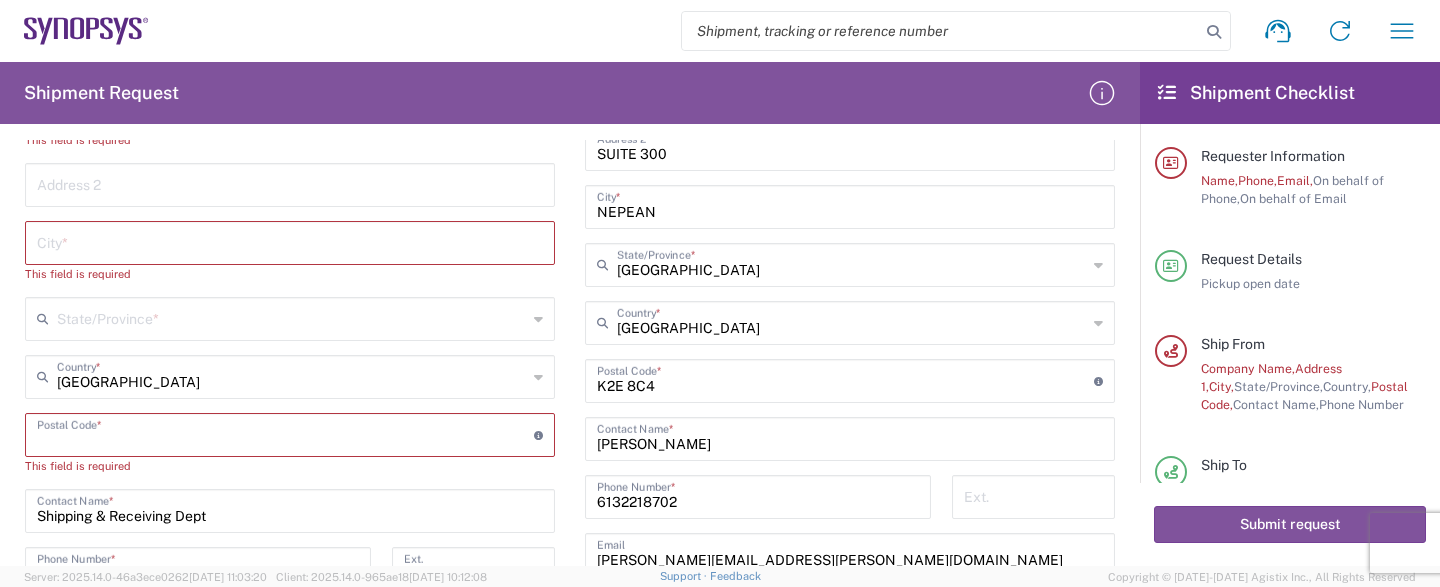 scroll, scrollTop: 927, scrollLeft: 0, axis: vertical 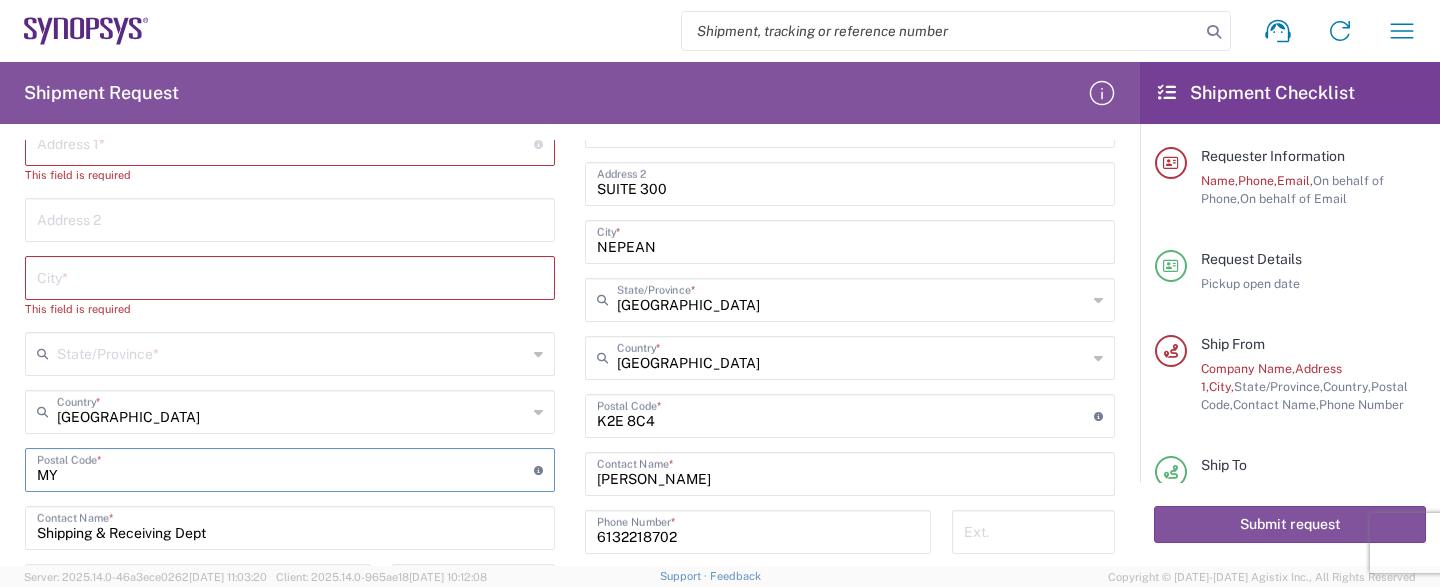 type on "M" 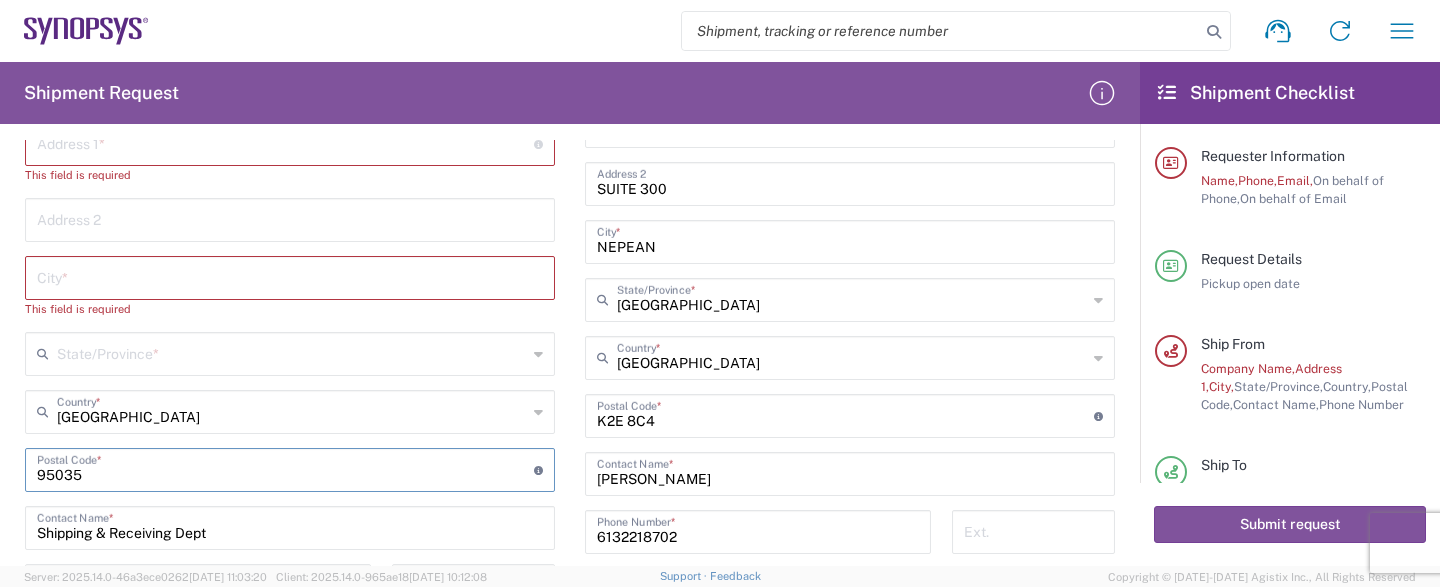 click at bounding box center (285, 468) 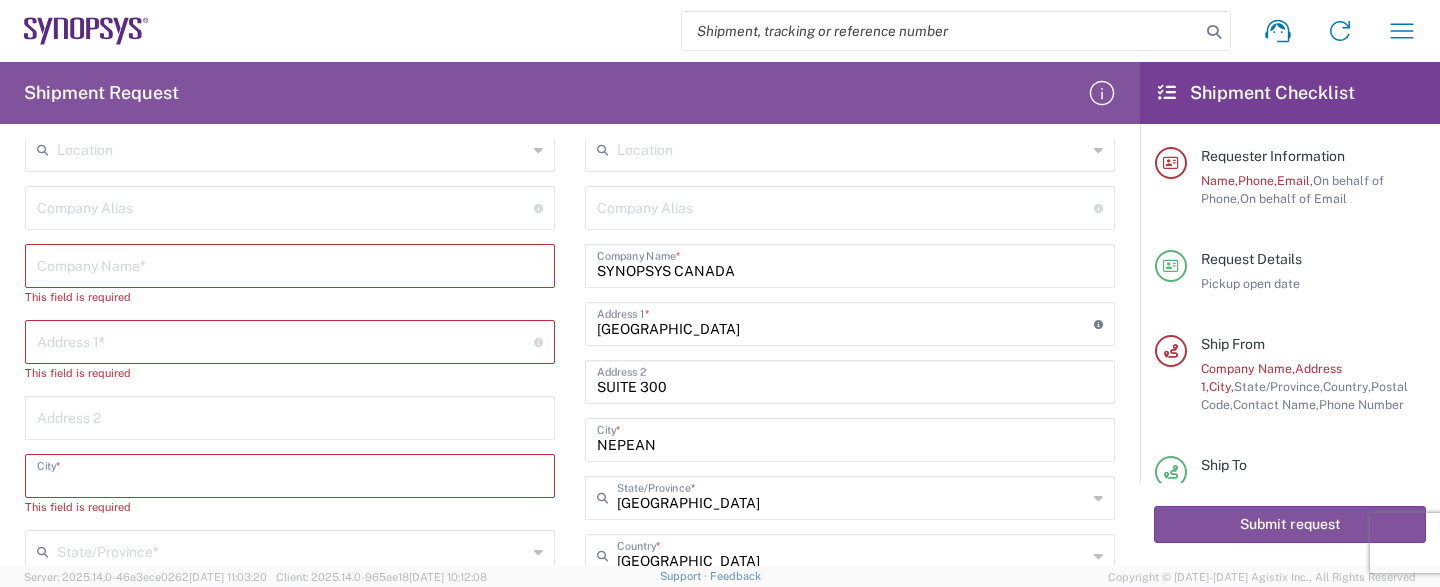 scroll, scrollTop: 630, scrollLeft: 0, axis: vertical 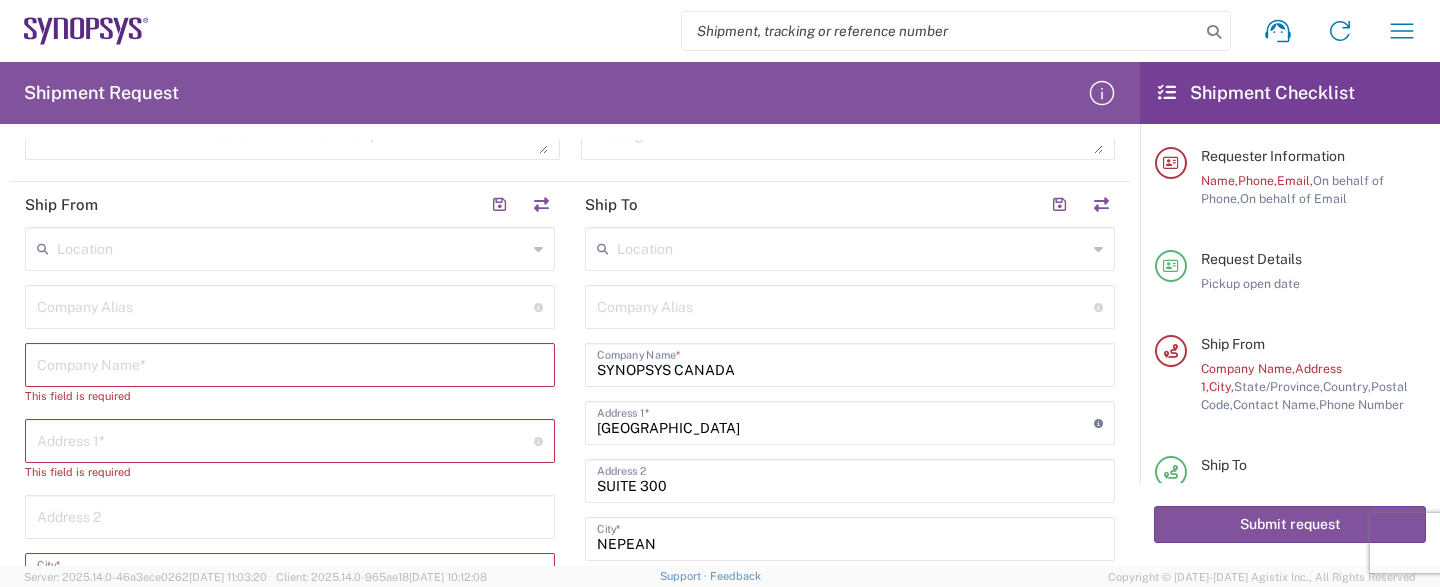 click at bounding box center [290, 363] 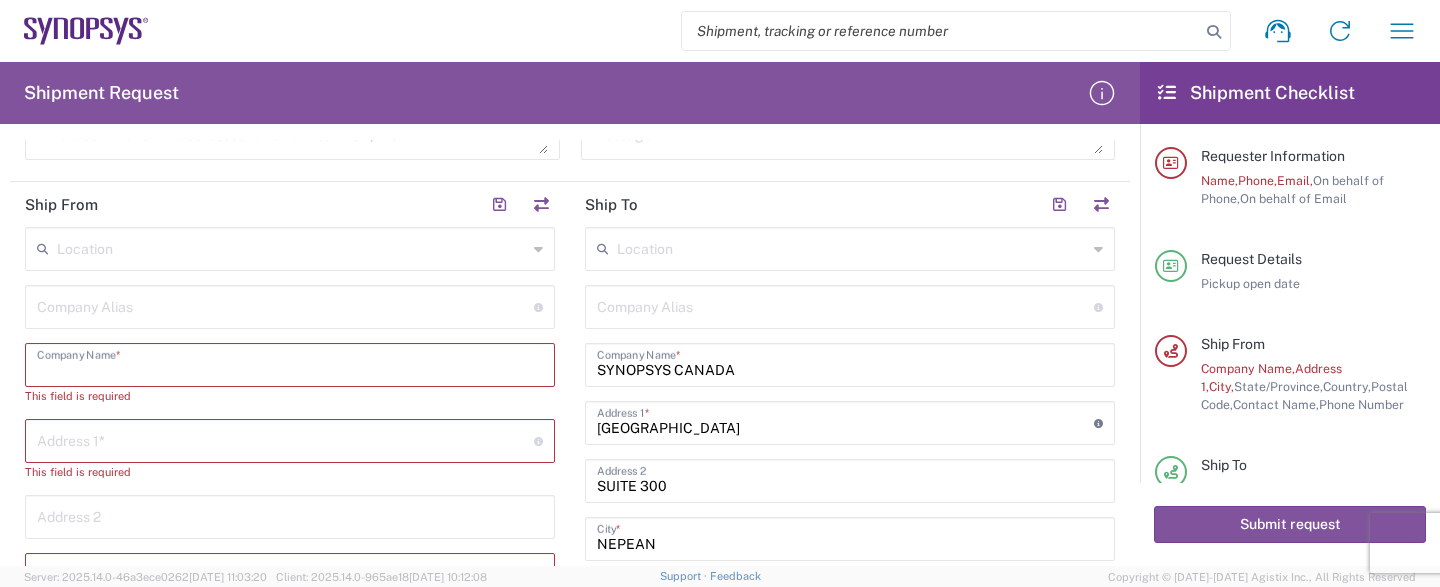 click at bounding box center [290, 363] 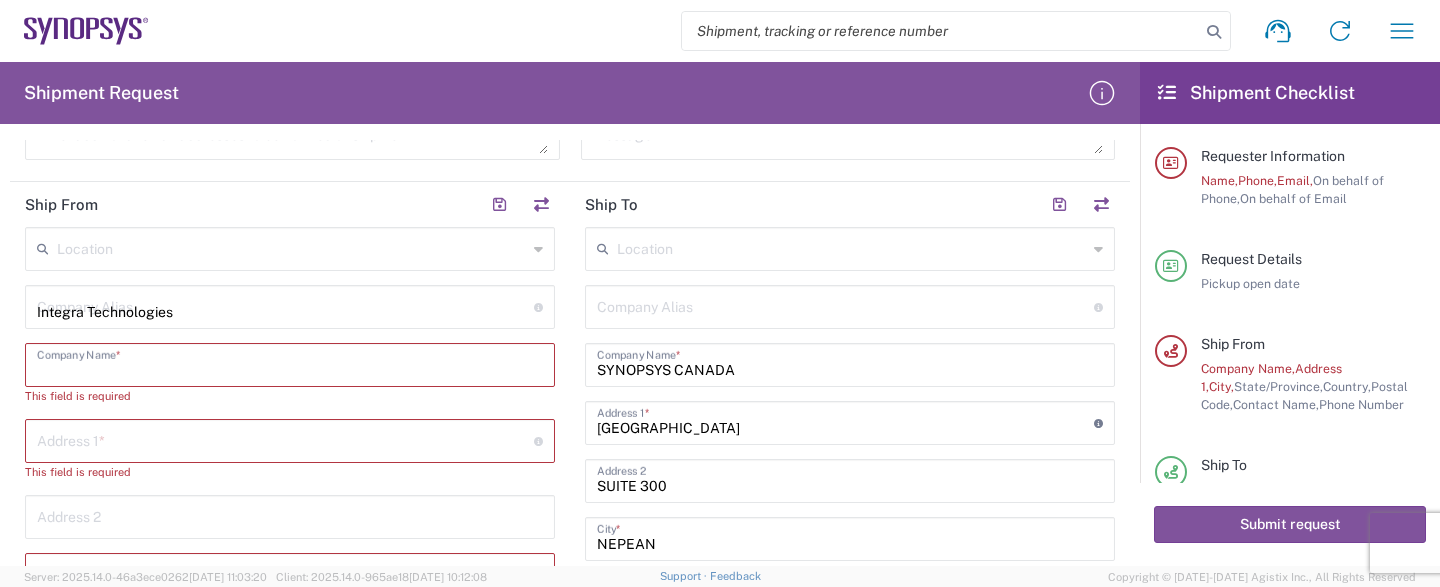 type on "Integra Technologies" 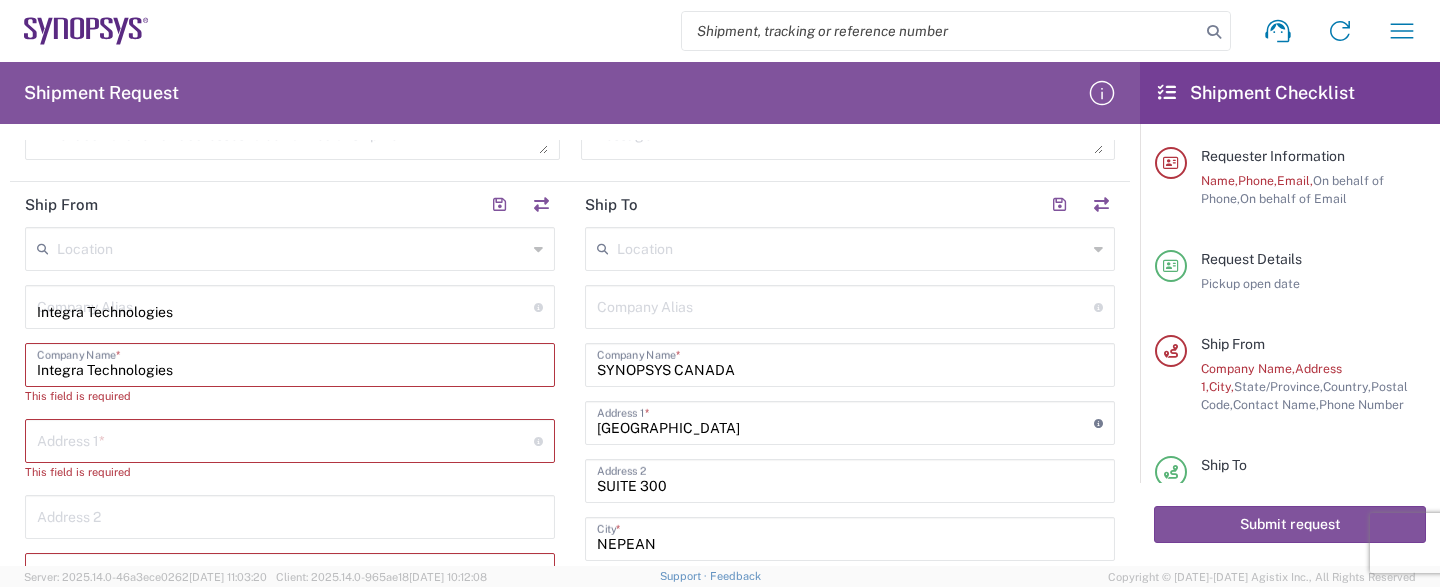 type on "1635 MCCARTHY BLVD" 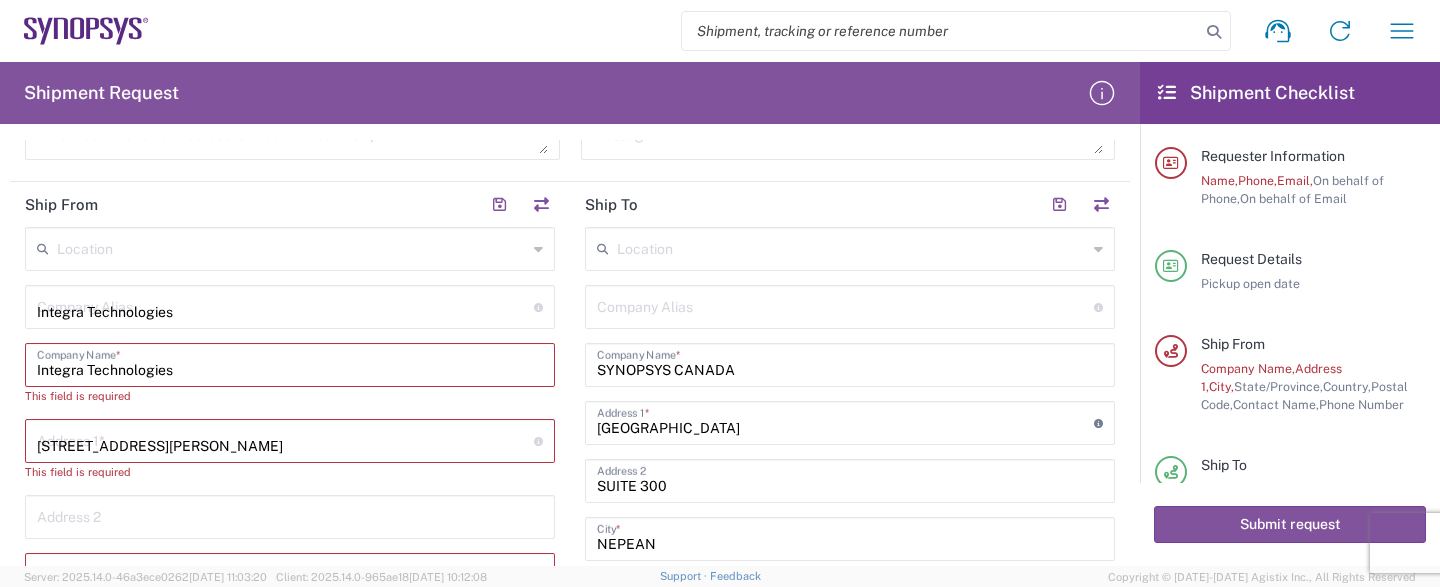 type on "Shipping & Receiving Shipping" 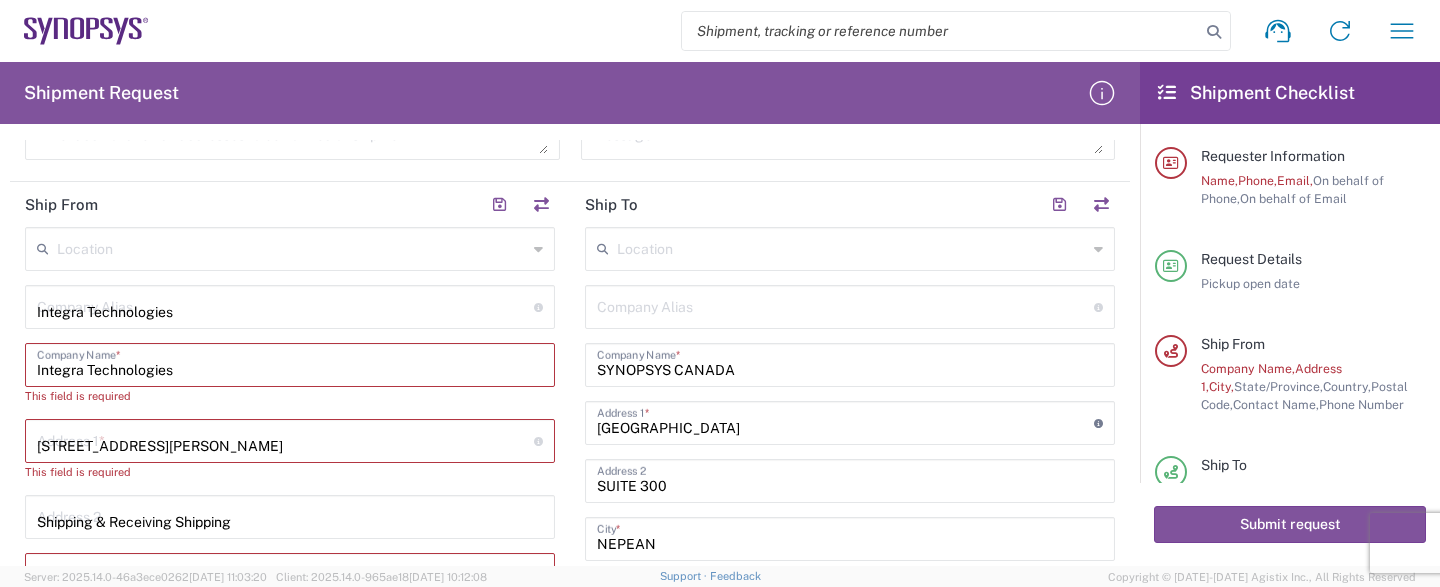 type on "MILPITAS" 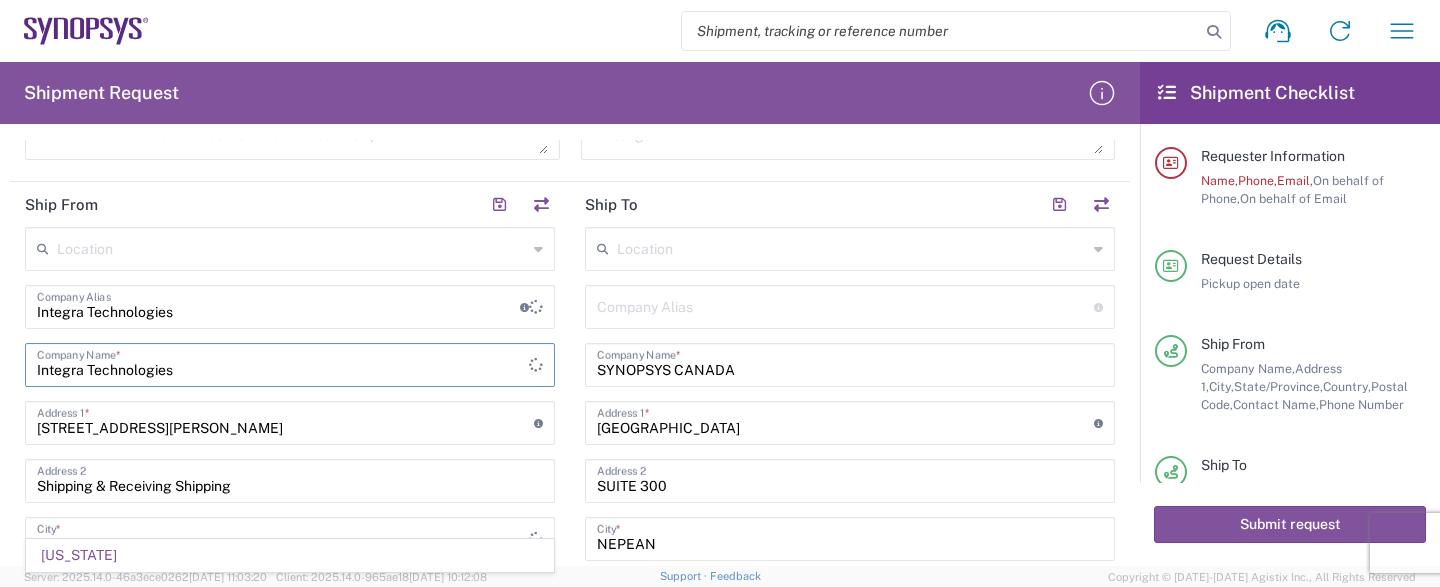 type 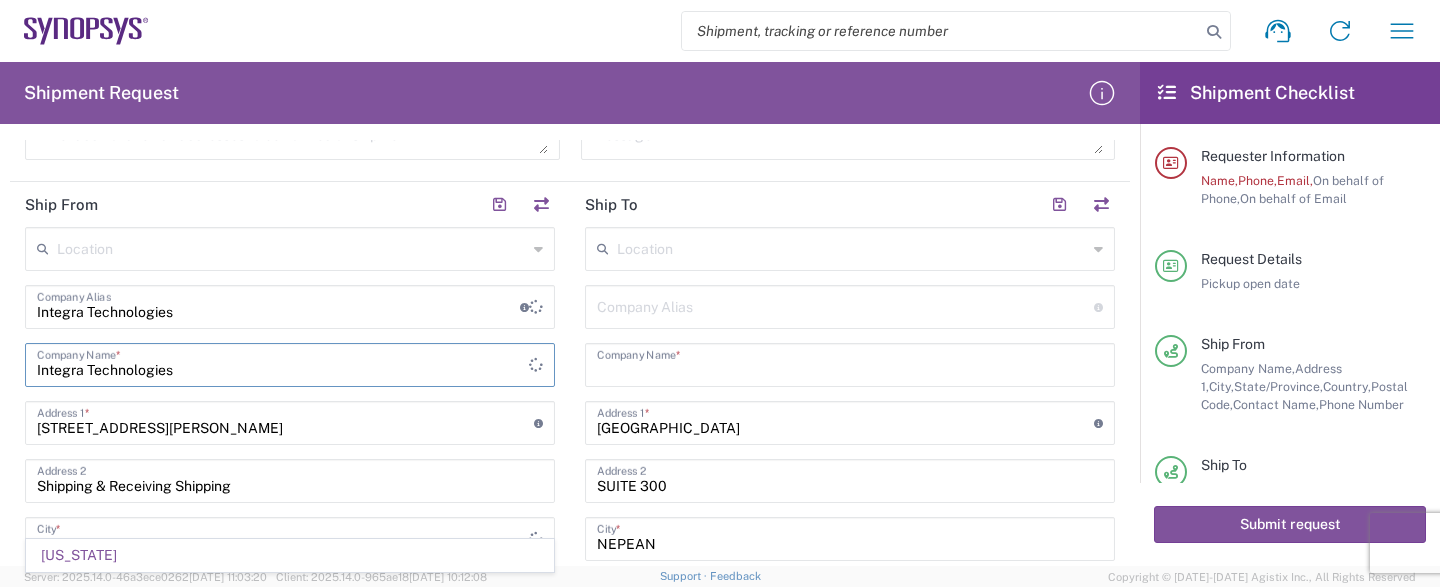 type 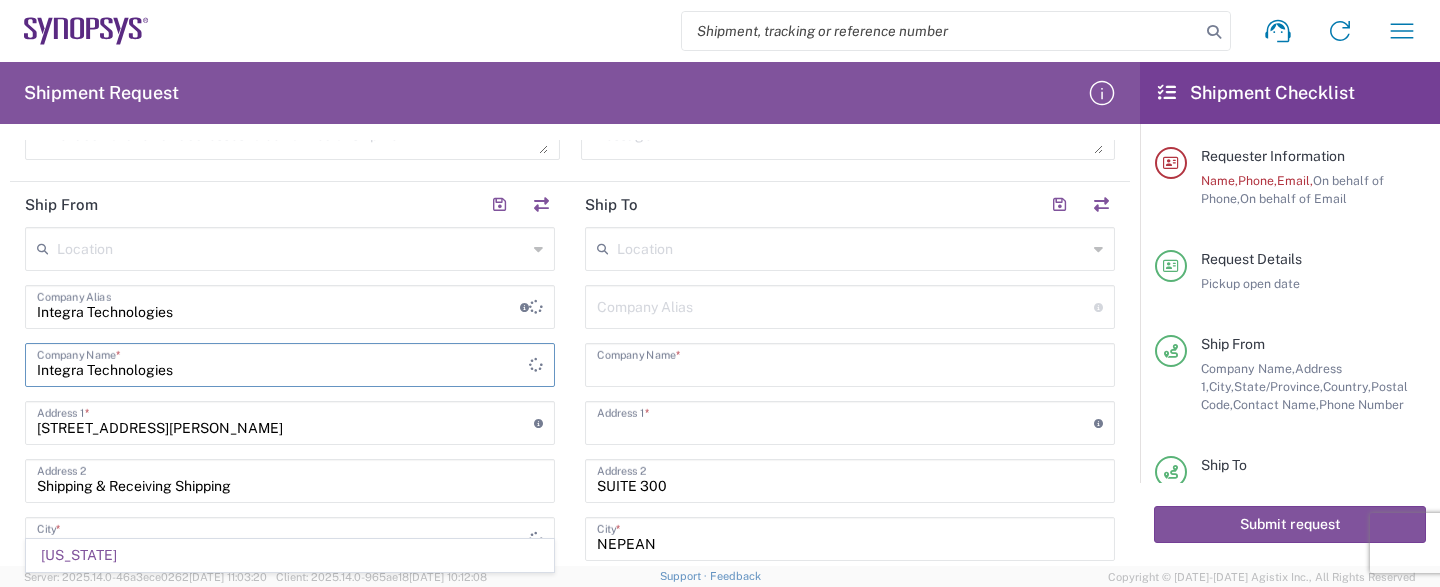 type 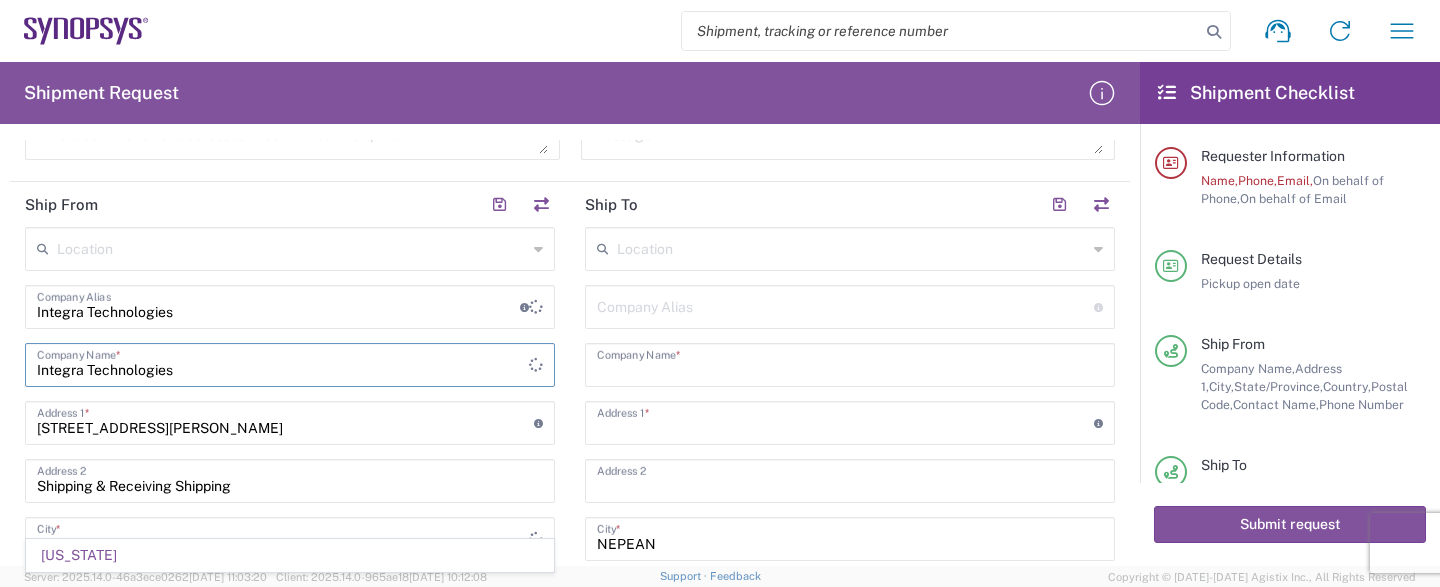 type 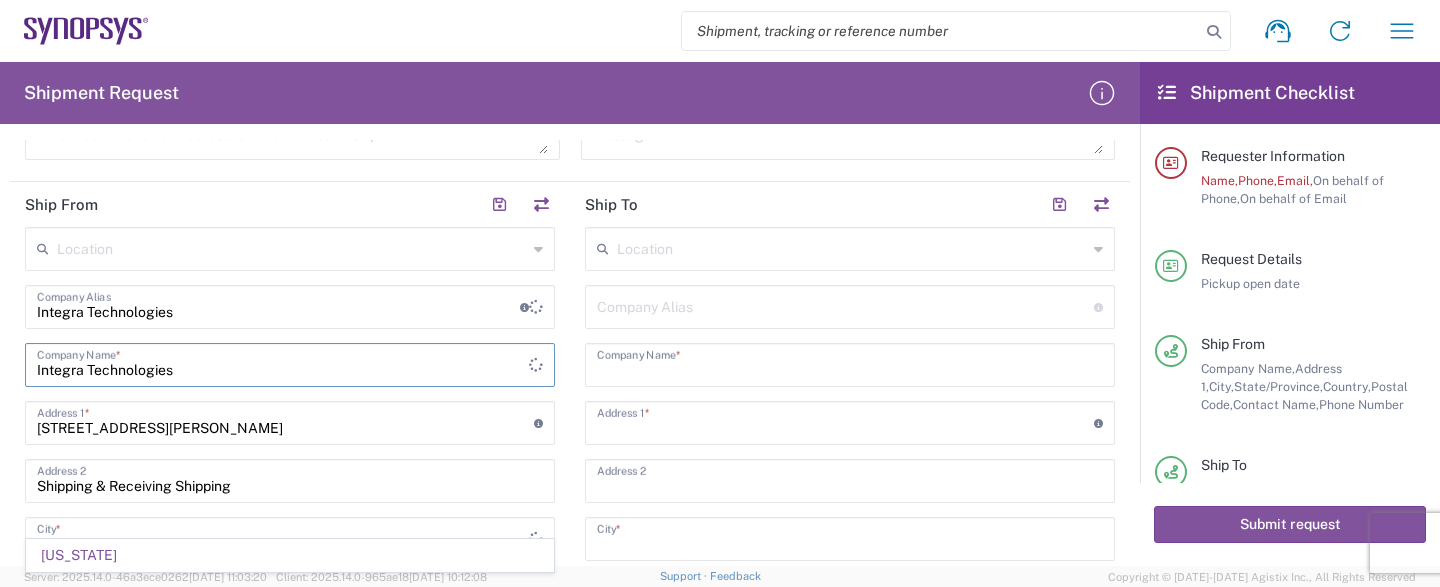type 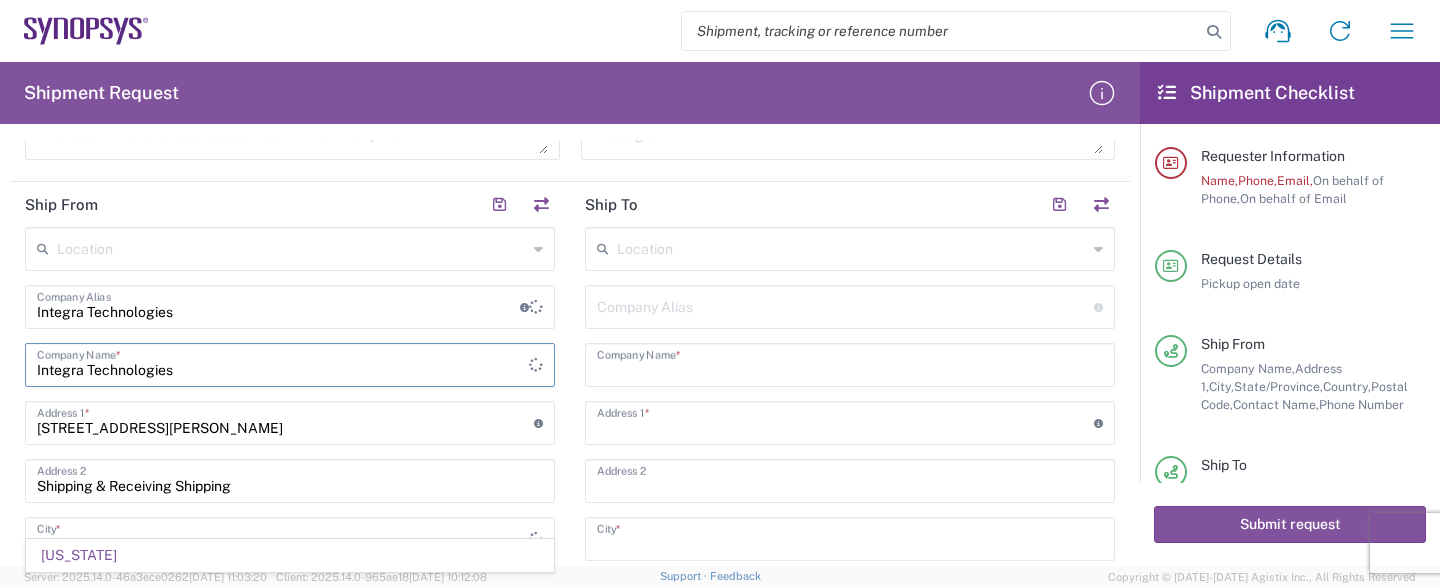 type 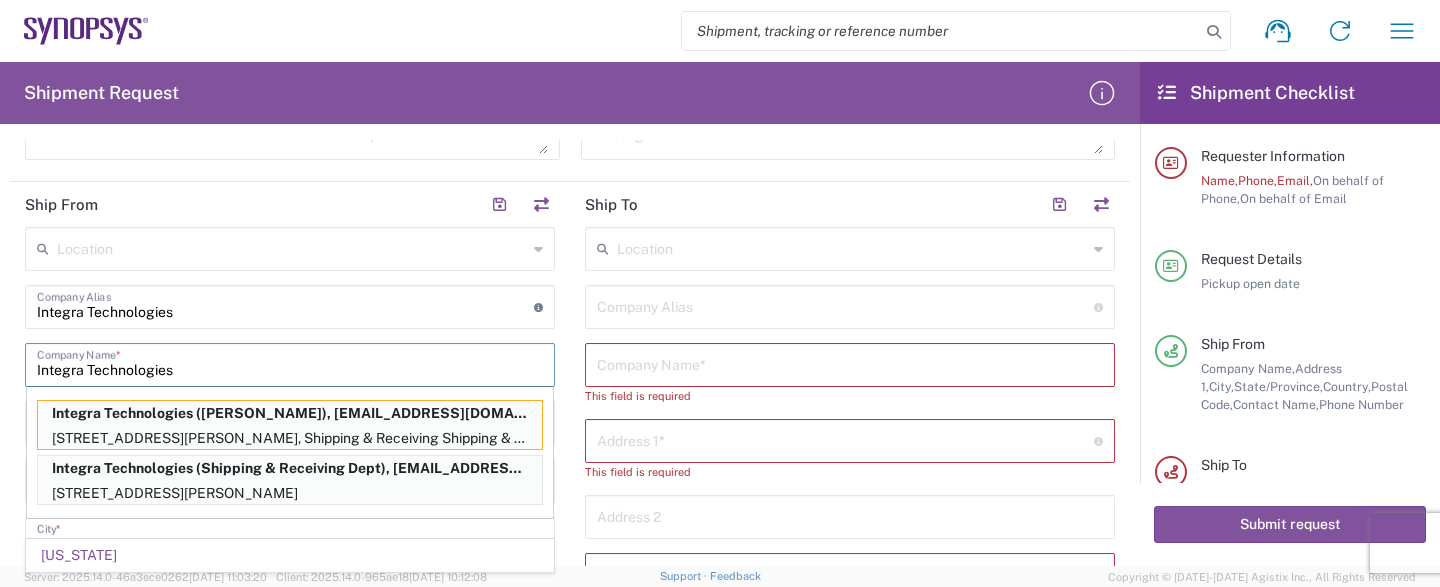 click on "Location  [GEOGRAPHIC_DATA] DE04 Agrate Brianza IT01 [GEOGRAPHIC_DATA] DE02 [GEOGRAPHIC_DATA] [GEOGRAPHIC_DATA] [GEOGRAPHIC_DATA] [GEOGRAPHIC_DATA] [GEOGRAPHIC_DATA] RMZ IN01 [GEOGRAPHIC_DATA] RMZ IN02 [GEOGRAPHIC_DATA] RMZ IN08 [GEOGRAPHIC_DATA] RMZ IN25 [GEOGRAPHIC_DATA] RMZ IN33 [GEOGRAPHIC_DATA] RMZ IN37 [GEOGRAPHIC_DATA] RMZ IN47 [GEOGRAPHIC_DATA] SIG IN32 [GEOGRAPHIC_DATA] SIG IN7D [GEOGRAPHIC_DATA] [GEOGRAPHIC_DATA] [GEOGRAPHIC_DATA] [GEOGRAPHIC_DATA] [GEOGRAPHIC_DATA] [GEOGRAPHIC_DATA] [GEOGRAPHIC_DATA] [GEOGRAPHIC_DATA] [GEOGRAPHIC_DATA] [GEOGRAPHIC_DATA] [GEOGRAPHIC_DATA] DE21 [GEOGRAPHIC_DATA] [GEOGRAPHIC_DATA] [GEOGRAPHIC_DATA] IN68 [GEOGRAPHIC_DATA] [GEOGRAPHIC_DATA] [GEOGRAPHIC_DATA] [GEOGRAPHIC_DATA] [GEOGRAPHIC_DATA] [GEOGRAPHIC_DATA] [GEOGRAPHIC_DATA] [GEOGRAPHIC_DATA] [GEOGRAPHIC_DATA] [GEOGRAPHIC_DATA] [GEOGRAPHIC_DATA] [GEOGRAPHIC_DATA] [GEOGRAPHIC_DATA] [GEOGRAPHIC_DATA] [GEOGRAPHIC_DATA] [GEOGRAPHIC_DATA] [GEOGRAPHIC_DATA] [GEOGRAPHIC_DATA] [GEOGRAPHIC_DATA] [GEOGRAPHIC_DATA] [GEOGRAPHIC_DATA][US_STATE] [GEOGRAPHIC_DATA] [GEOGRAPHIC_DATA] [GEOGRAPHIC_DATA] [GEOGRAPHIC_DATA] [GEOGRAPHIC_DATA] NL03 [GEOGRAPHIC_DATA] DE06 [GEOGRAPHIC_DATA] [GEOGRAPHIC_DATA] [GEOGRAPHIC_DATA] [GEOGRAPHIC_DATA] [GEOGRAPHIC_DATA] [GEOGRAPHIC_DATA][PERSON_NAME] [GEOGRAPHIC_DATA] [GEOGRAPHIC_DATA] AM10 [GEOGRAPHIC_DATA] [GEOGRAPHIC_DATA] [GEOGRAPHIC_DATA] [GEOGRAPHIC_DATA] [GEOGRAPHIC_DATA] [GEOGRAPHIC_DATA] Headquarters USSV [GEOGRAPHIC_DATA] US6L [GEOGRAPHIC_DATA] [GEOGRAPHIC_DATA] [GEOGRAPHIC_DATA] [GEOGRAPHIC_DATA] Hsinchu TW15 Hsinchu TW17 Hsinchu TW19 Hsinchu TW21 * * *" 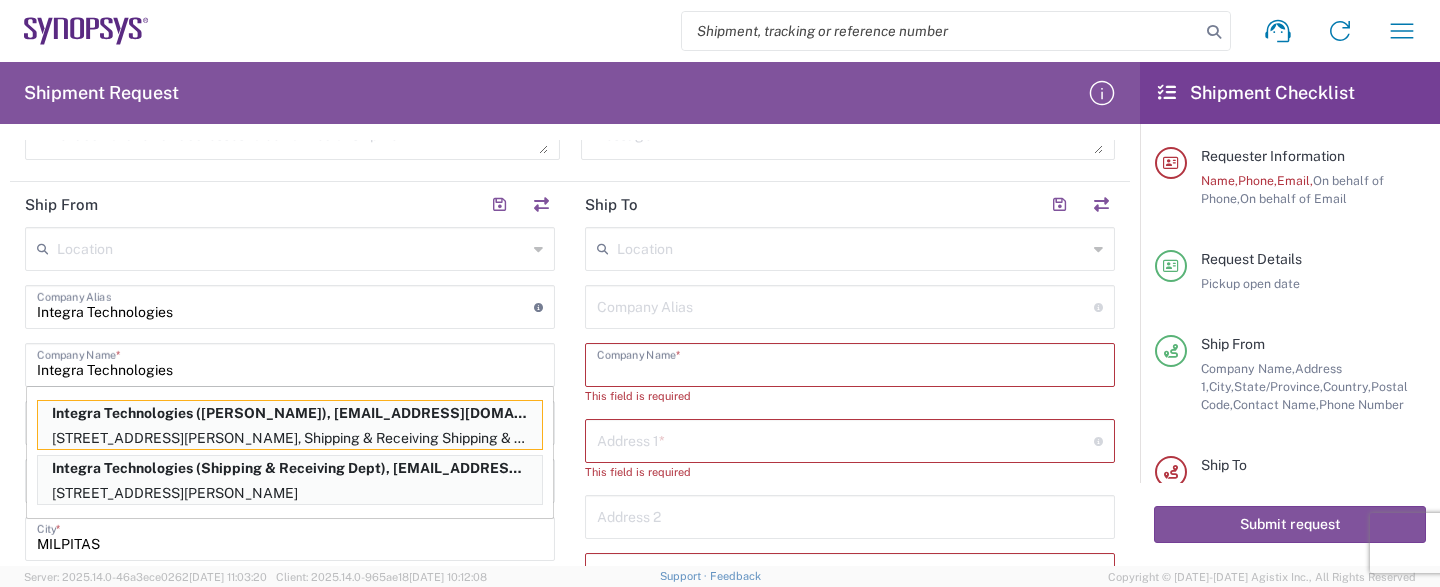 click at bounding box center [850, 363] 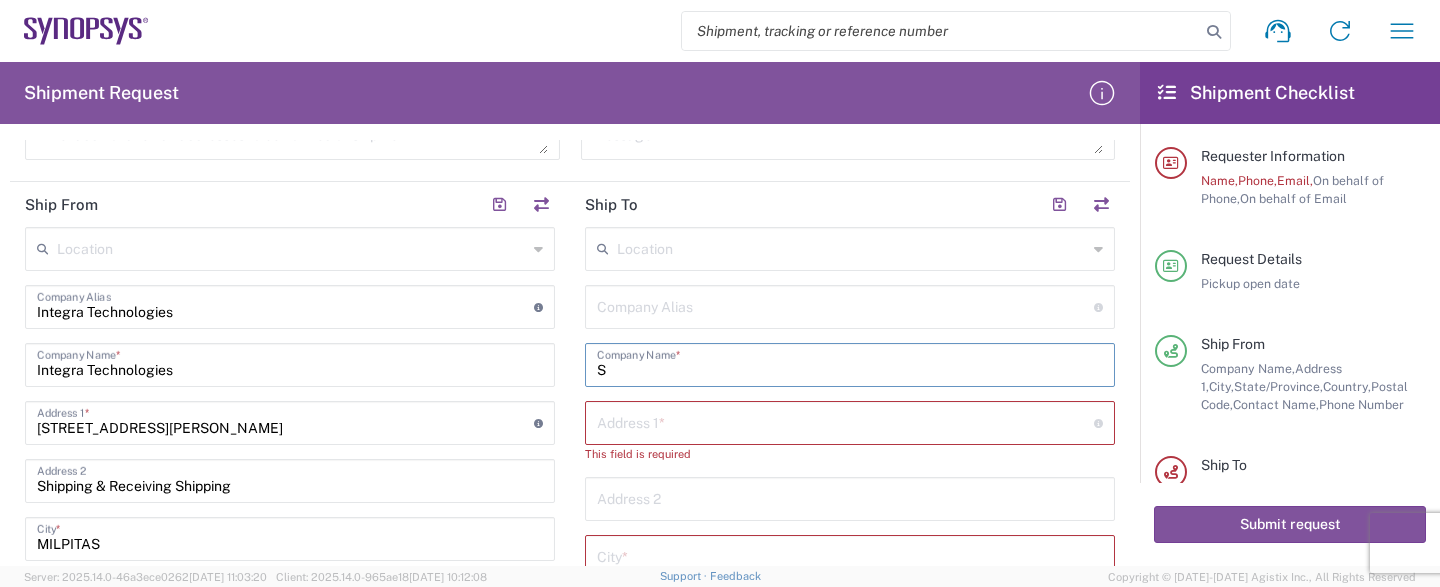 type on "S" 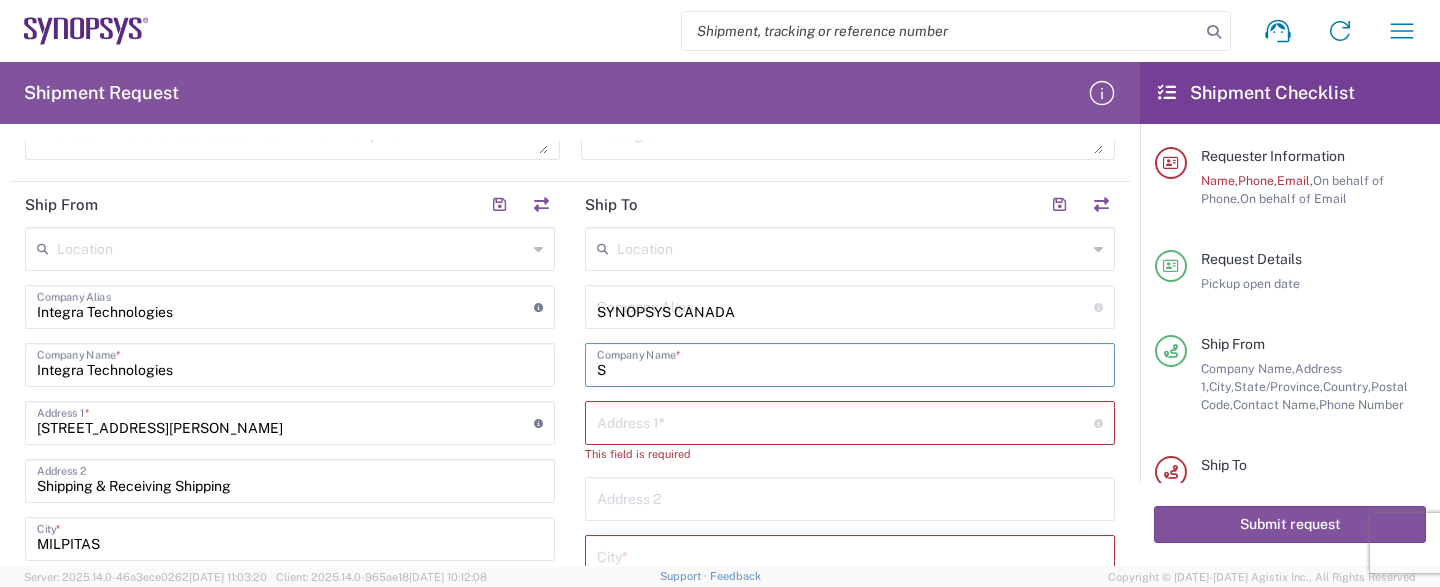 type on "SYNOPSYS CANADA" 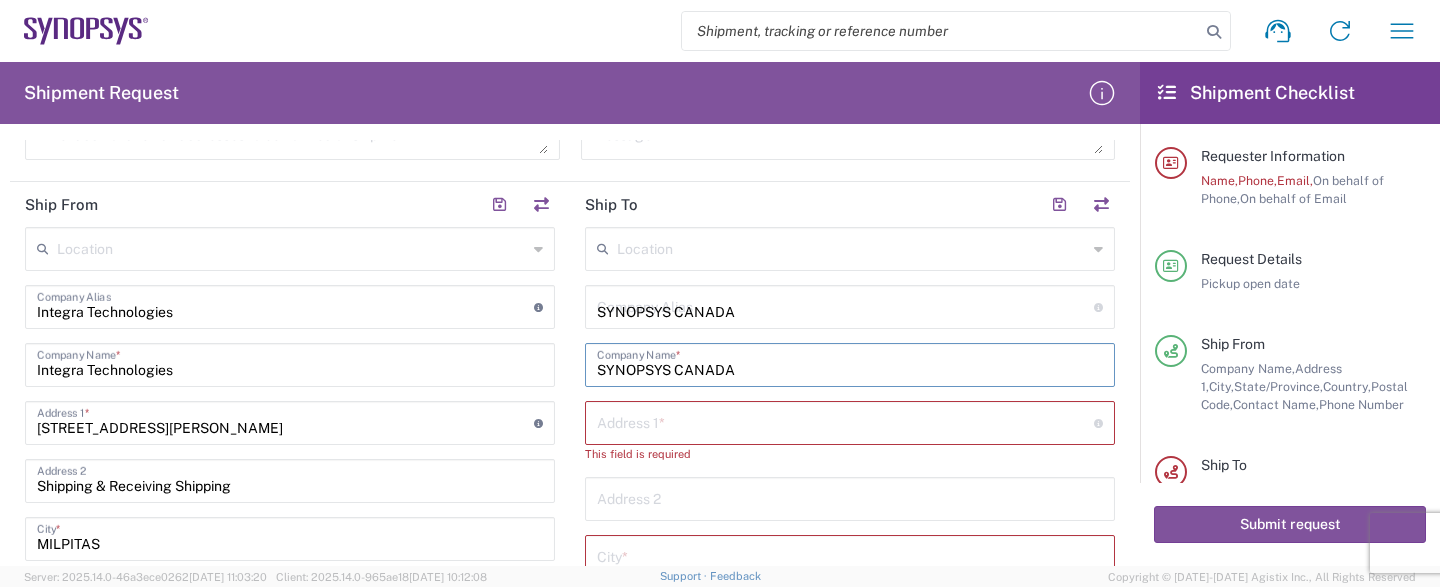 type on "[GEOGRAPHIC_DATA]" 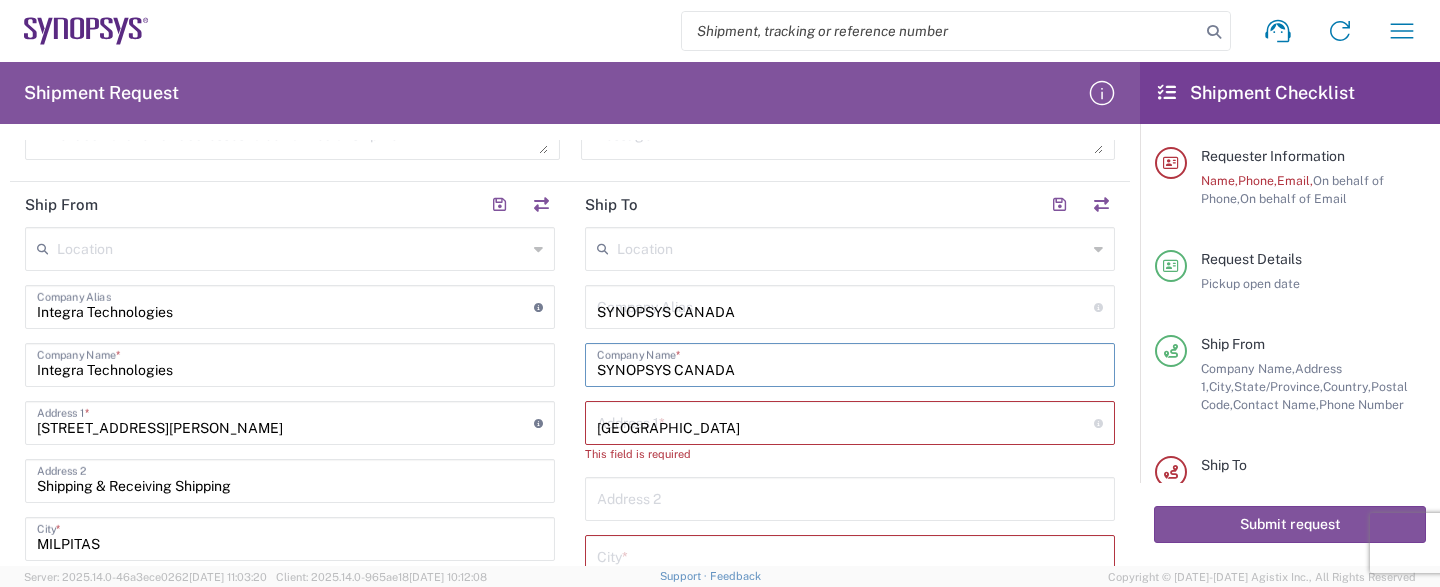 type on "SUITE 300" 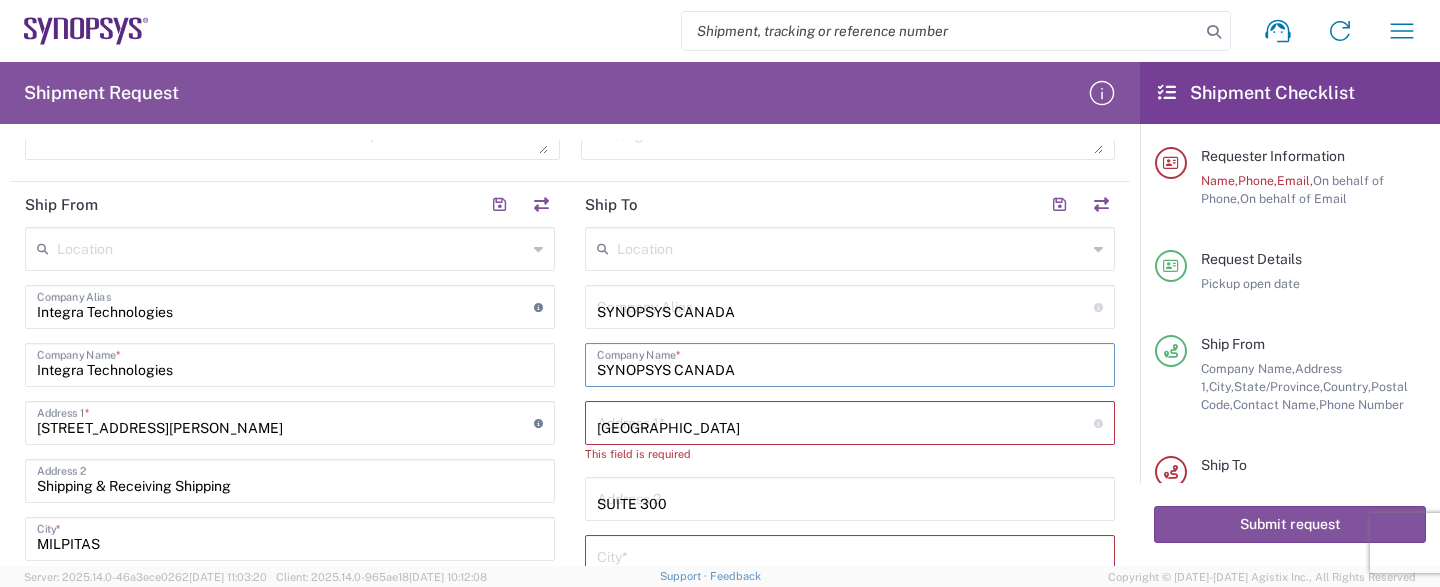 type on "NEPEAN" 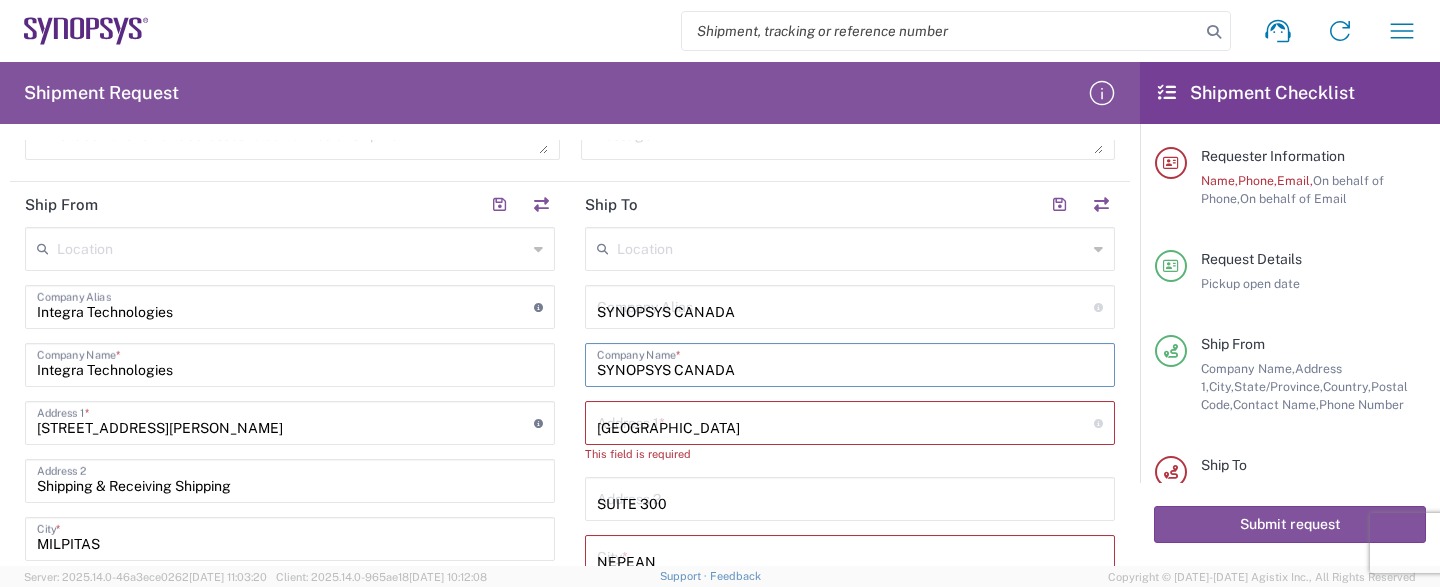 type on "[GEOGRAPHIC_DATA]" 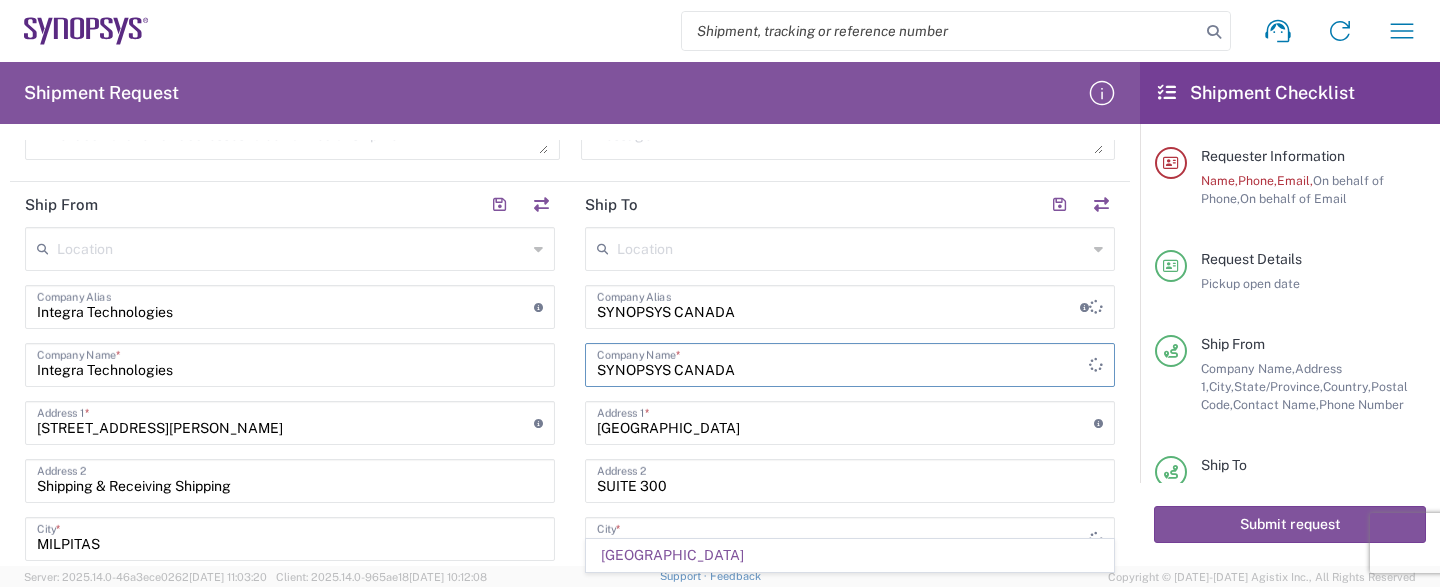 type 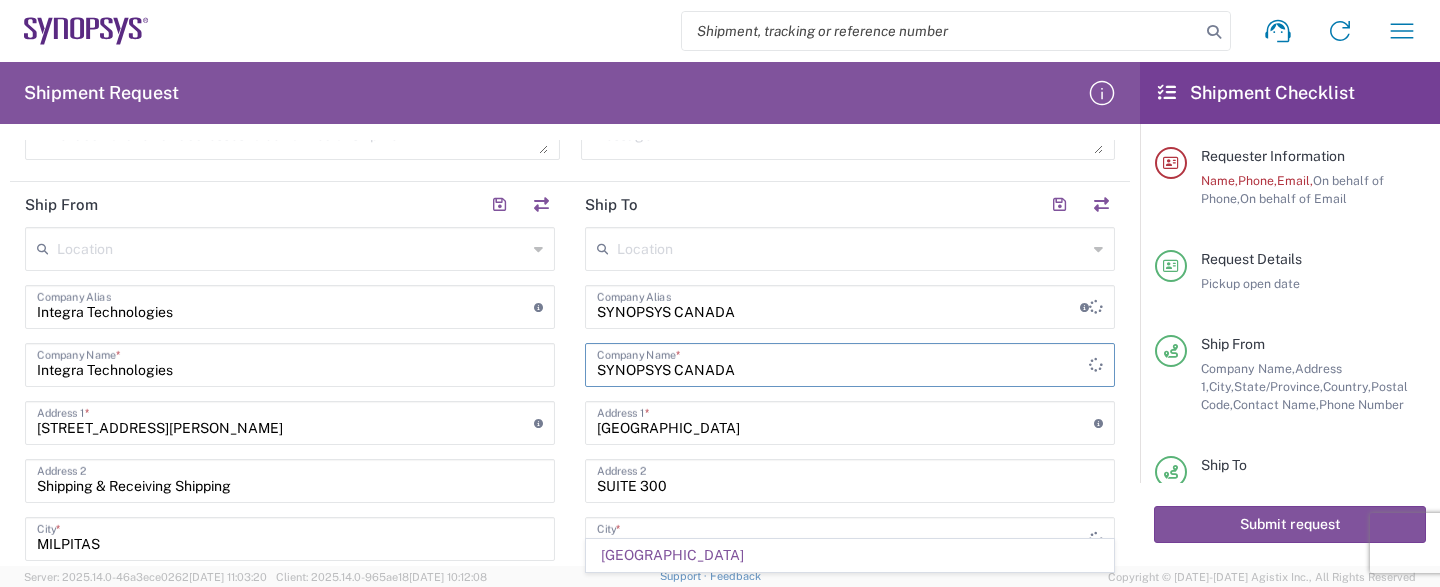 type 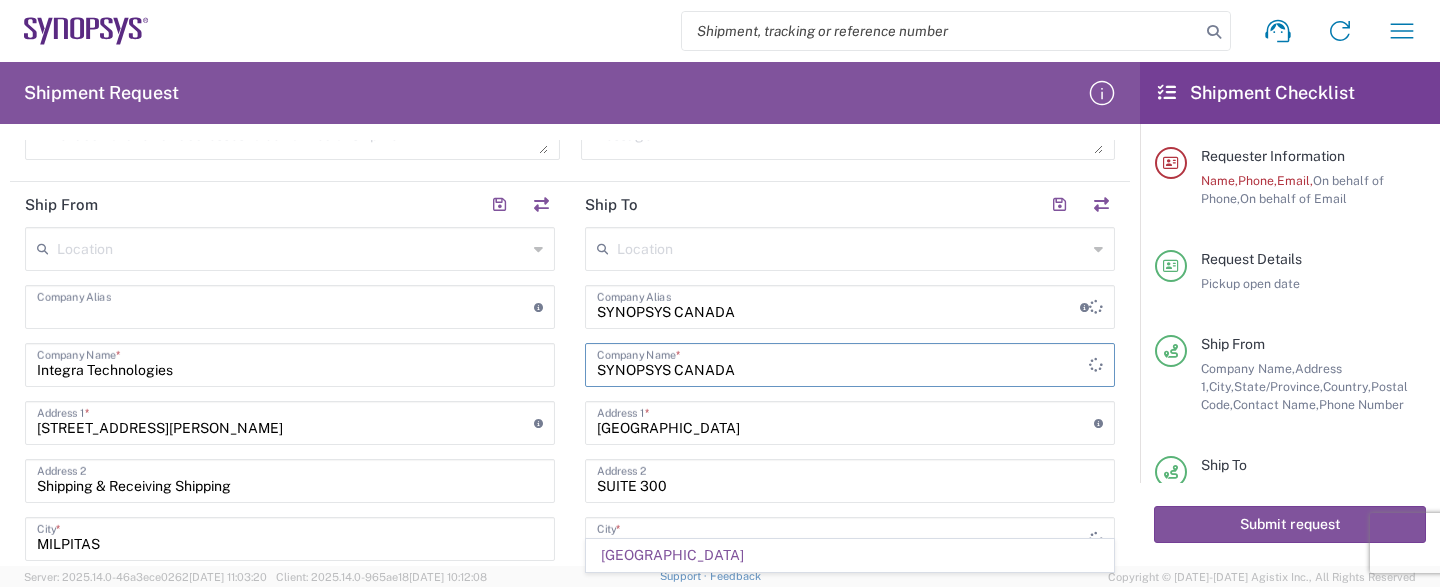 type 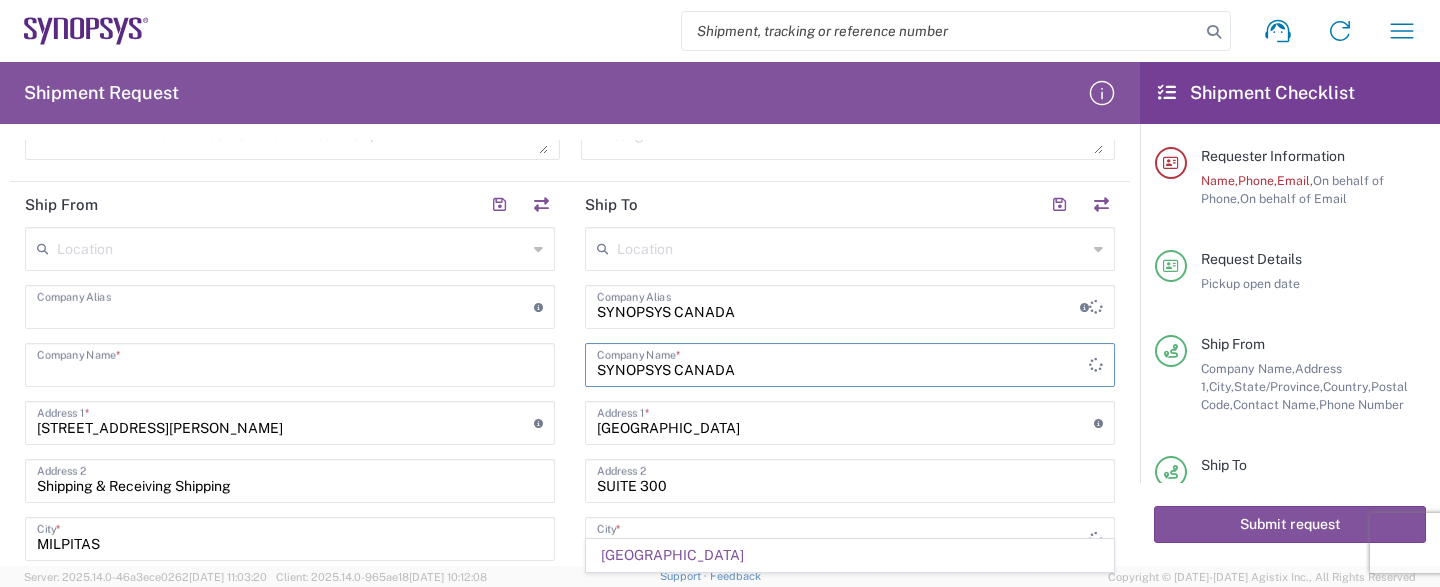 type 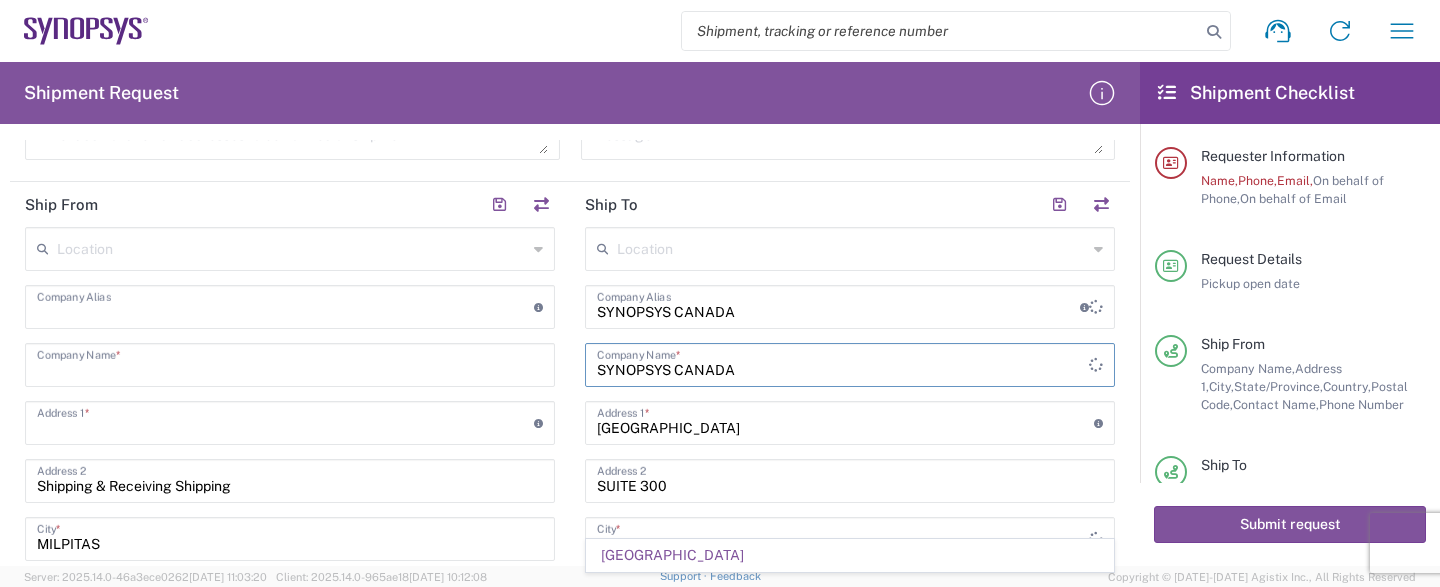 type 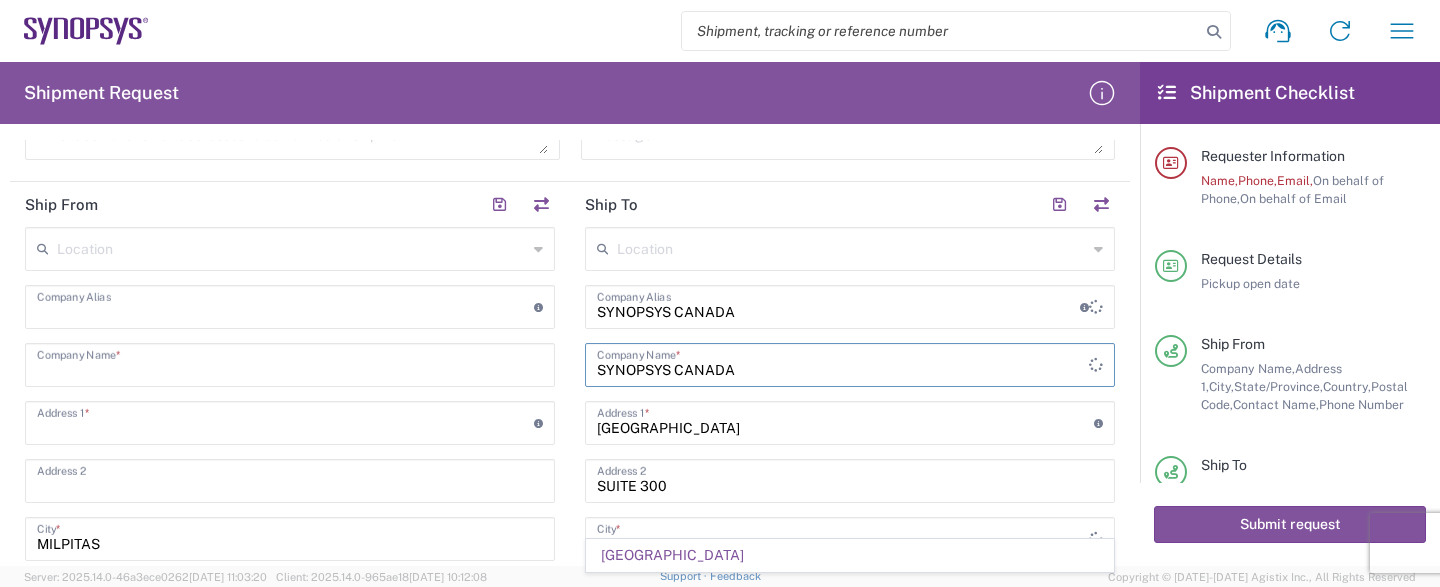 type 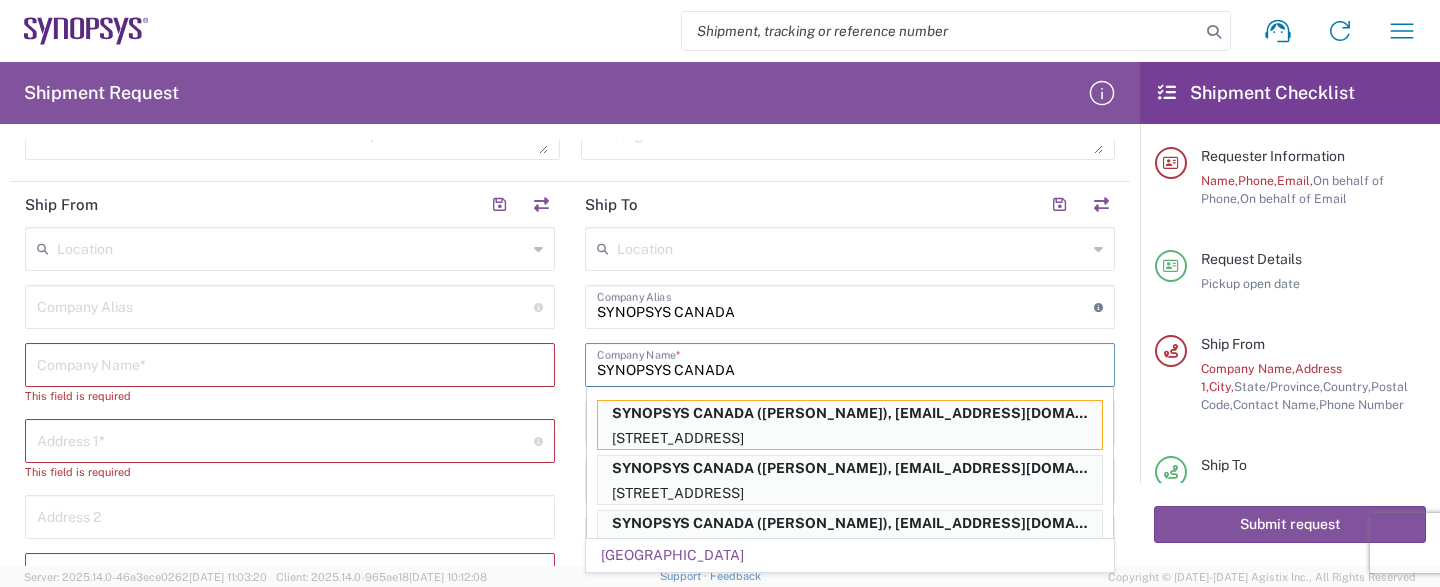 type on "[US_STATE]" 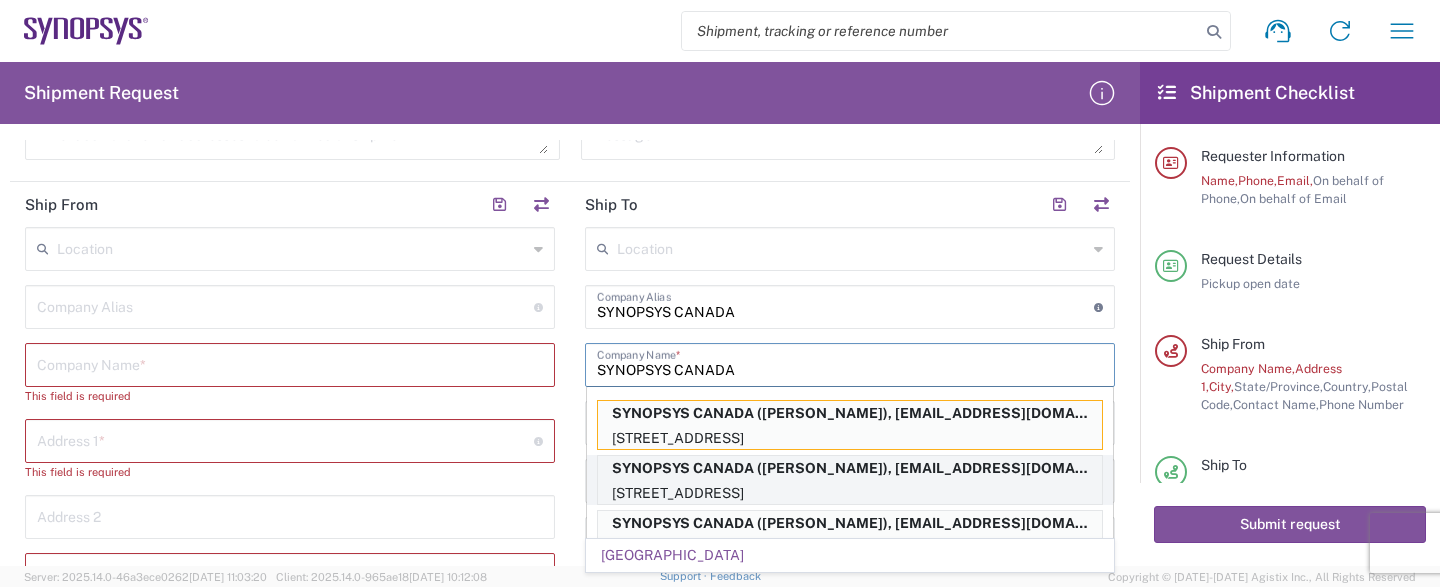 scroll, scrollTop: 62, scrollLeft: 0, axis: vertical 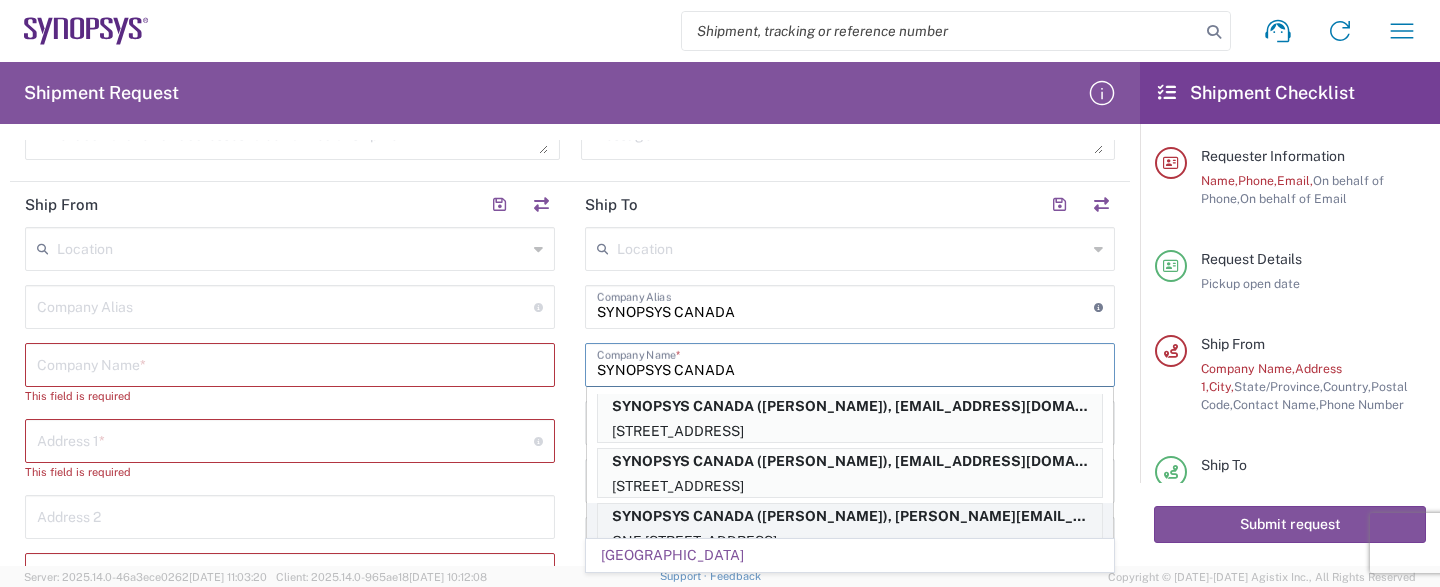 click on "SYNOPSYS CANADA ([PERSON_NAME]), [PERSON_NAME][EMAIL_ADDRESS][PERSON_NAME][DOMAIN_NAME]" at bounding box center (850, 516) 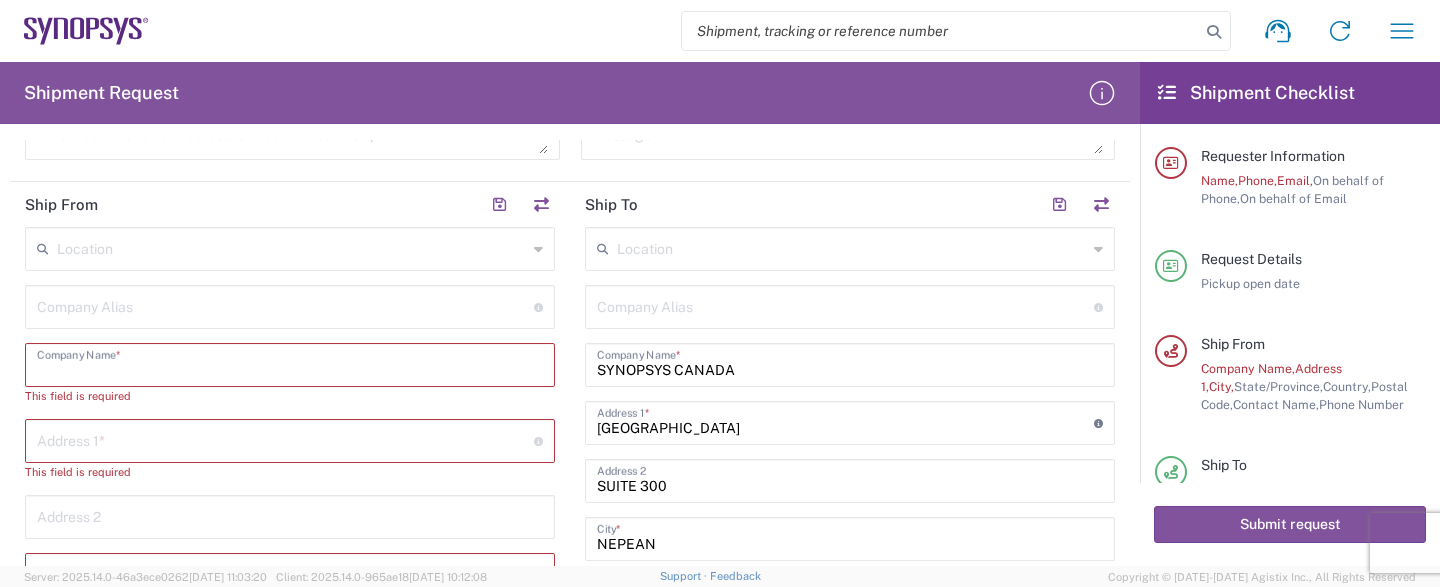 click at bounding box center [290, 363] 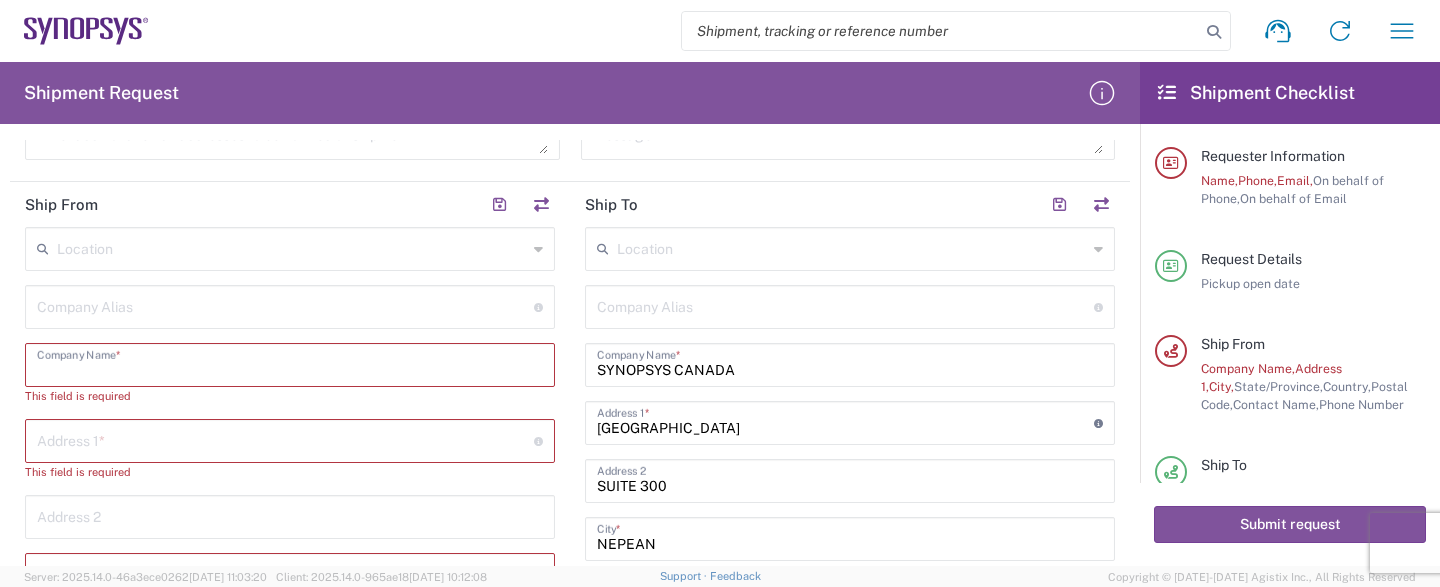 click at bounding box center (290, 363) 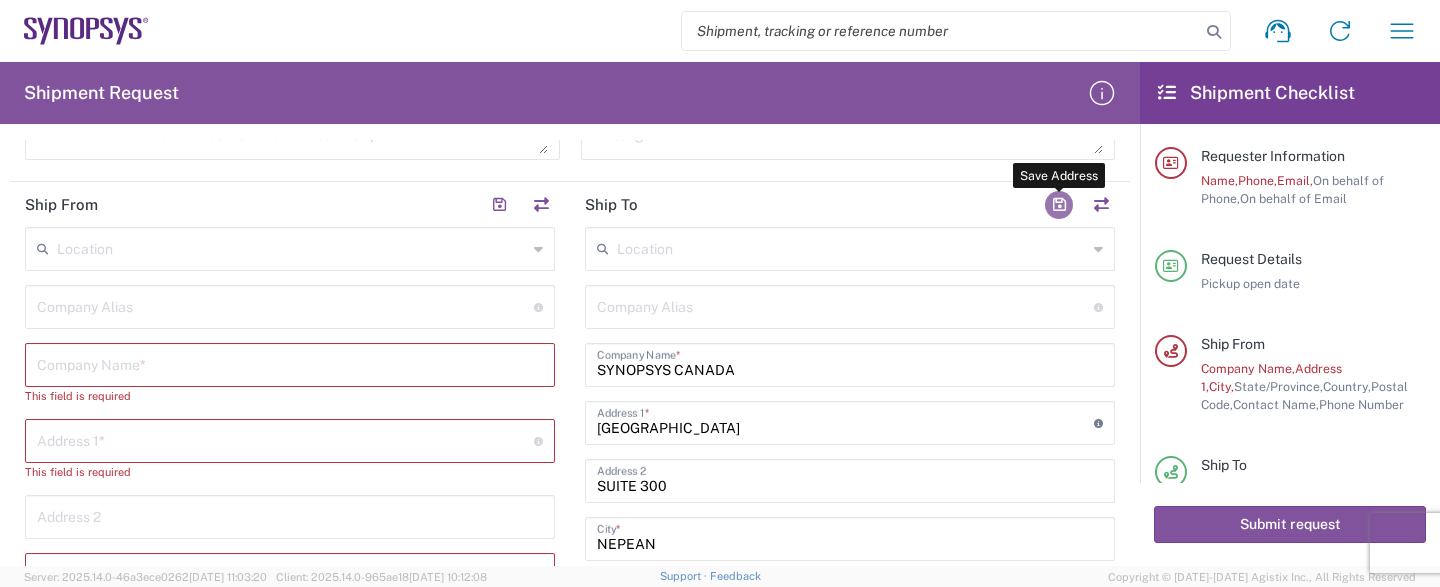 click 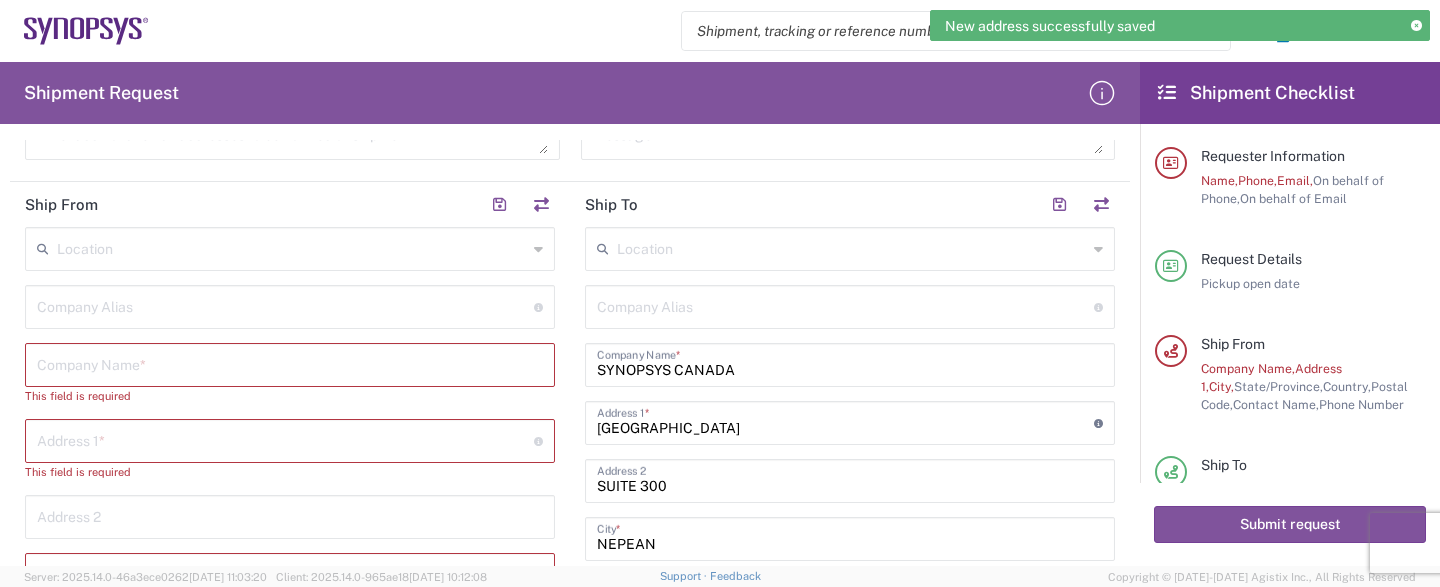 click at bounding box center (290, 363) 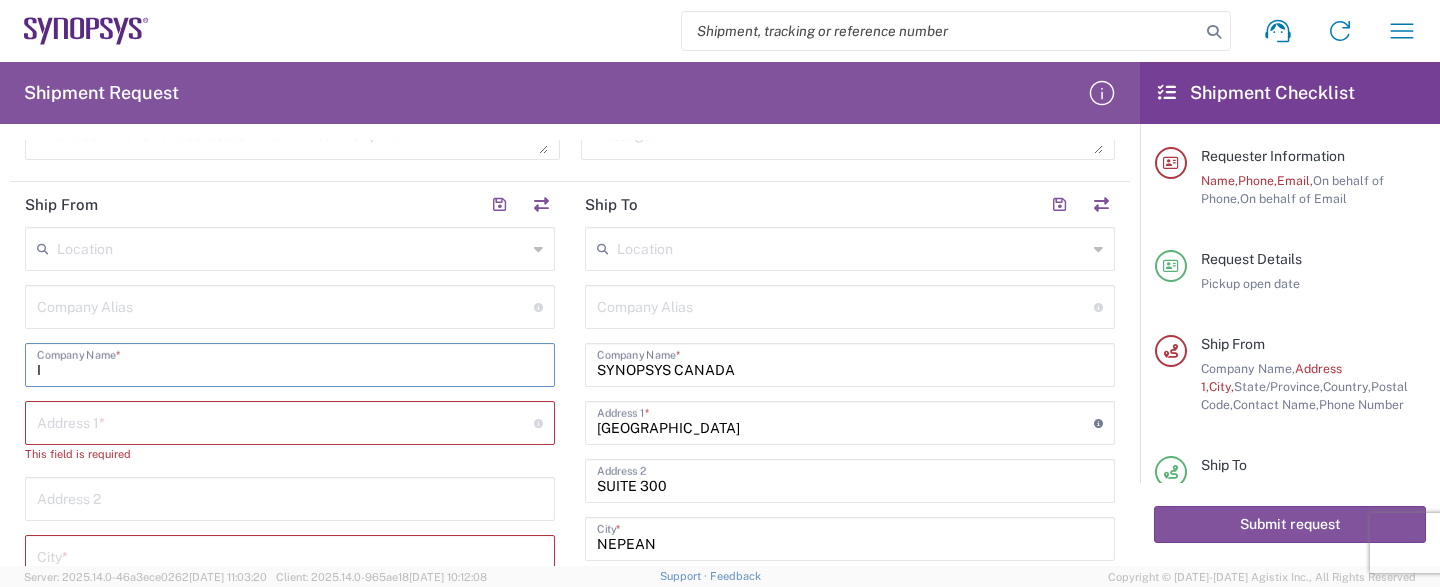 type on "I" 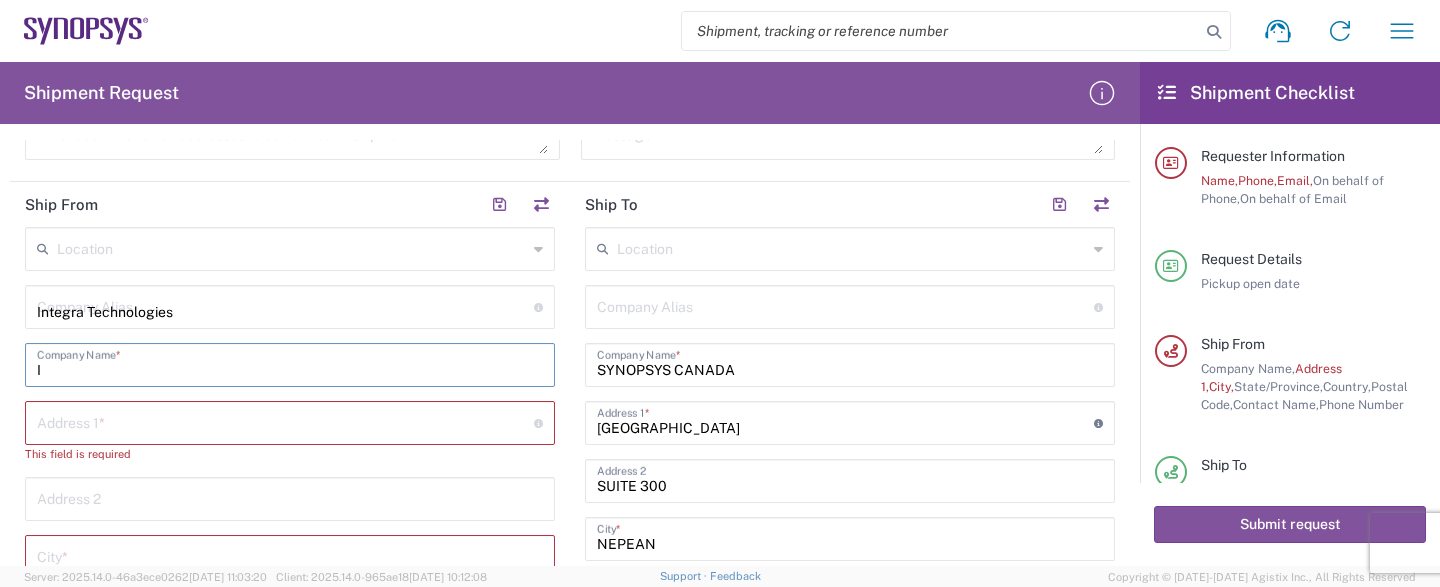 type on "Integra Technologies" 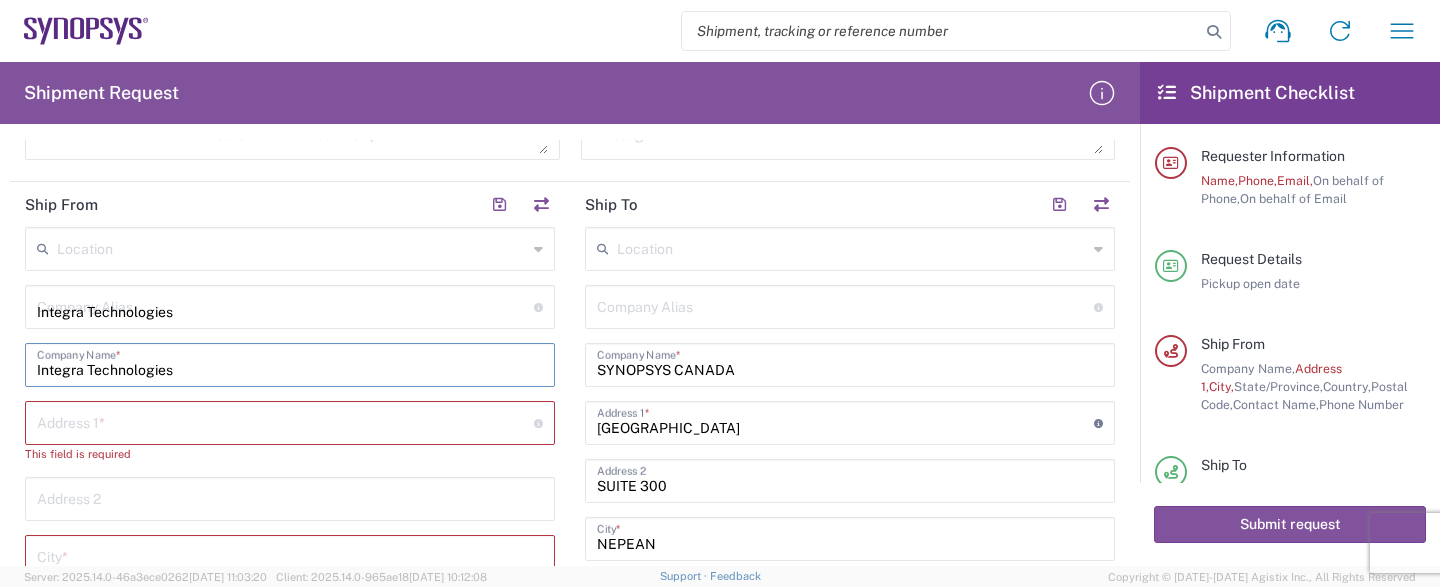 type on "1635 MCCARTHY BLVD" 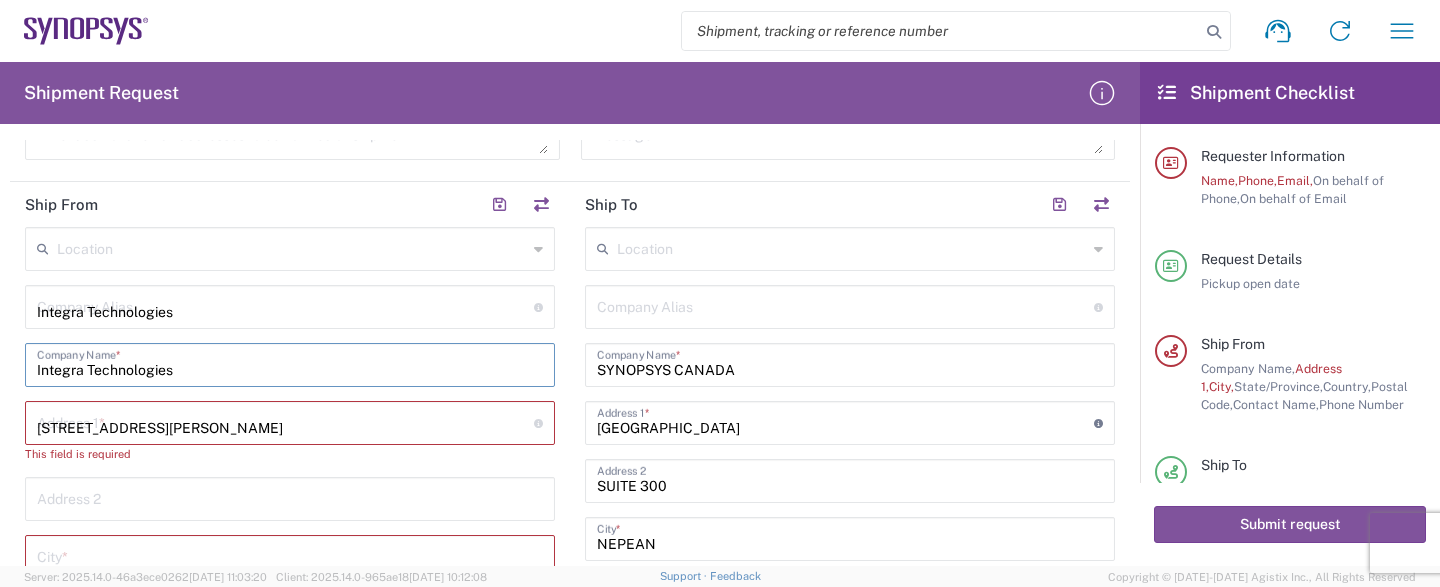 type on "Shipping & Receiving Shipping" 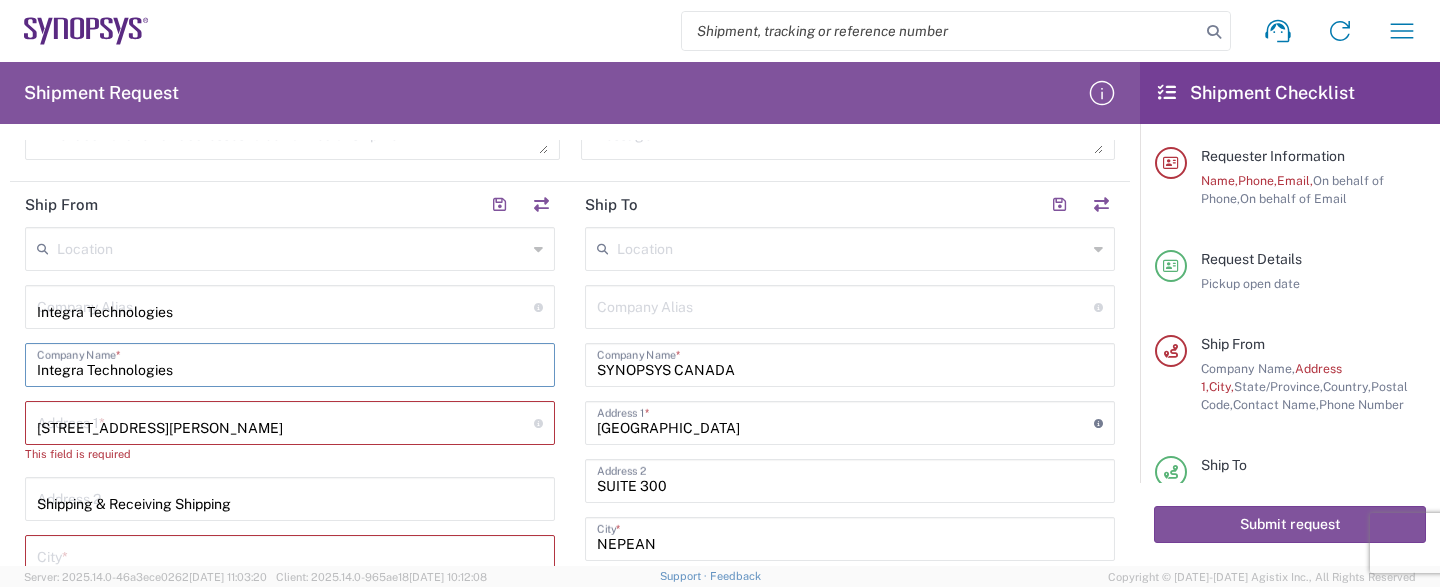type on "MILPITAS" 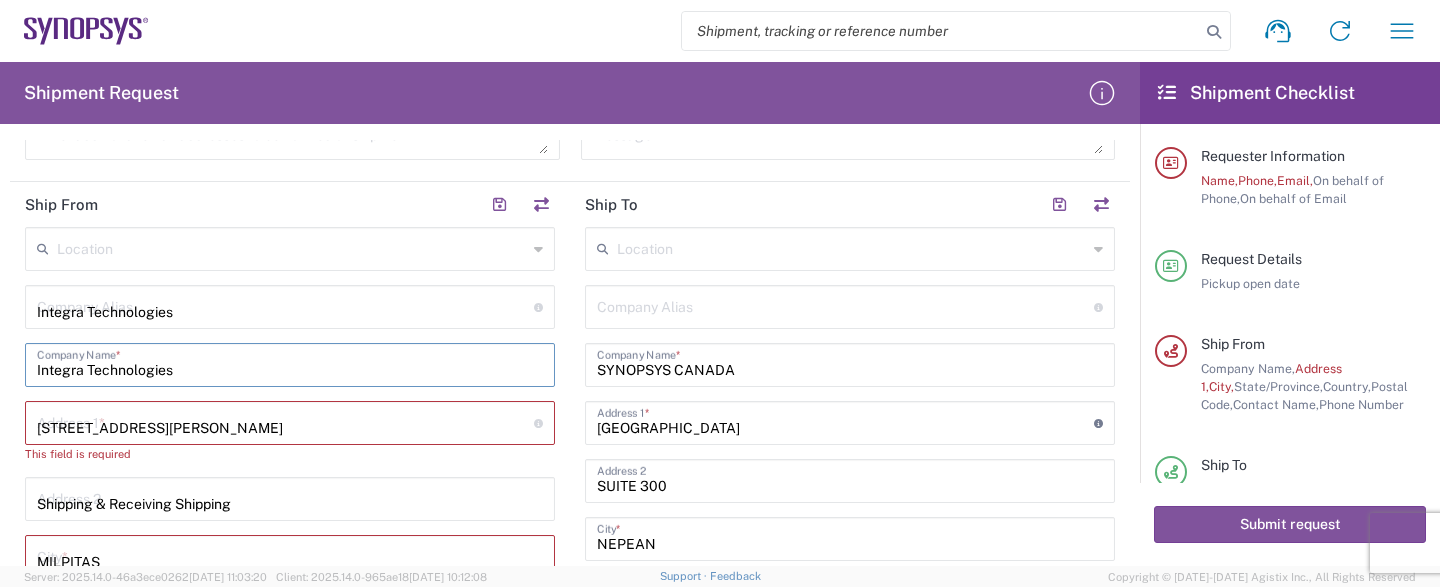 type on "[US_STATE]" 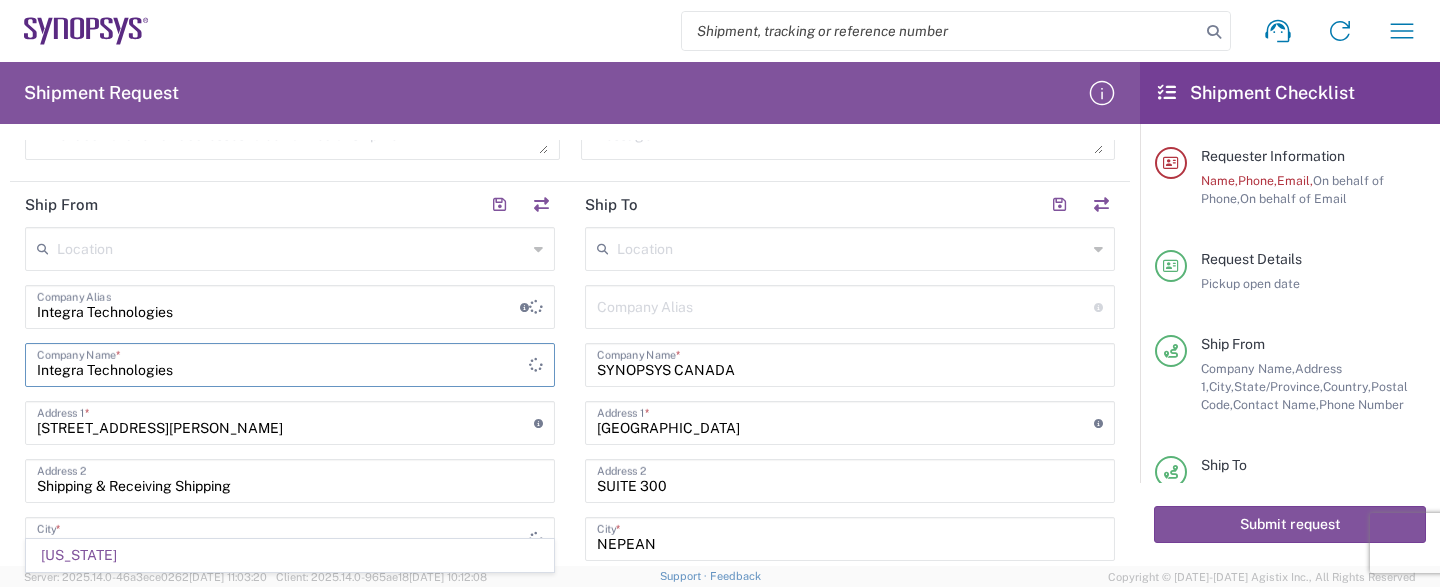 type 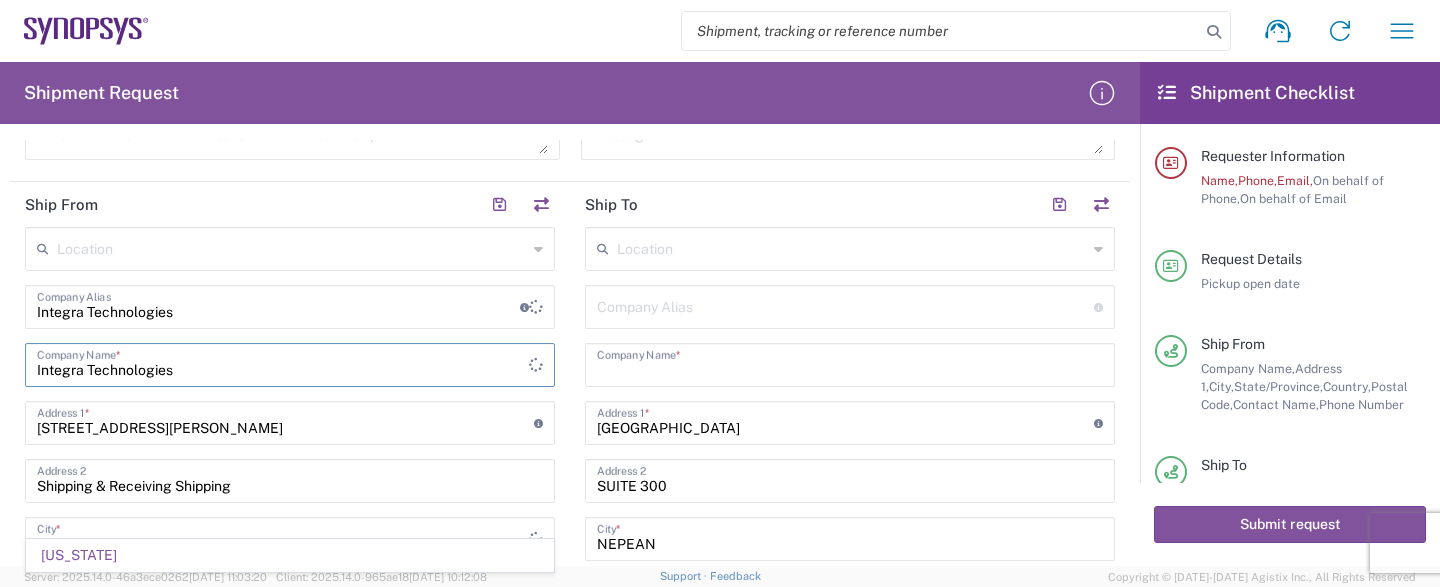 type 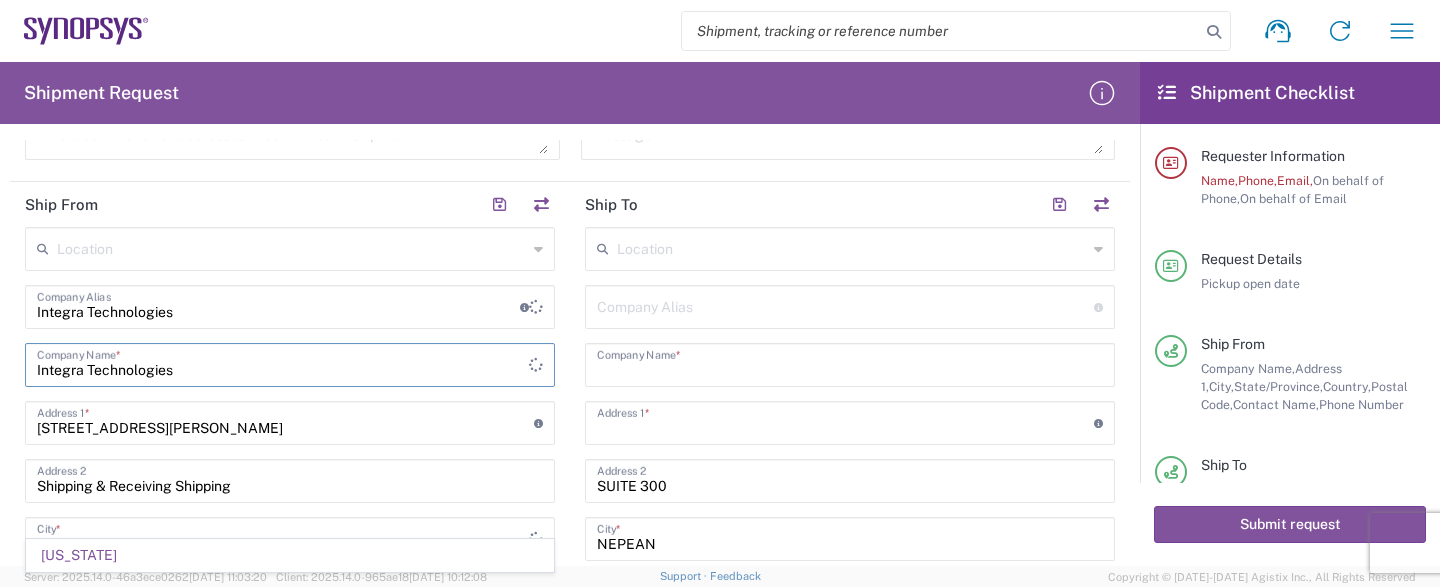 type 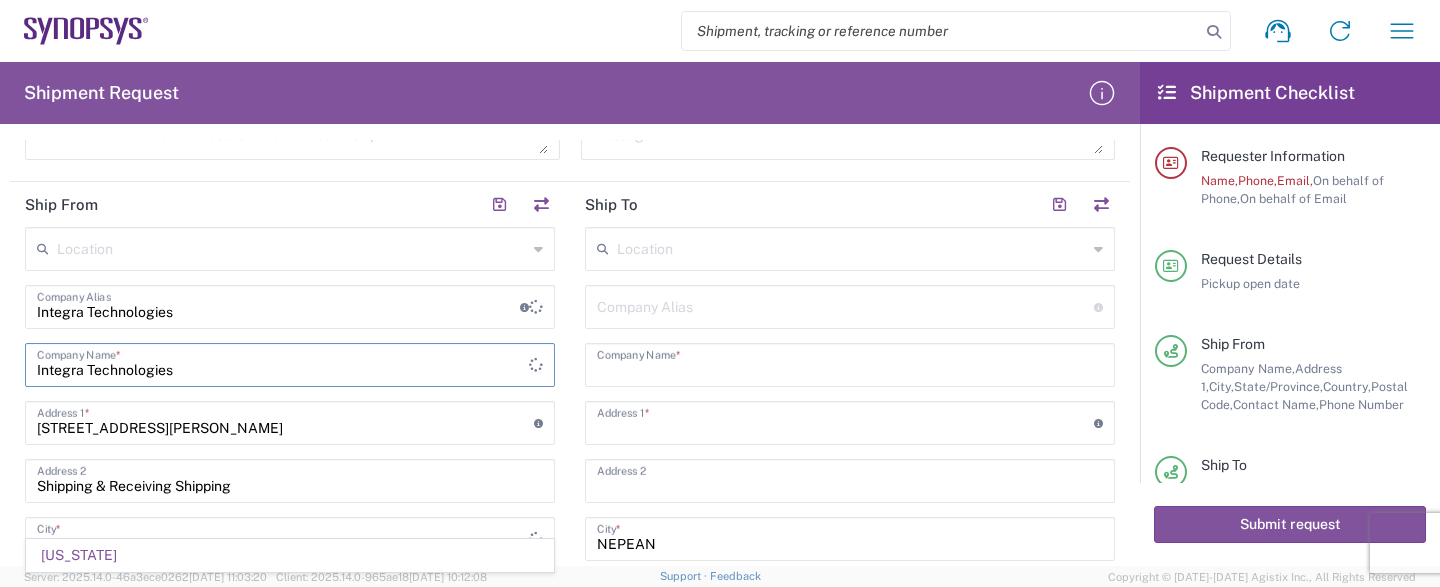 type 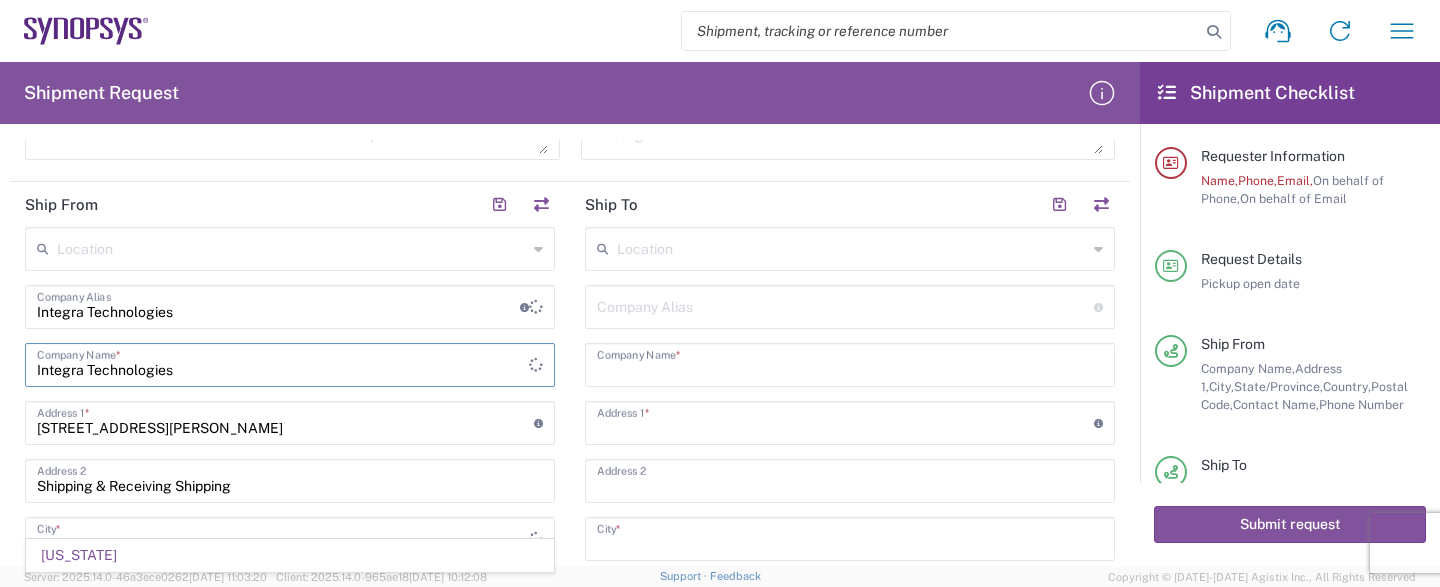 type 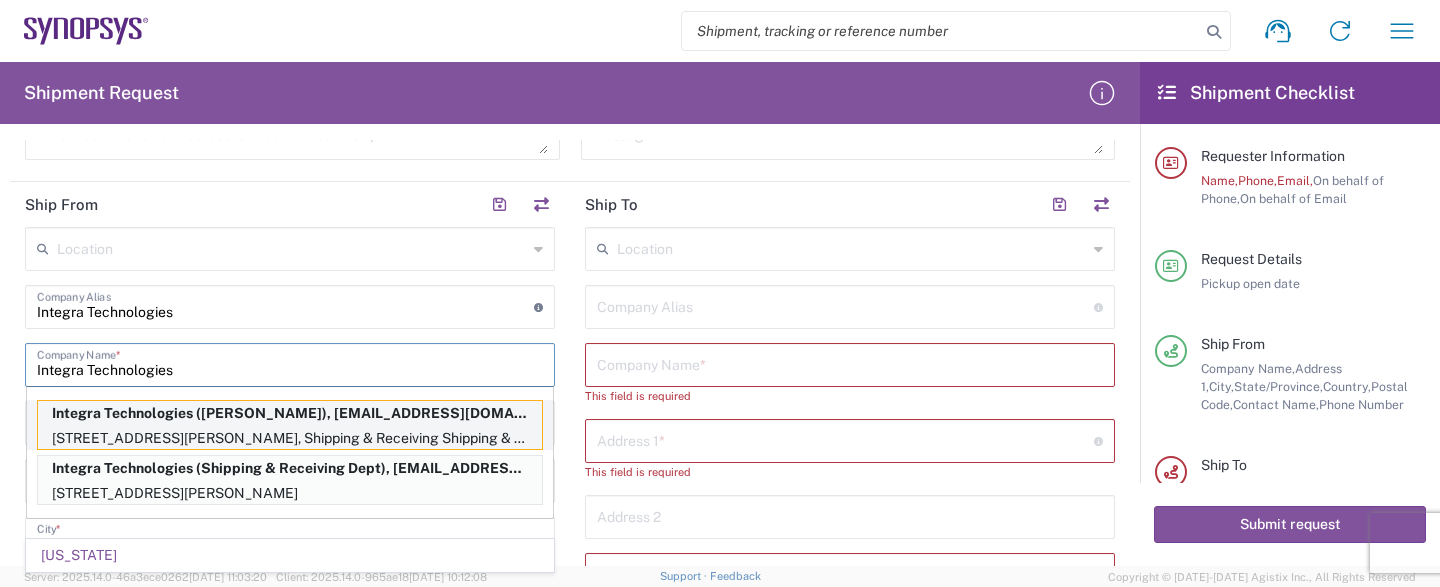click on "[STREET_ADDRESS][PERSON_NAME], Shipping & Receiving Shipping & Receiving, MILPITAS, [GEOGRAPHIC_DATA], 95035, [GEOGRAPHIC_DATA]" at bounding box center [290, 438] 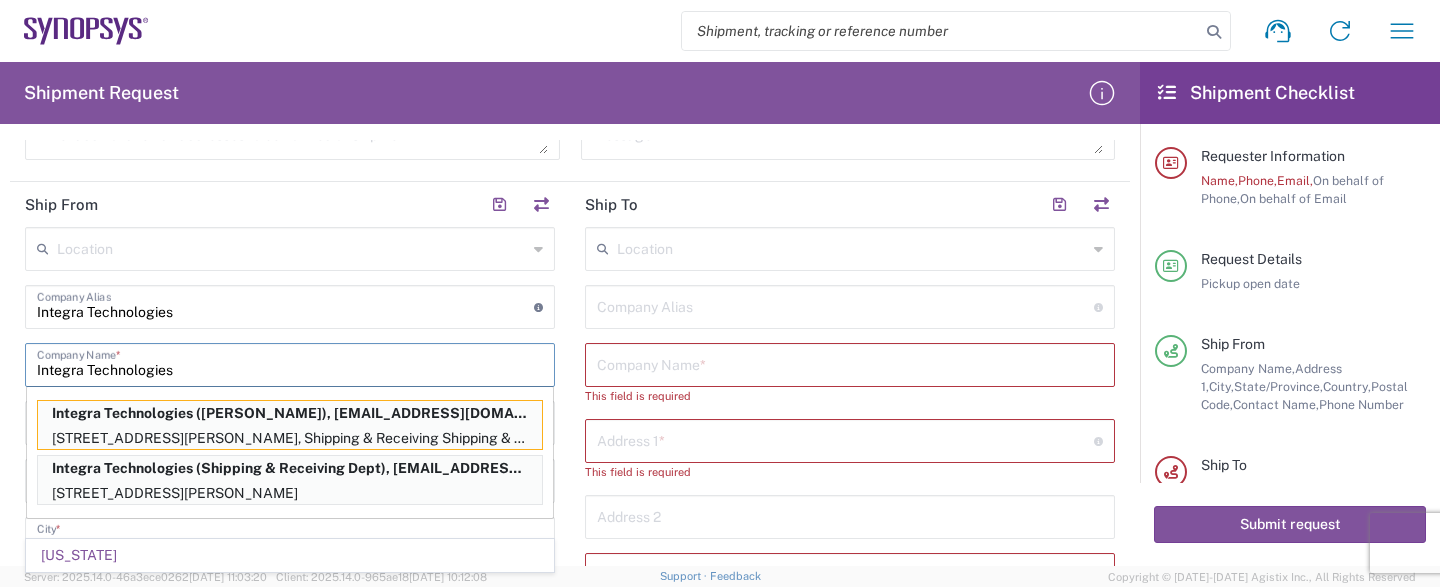 type on "Shipping & Receiving Shipping & Receiving" 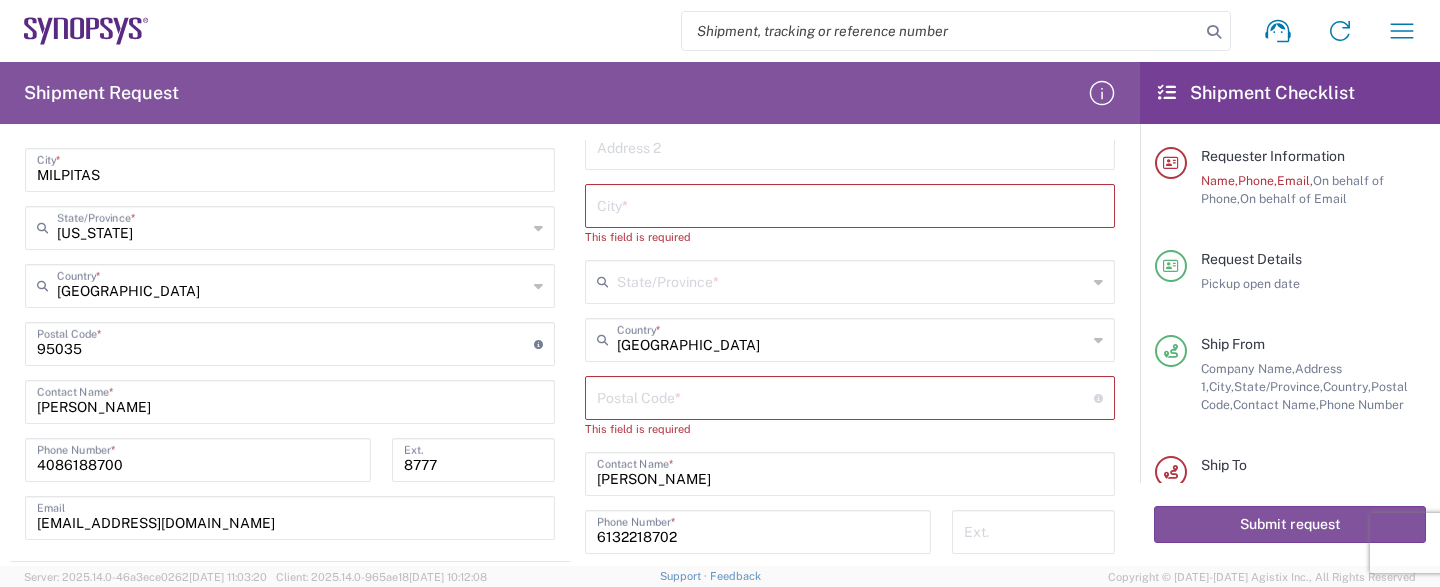 scroll, scrollTop: 1026, scrollLeft: 0, axis: vertical 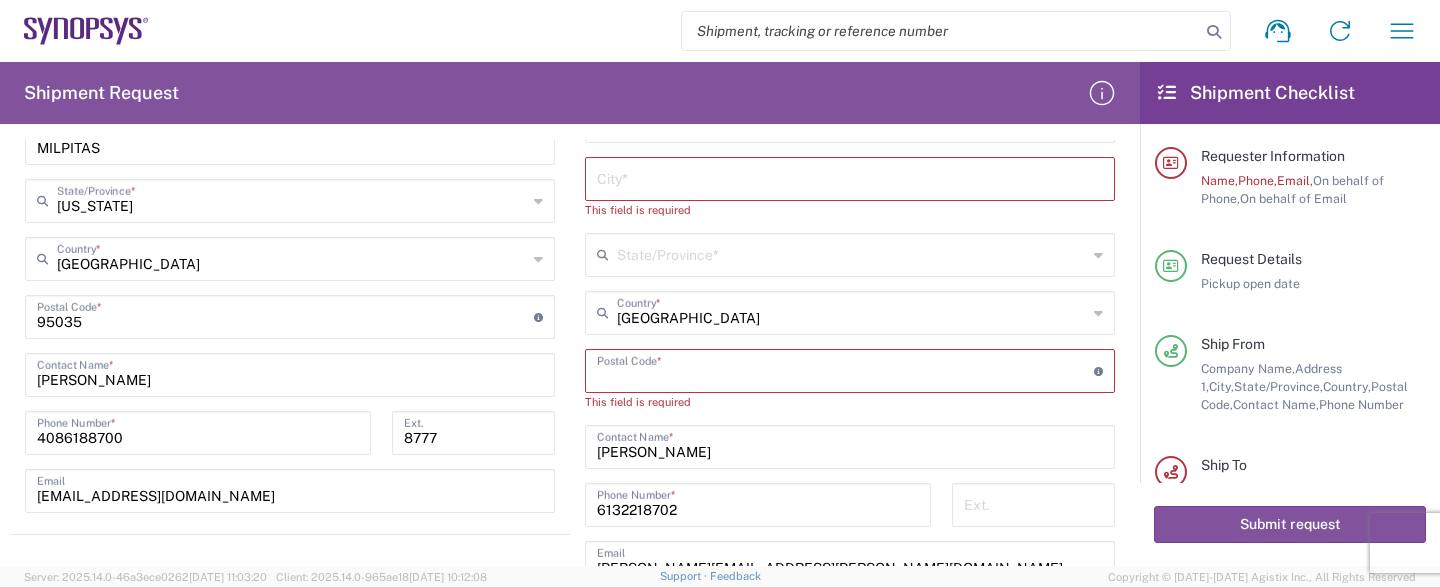 click at bounding box center [845, 369] 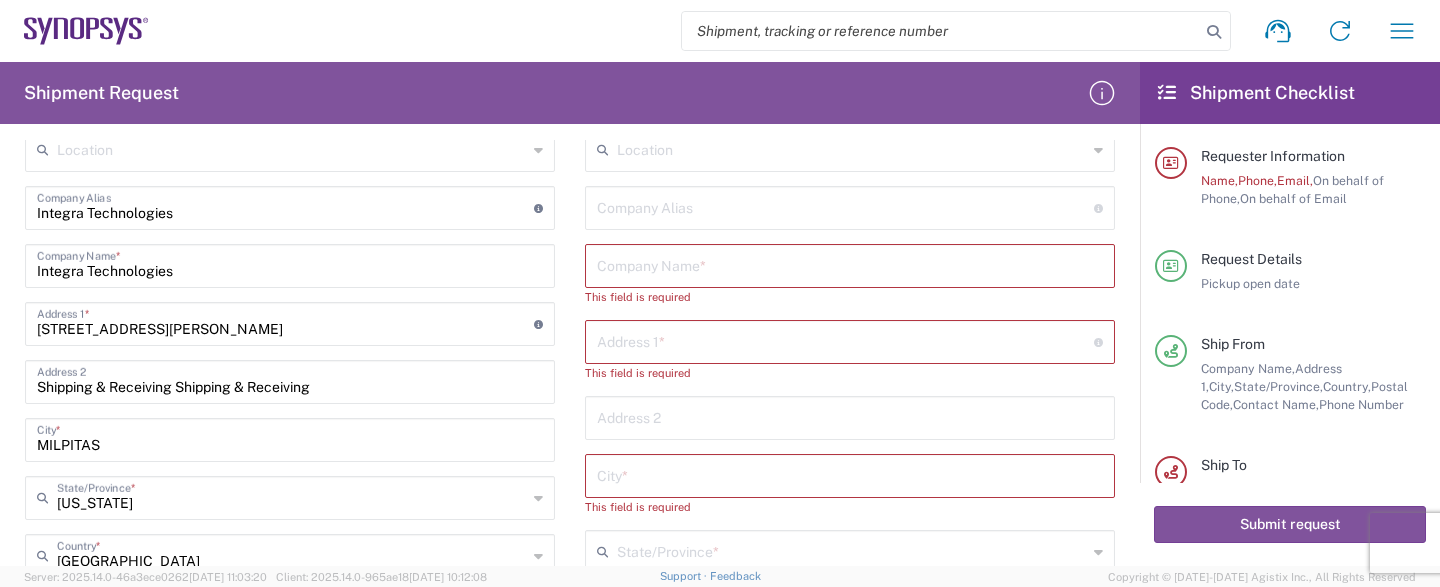 scroll, scrollTop: 630, scrollLeft: 0, axis: vertical 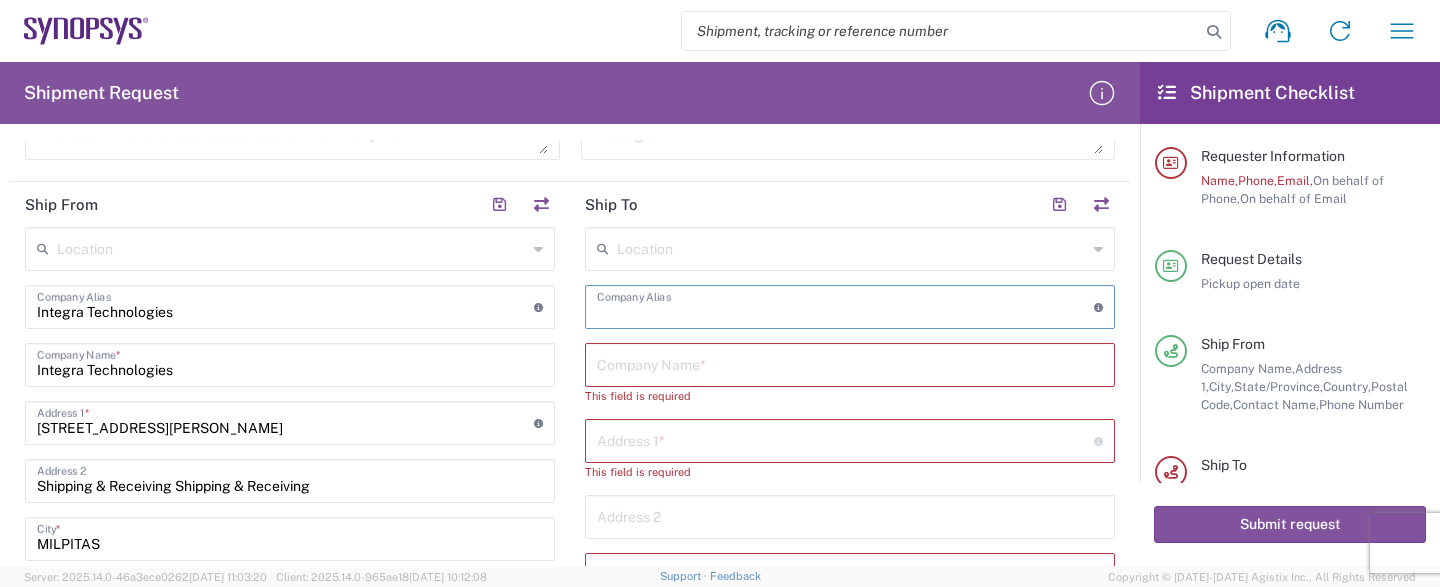 click at bounding box center (845, 305) 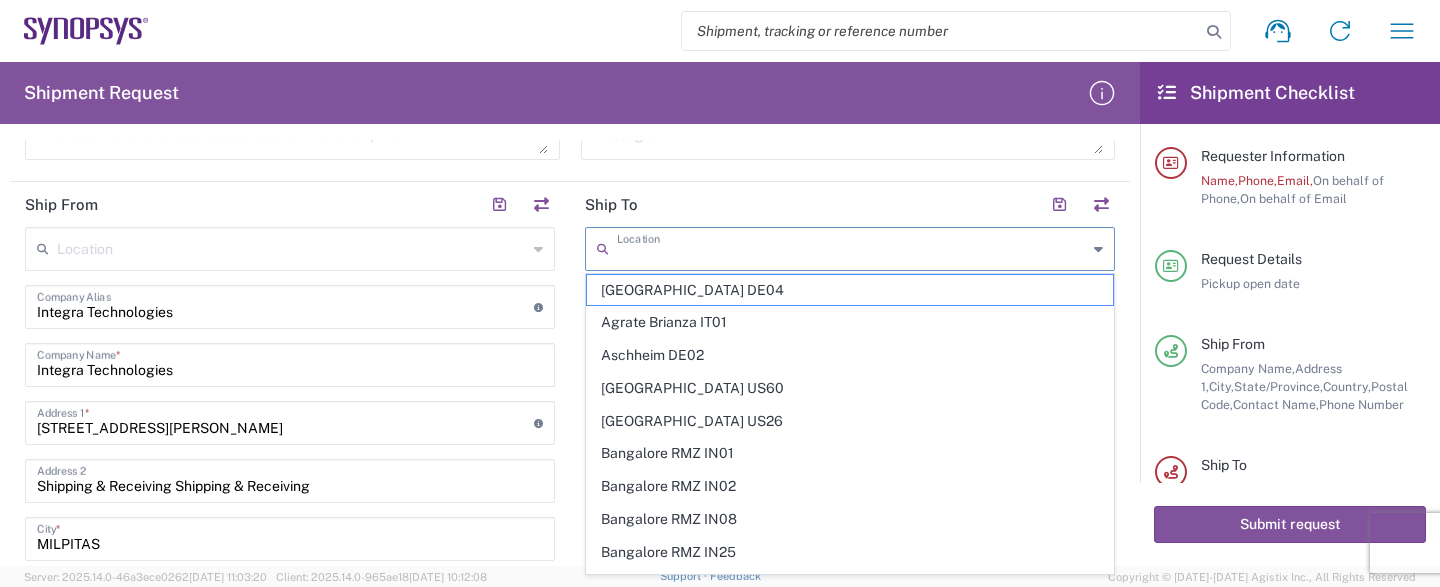 click at bounding box center (852, 247) 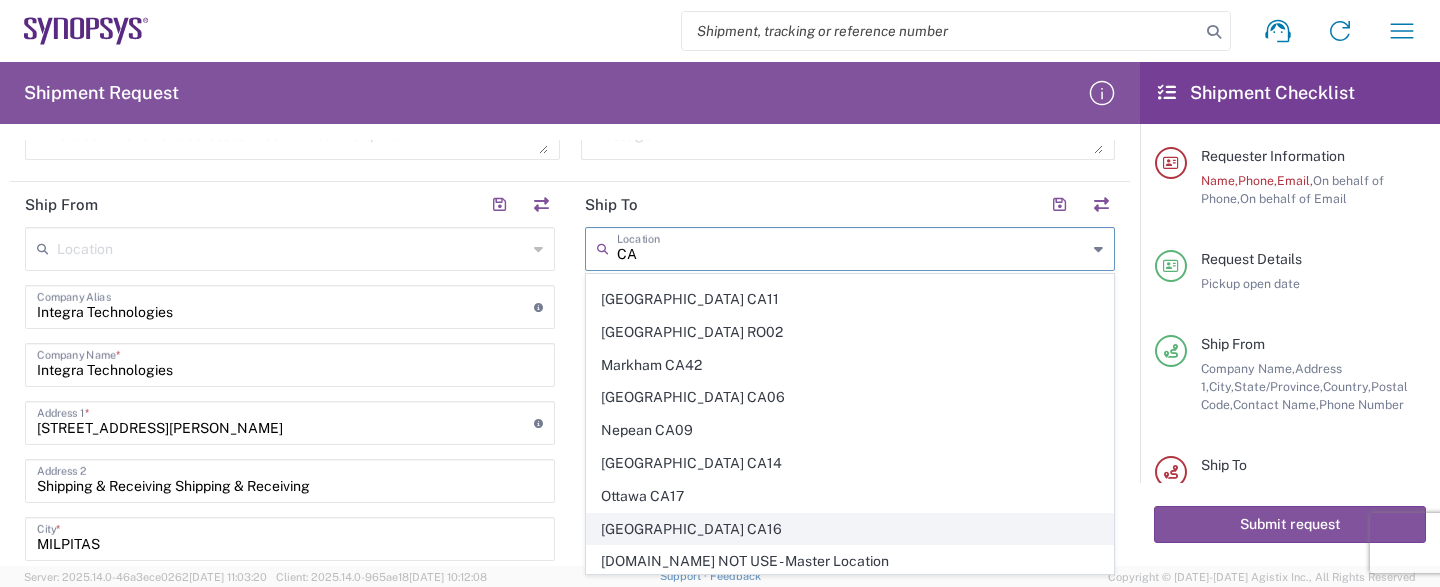 scroll, scrollTop: 0, scrollLeft: 0, axis: both 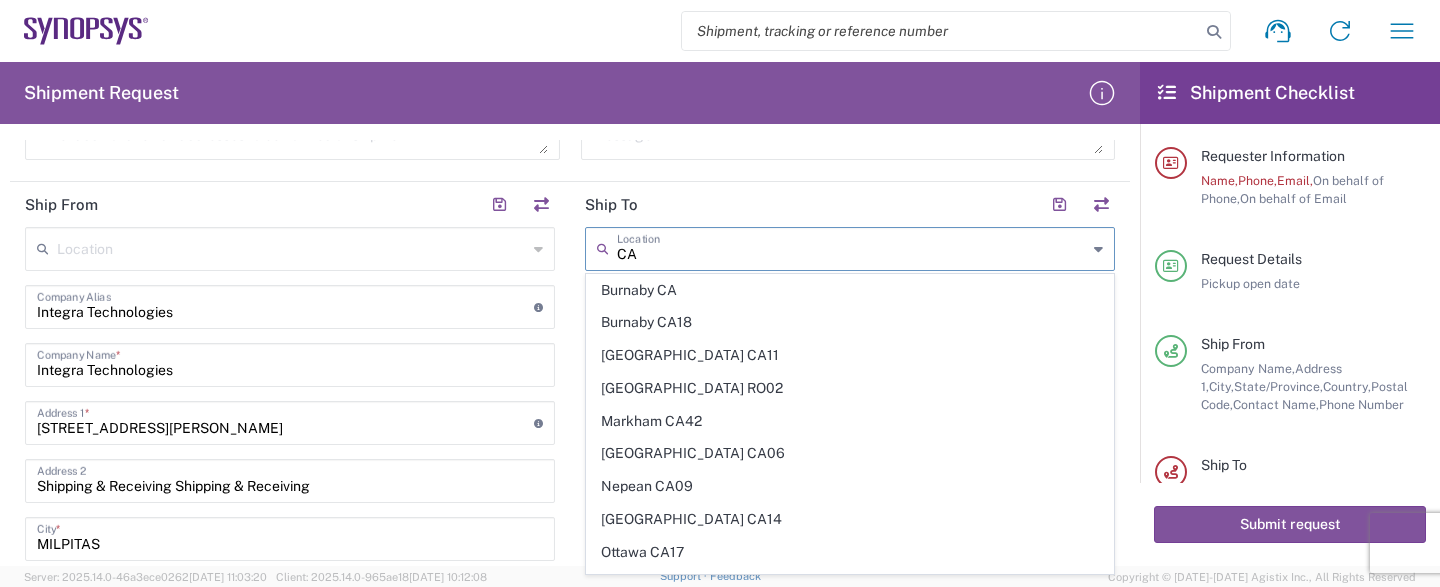 type on "CA" 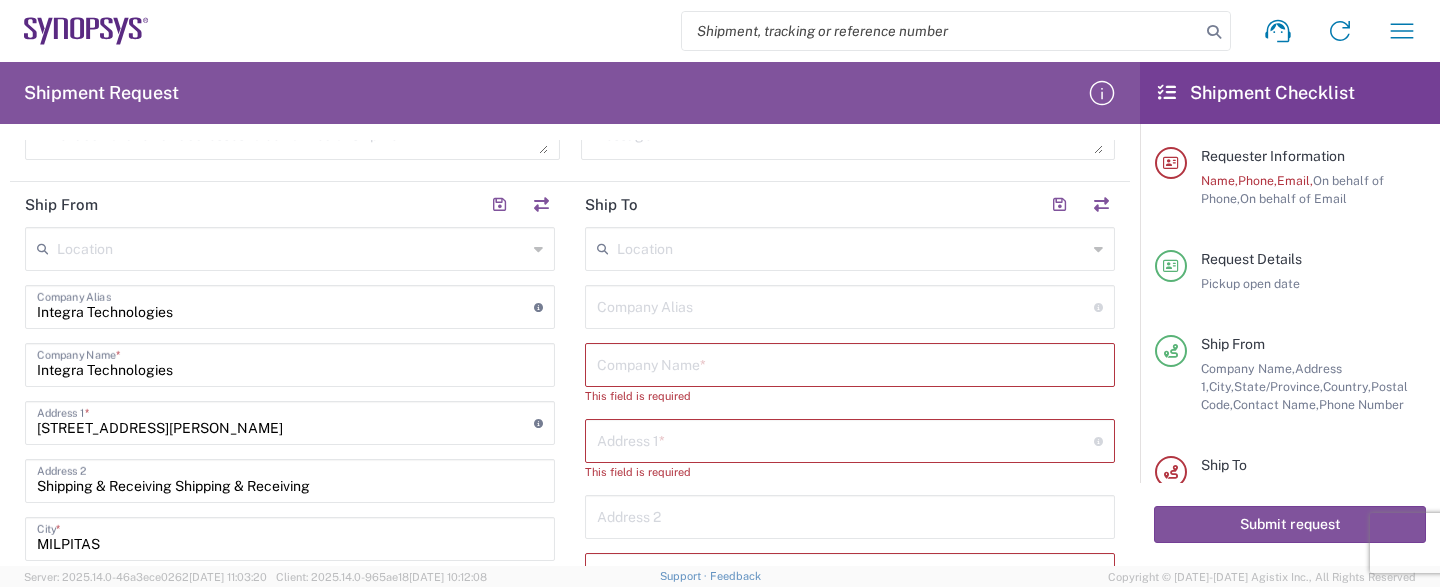 click at bounding box center [850, 363] 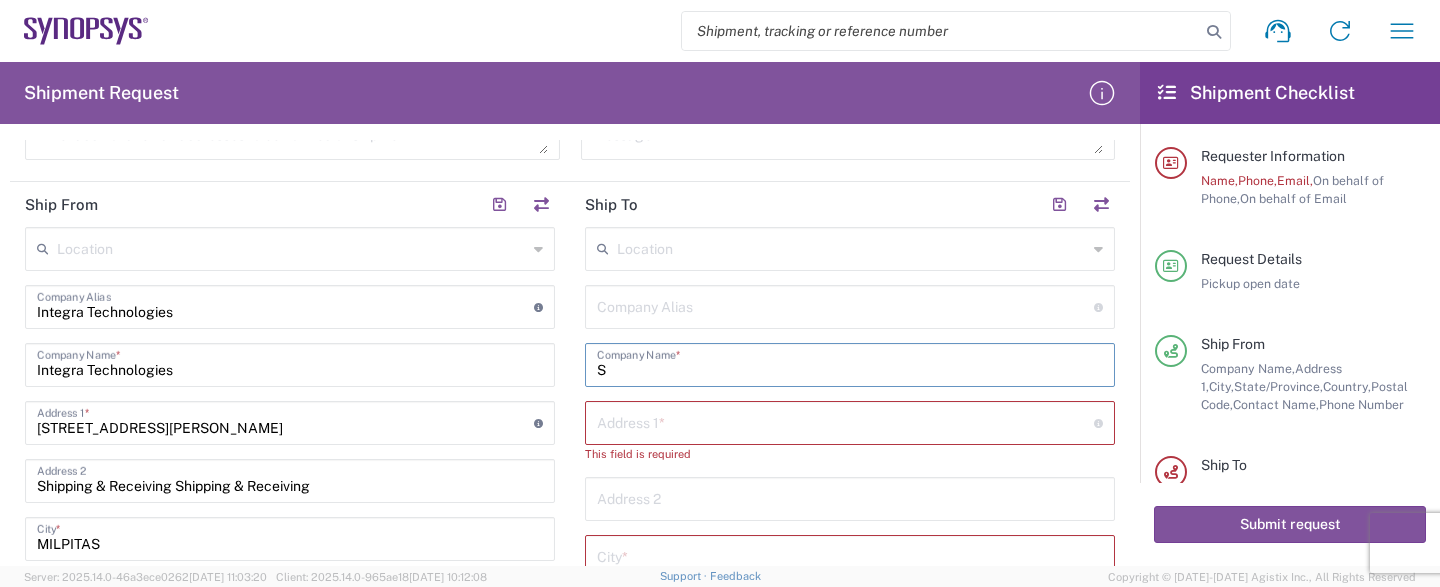 type on "S" 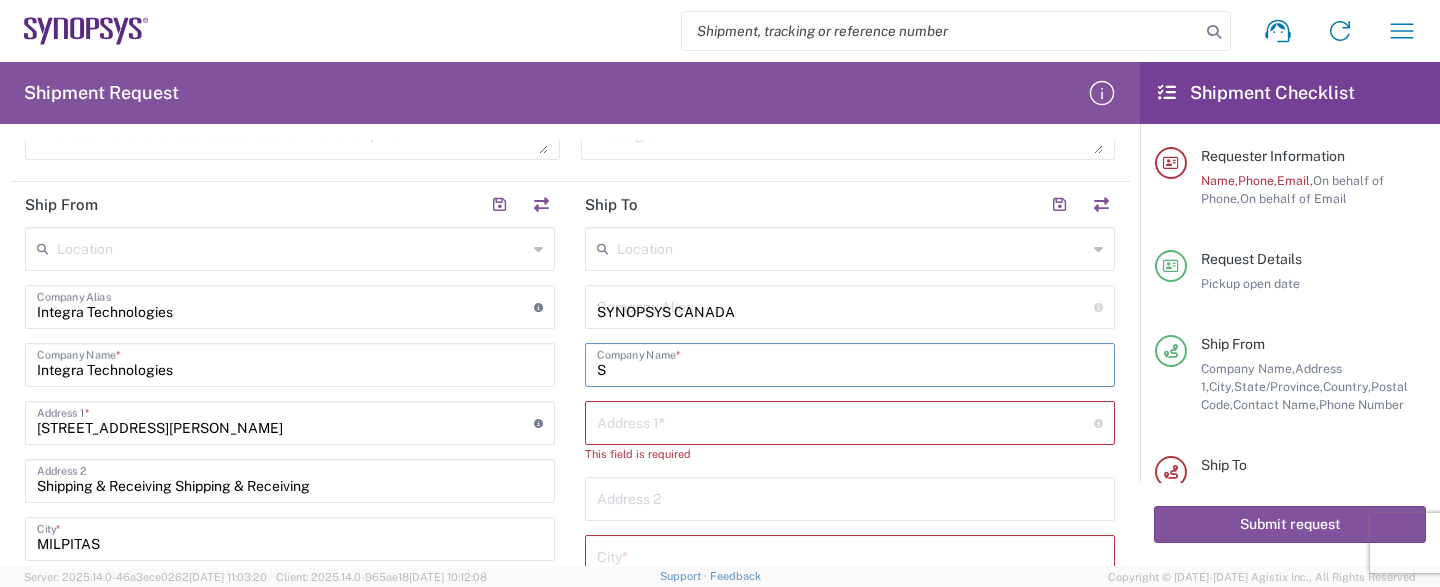 type on "SYNOPSYS CANADA" 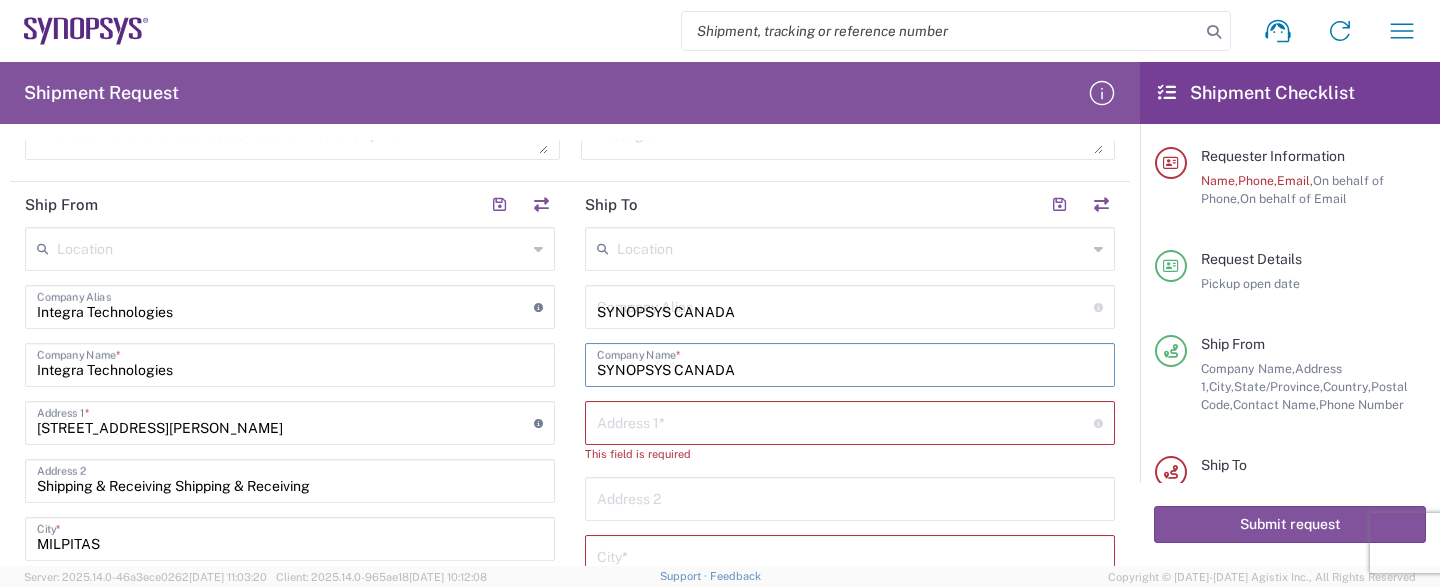 type on "[GEOGRAPHIC_DATA]" 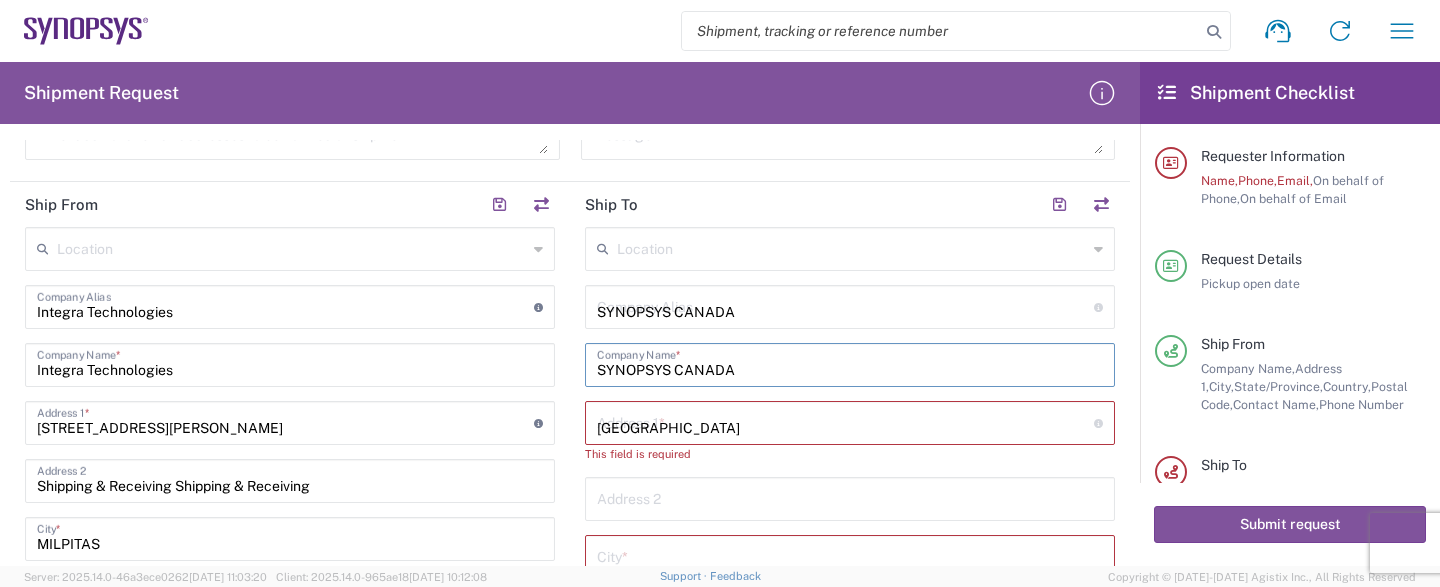 type on "SUITE 300" 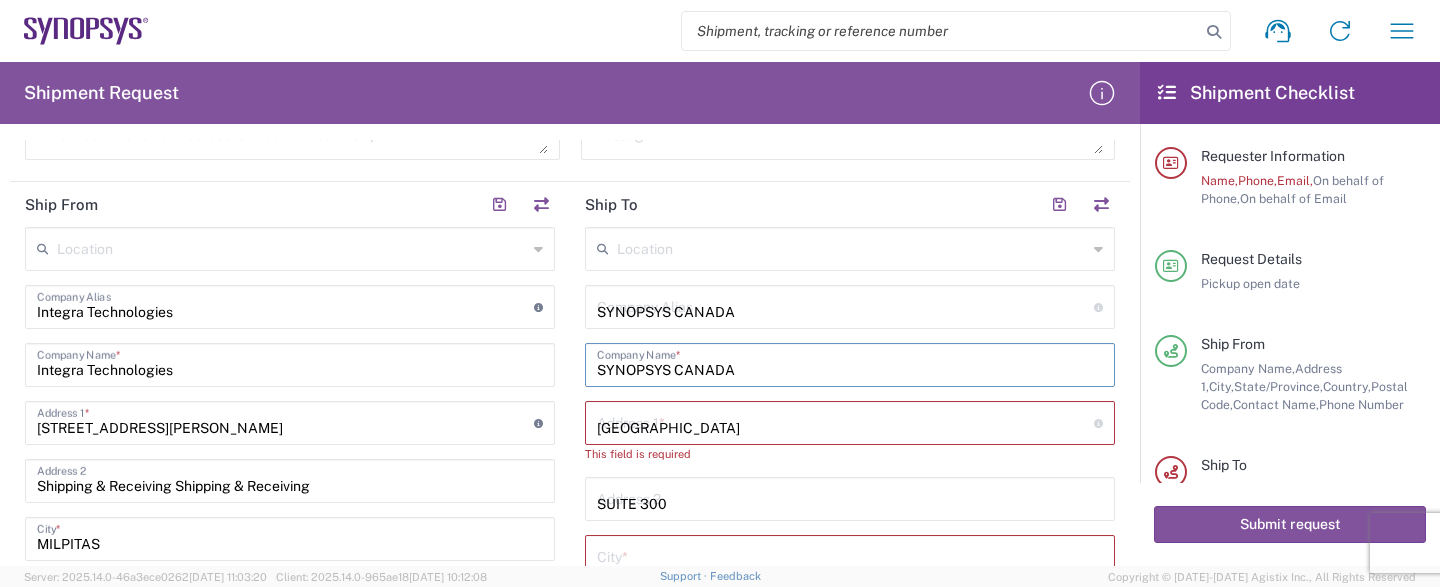type on "NEPEAN" 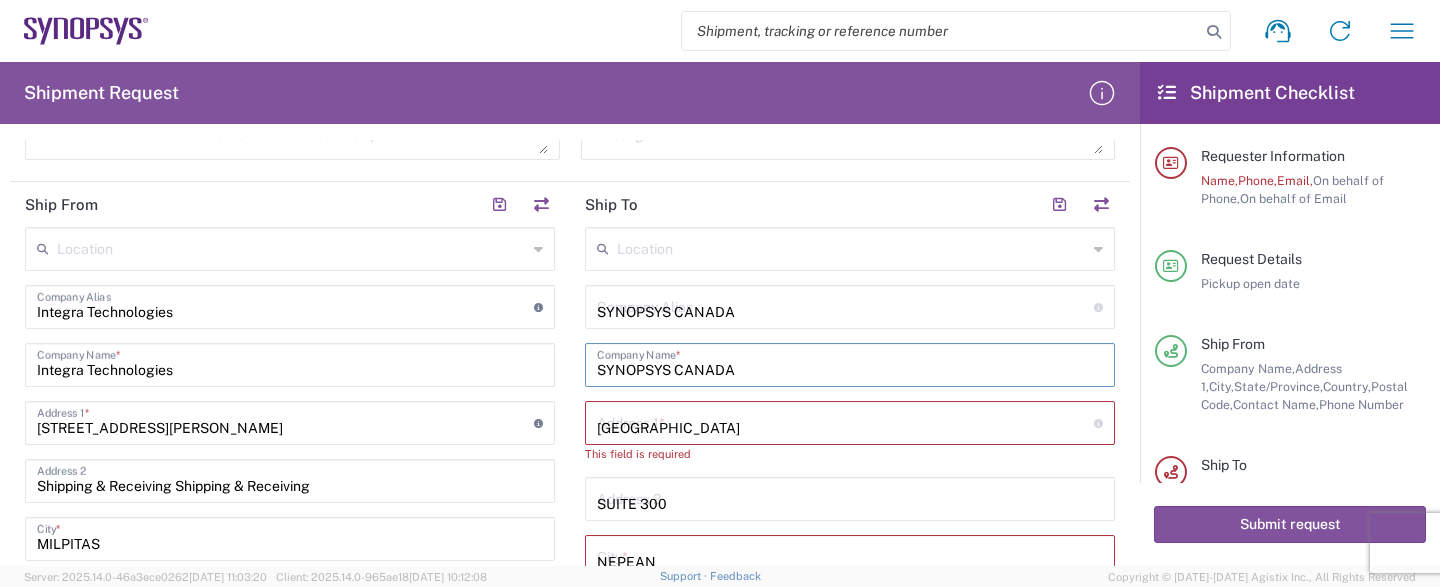 type on "[GEOGRAPHIC_DATA]" 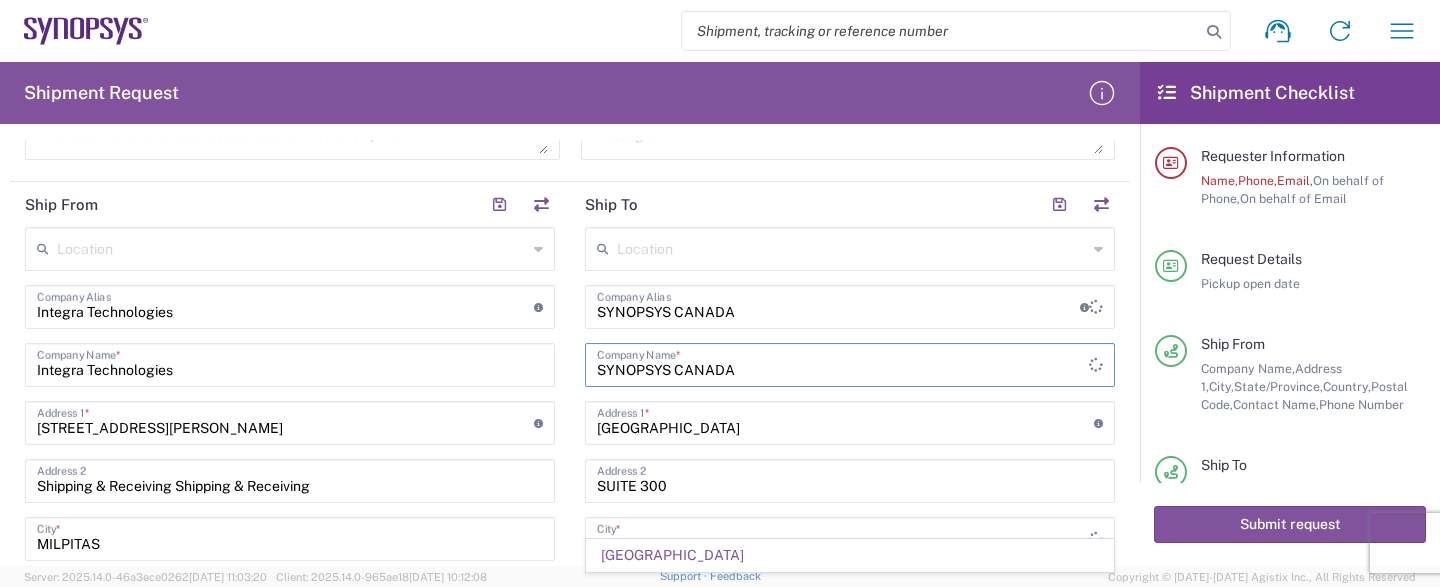 type 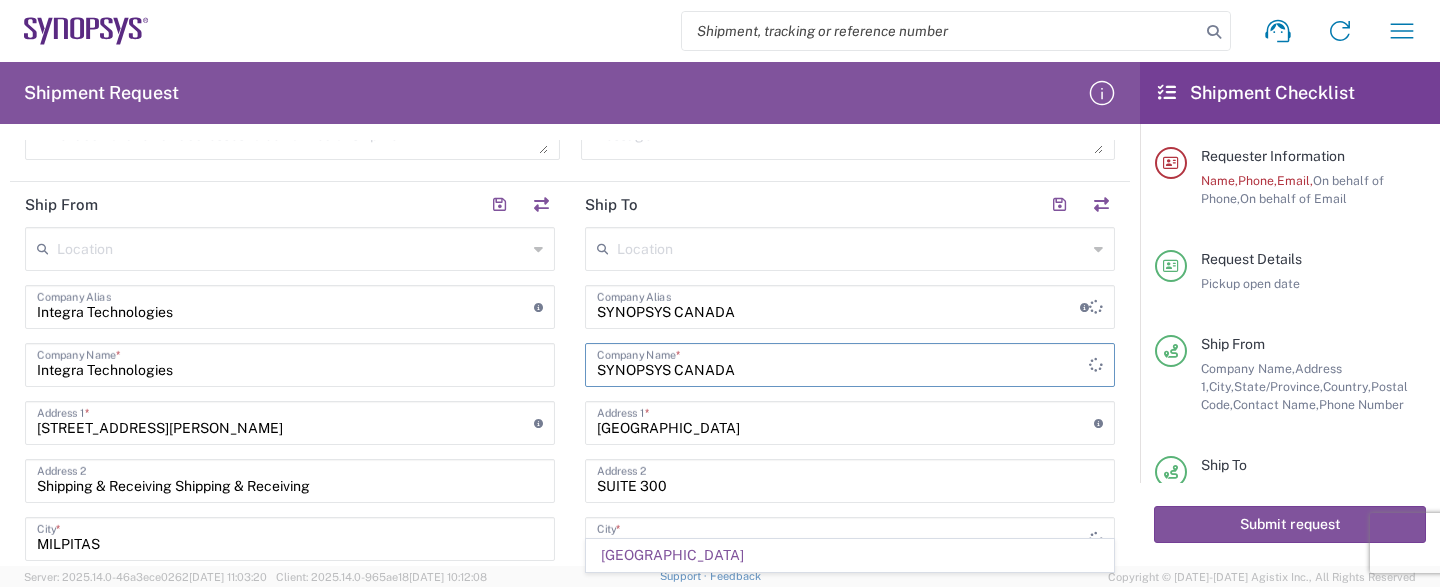type 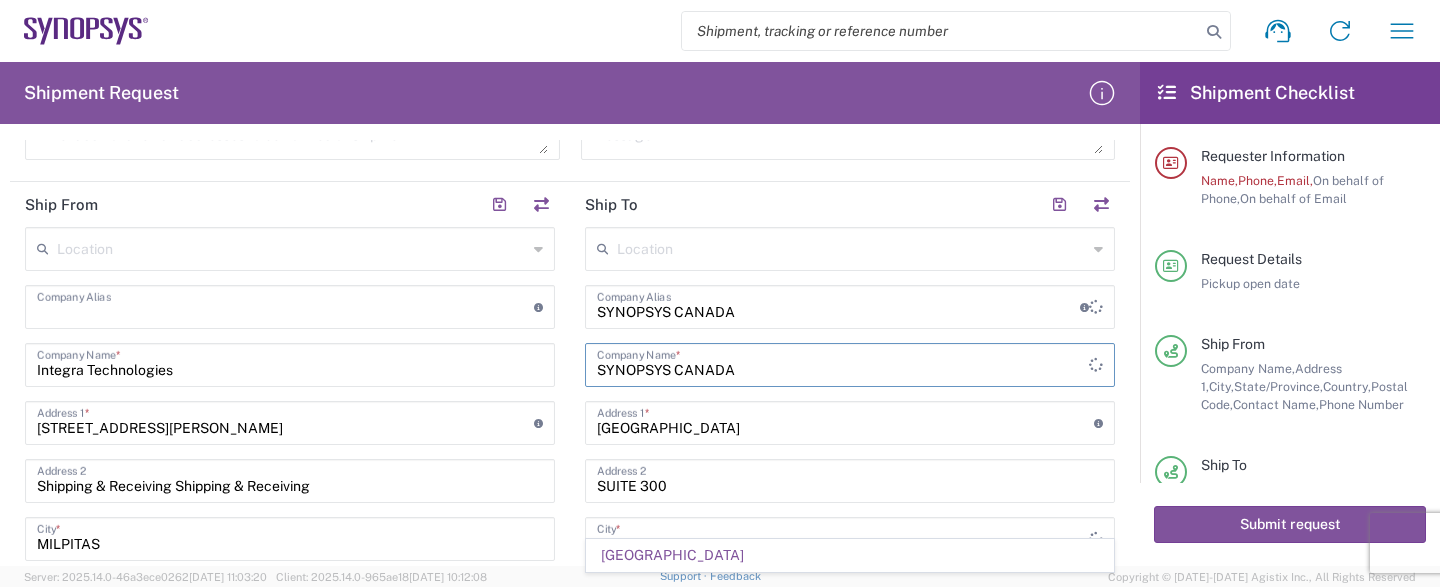 type 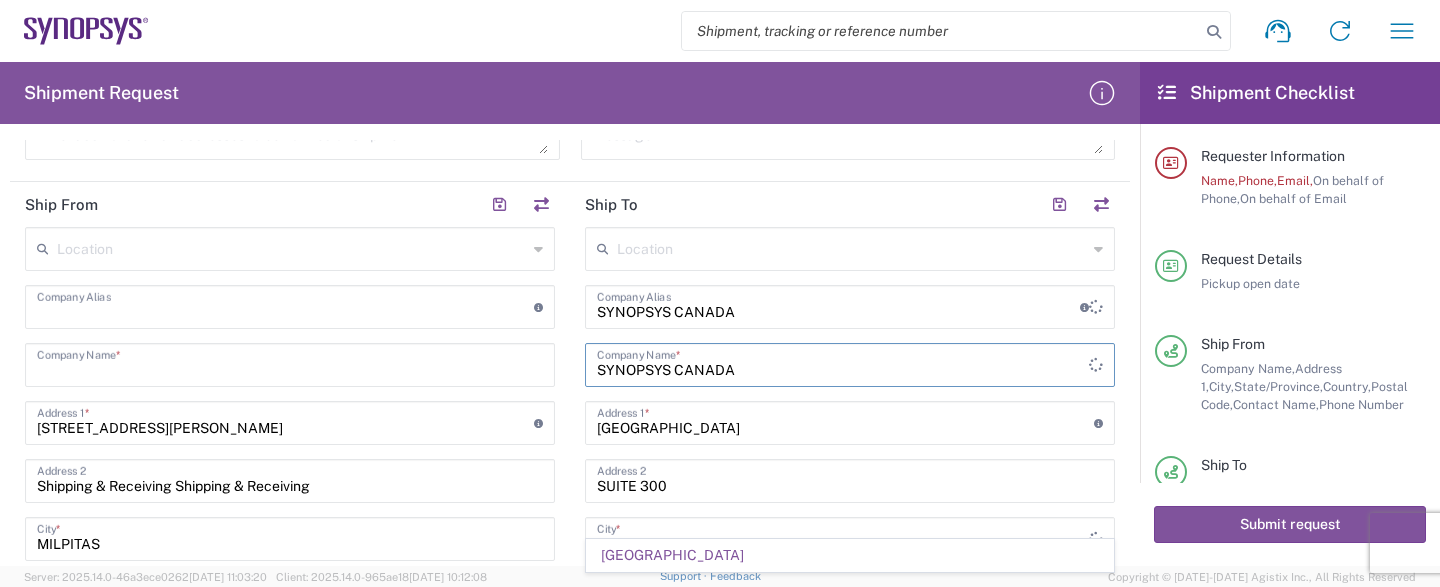 type 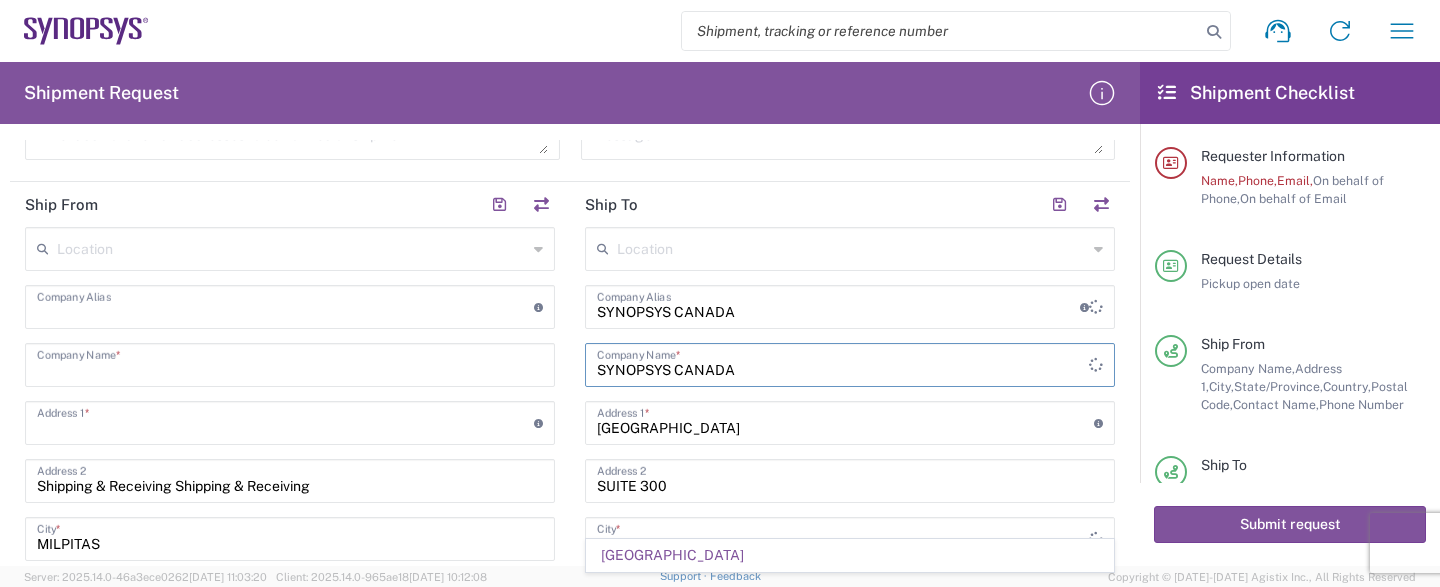 type 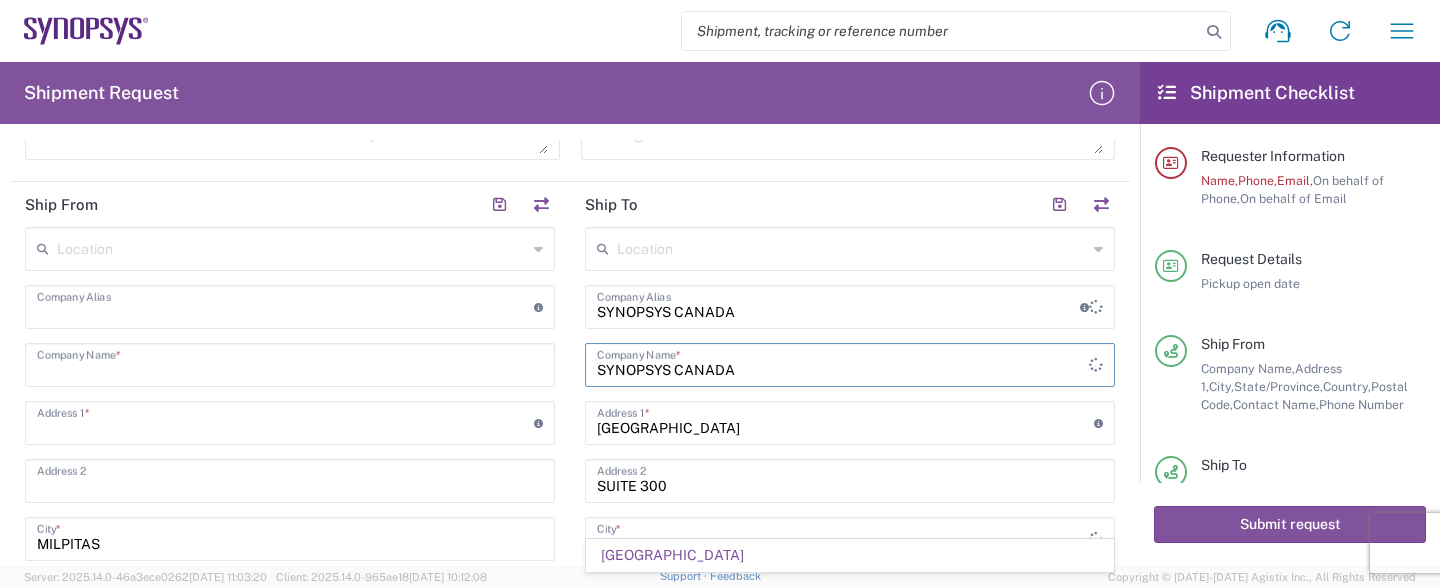 type 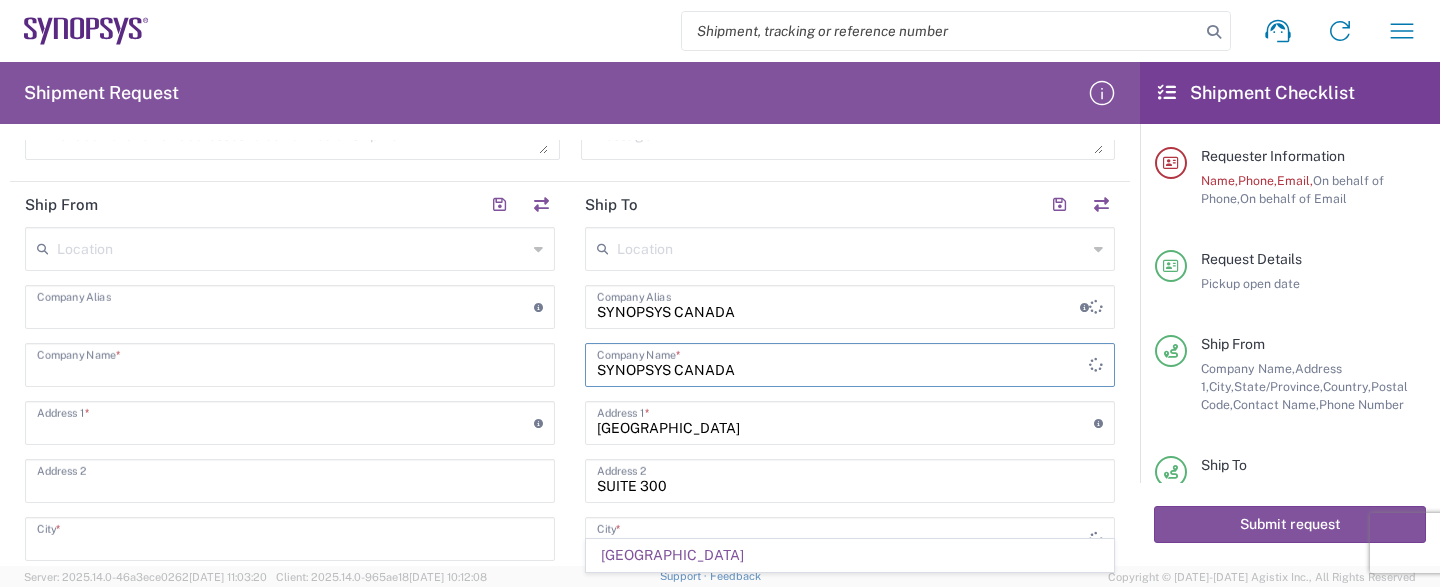 type 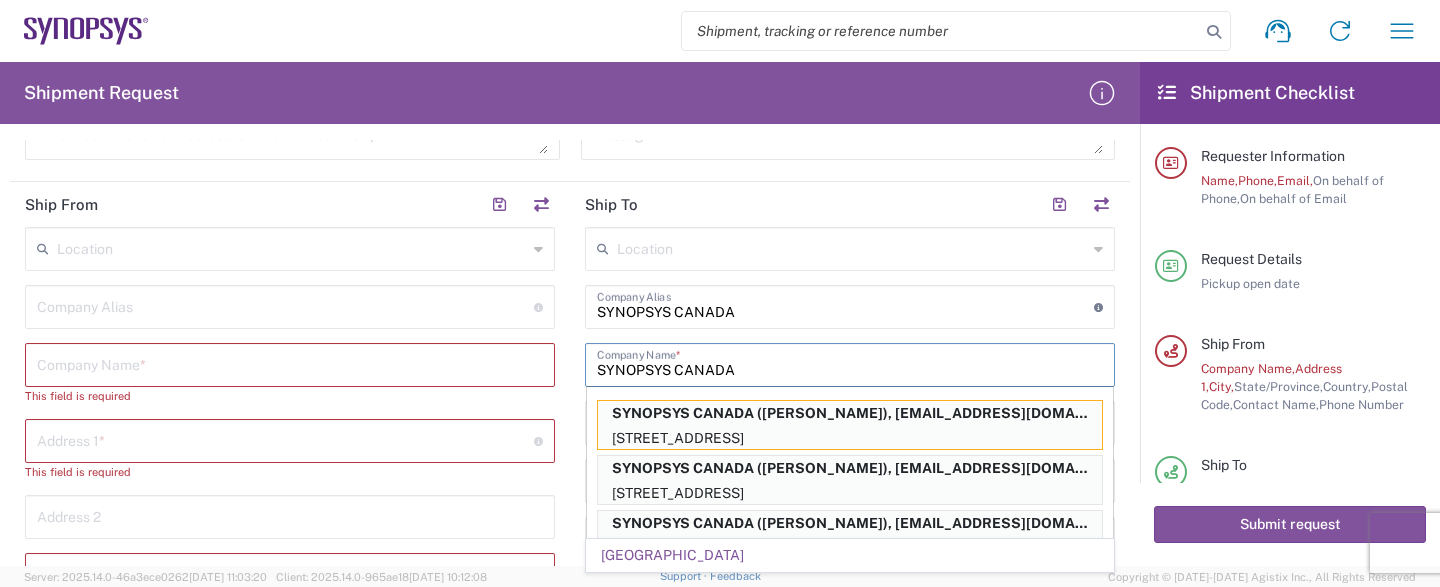 click at bounding box center [290, 363] 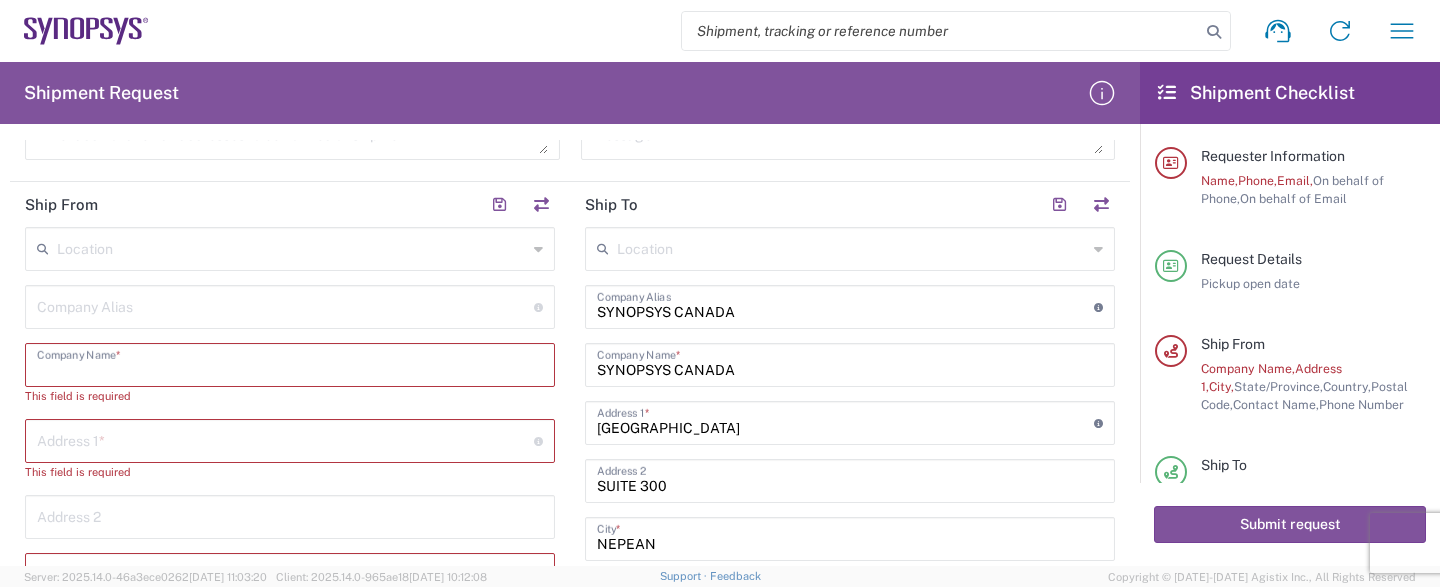 click at bounding box center [290, 363] 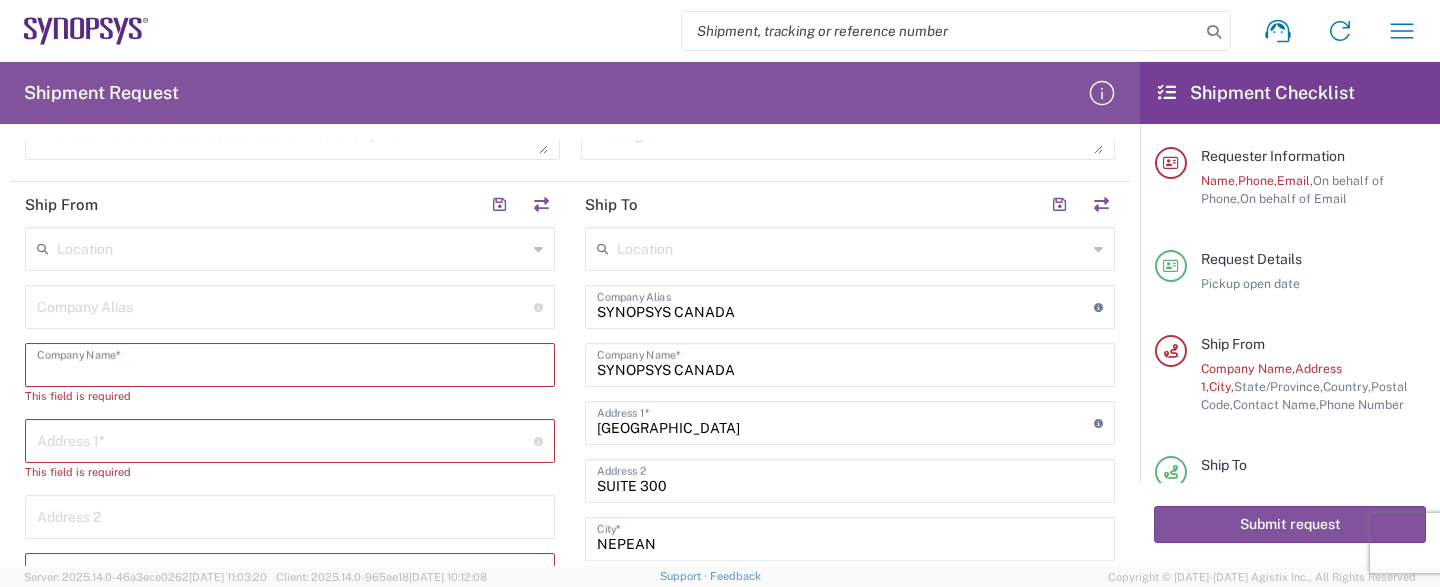 click at bounding box center (290, 363) 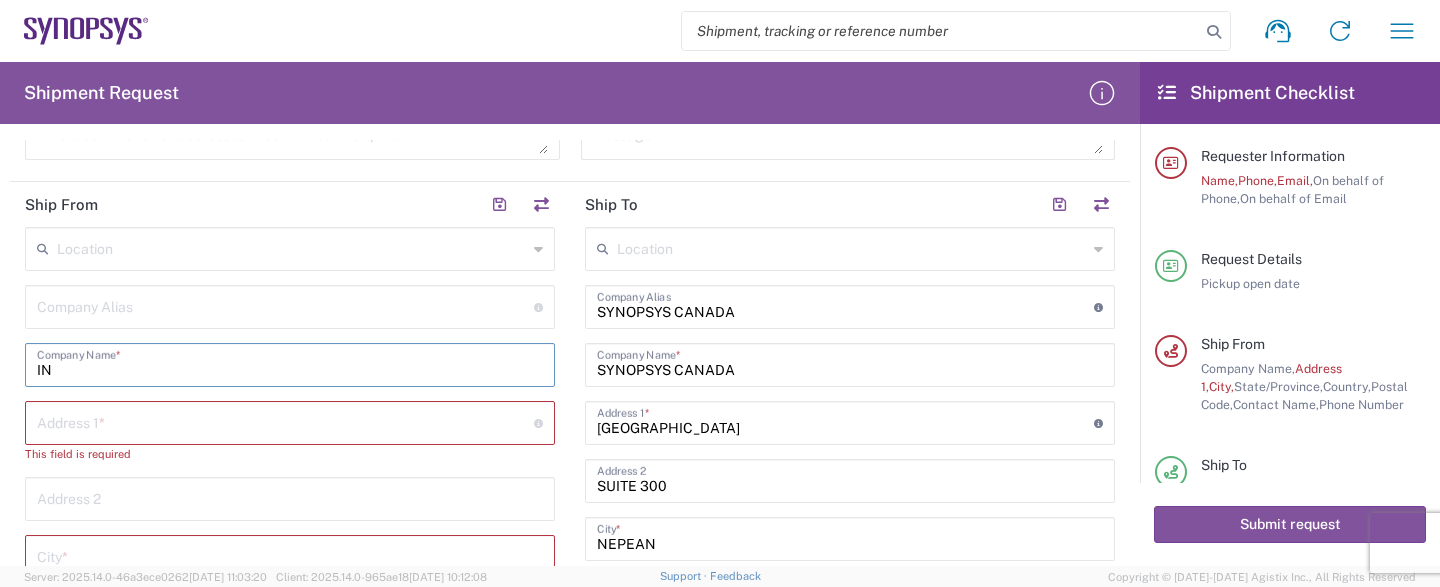 type on "IN" 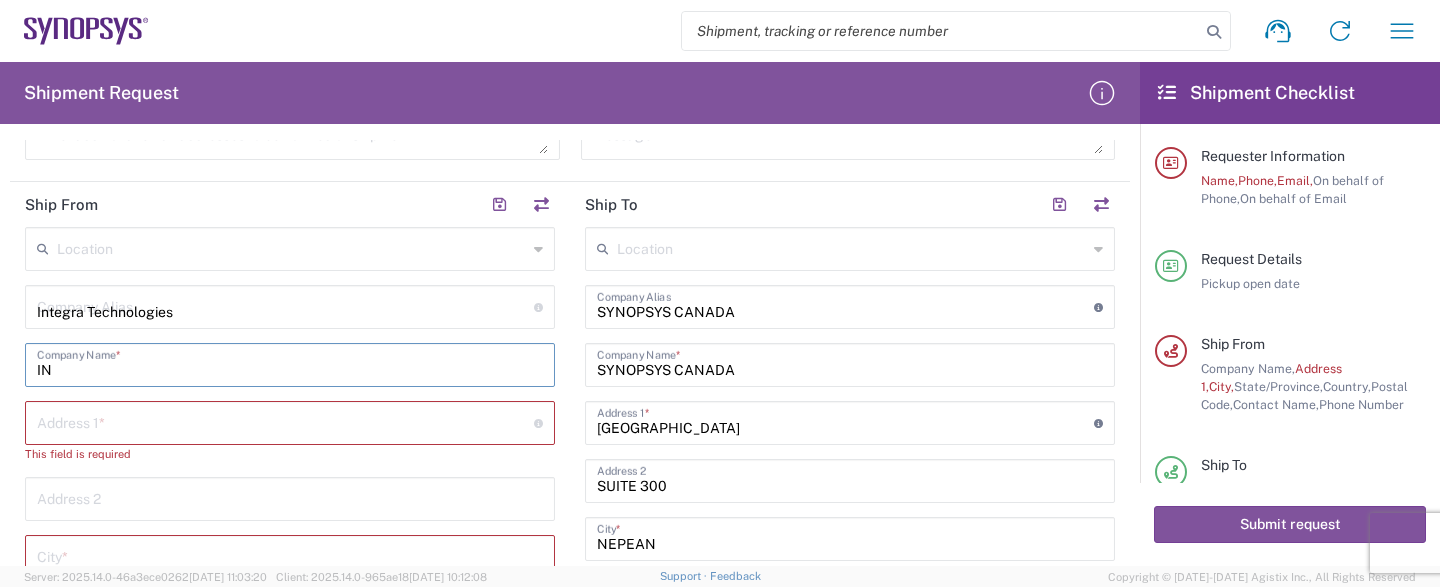 type on "Integra Technologies" 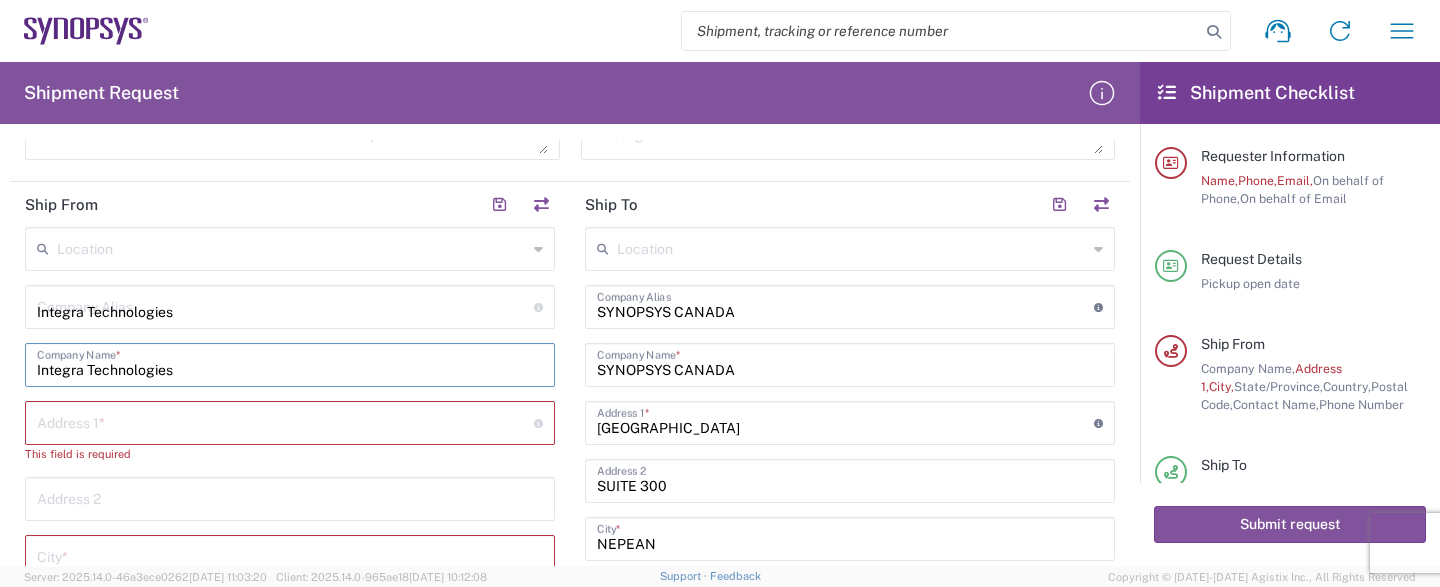 type on "1635 MCCARTHY BLVD" 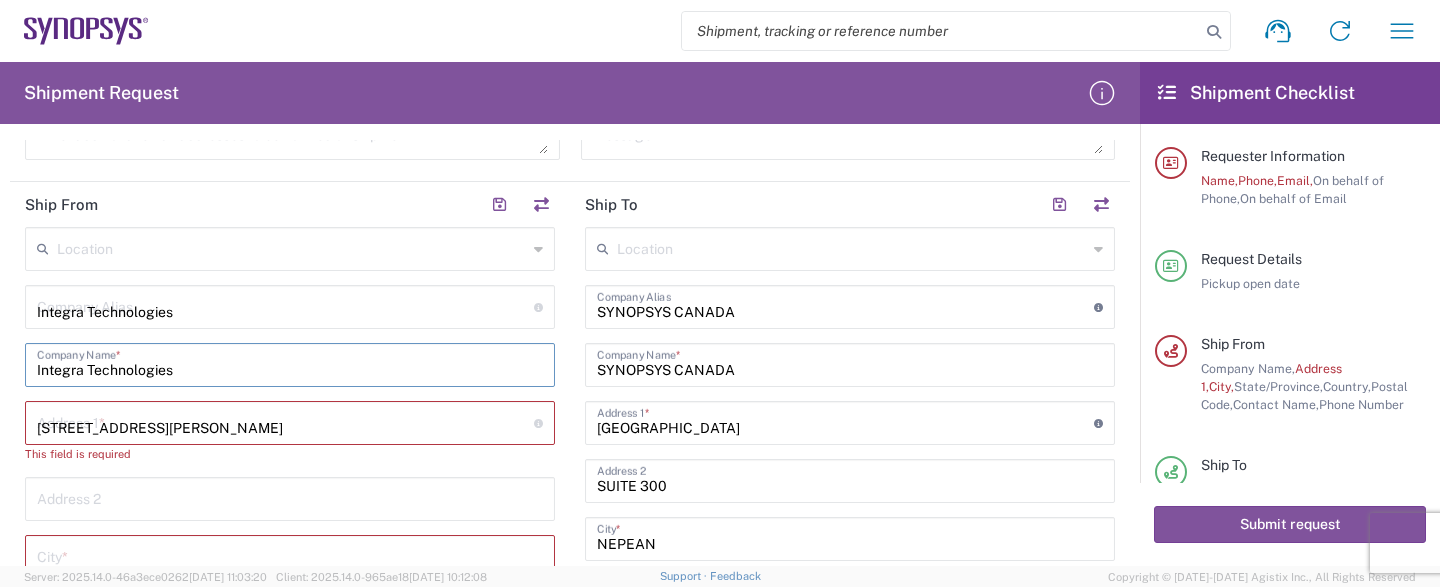 type on "Shipping & Receiving Shipping" 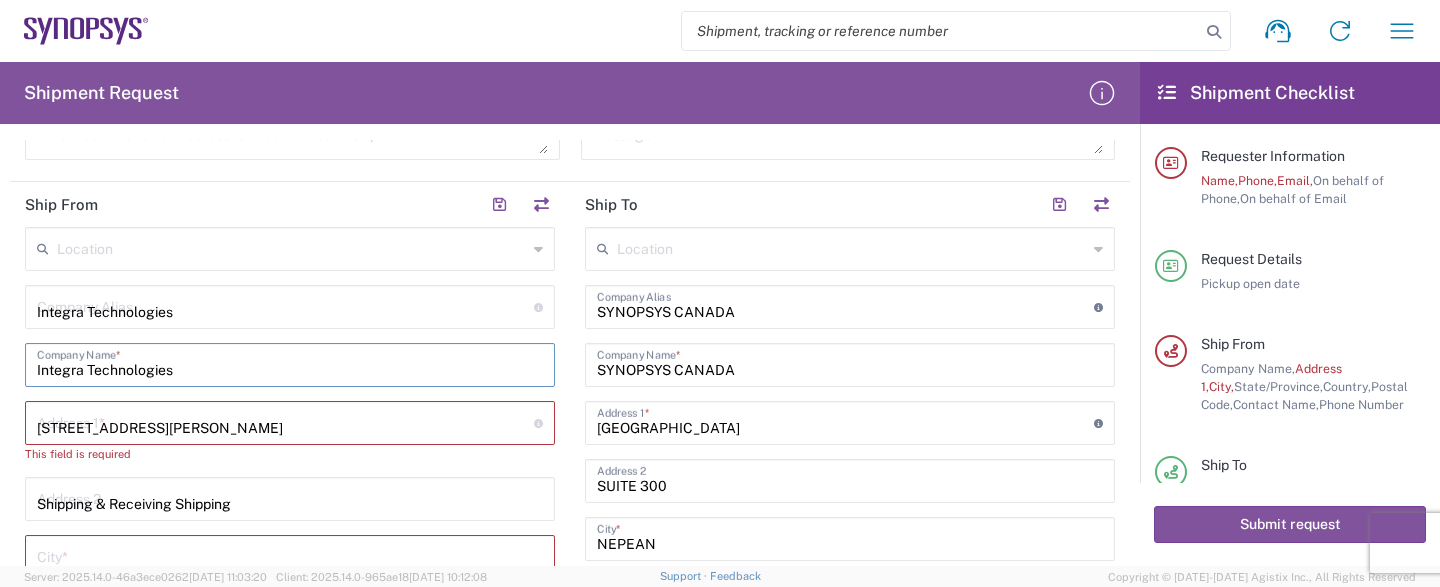 type on "MILPITAS" 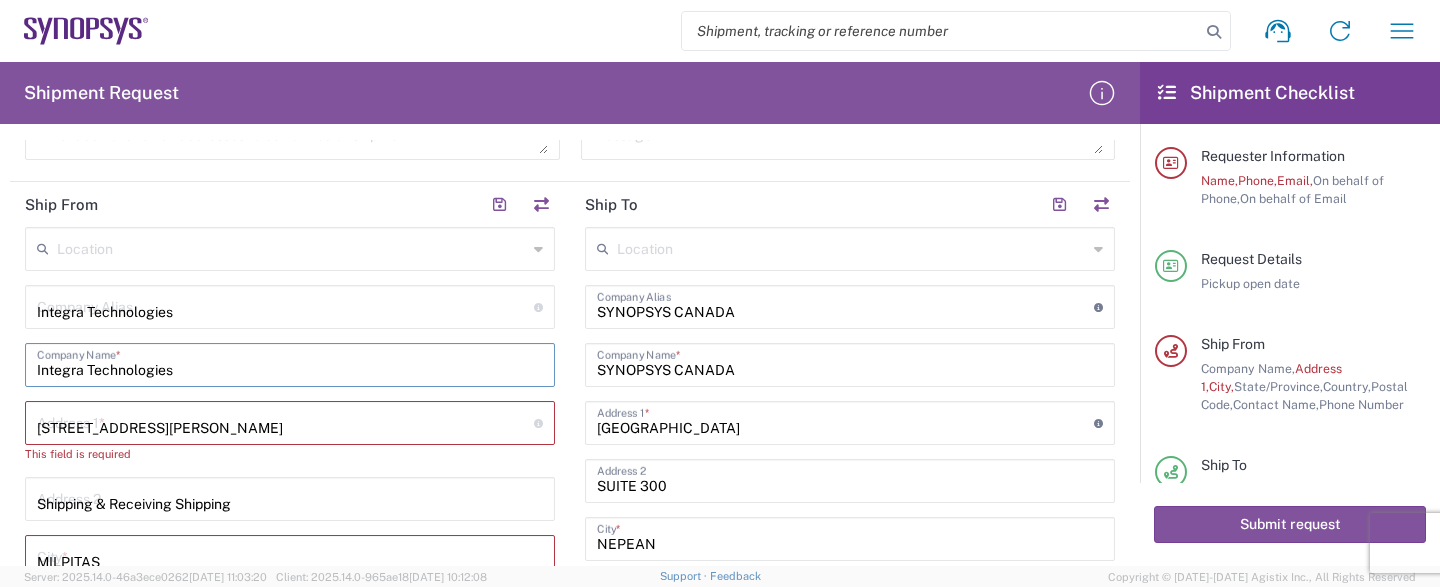 type on "[US_STATE]" 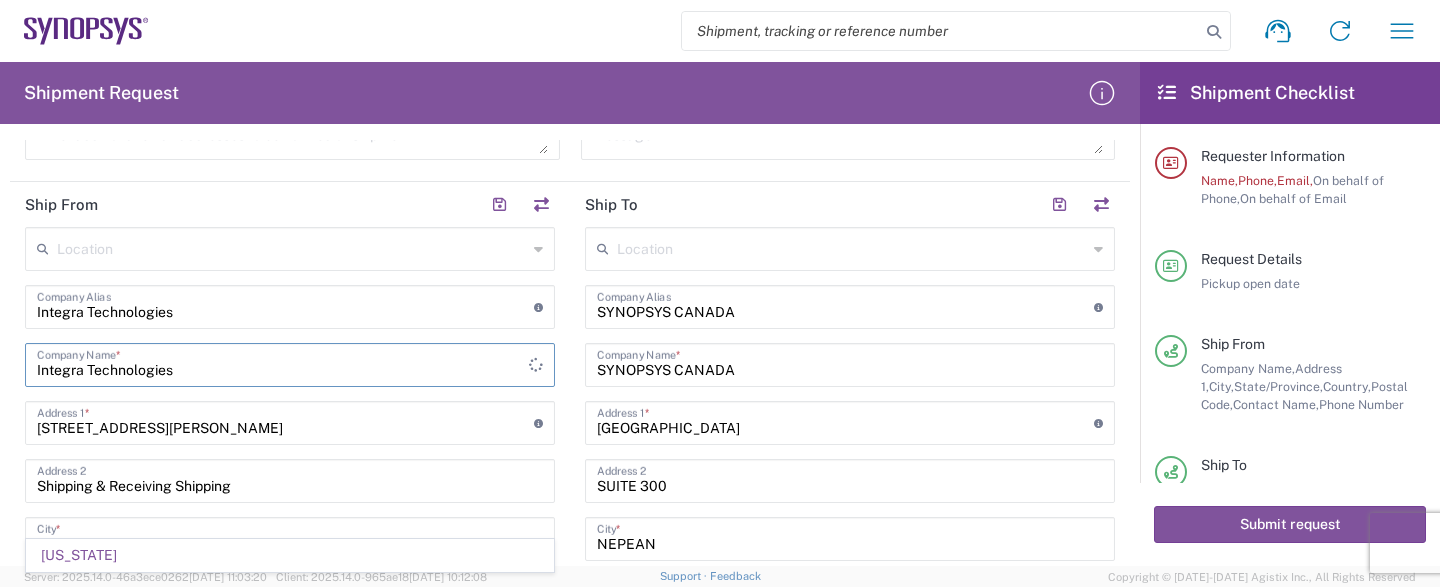 type 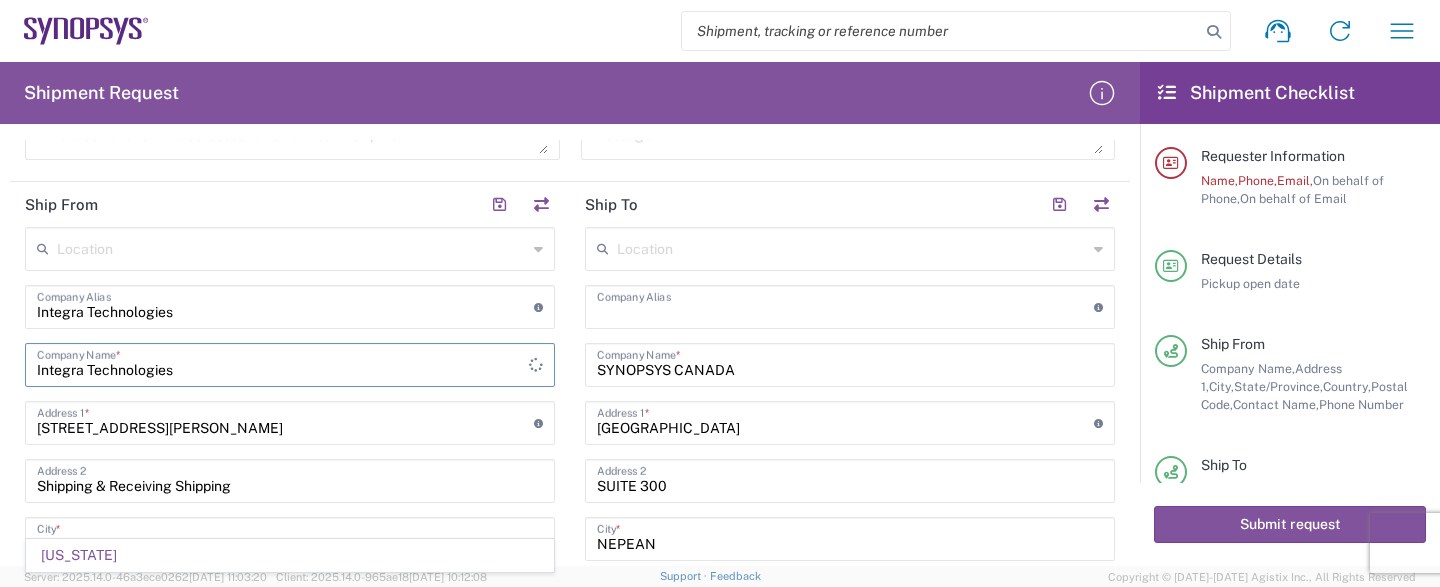 type 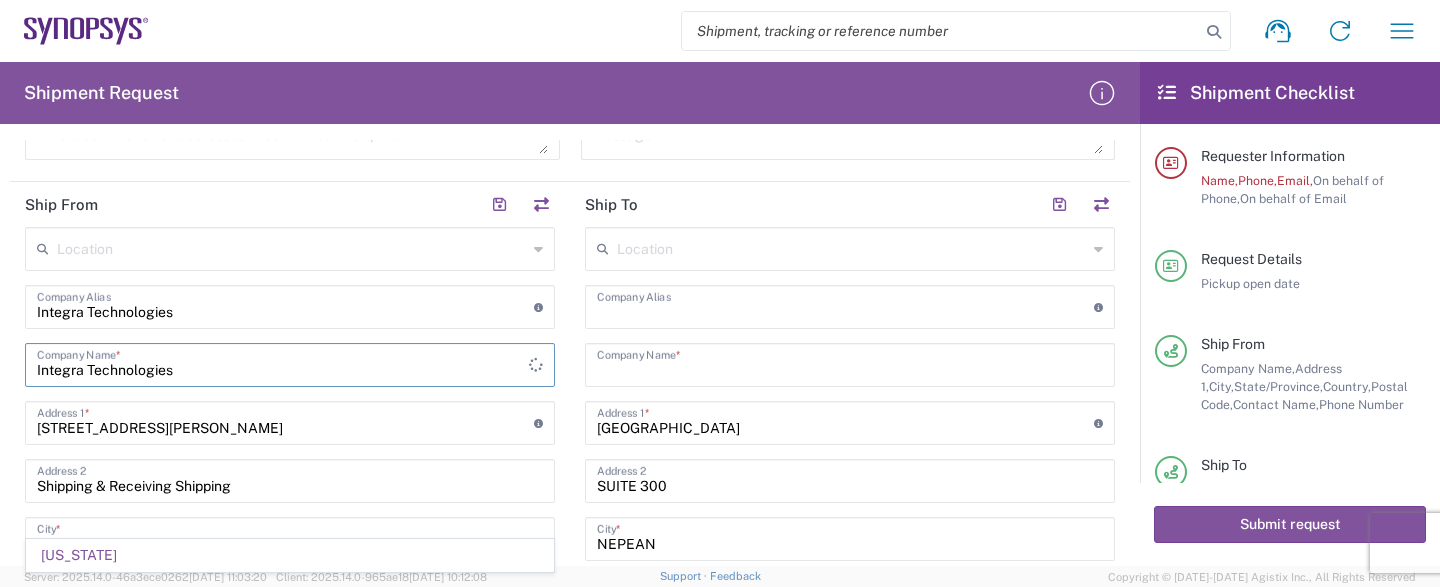 type 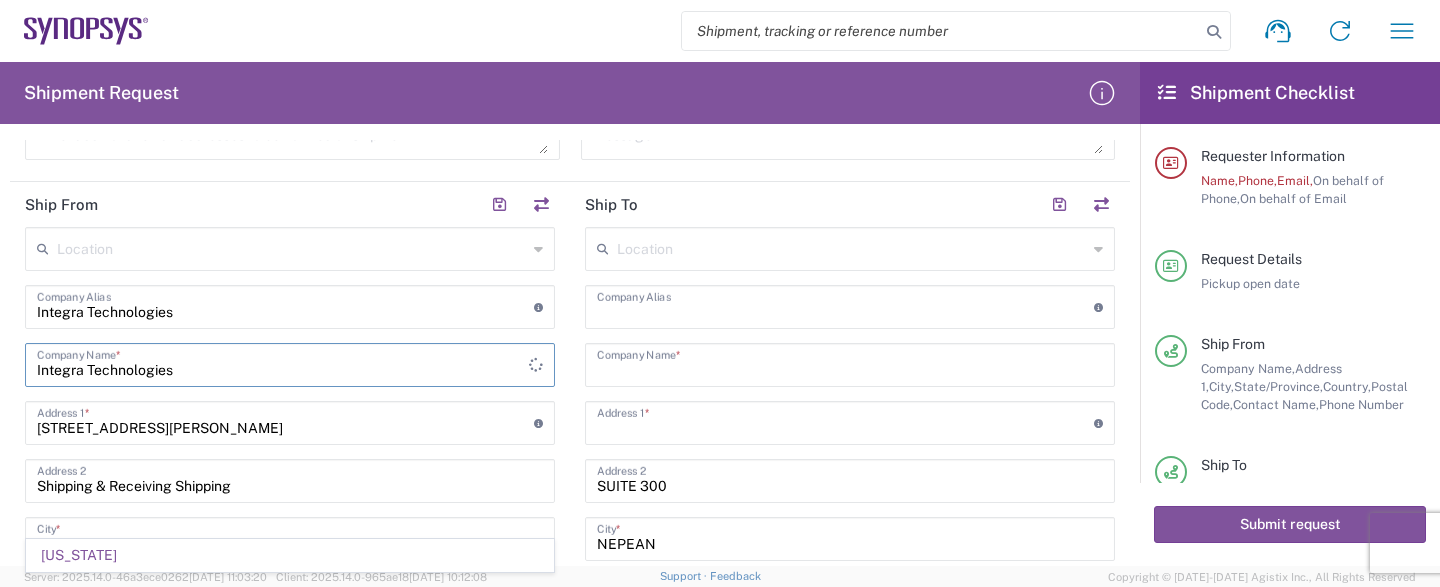 type 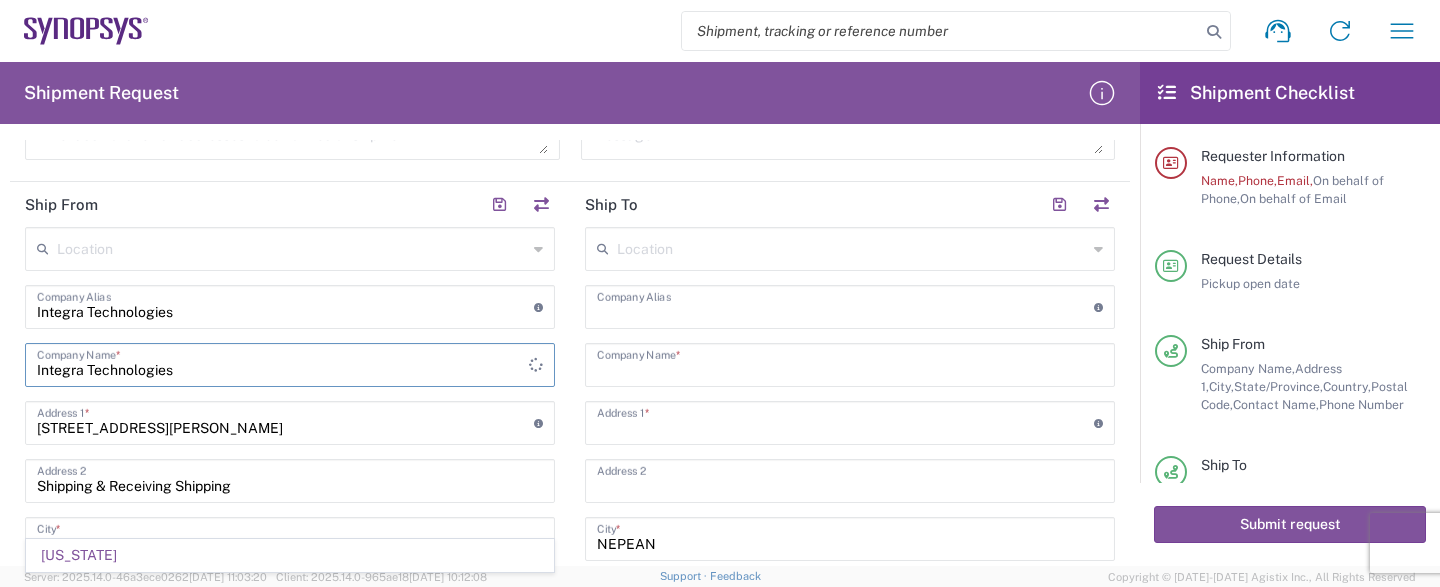 type 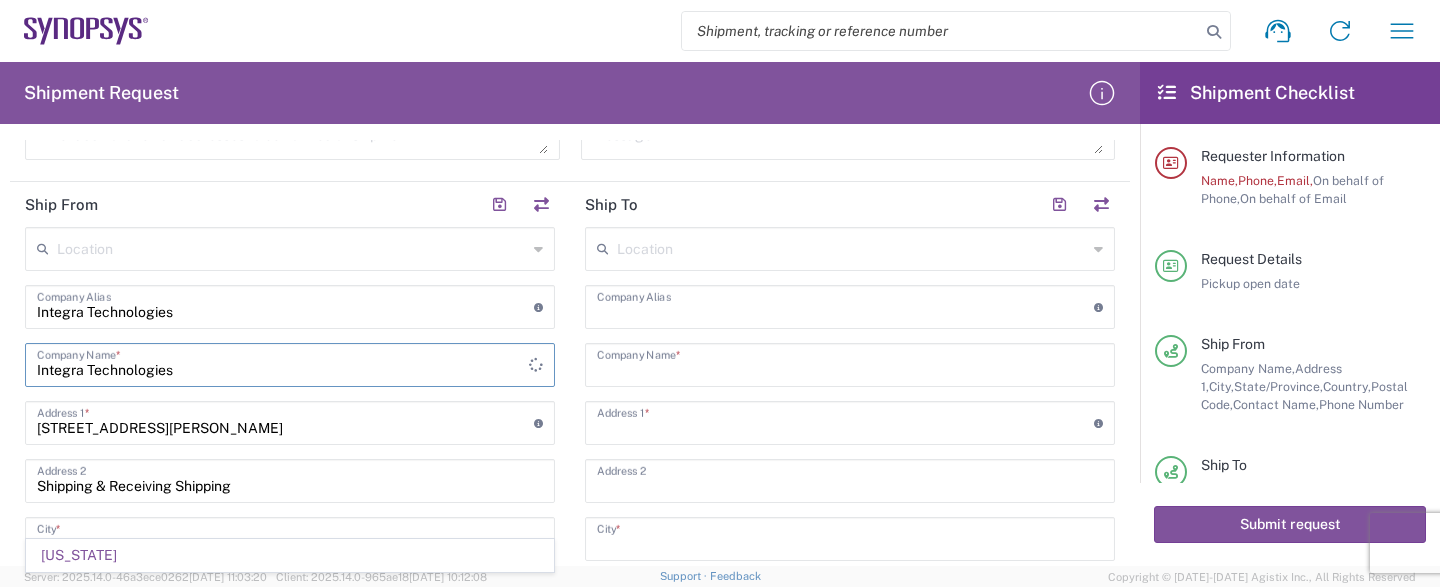 type 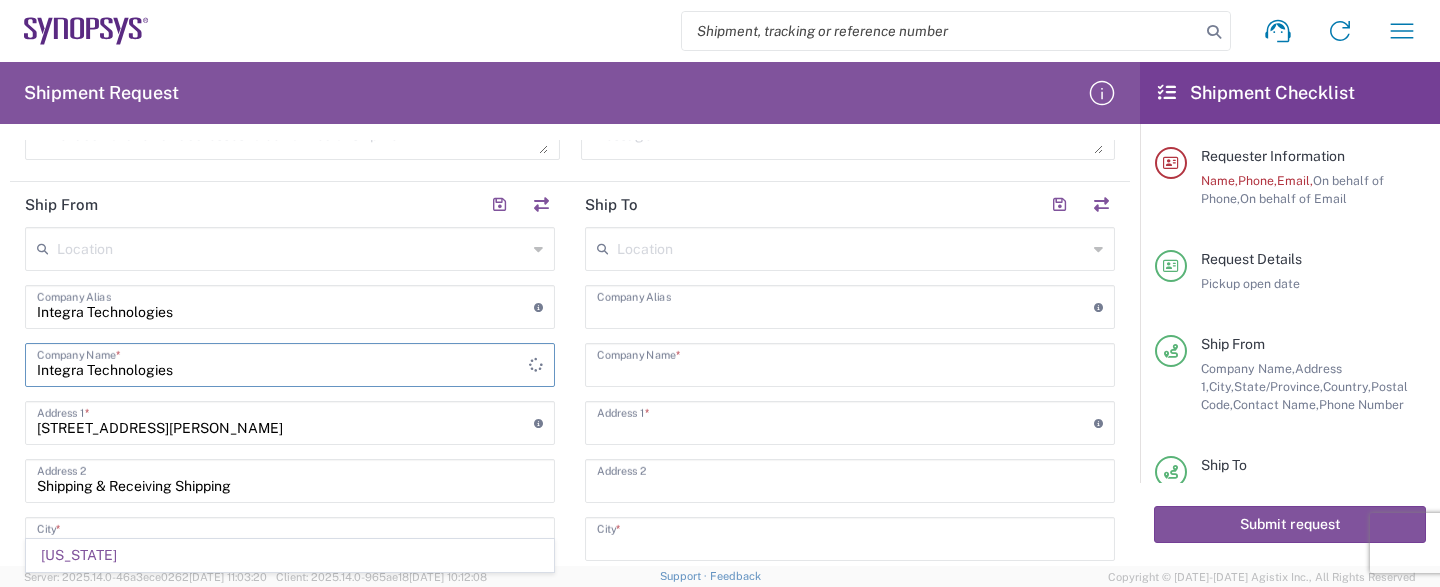 type 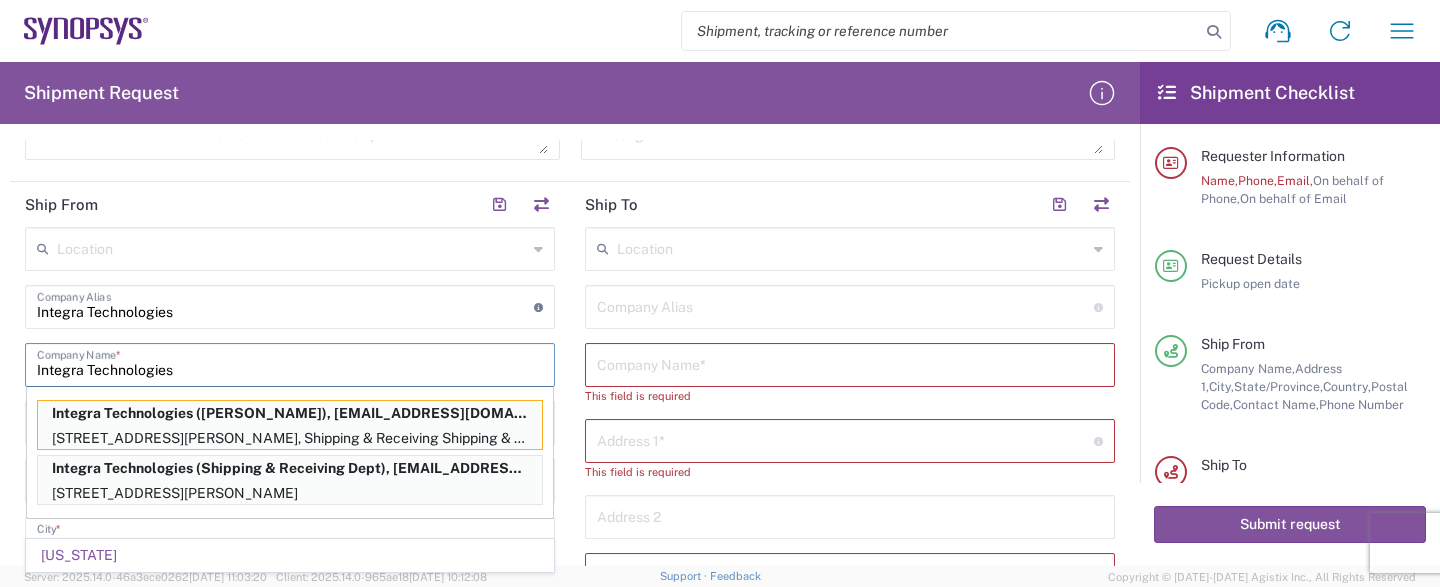 type on "[GEOGRAPHIC_DATA]" 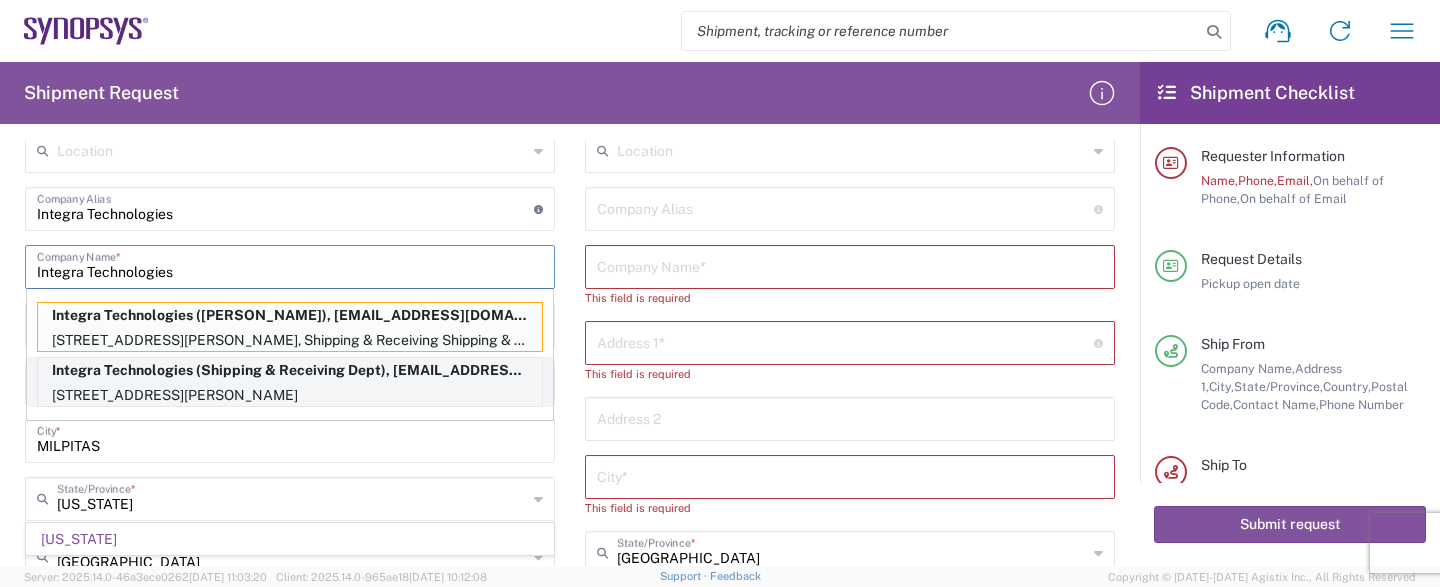 scroll, scrollTop: 729, scrollLeft: 0, axis: vertical 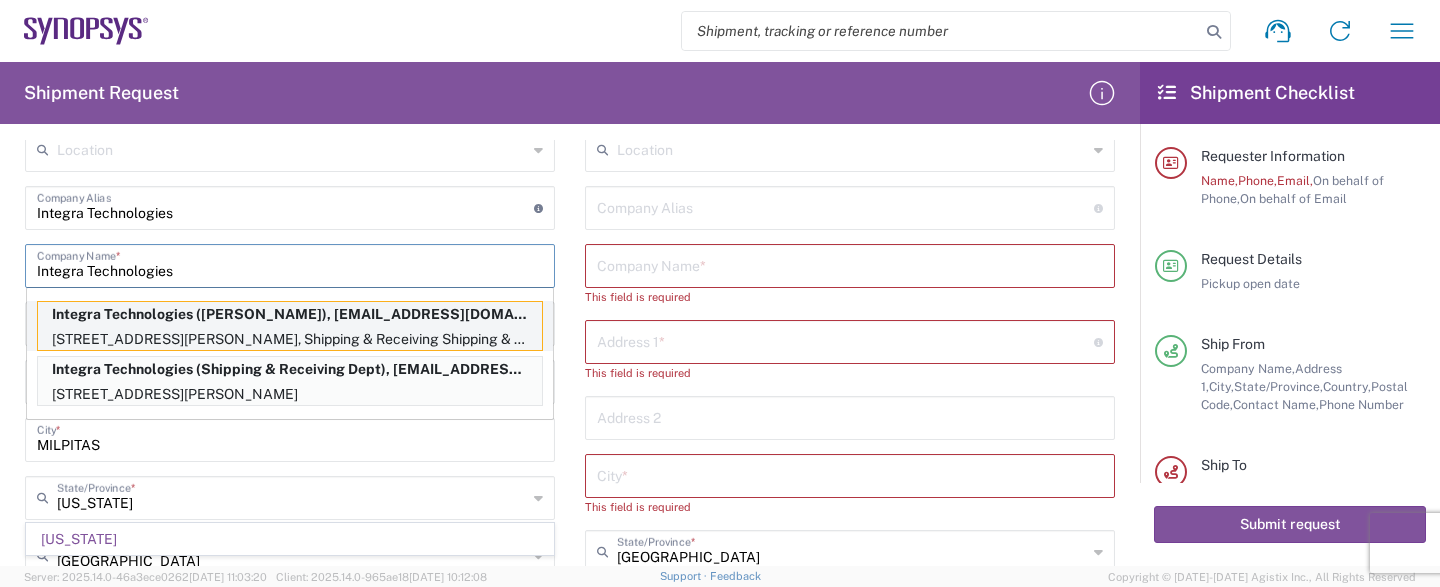 click on "[STREET_ADDRESS][PERSON_NAME], Shipping & Receiving Shipping & Receiving, MILPITAS, [GEOGRAPHIC_DATA], 95035, [GEOGRAPHIC_DATA]" at bounding box center (290, 339) 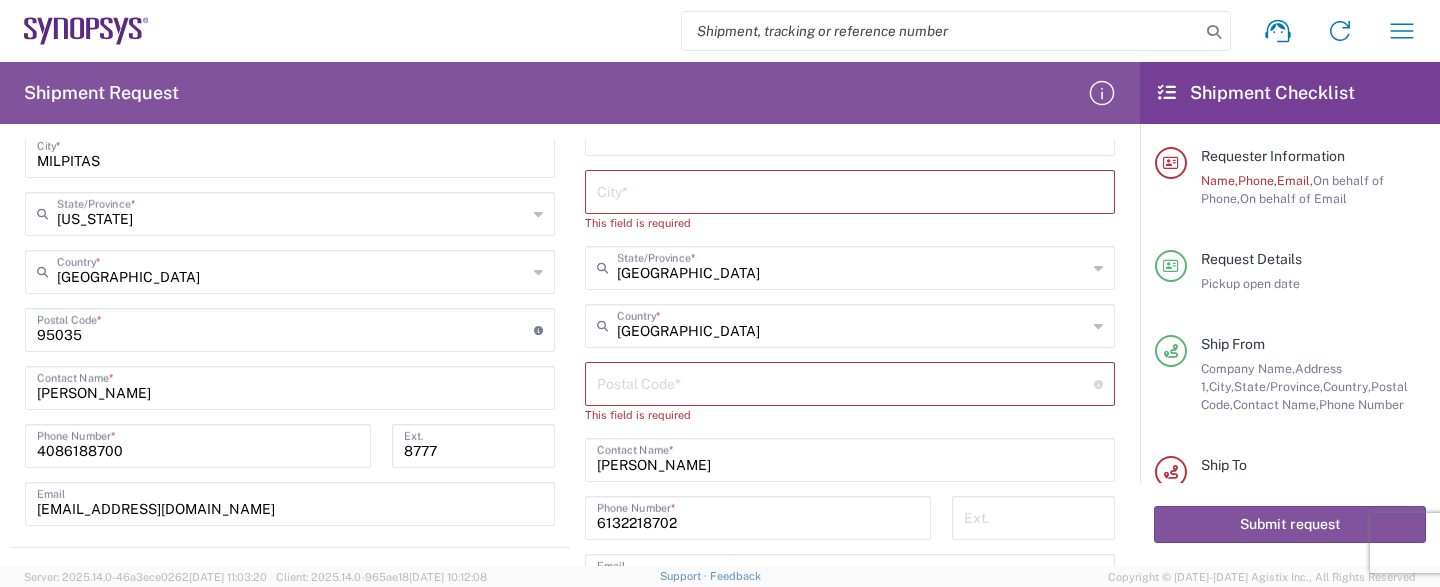 scroll, scrollTop: 1026, scrollLeft: 0, axis: vertical 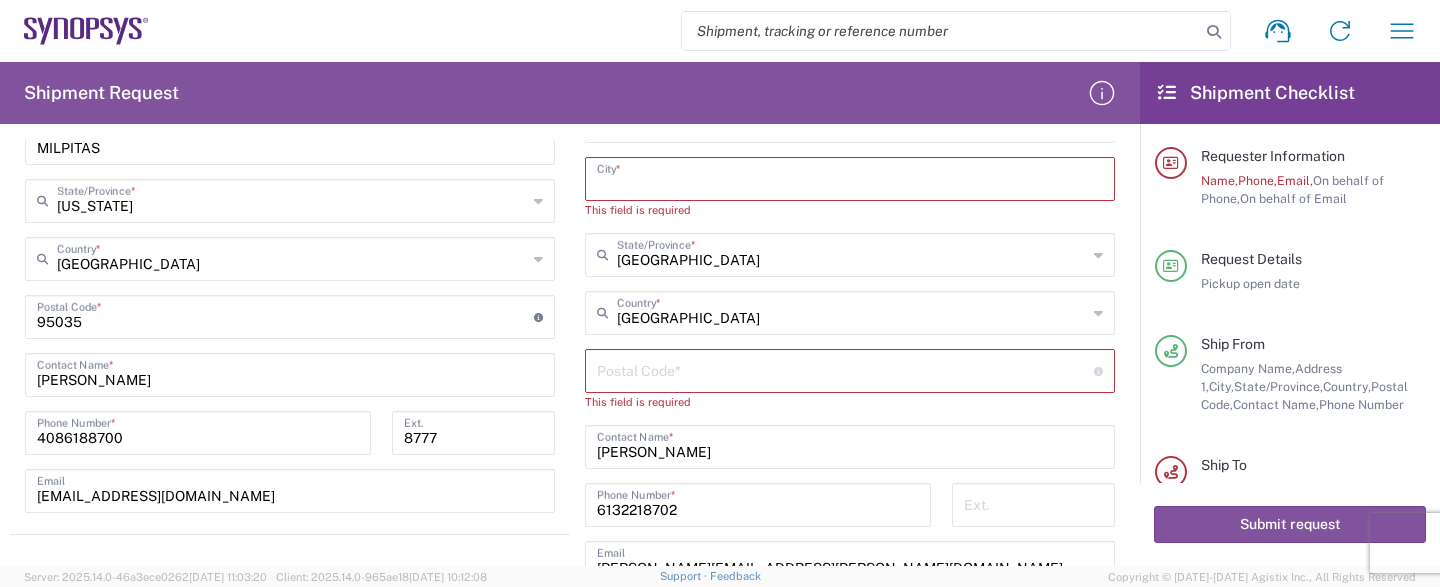 click at bounding box center [850, 177] 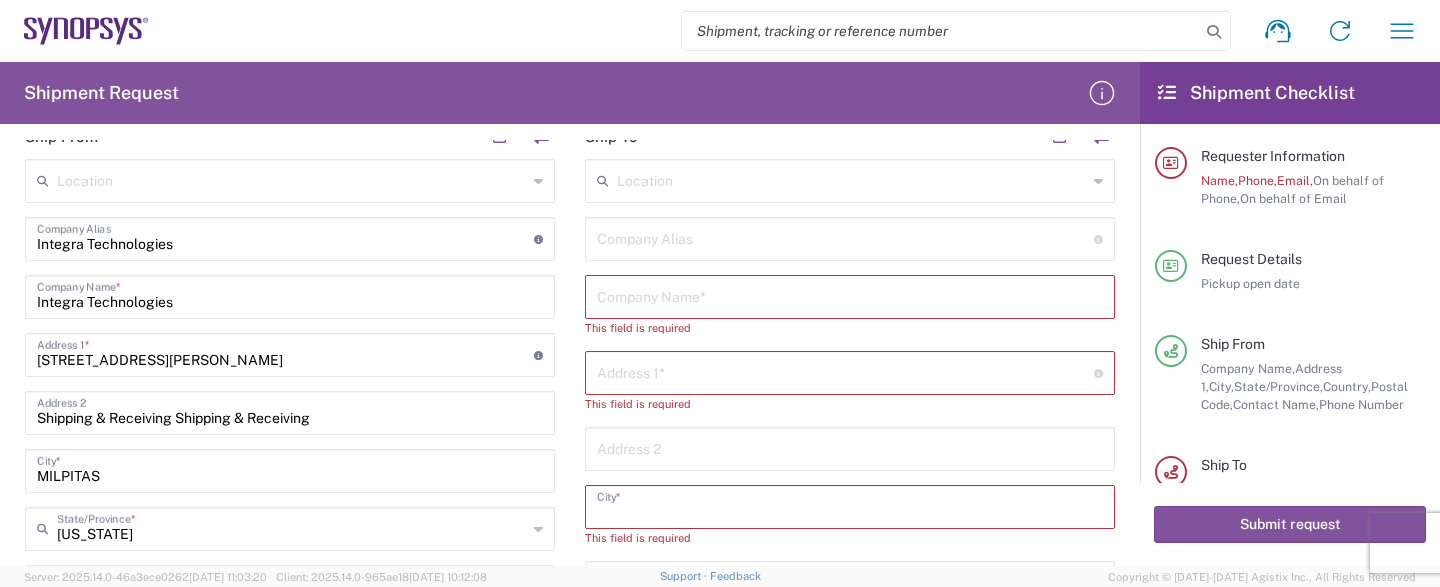 scroll, scrollTop: 630, scrollLeft: 0, axis: vertical 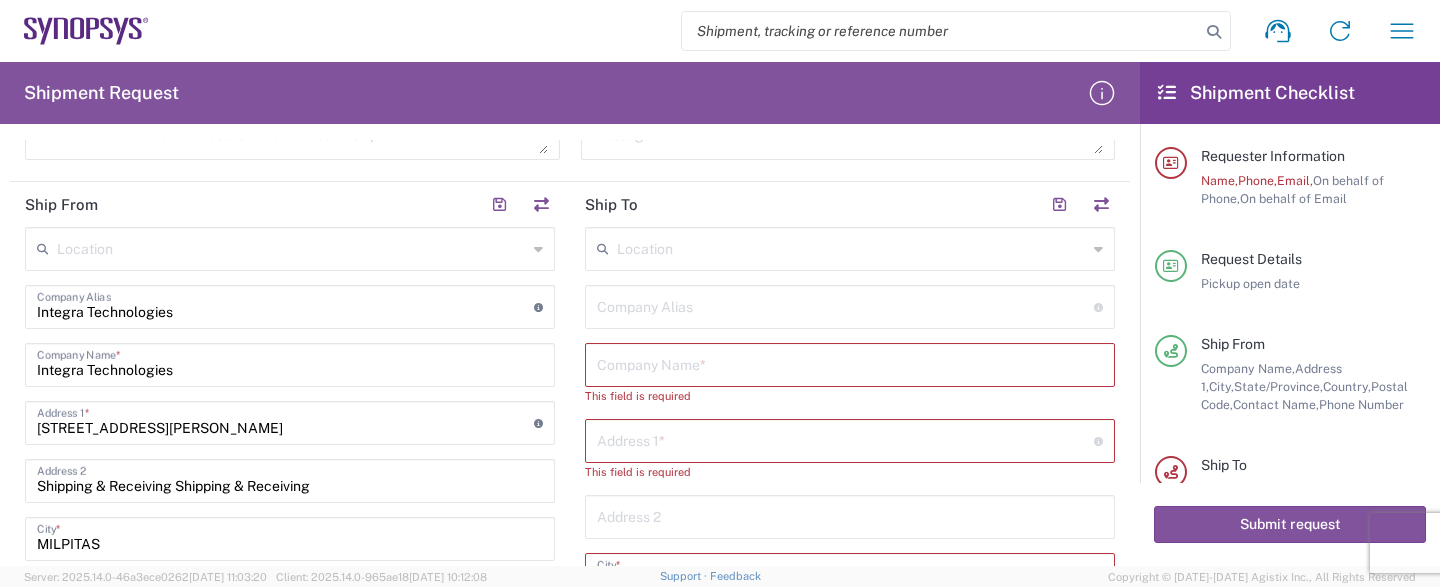 click at bounding box center [850, 363] 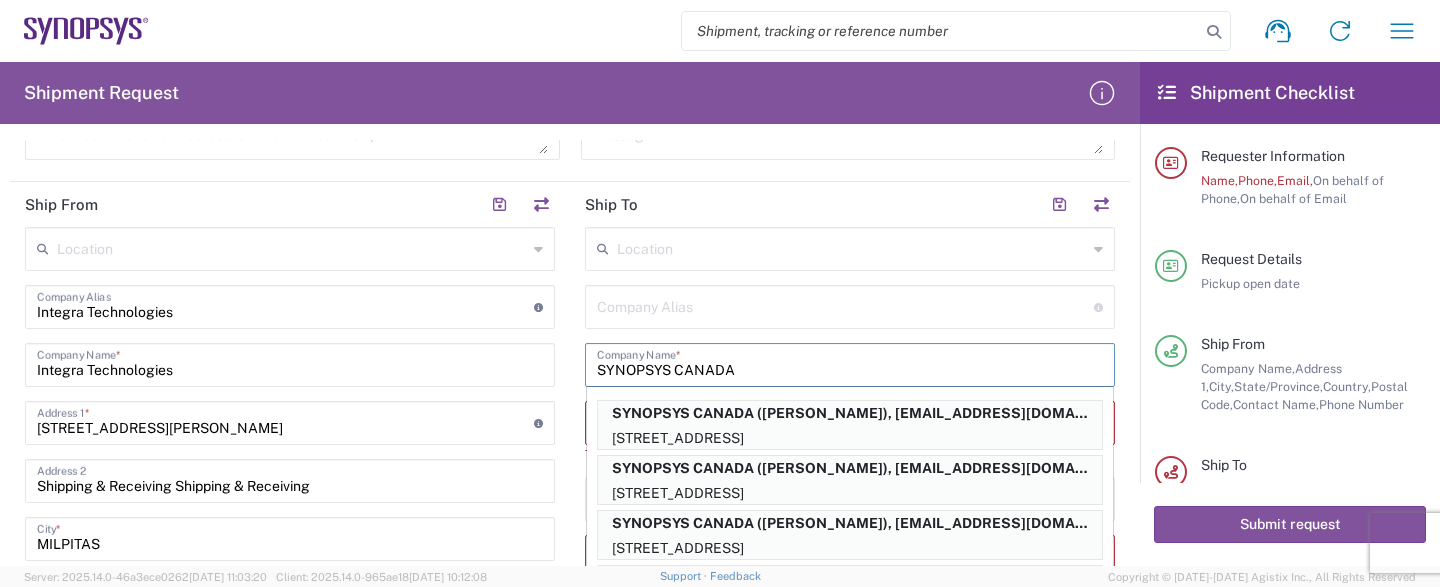 type on "SYNOPSYS CANADA" 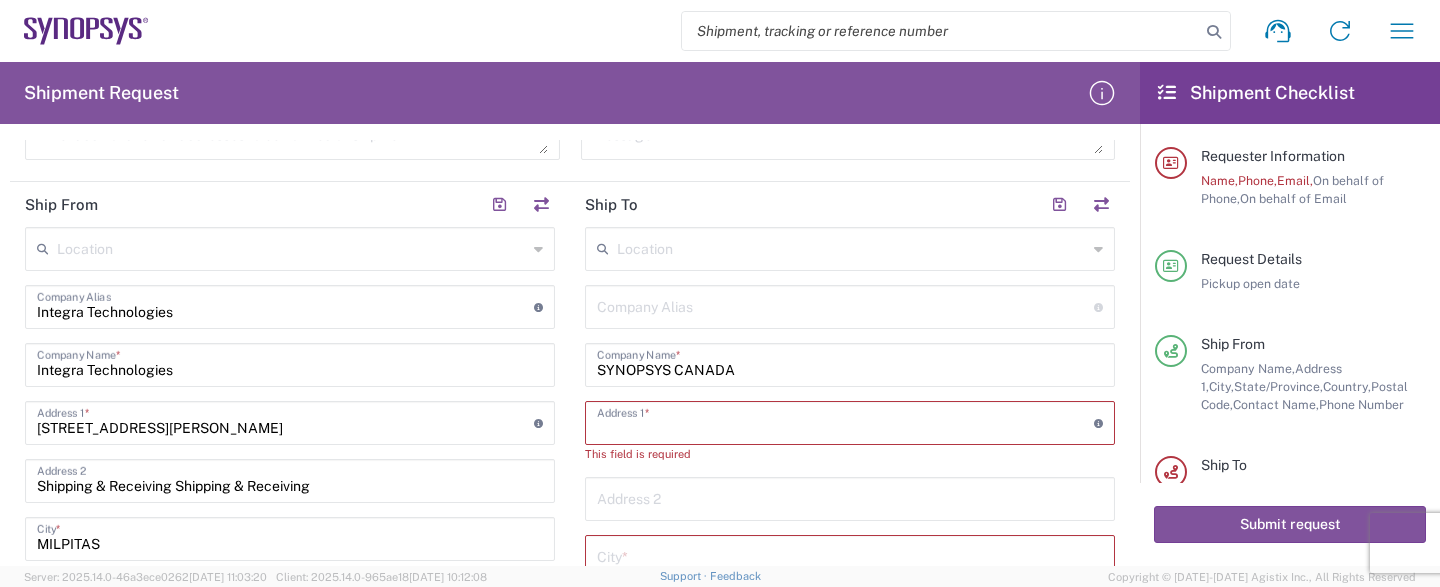 type on "S" 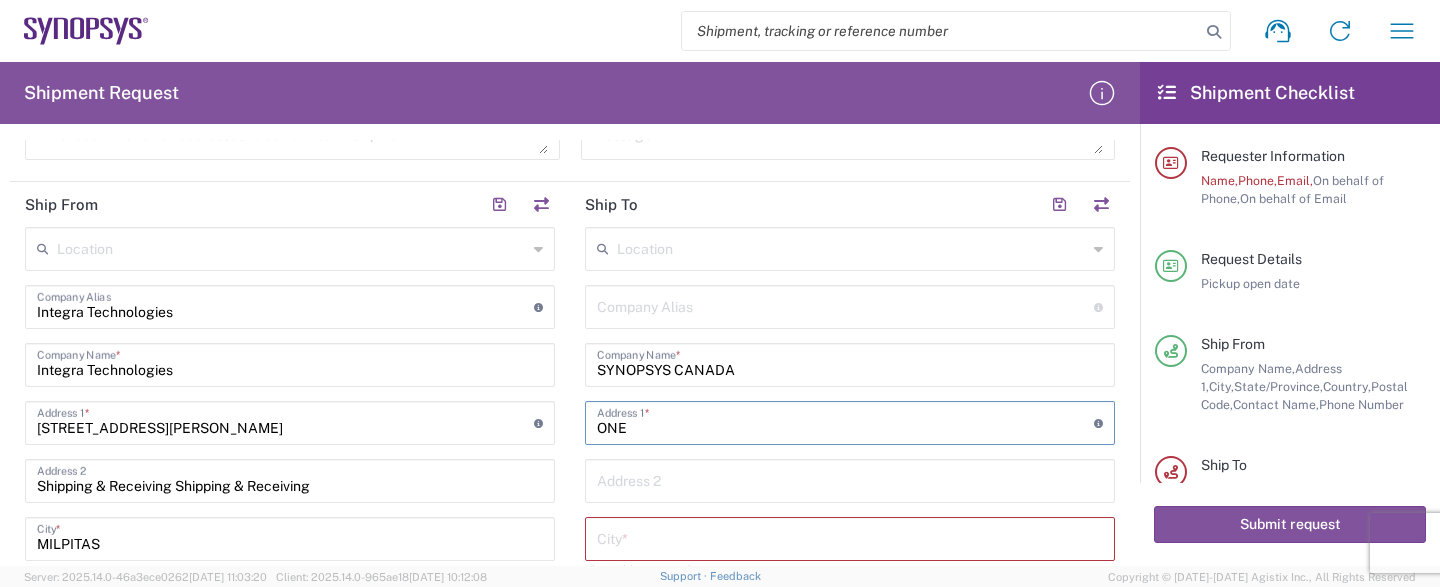 type on "[GEOGRAPHIC_DATA]" 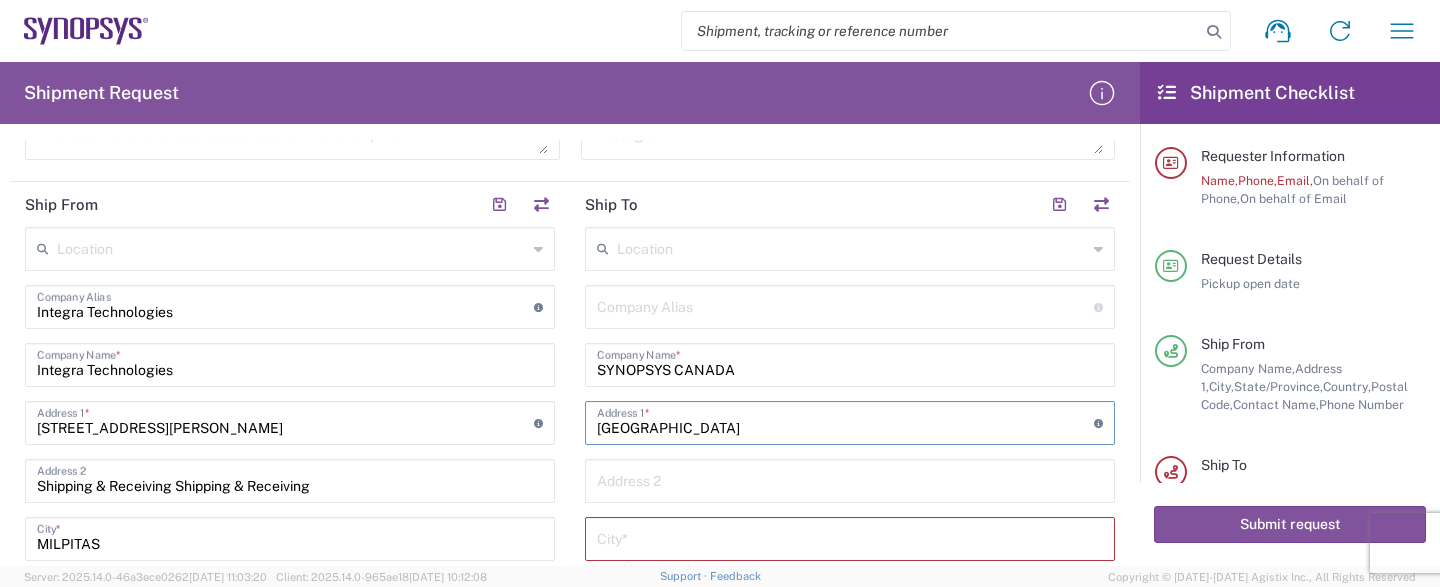 type on "SUITE 300" 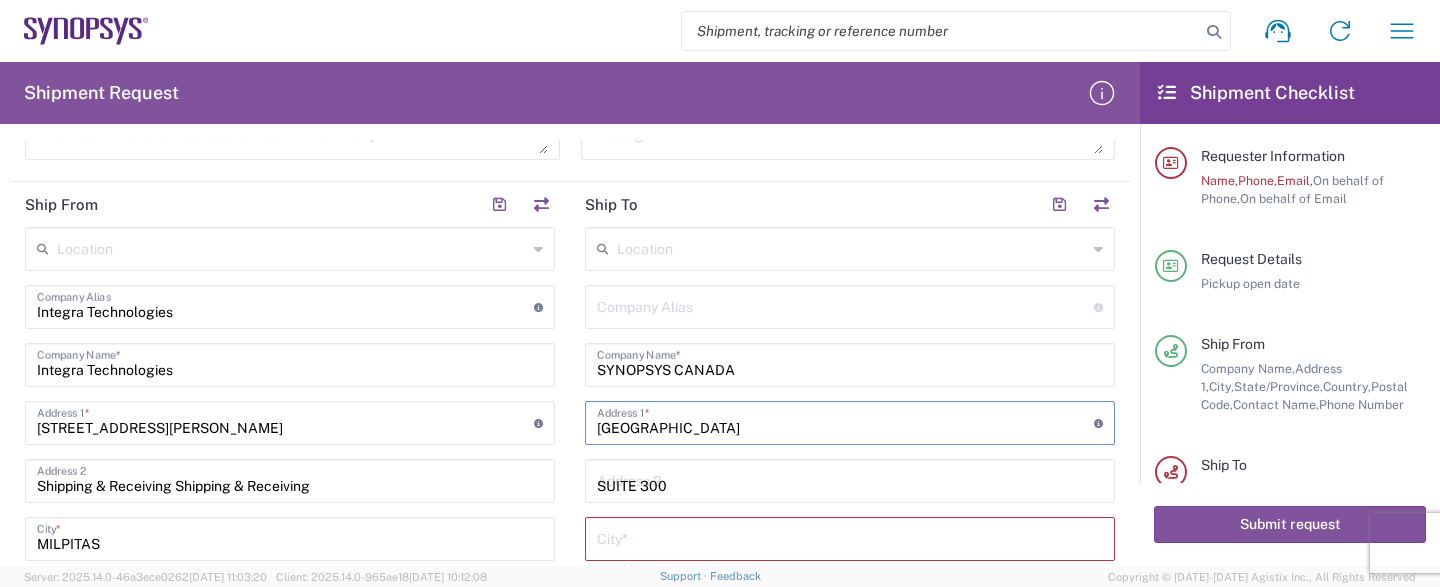 type on "NEPEAN" 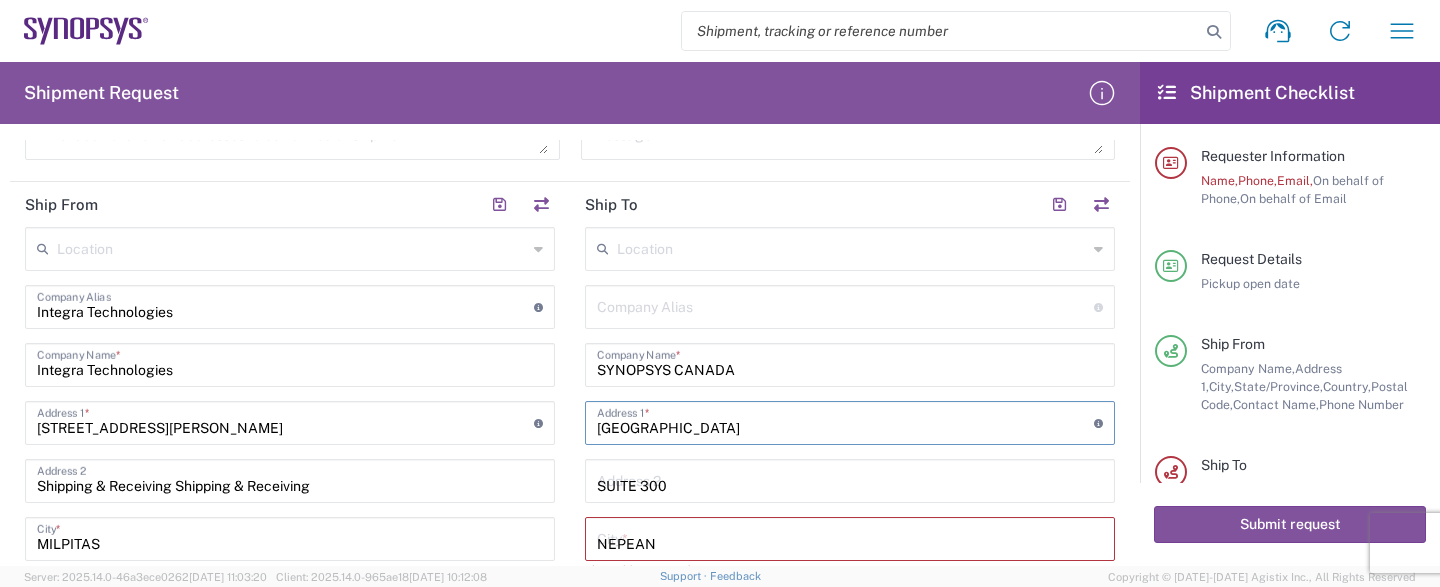 type on "[GEOGRAPHIC_DATA]" 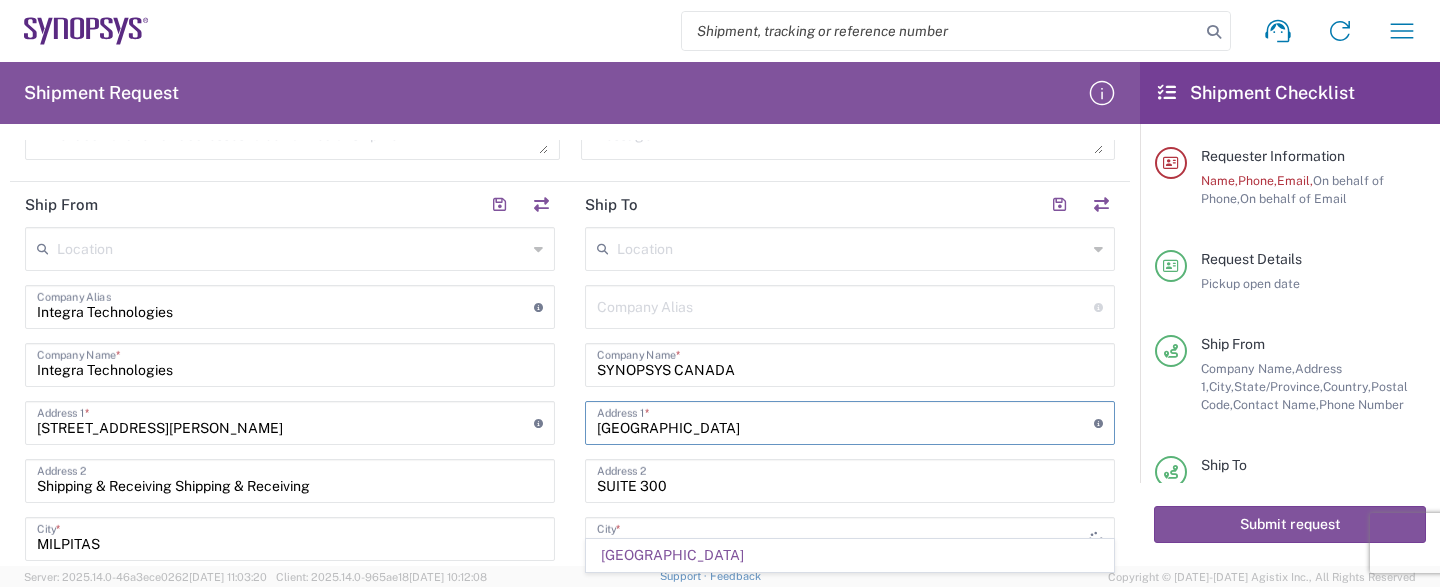 type 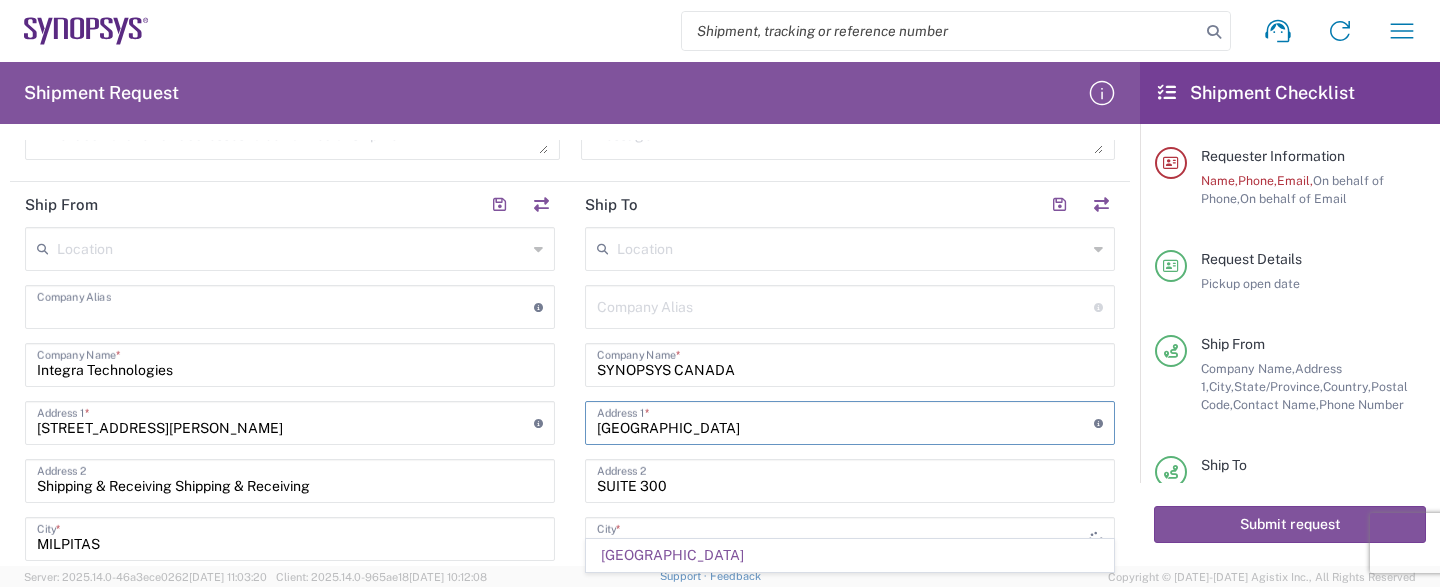 type 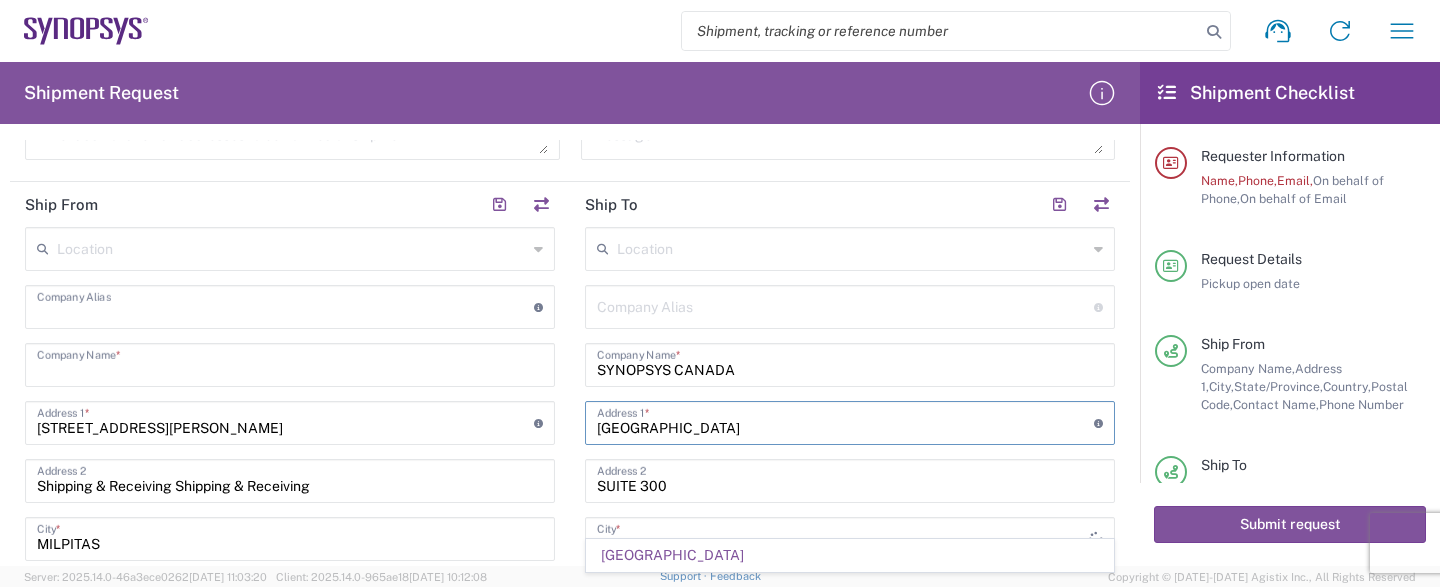 type 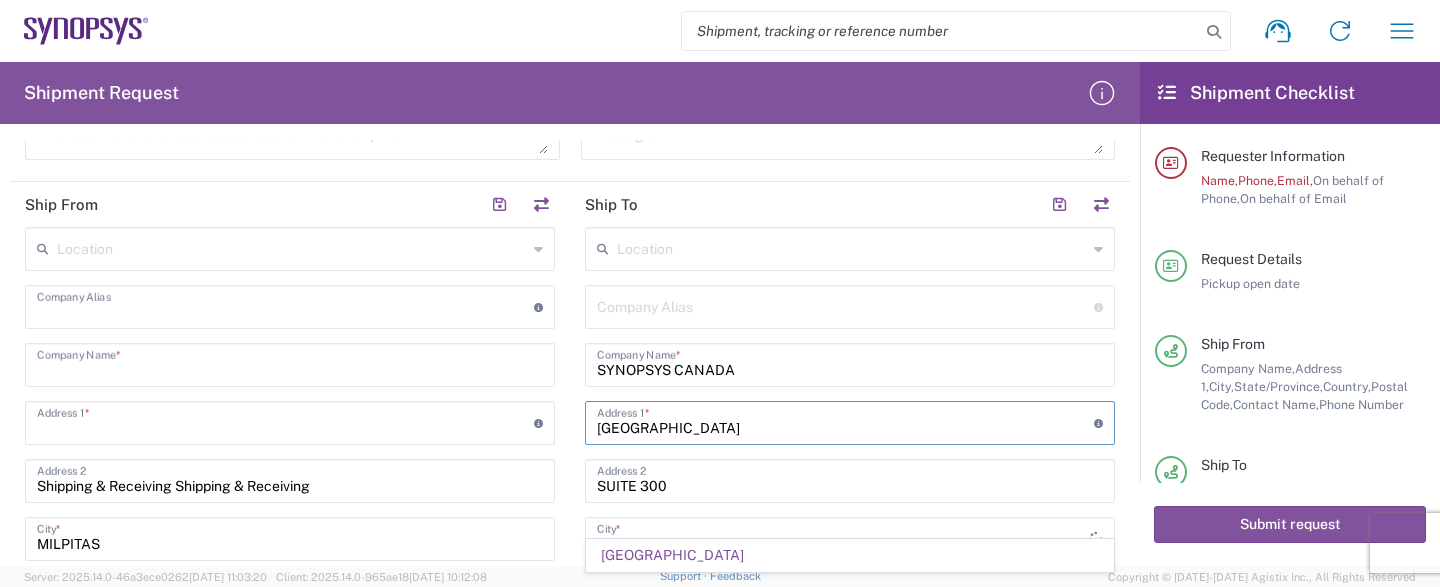 type 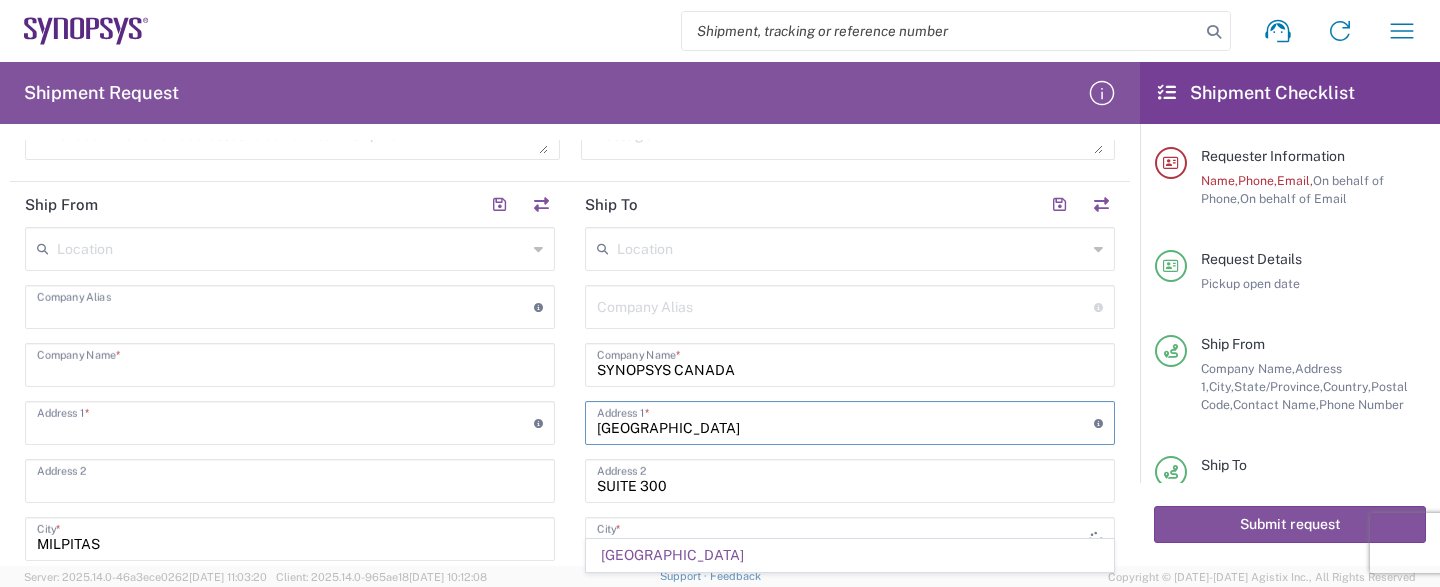 type 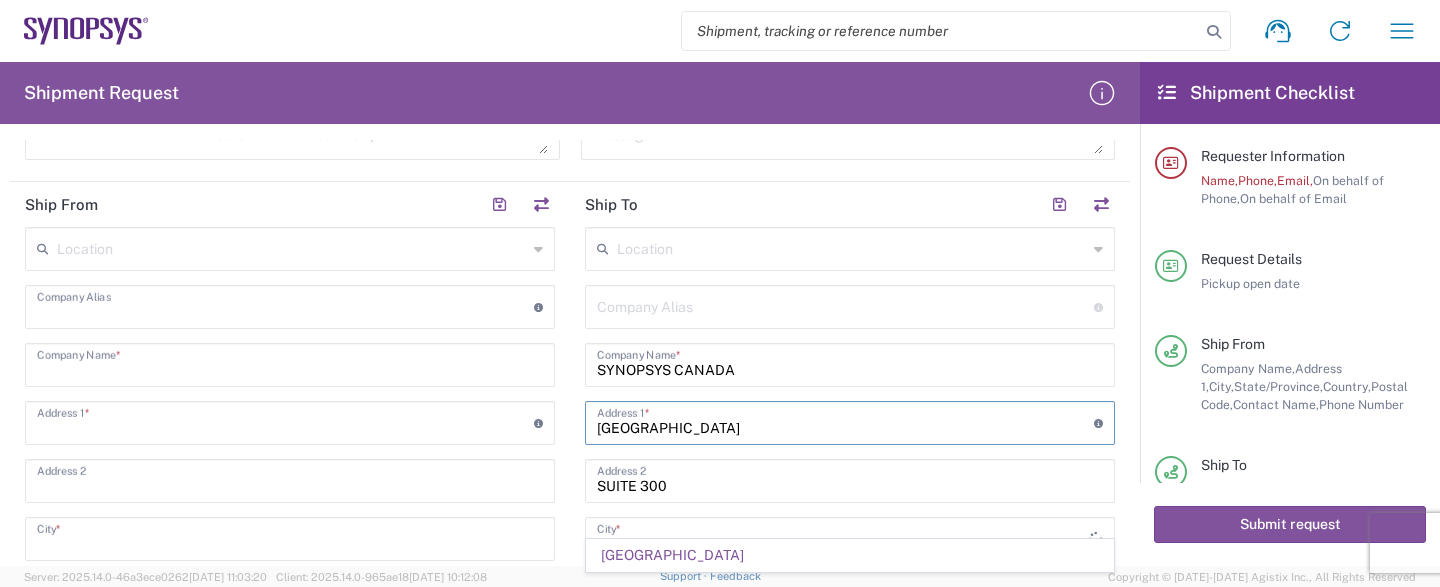 type 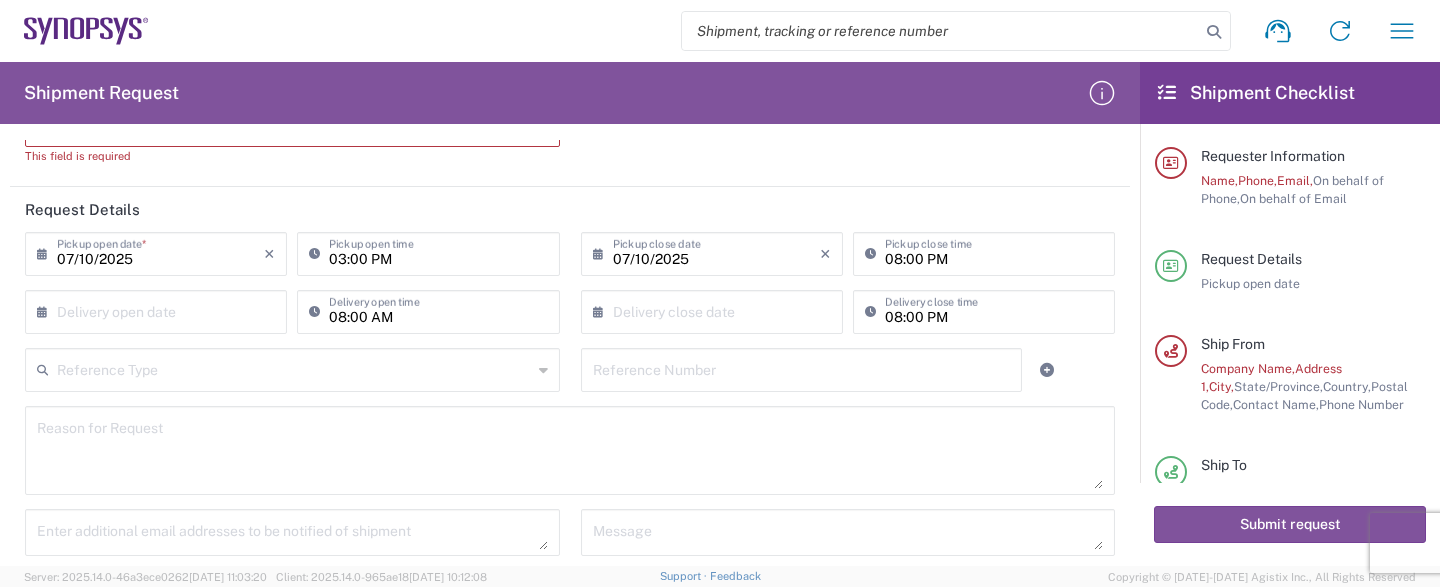 scroll, scrollTop: 0, scrollLeft: 0, axis: both 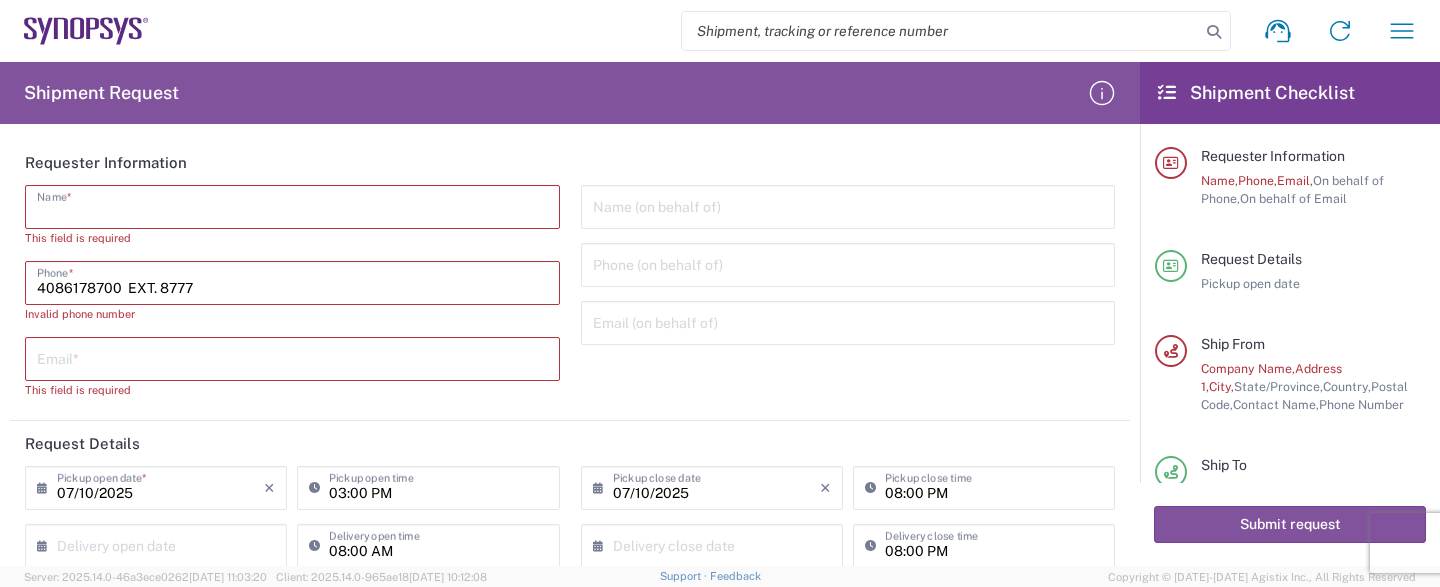 click at bounding box center [292, 205] 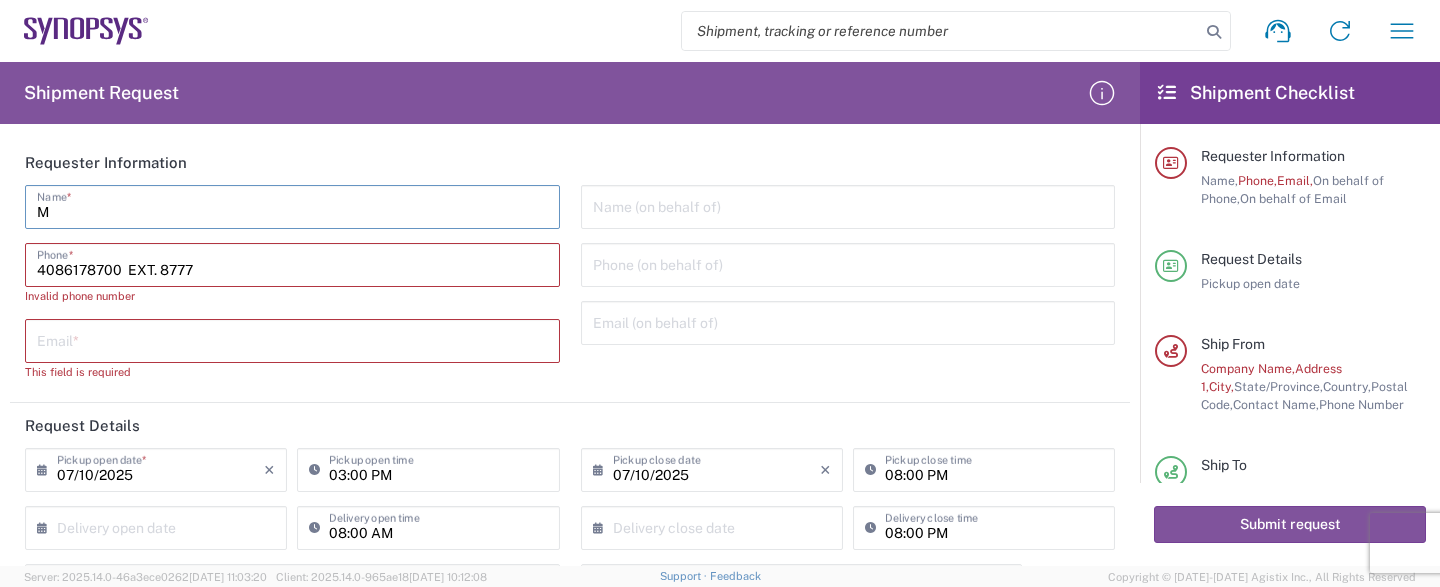 click on "M" at bounding box center (292, 205) 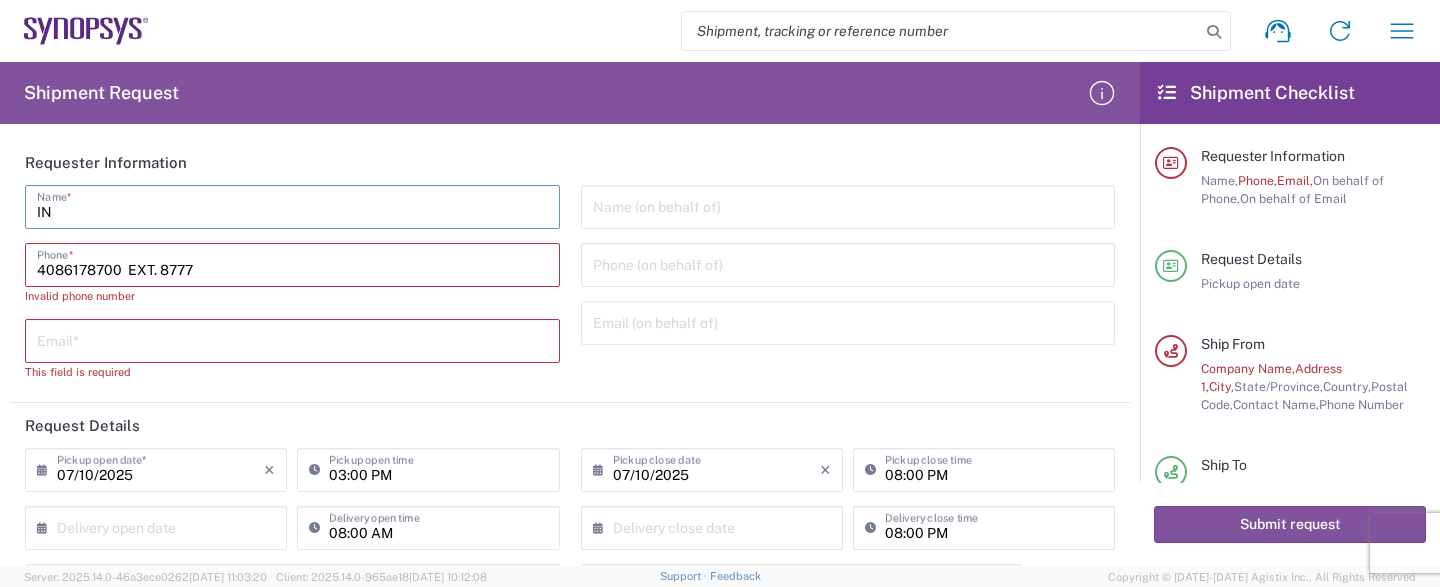 type on "Integra Technologies Silicon Valley" 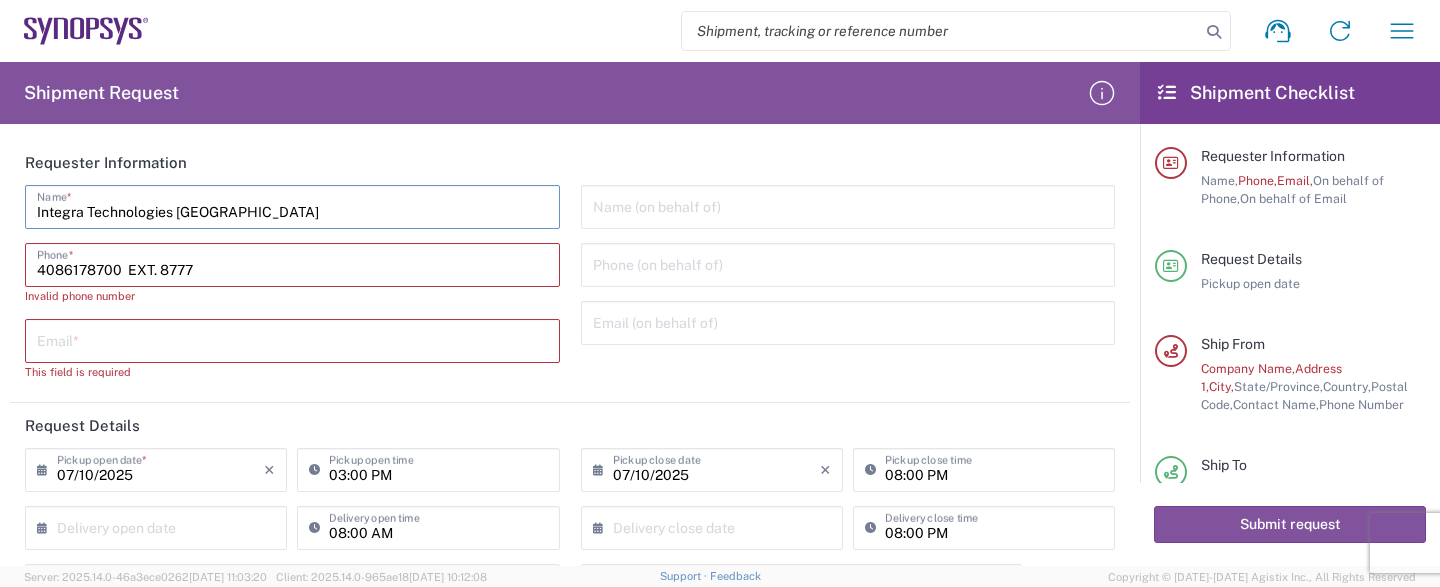 type on "[EMAIL_ADDRESS][DOMAIN_NAME]" 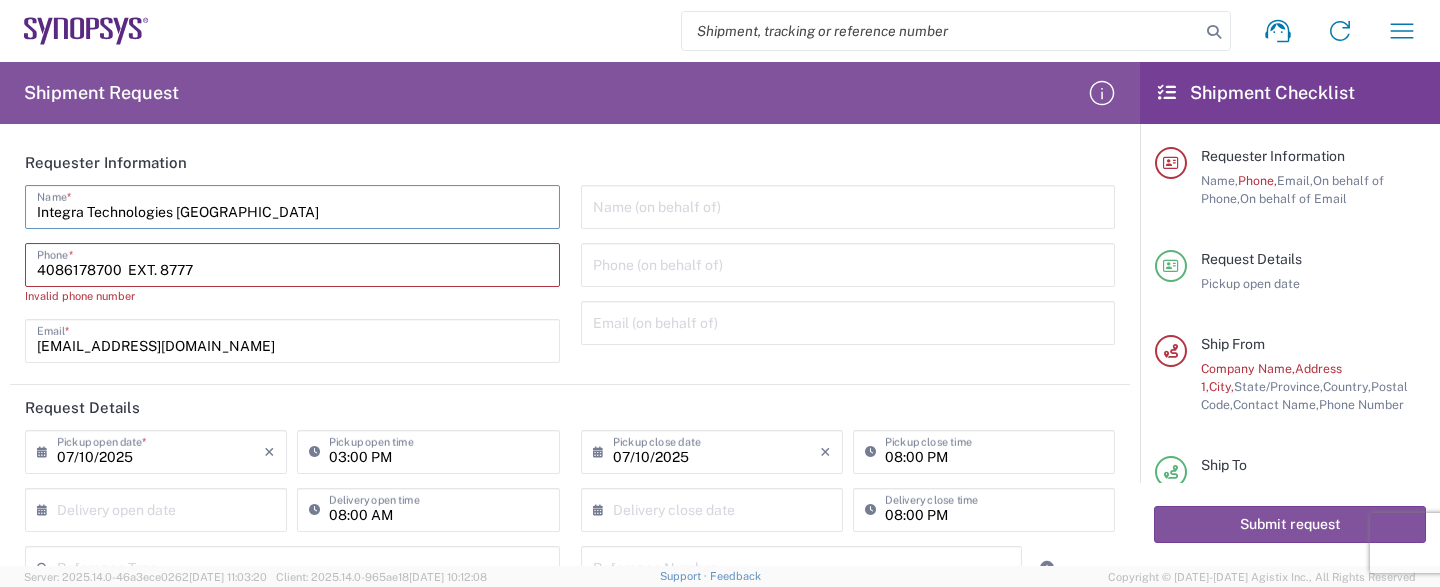 type 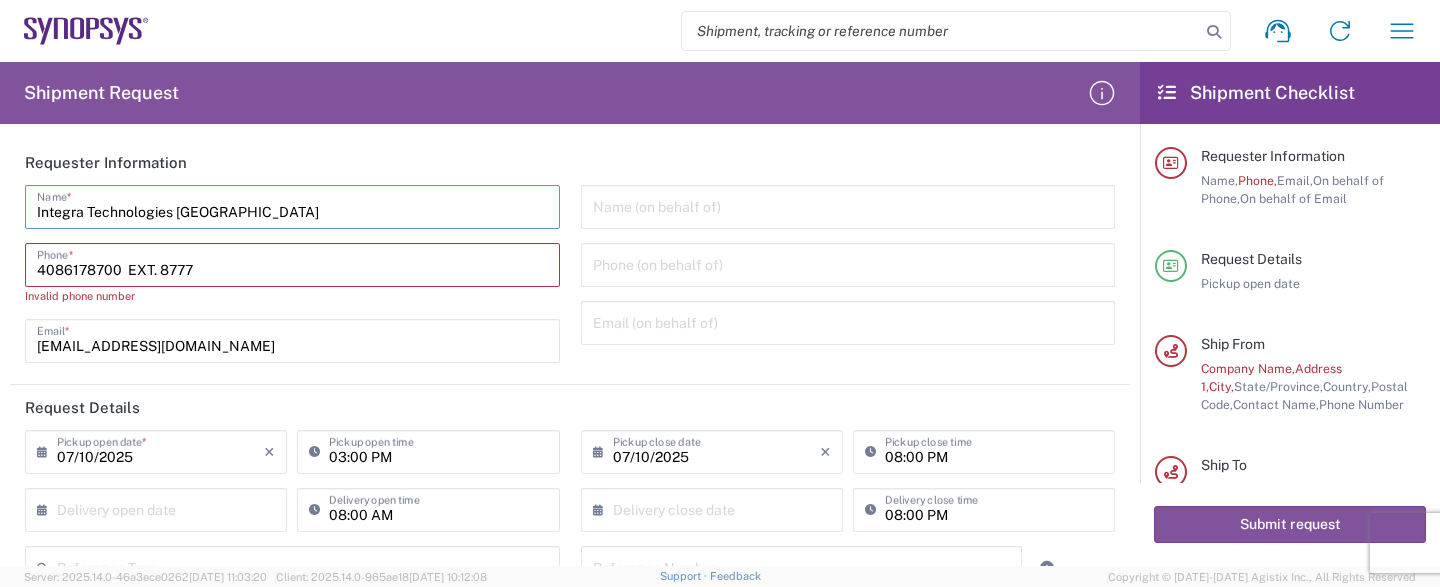 type on "[GEOGRAPHIC_DATA]" 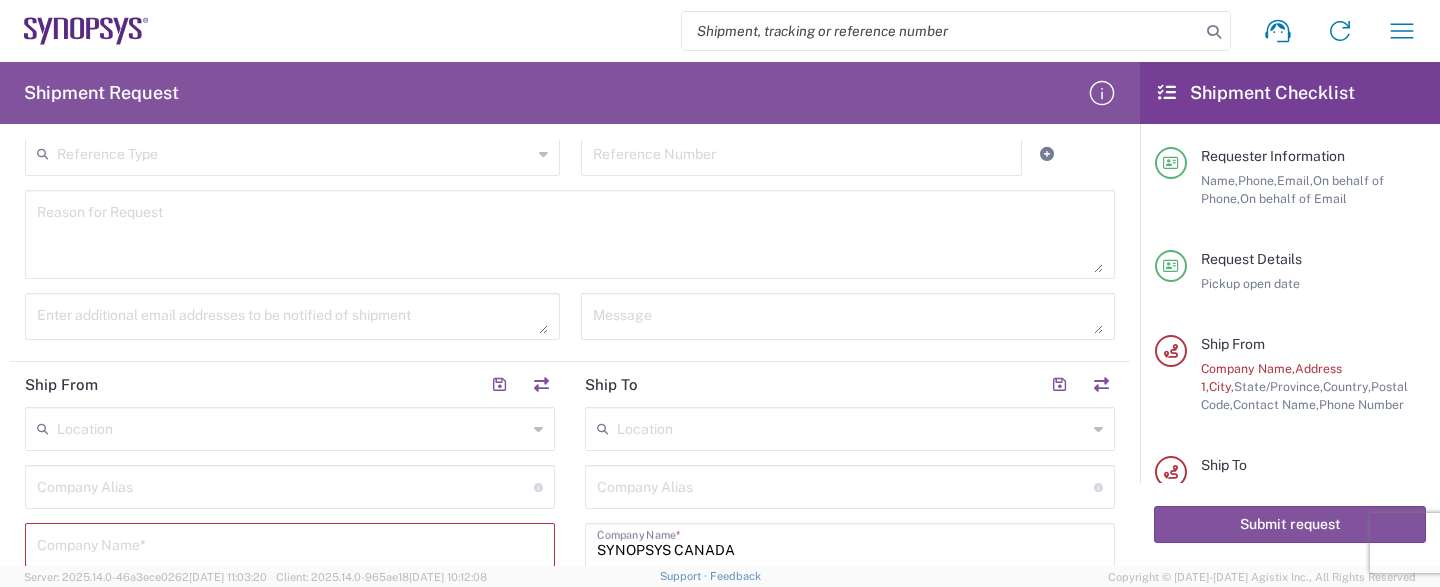 scroll, scrollTop: 495, scrollLeft: 0, axis: vertical 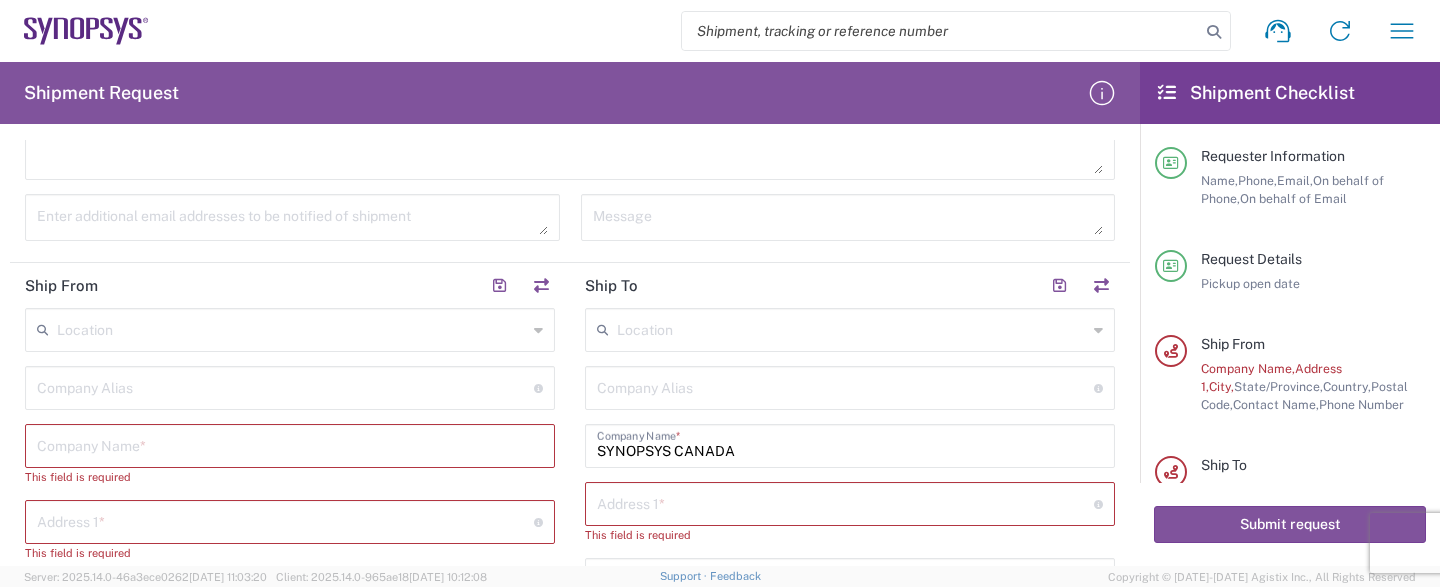type on "4086178700" 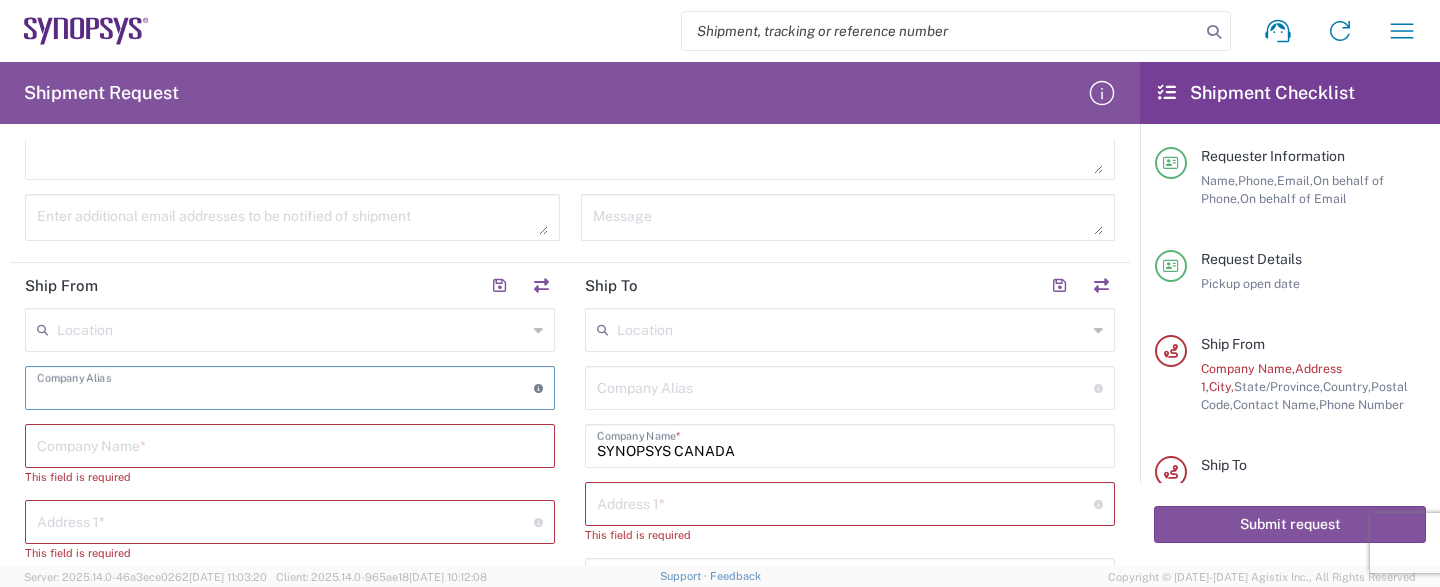 type on "S" 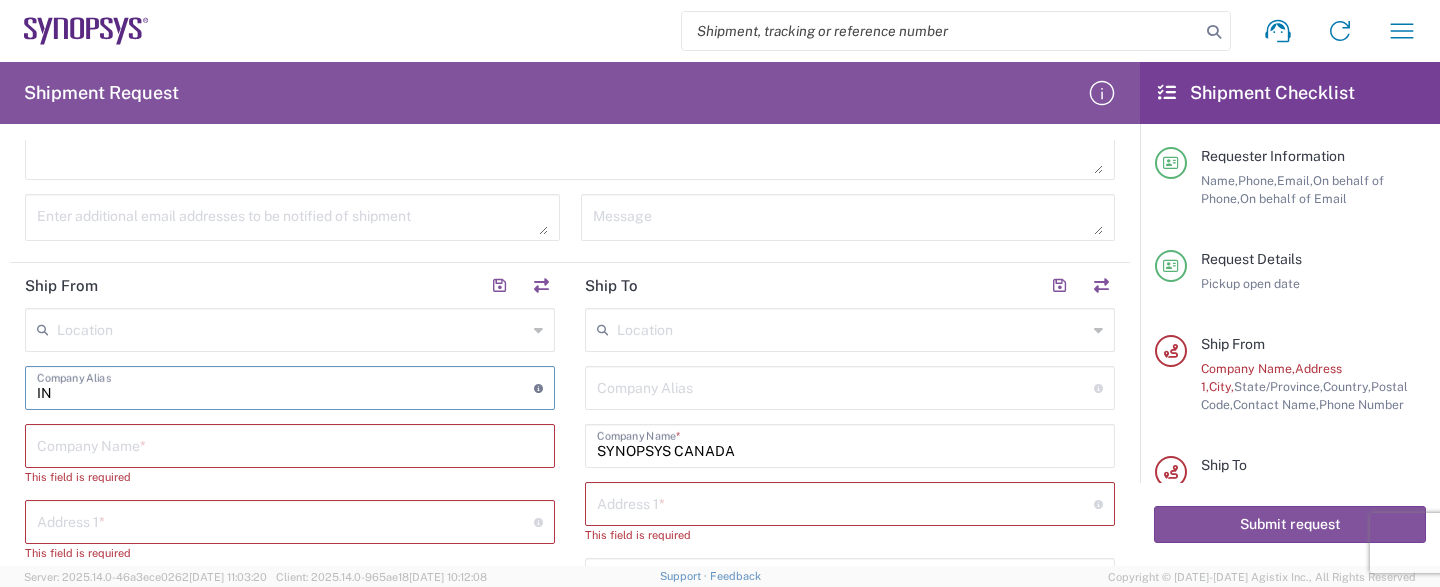 type on "IN" 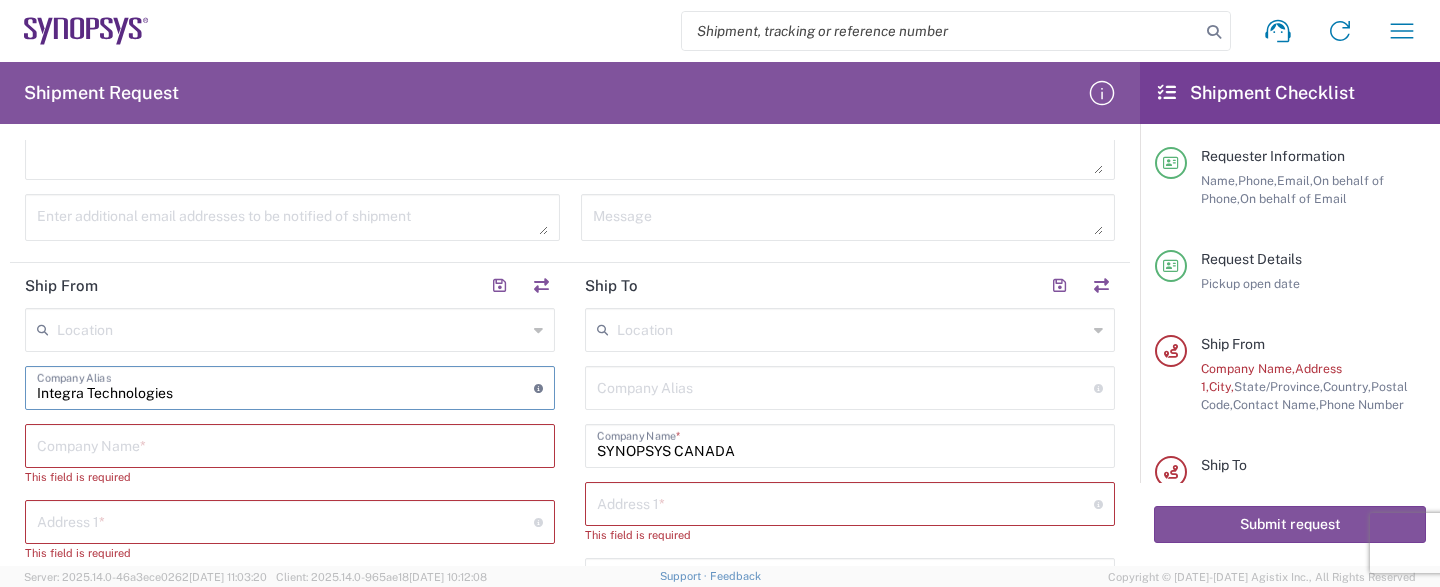 type on "Integra Technologies" 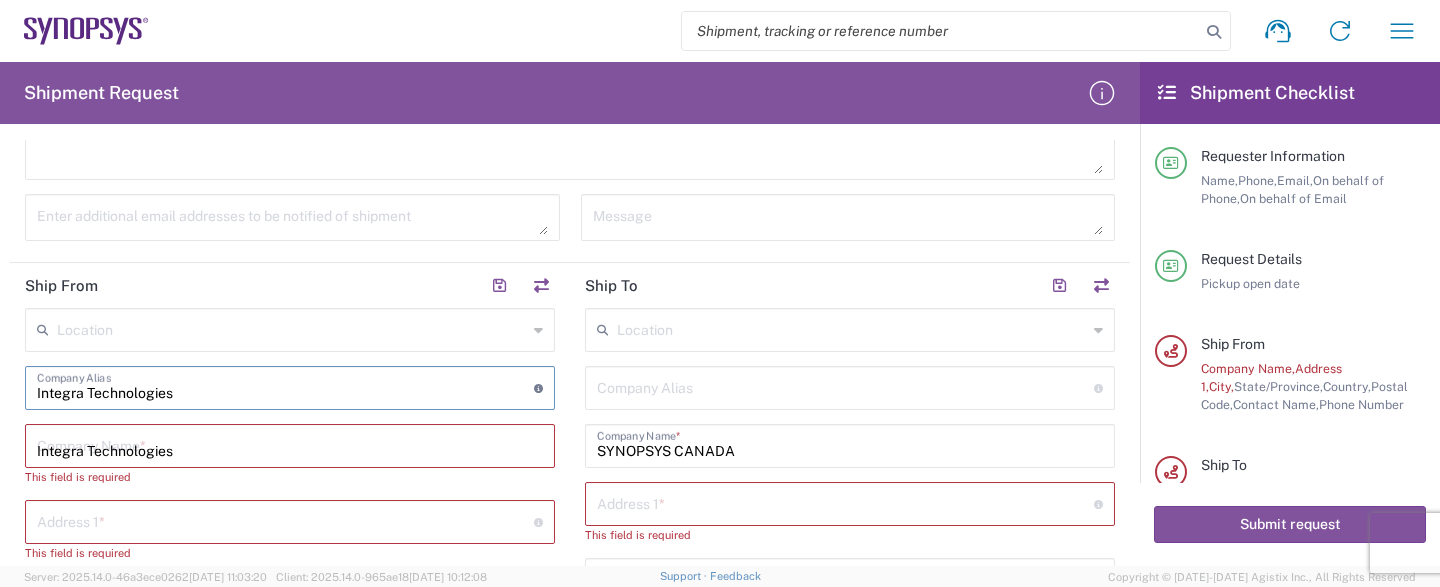 type on "1635 MCCARTHY BLVD" 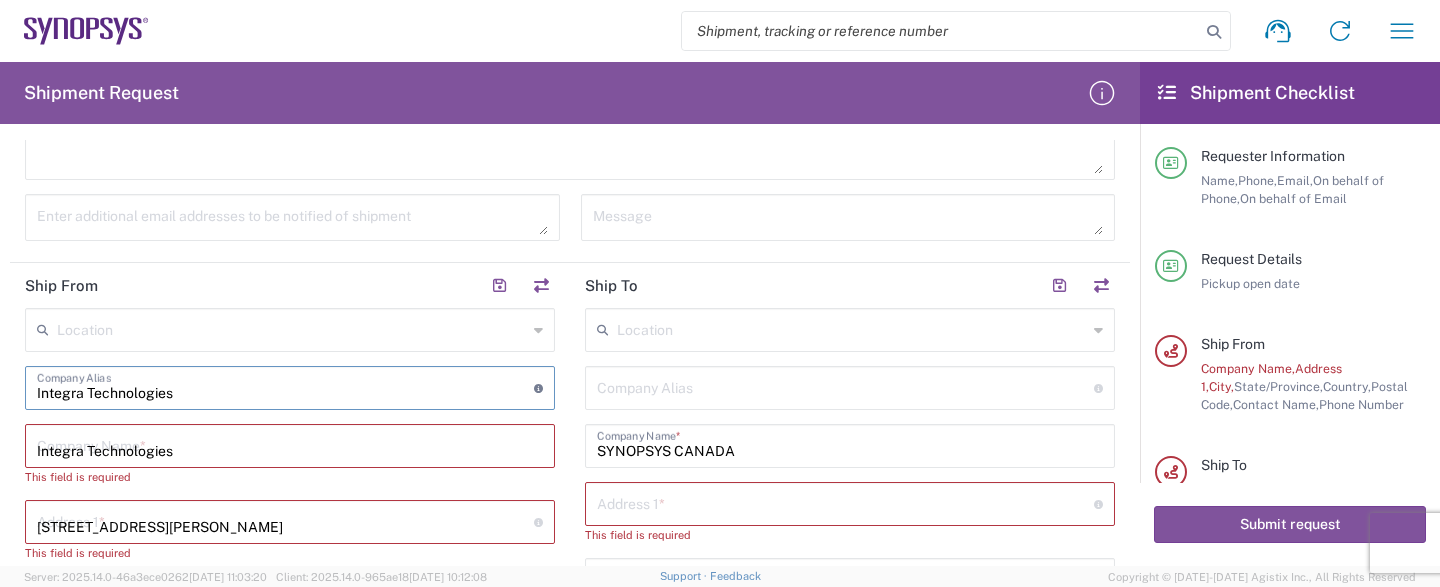 type on "Shipping & Receiving Shipping" 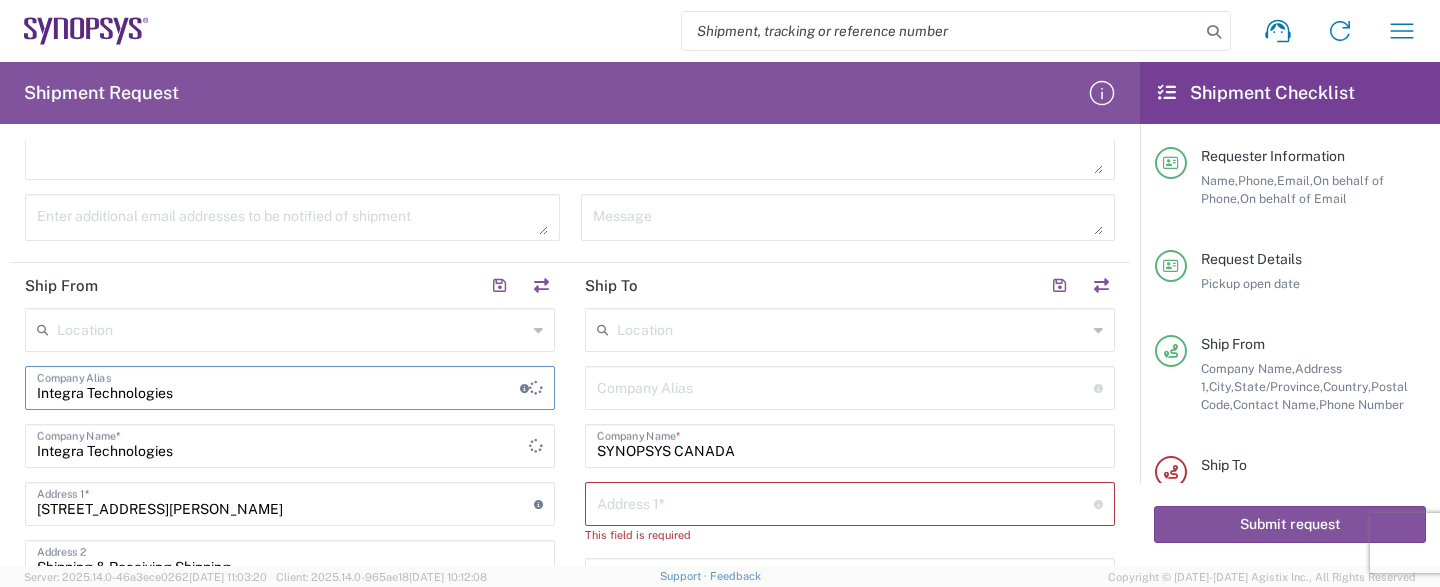 type 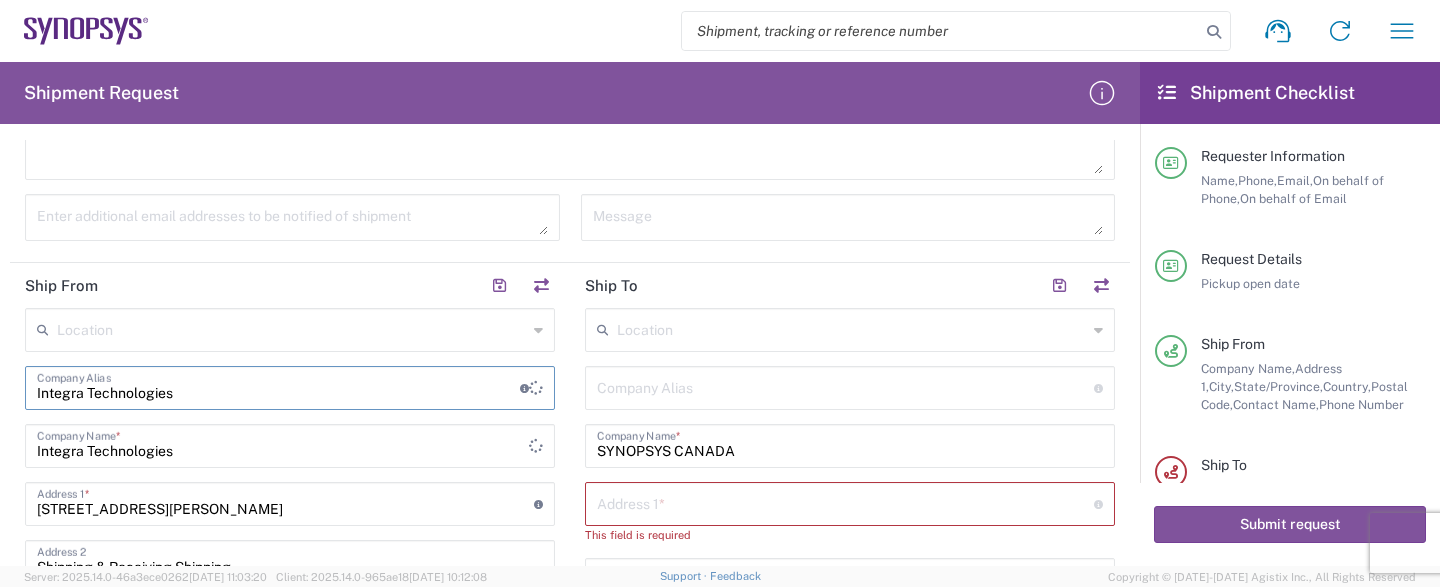 type 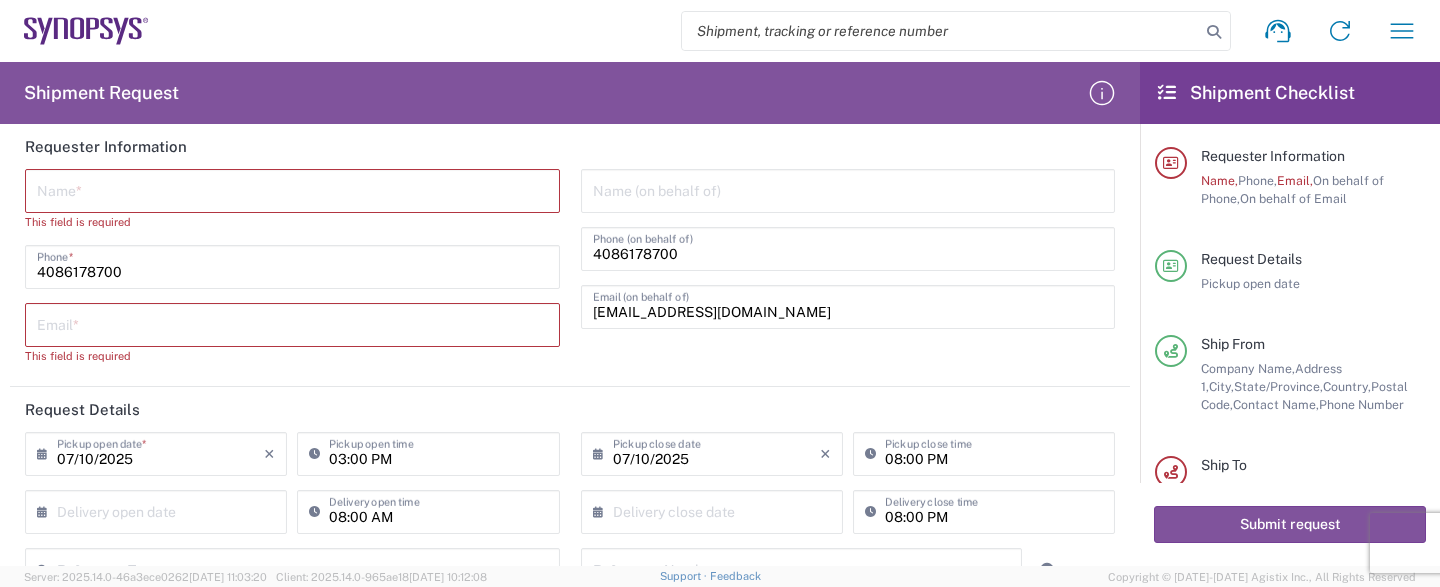 scroll, scrollTop: 0, scrollLeft: 0, axis: both 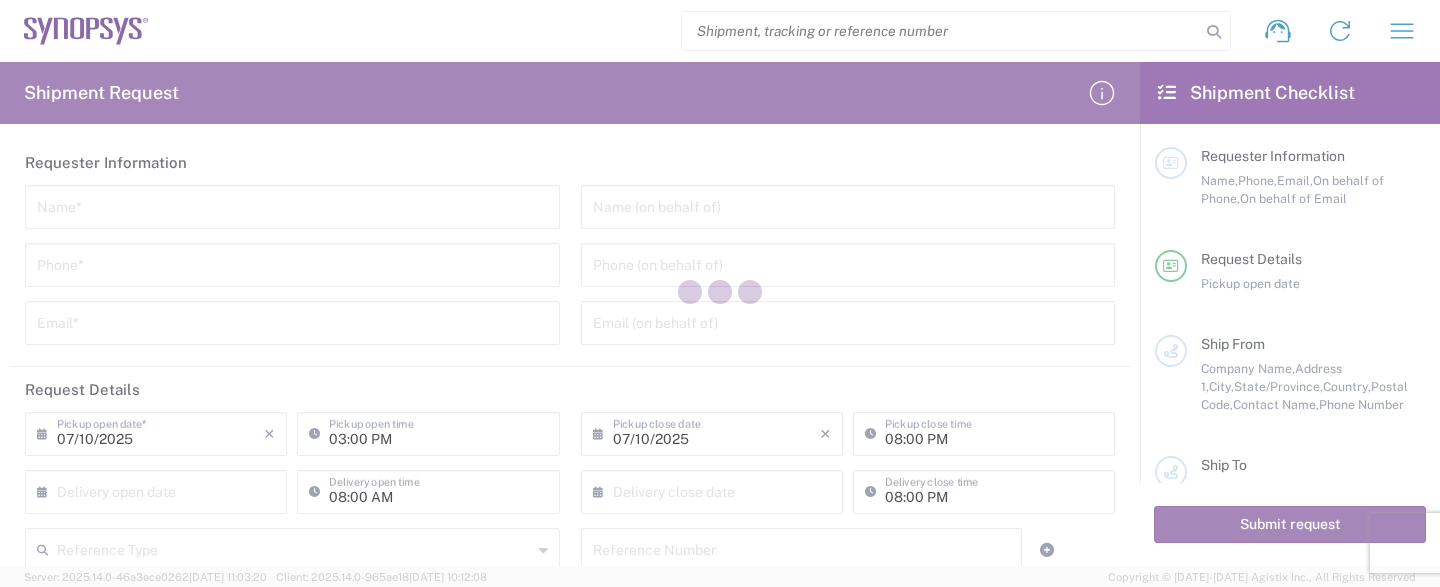 type on "[GEOGRAPHIC_DATA]" 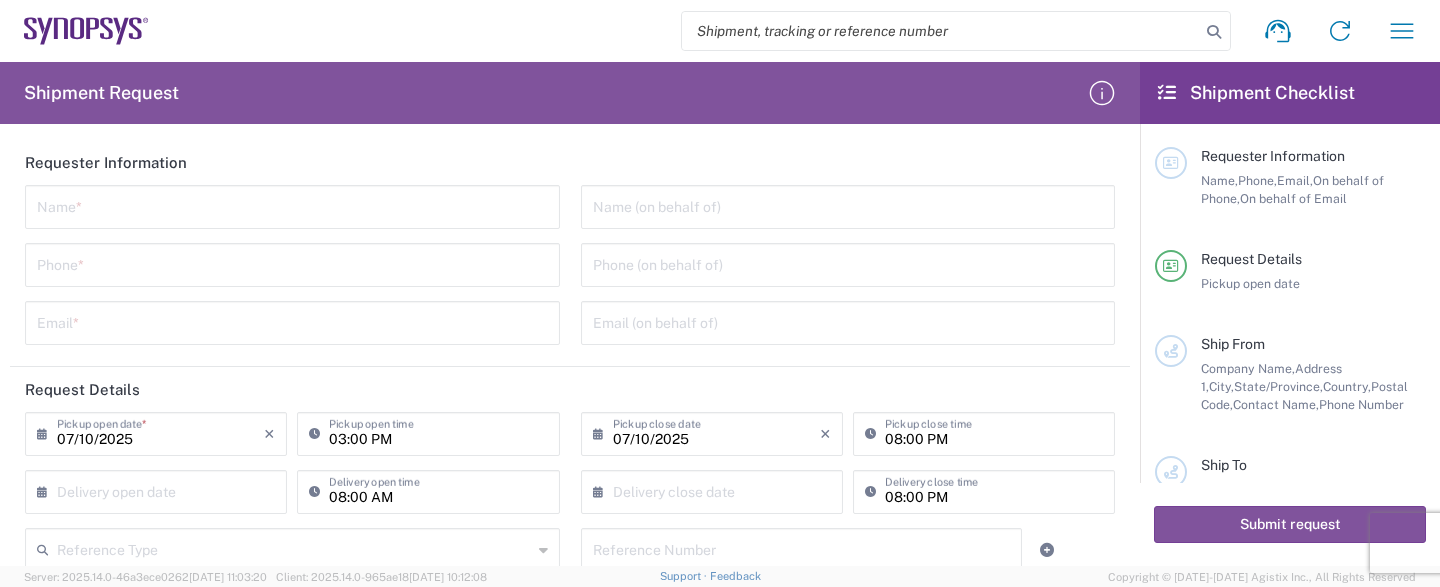click at bounding box center [292, 205] 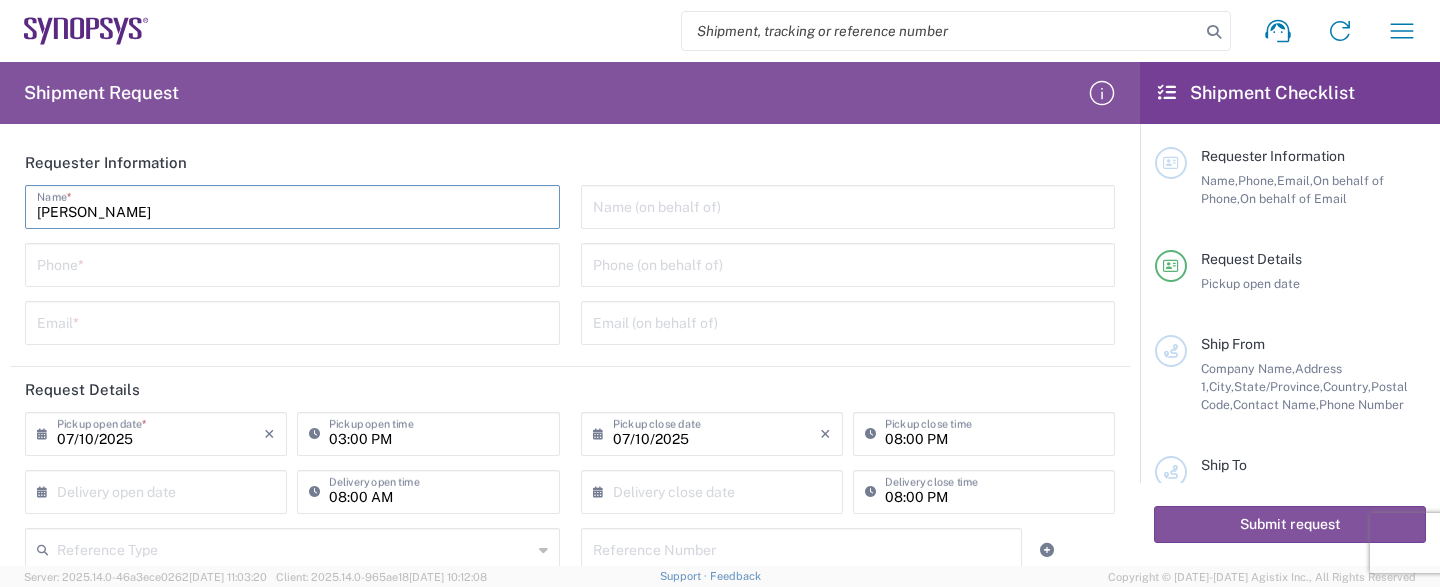 type on "[PERSON_NAME]" 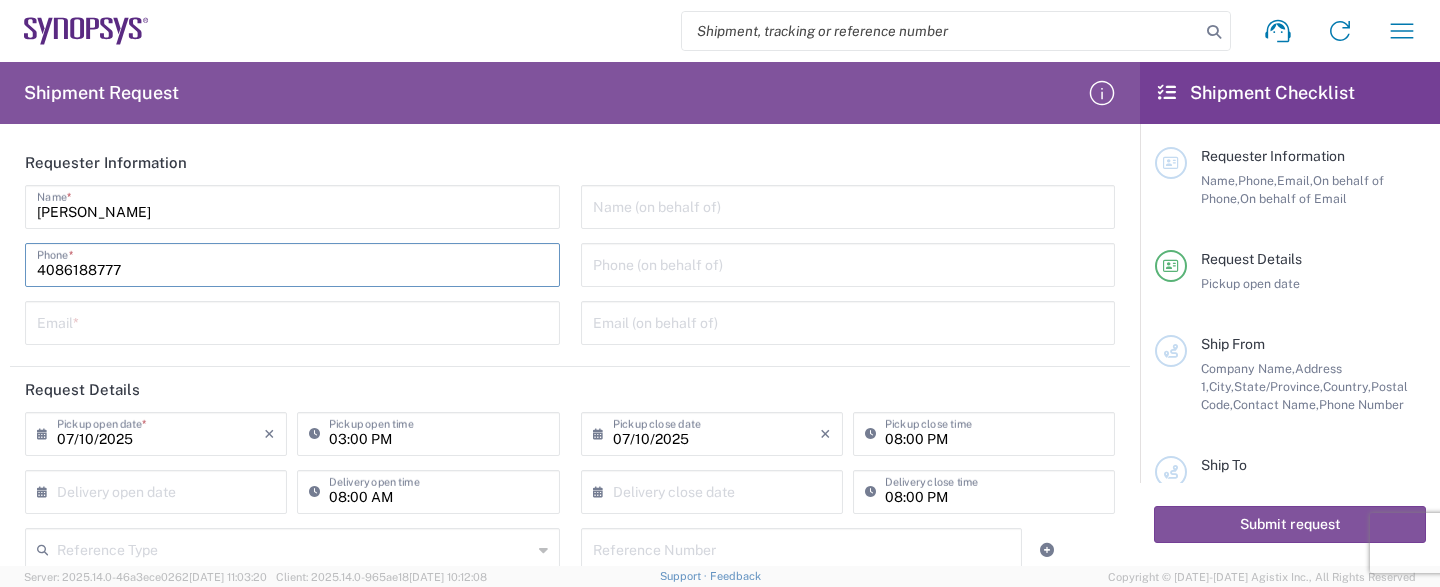 type on "4086188777" 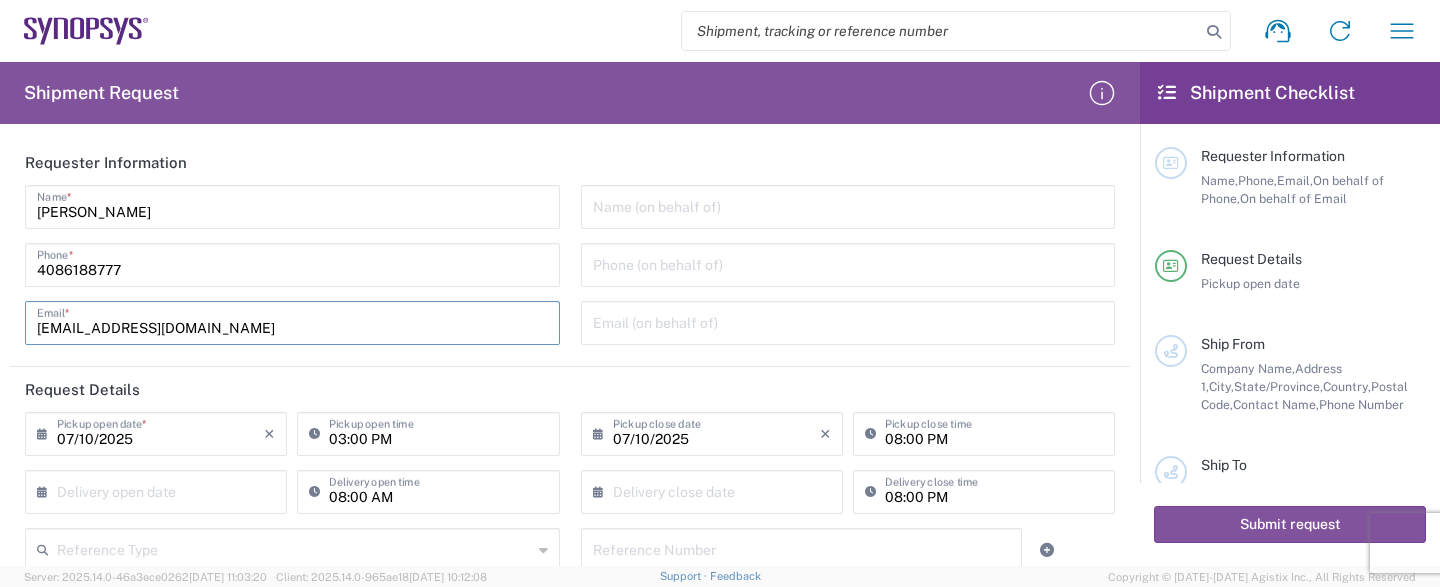 type on "[EMAIL_ADDRESS][DOMAIN_NAME]" 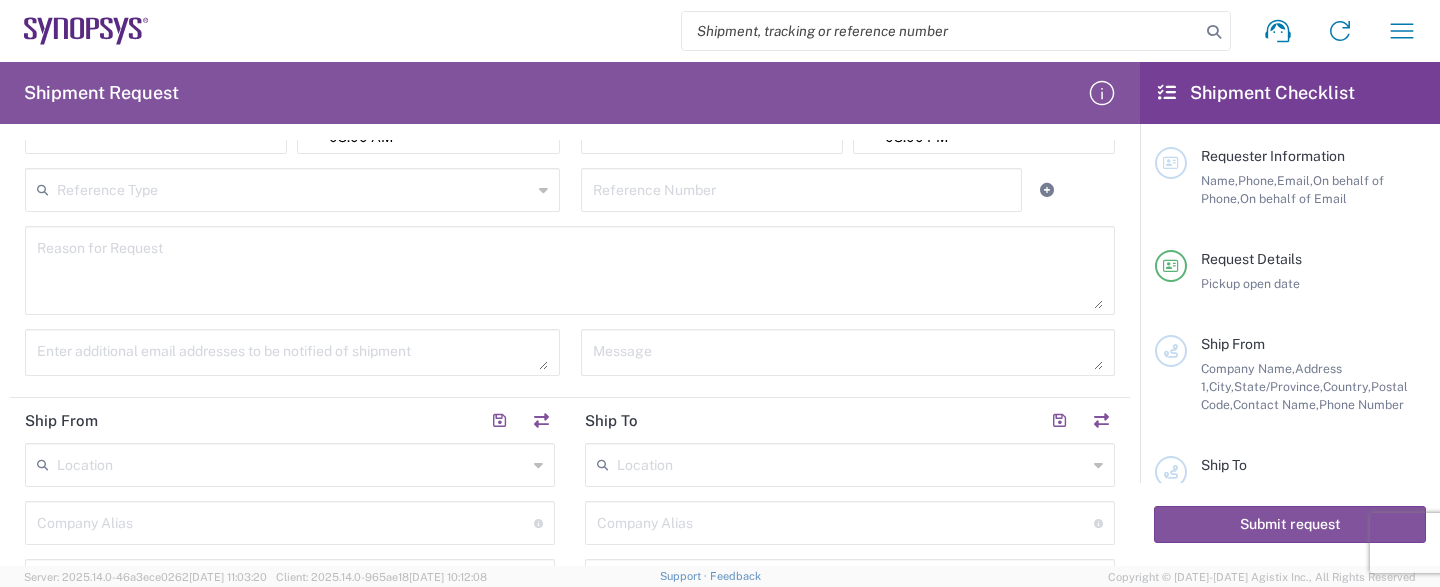 scroll, scrollTop: 495, scrollLeft: 0, axis: vertical 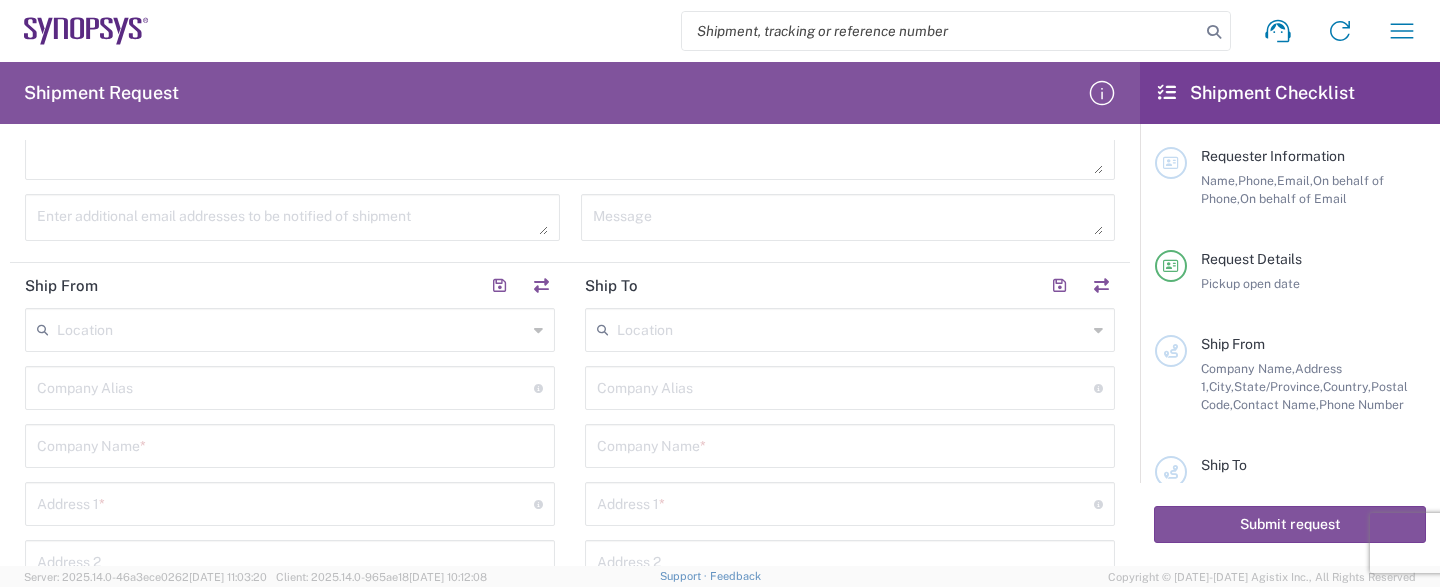 click at bounding box center [290, 444] 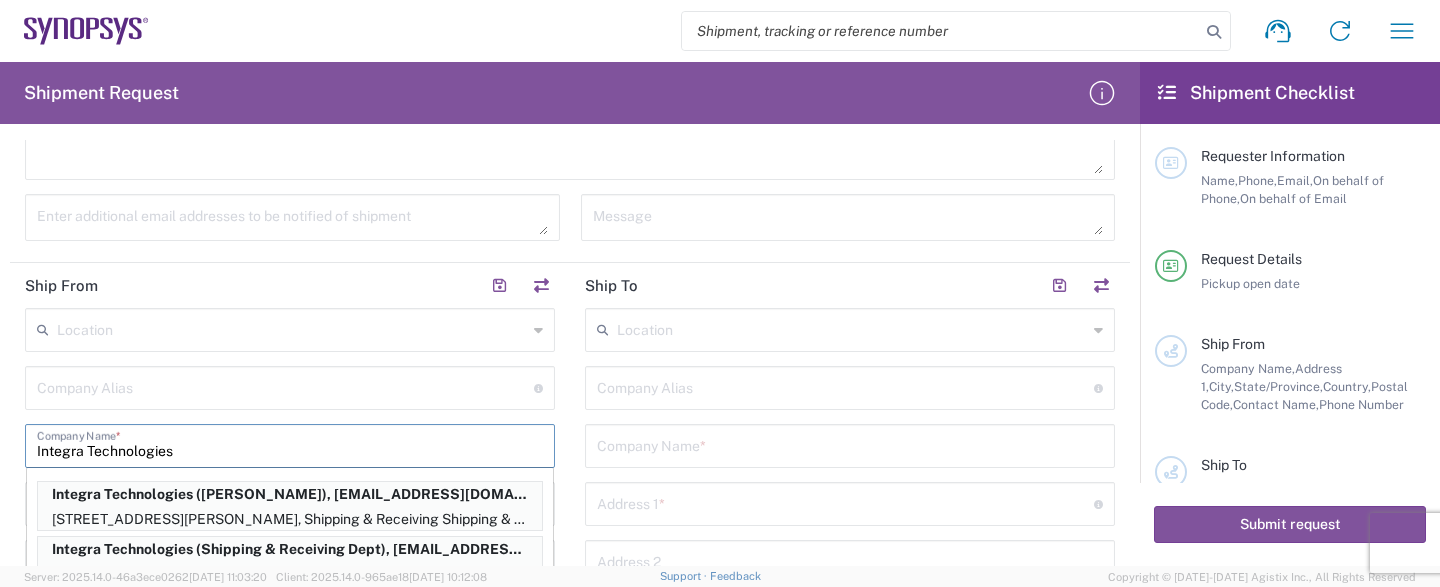 type on "Integra Technologies" 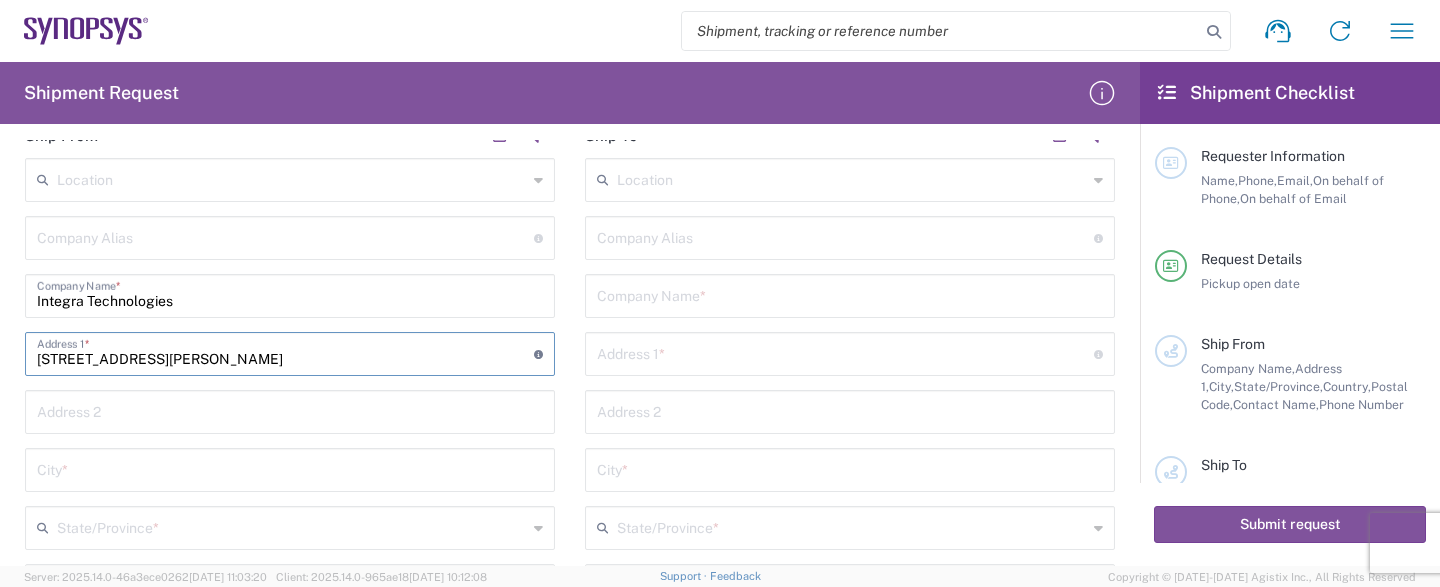 scroll, scrollTop: 693, scrollLeft: 0, axis: vertical 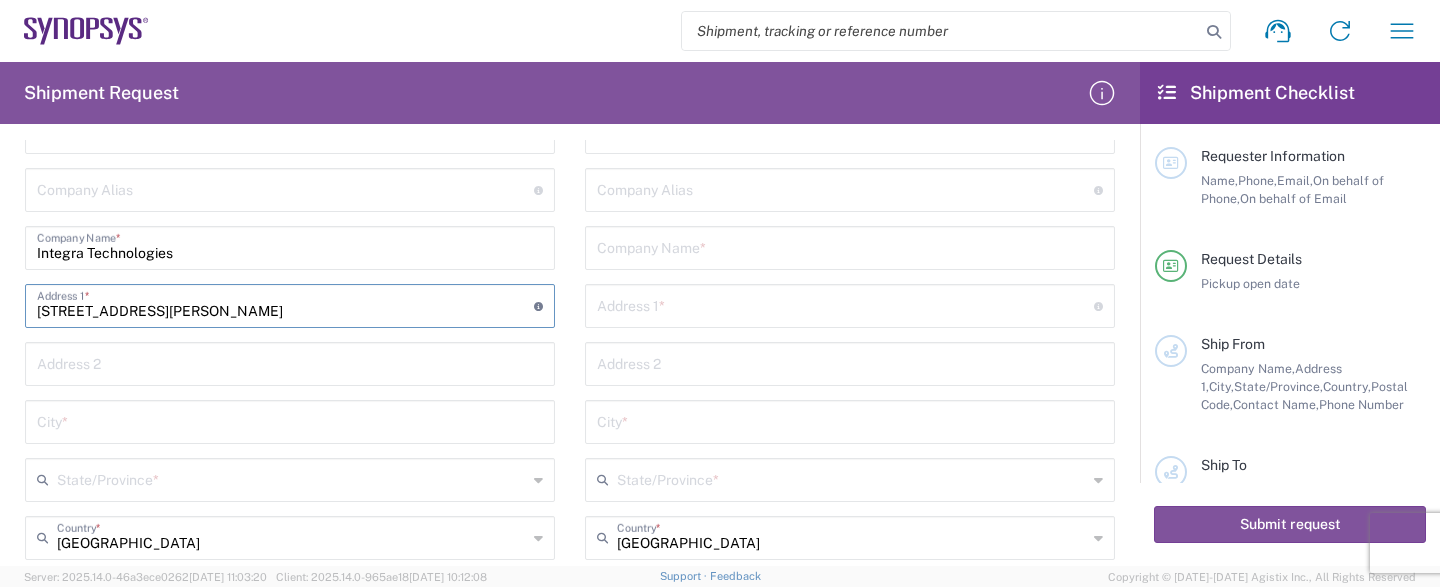 type on "[STREET_ADDRESS][PERSON_NAME]" 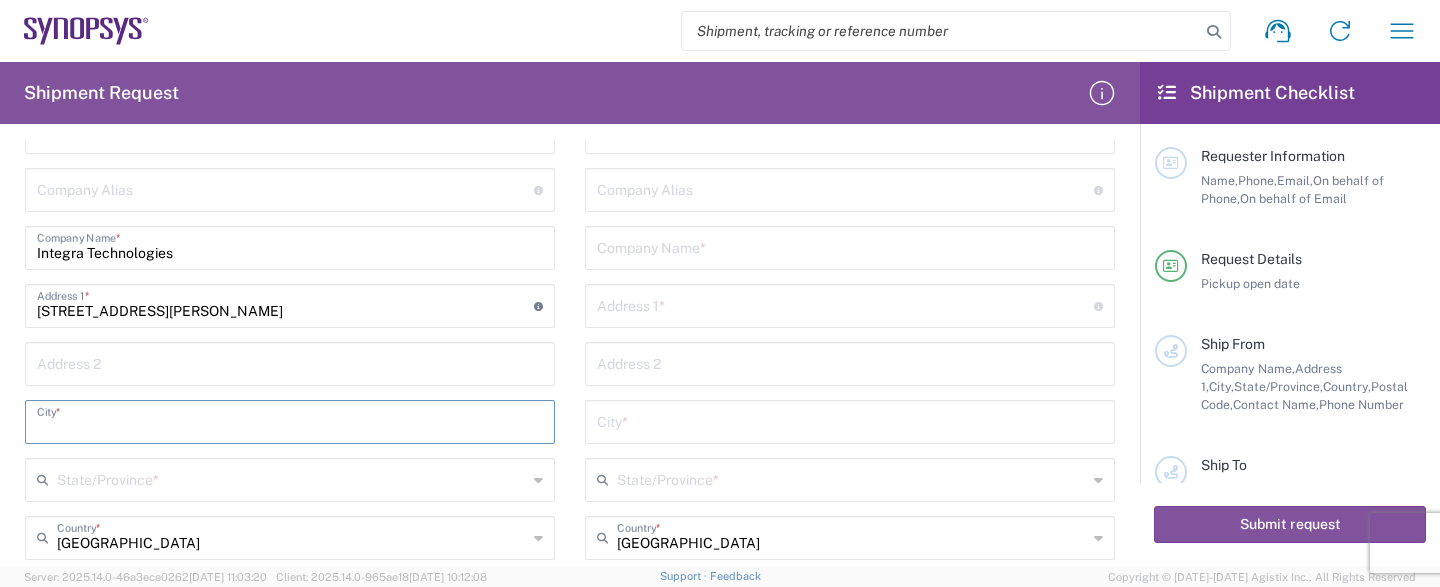 click at bounding box center [290, 420] 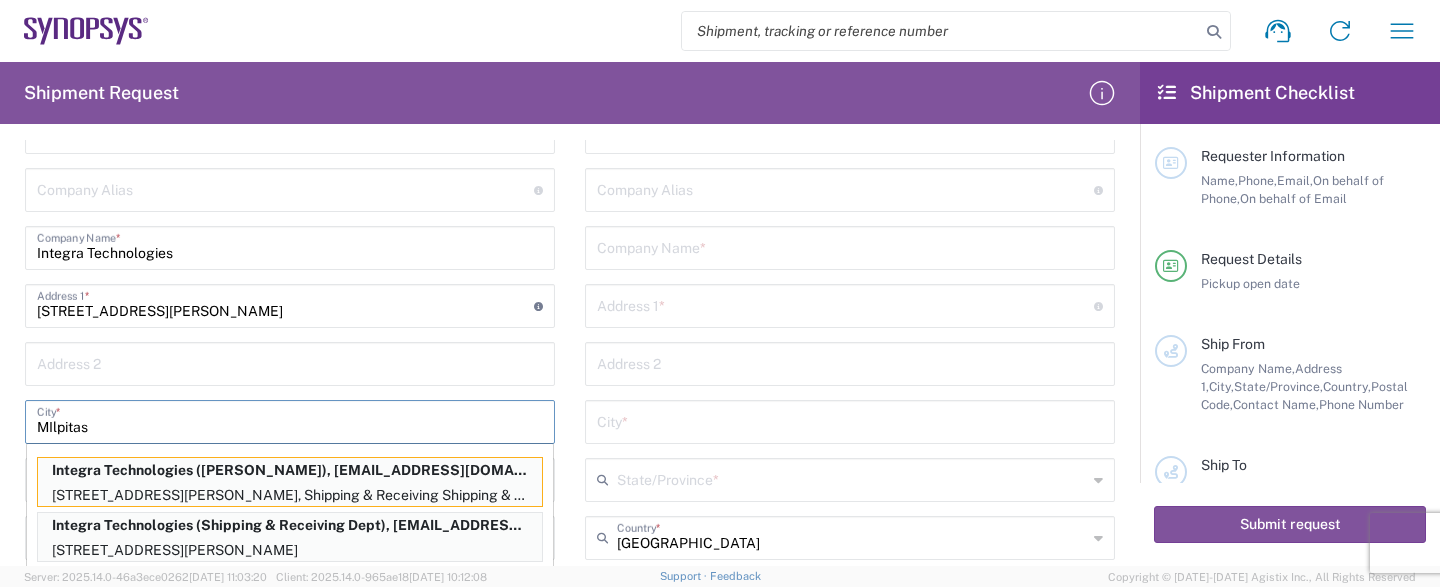 type on "MIlpitas" 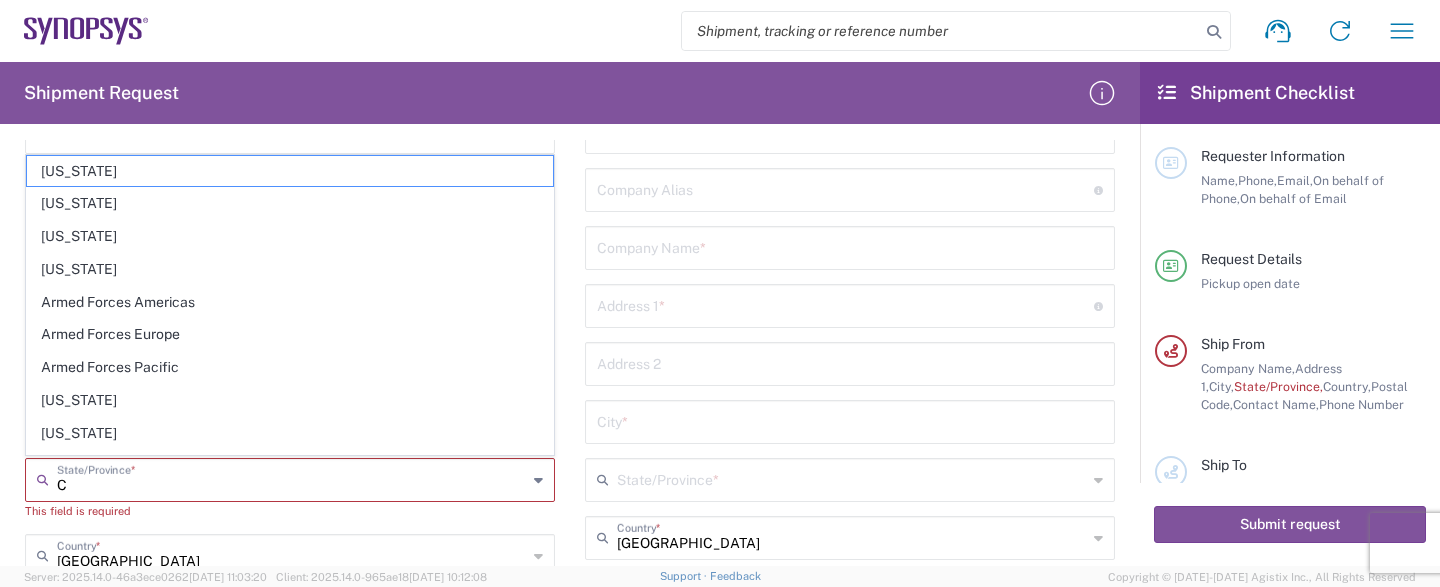 type on "CA" 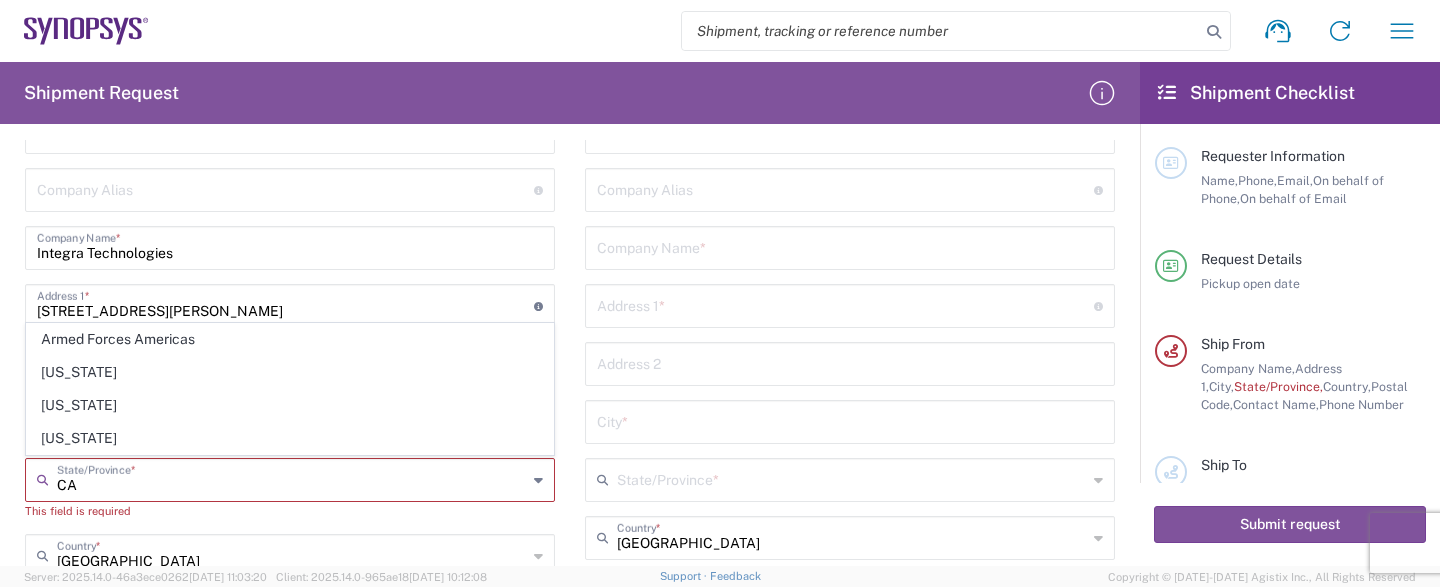 type 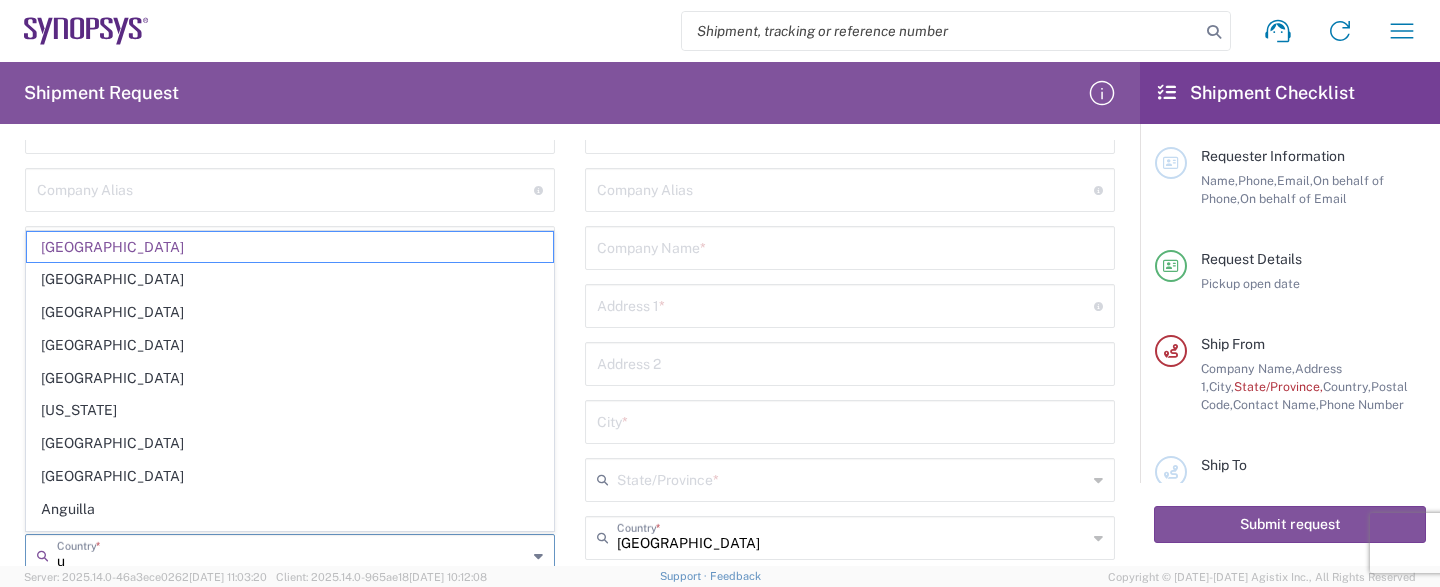 scroll, scrollTop: 695, scrollLeft: 0, axis: vertical 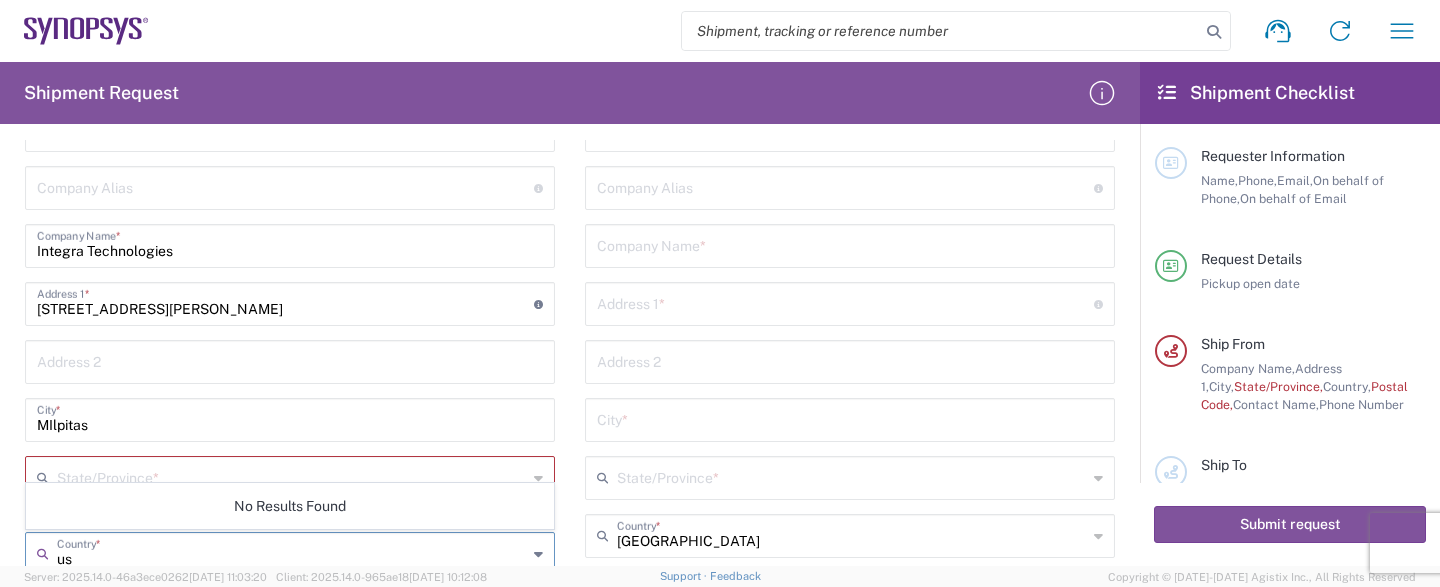 type on "u" 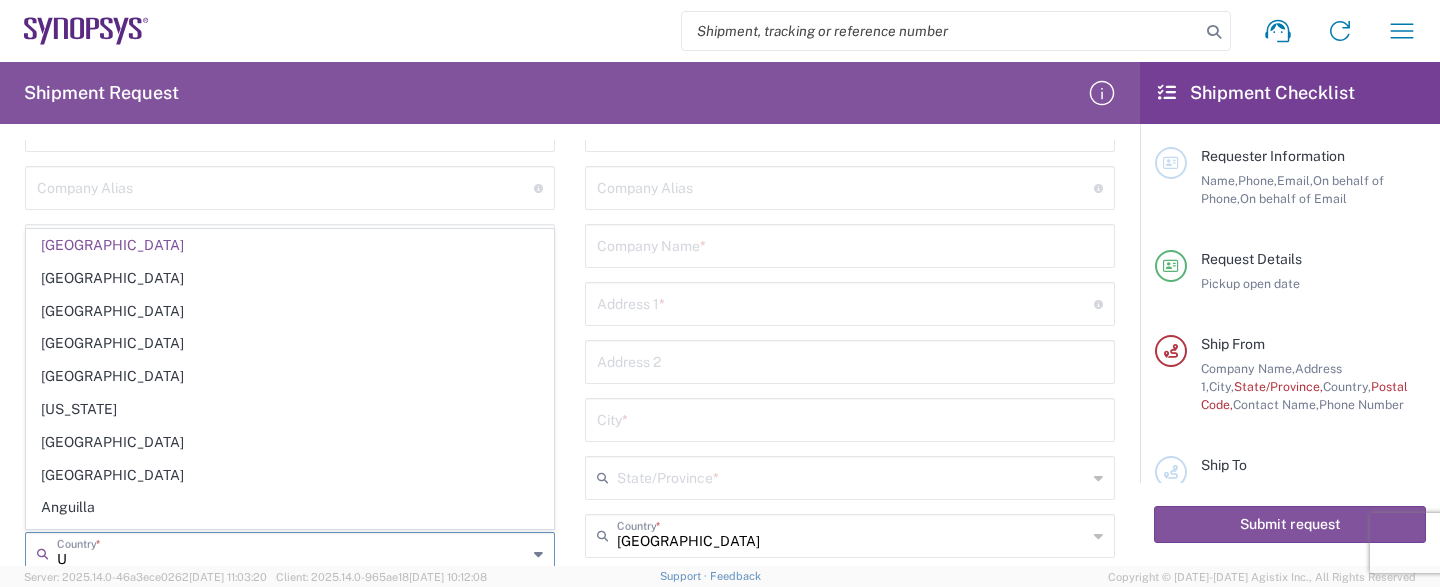 type on "US" 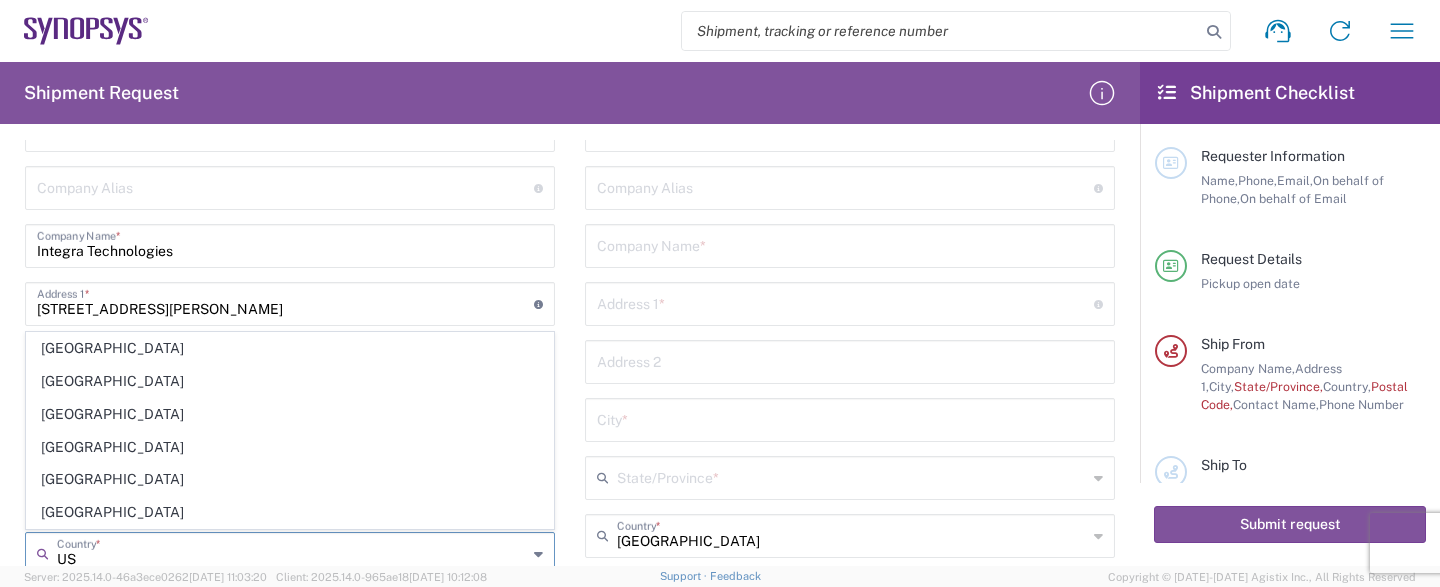 type 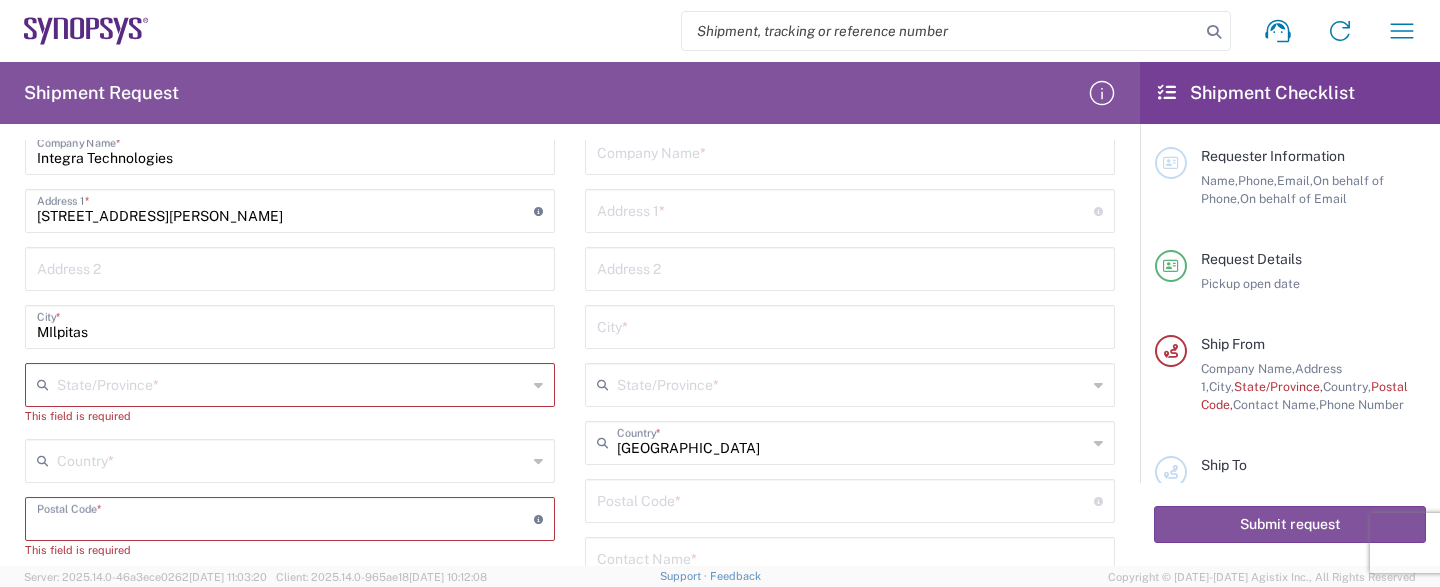 scroll, scrollTop: 851, scrollLeft: 0, axis: vertical 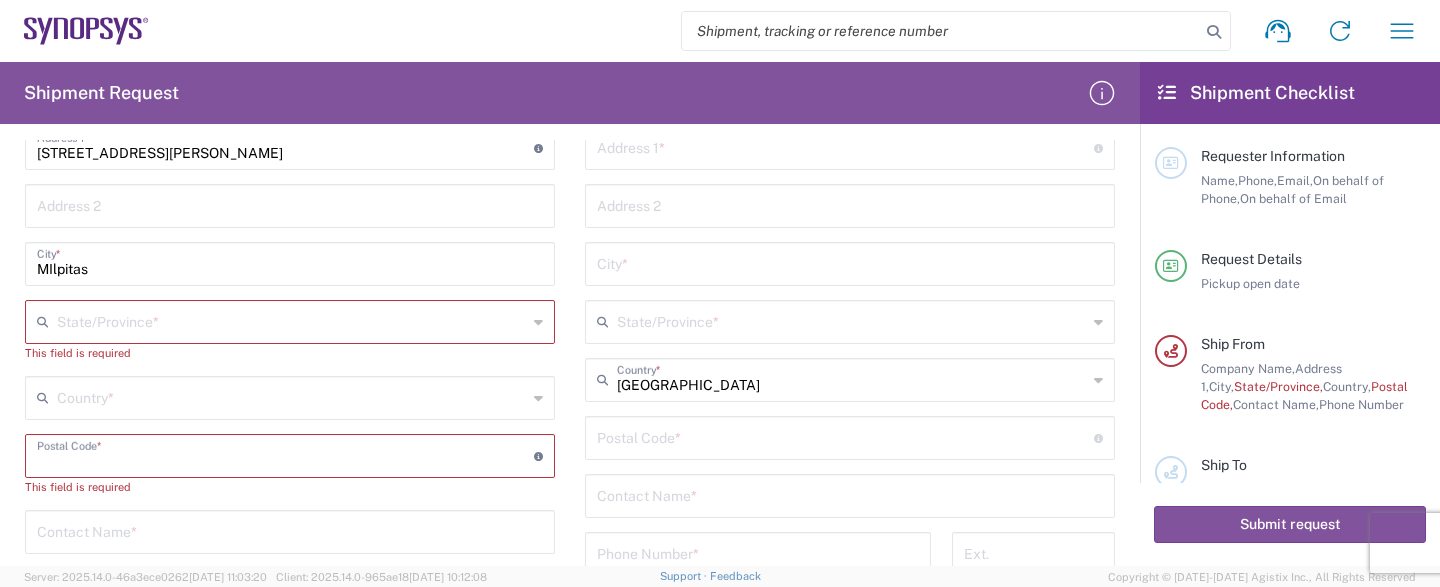 click at bounding box center (292, 320) 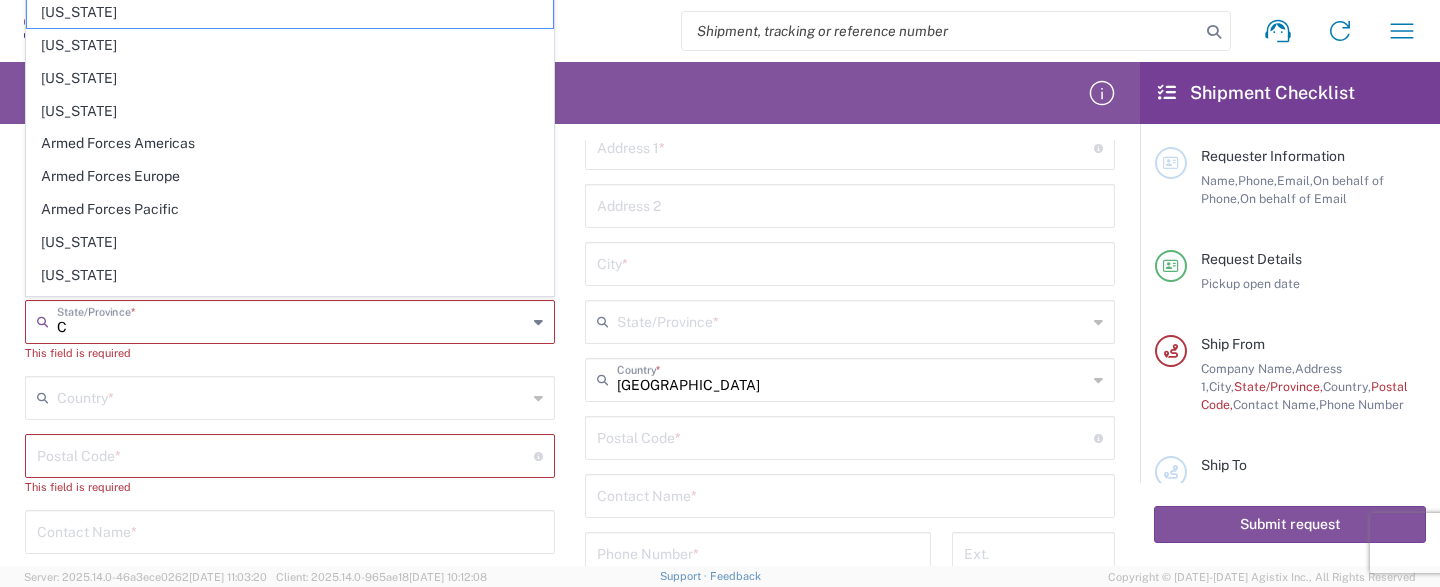 type on "CA" 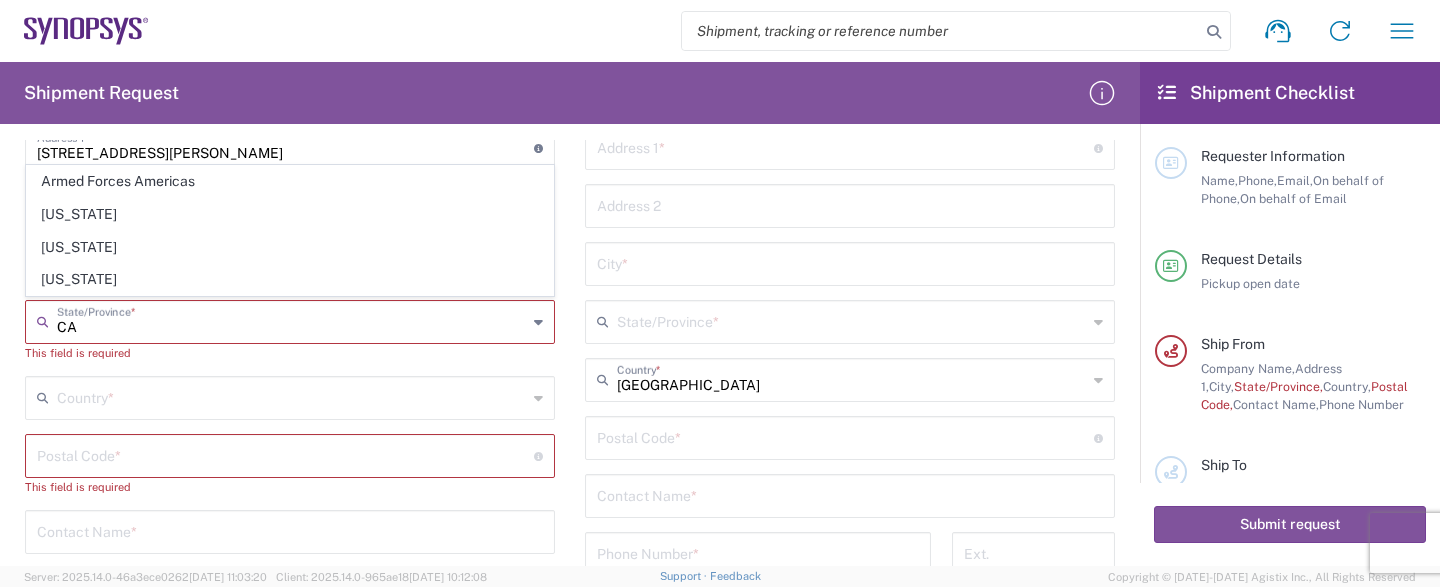 type 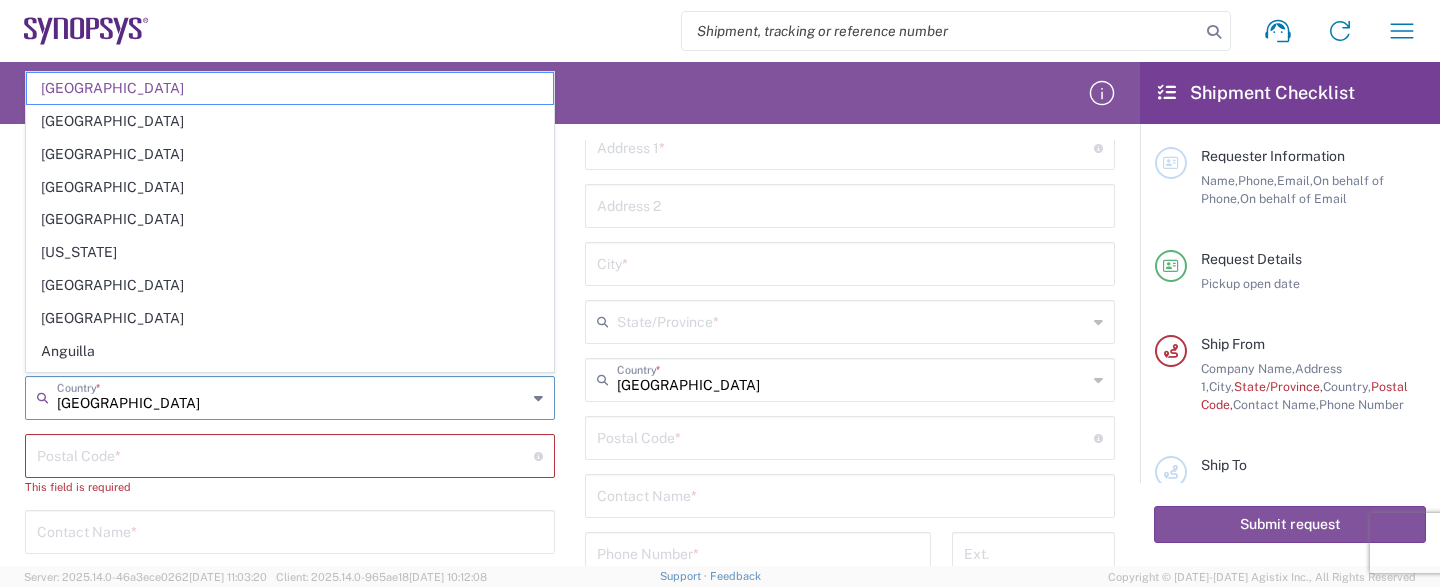 click on "[GEOGRAPHIC_DATA]" at bounding box center (292, 396) 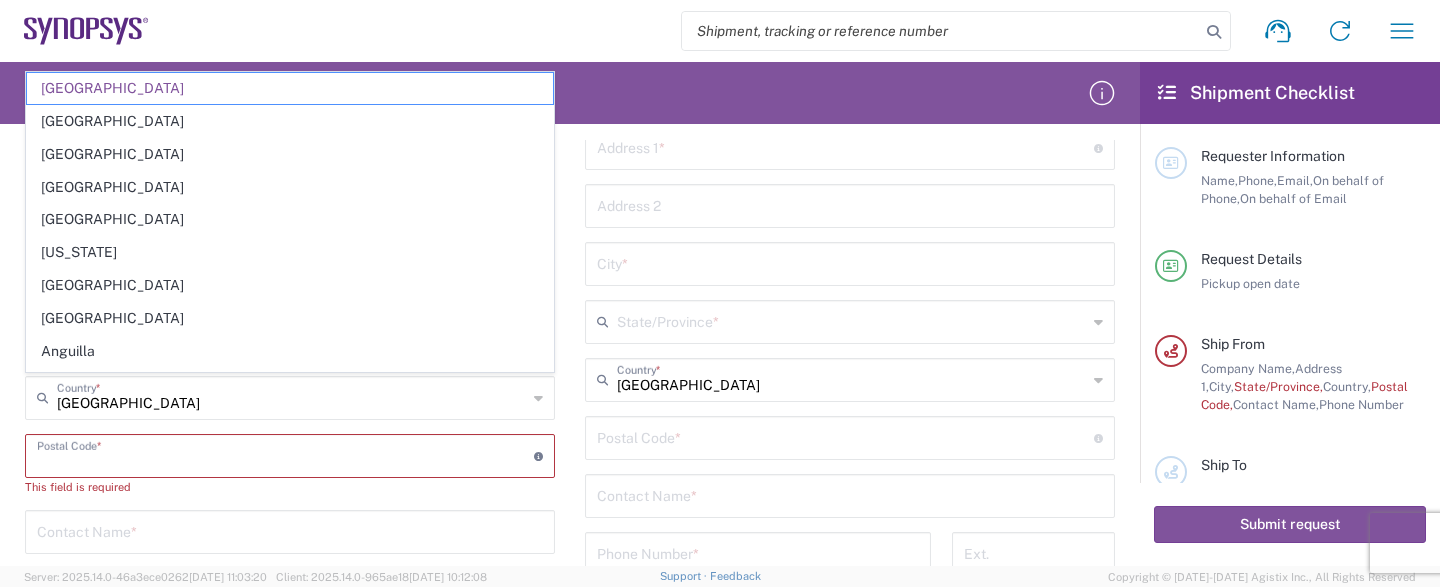 click at bounding box center [285, 454] 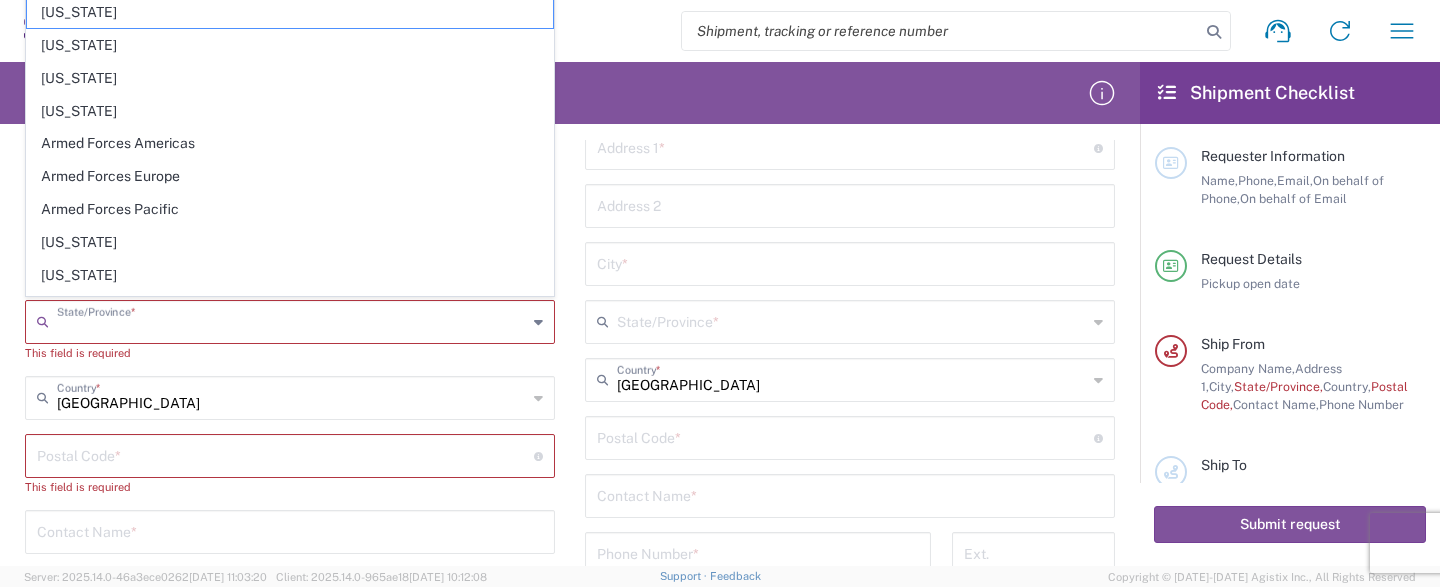 click at bounding box center [292, 320] 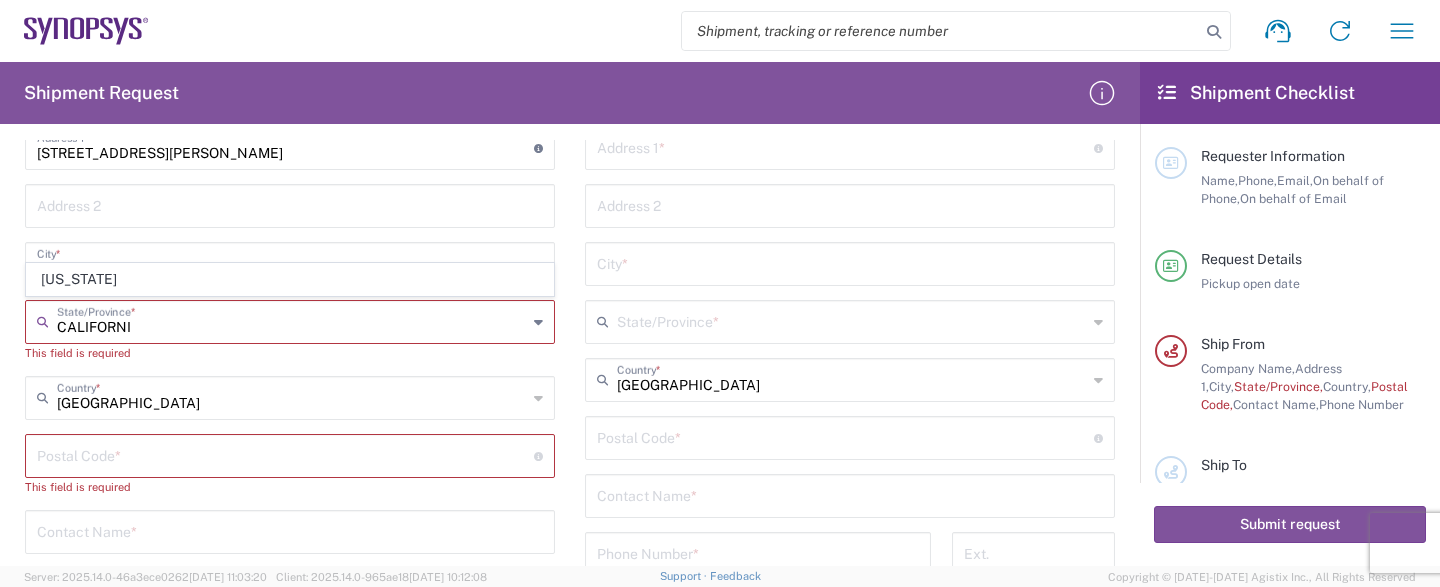 type on "[US_STATE]" 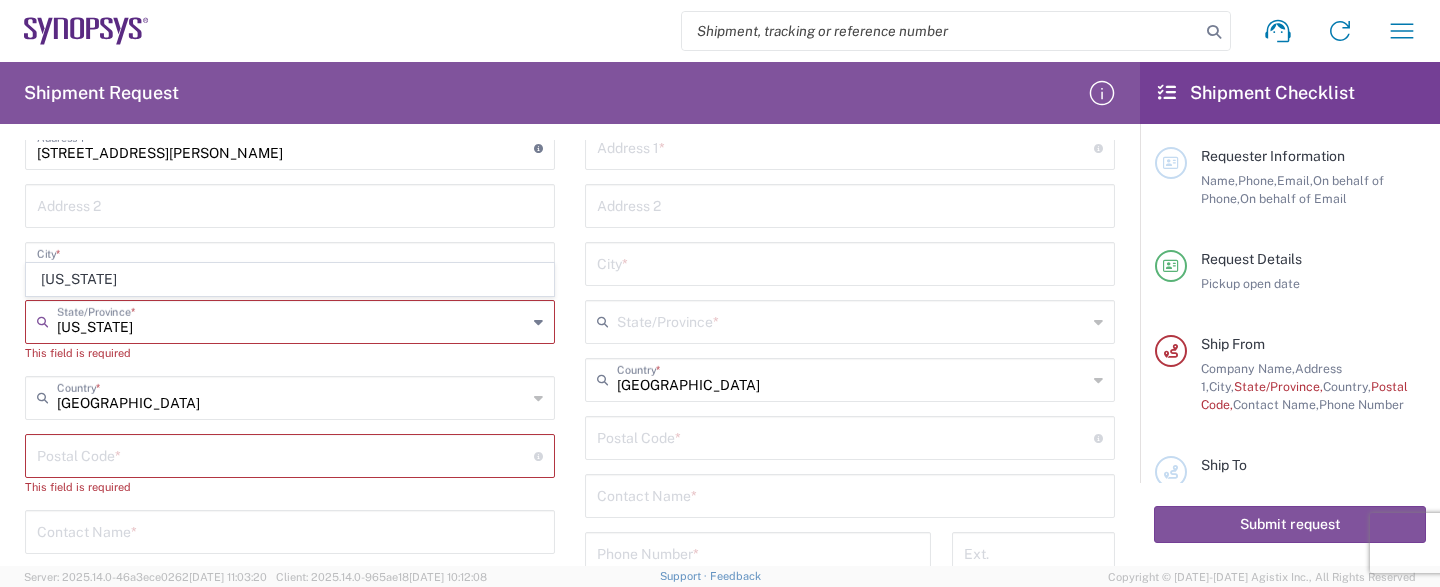 type 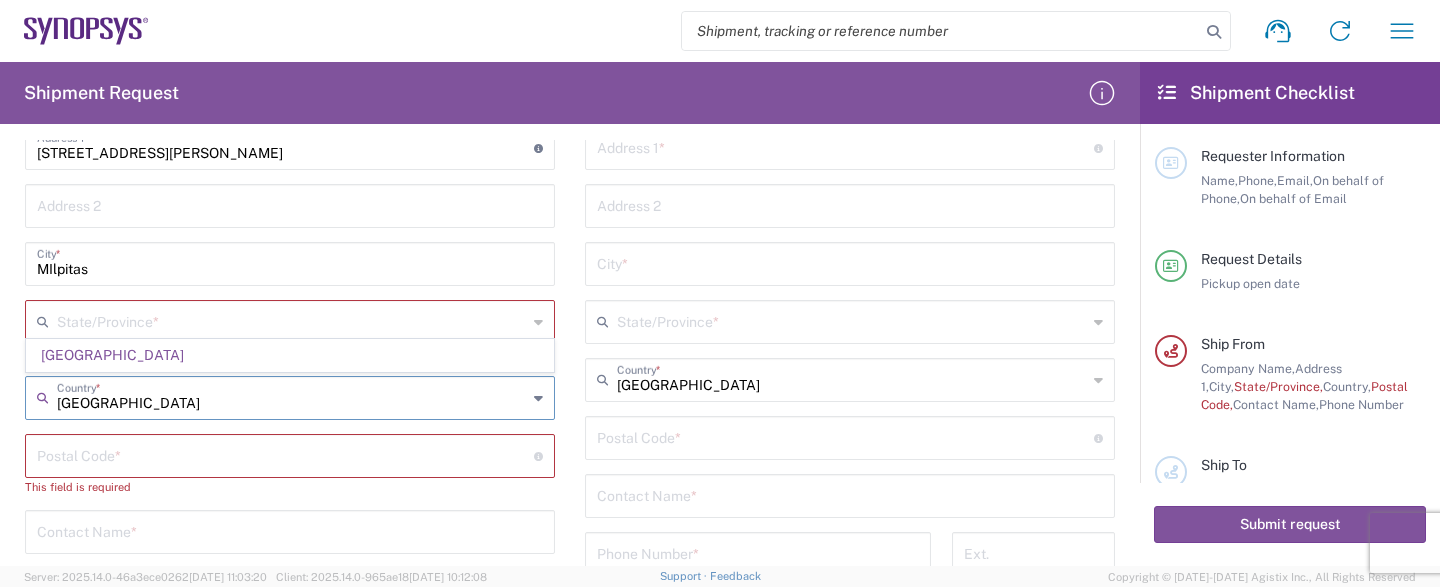 type on "[GEOGRAPHIC_DATA]" 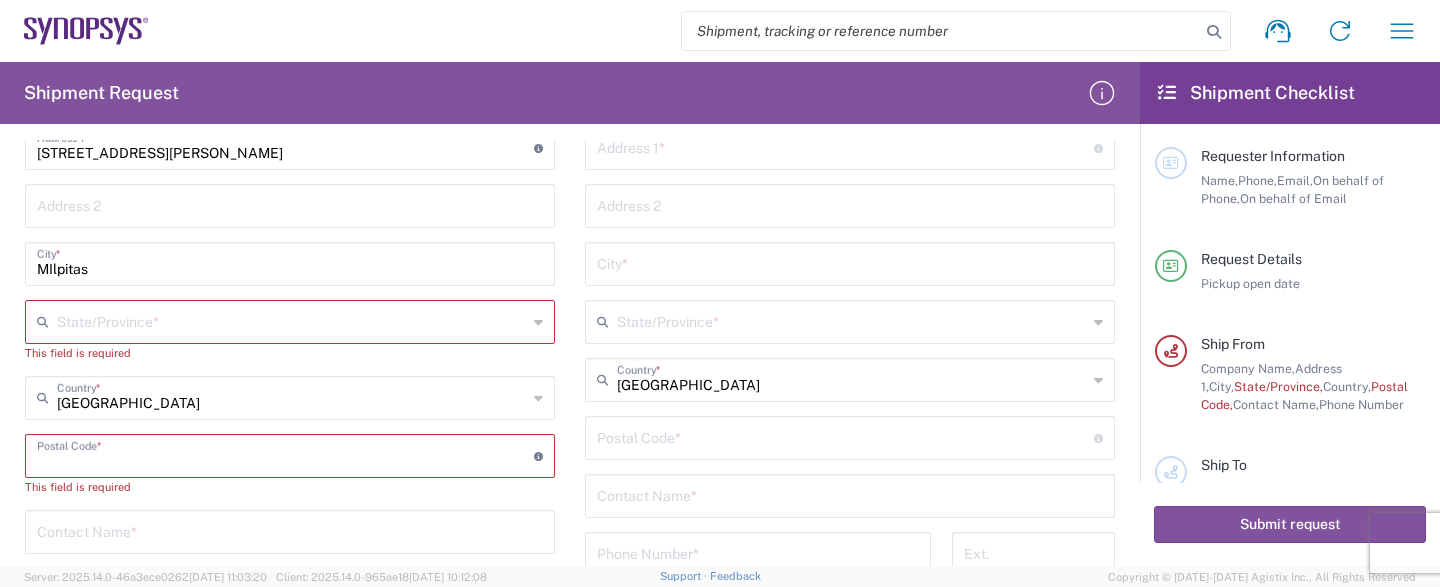 click at bounding box center (292, 320) 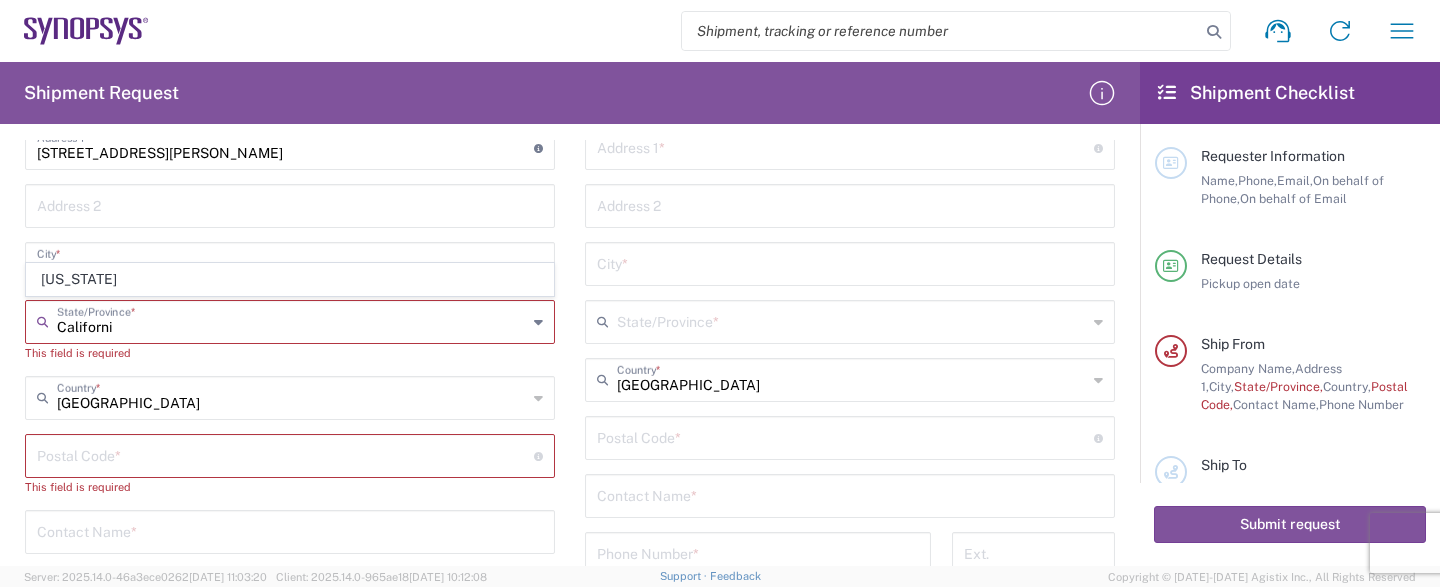 type on "[US_STATE]" 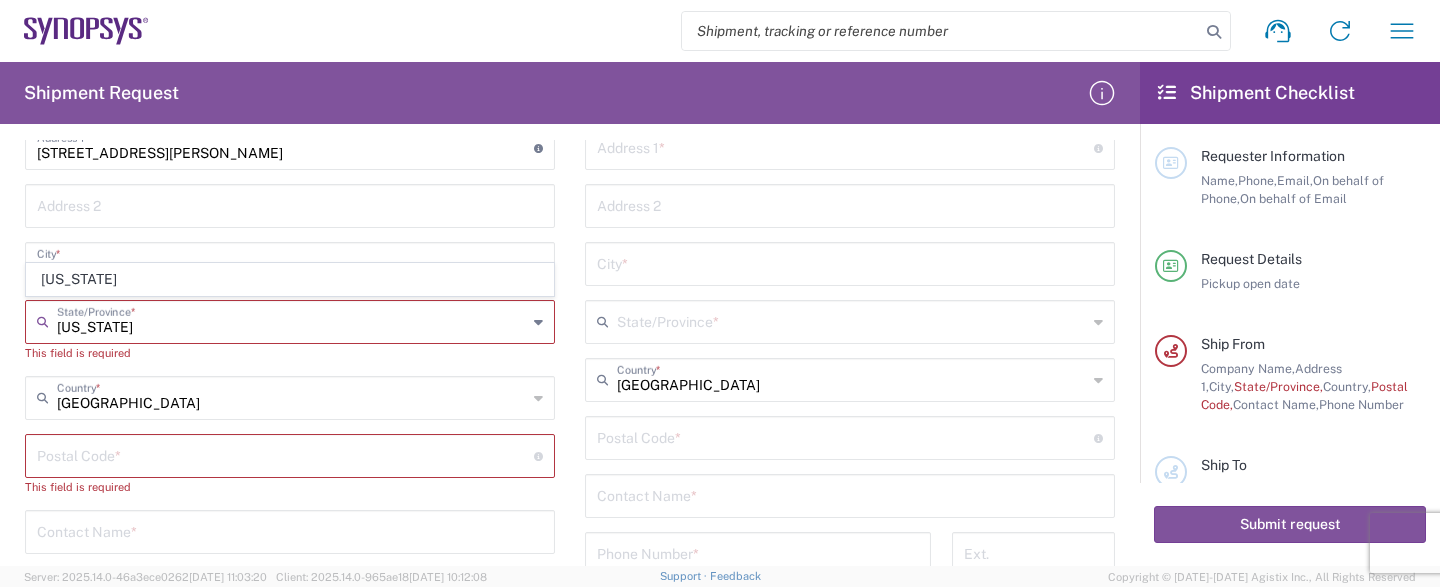 type 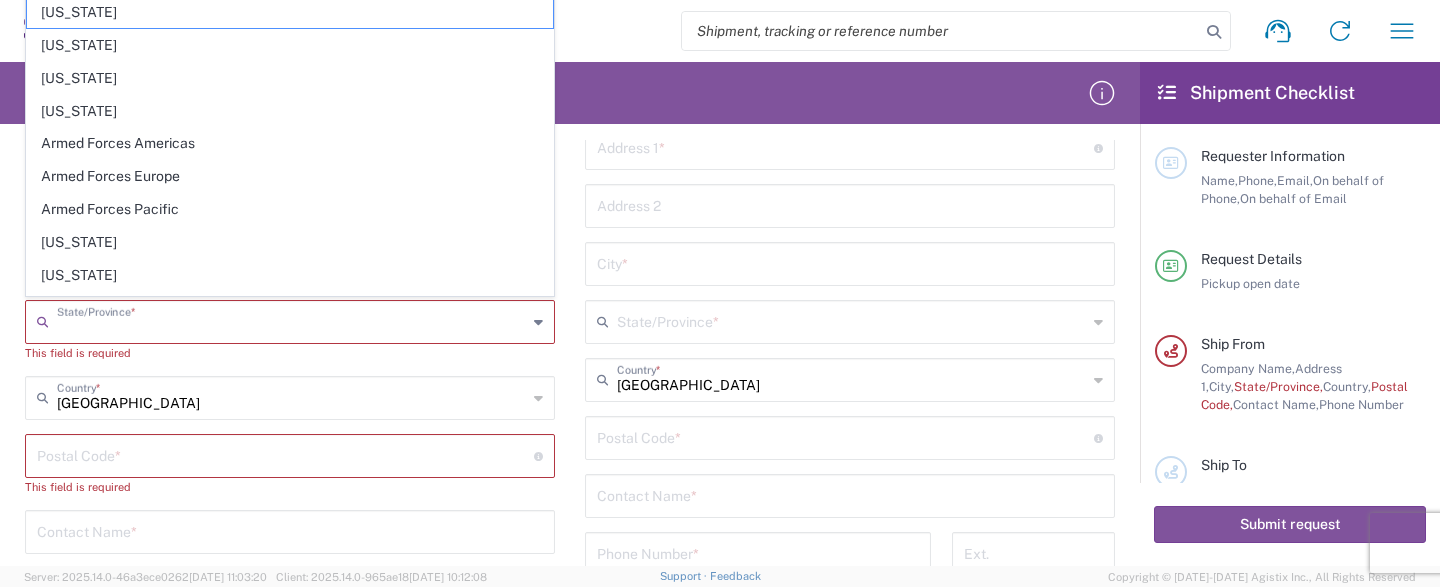 click at bounding box center (292, 320) 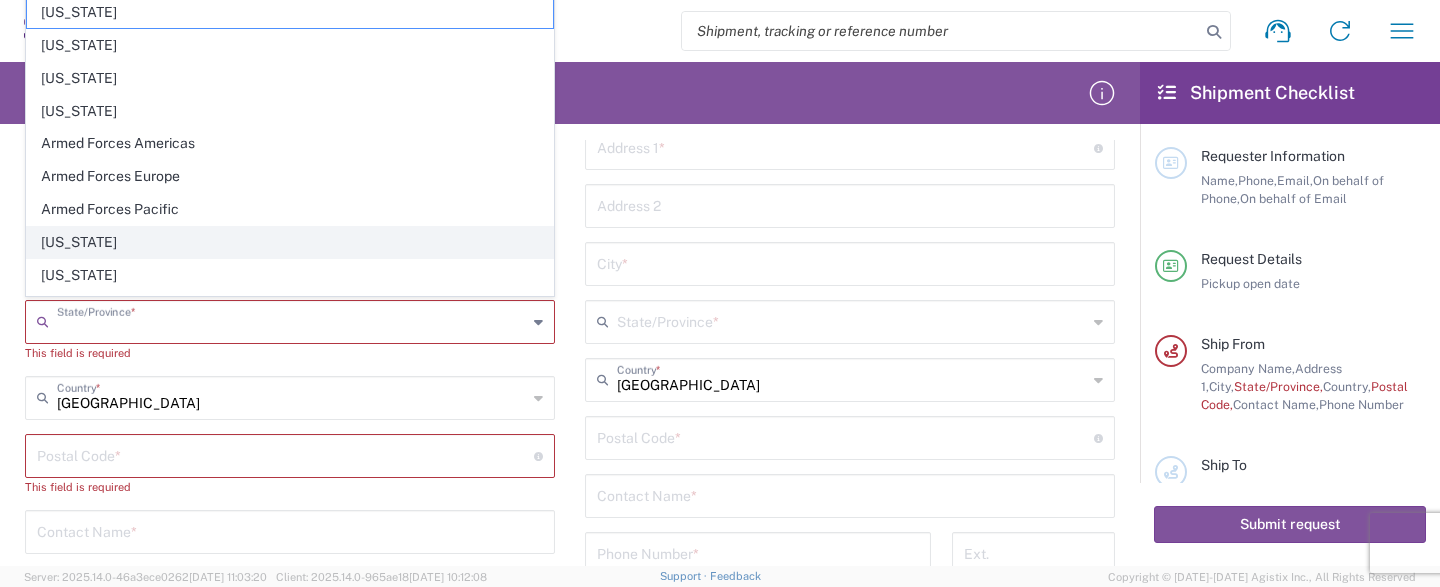 click on "[US_STATE]" 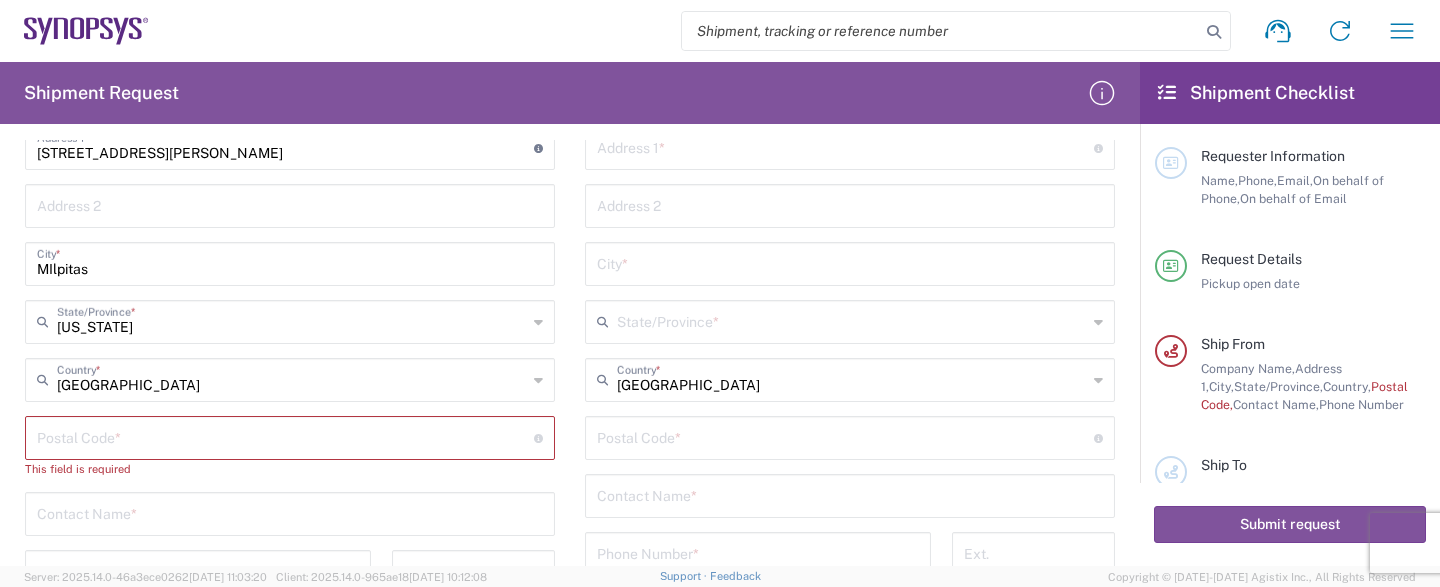 click at bounding box center (285, 436) 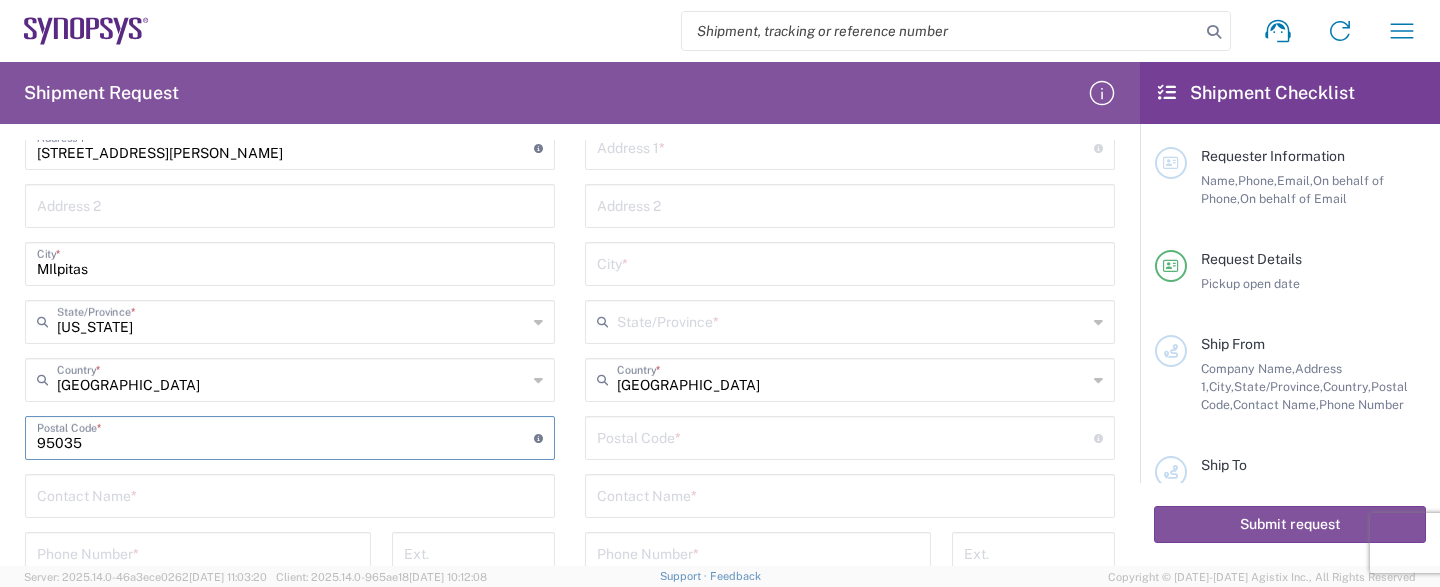 type on "95035" 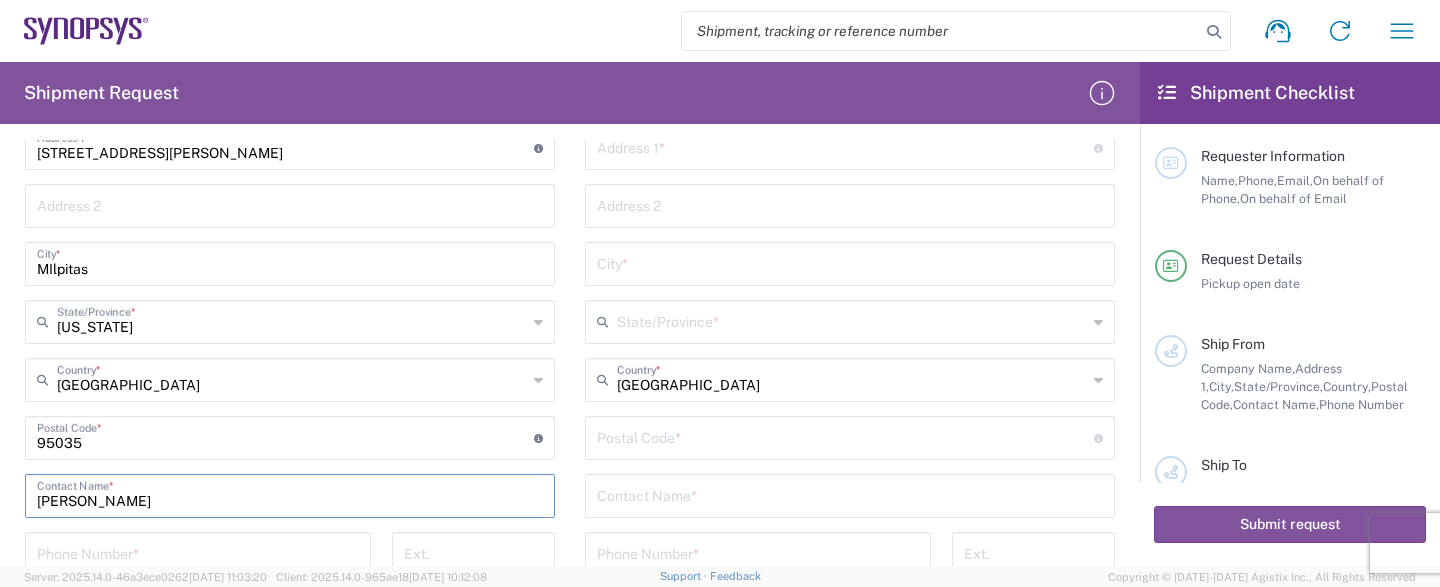type on "[PERSON_NAME]" 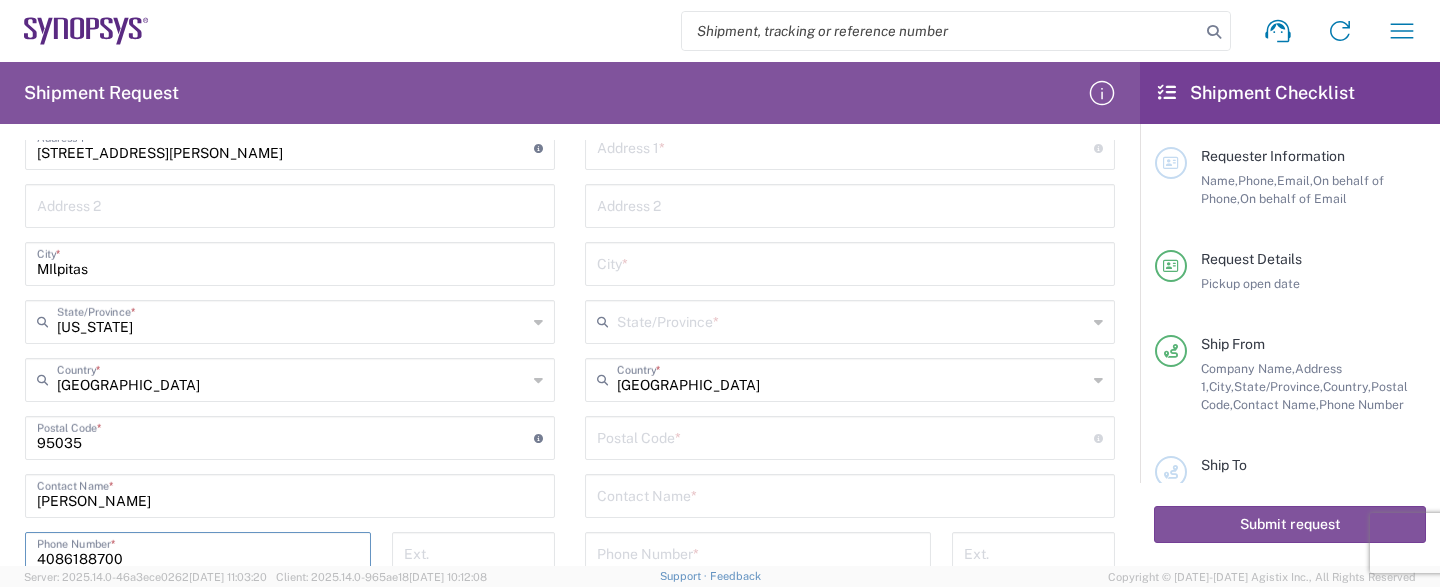 type on "4086188700" 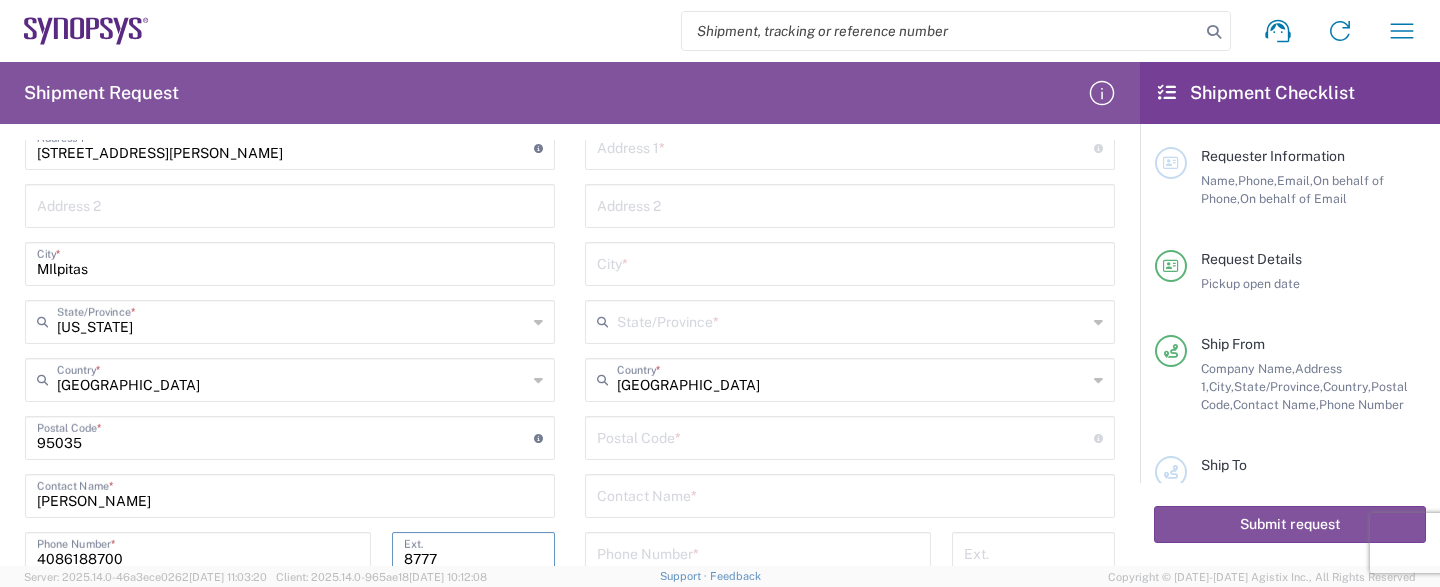 type on "8777" 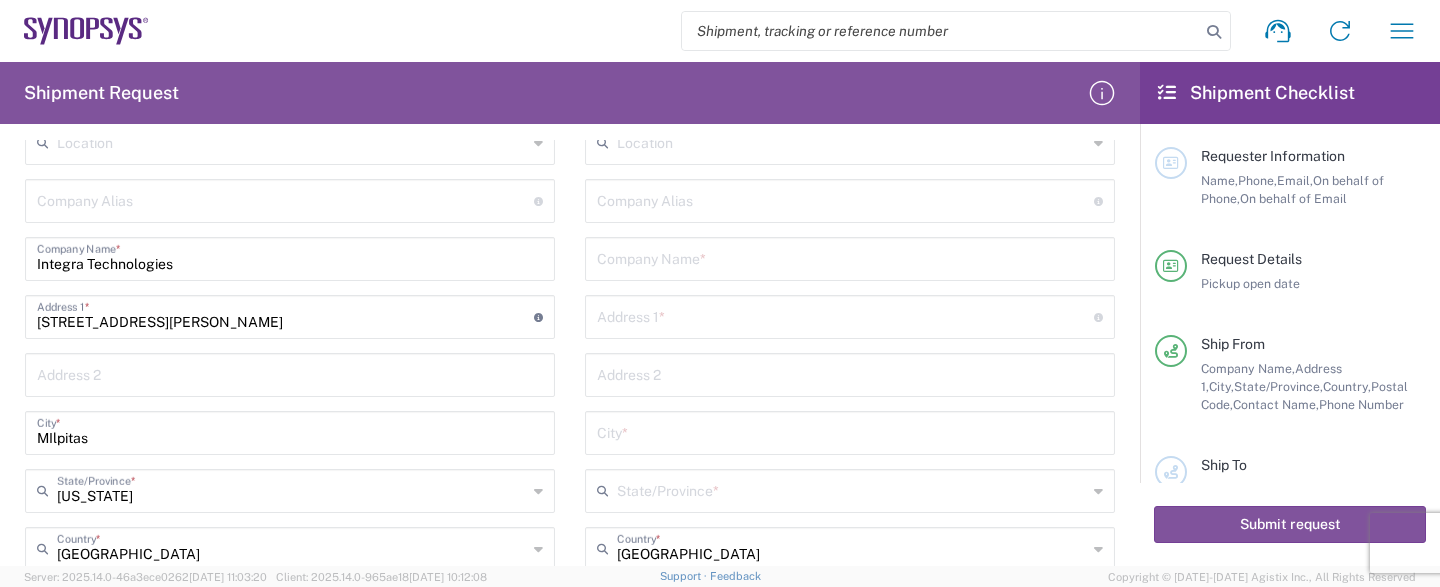 scroll, scrollTop: 611, scrollLeft: 0, axis: vertical 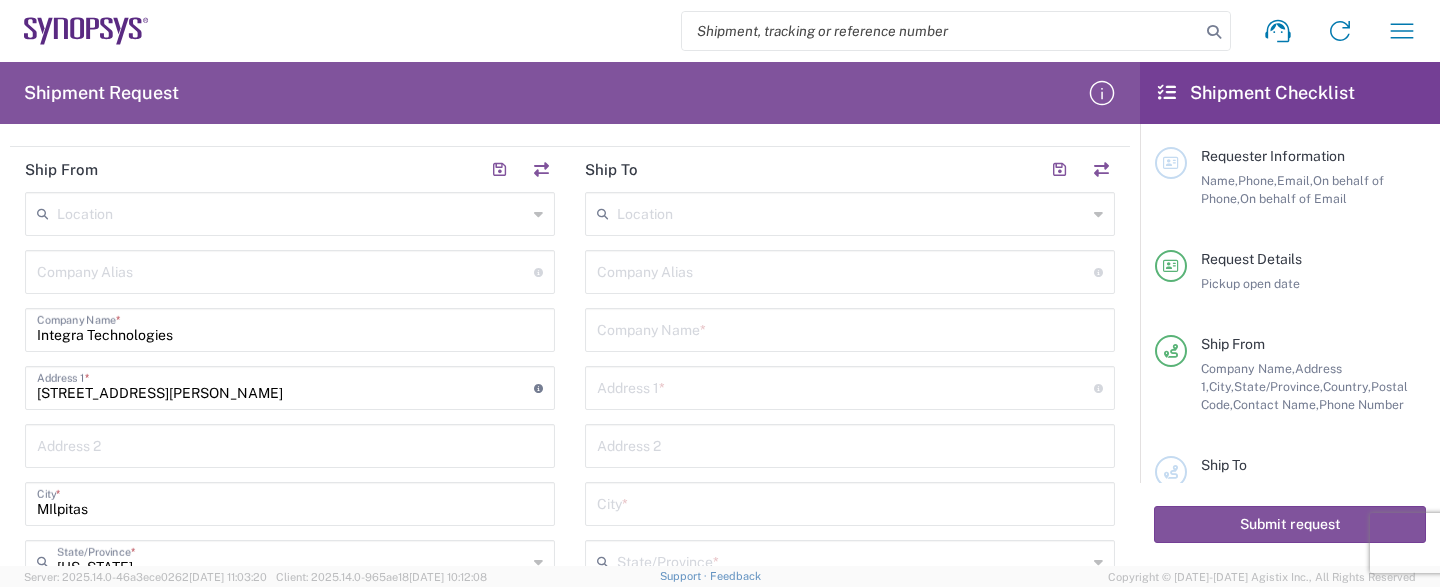 click at bounding box center [850, 328] 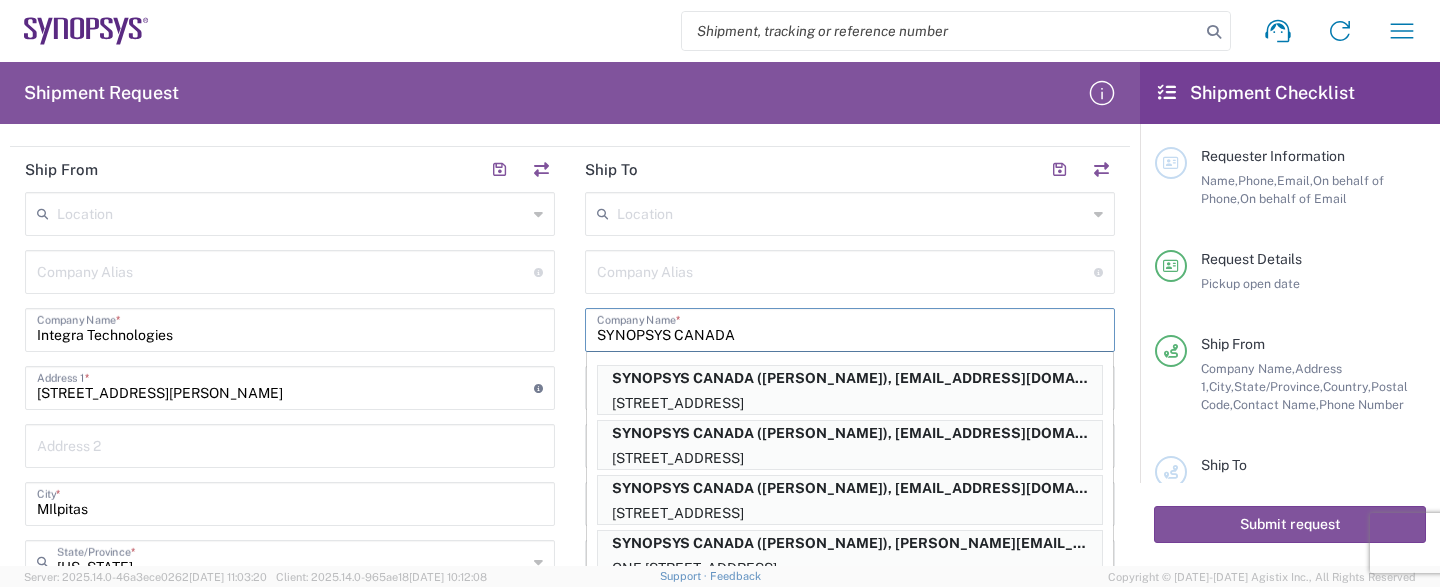 type on "SYNOPSYS CANADA" 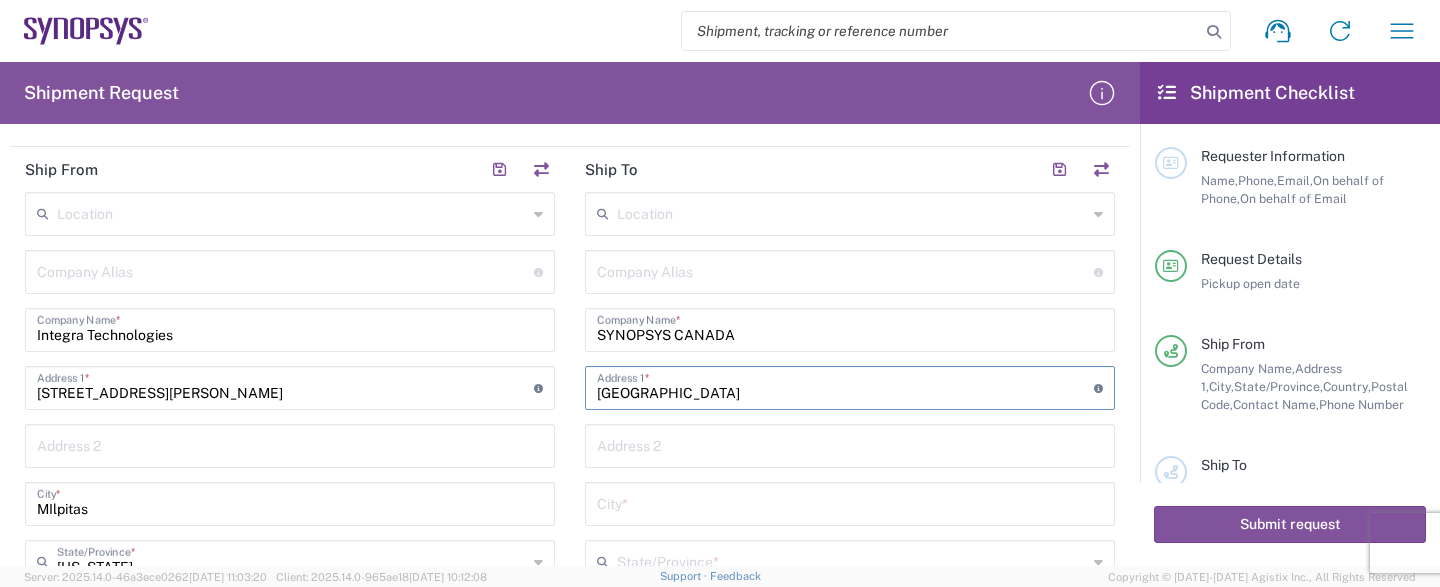 type on "[GEOGRAPHIC_DATA]" 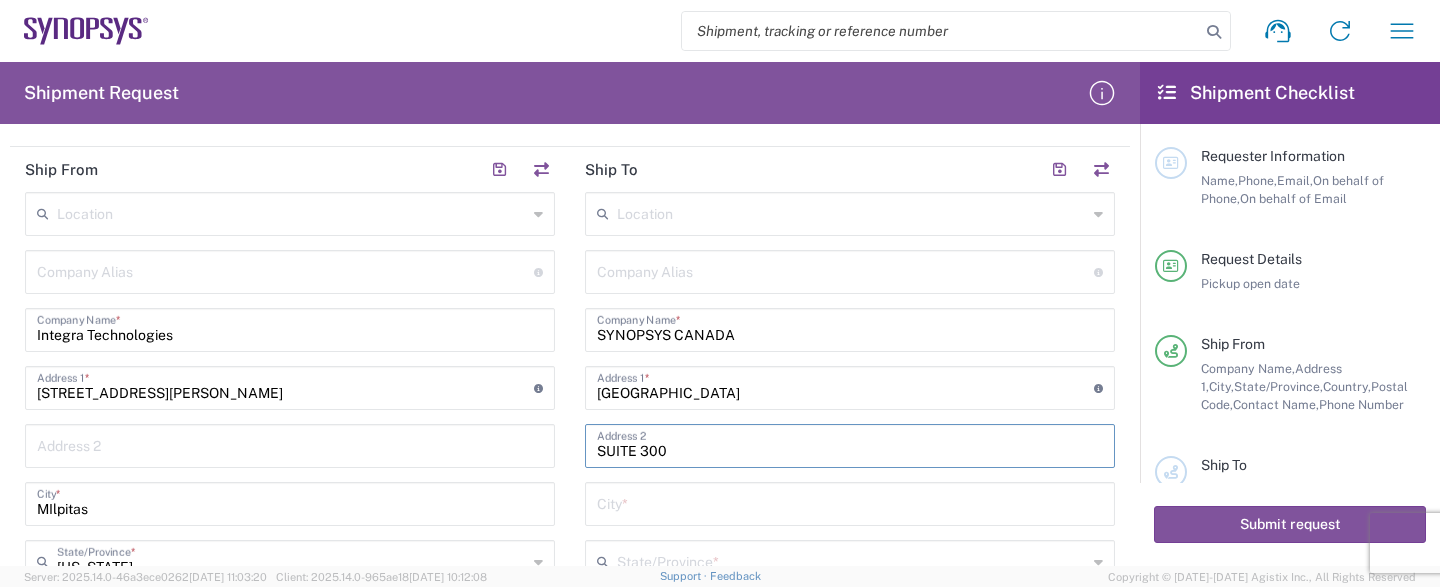 type on "SUITE 300" 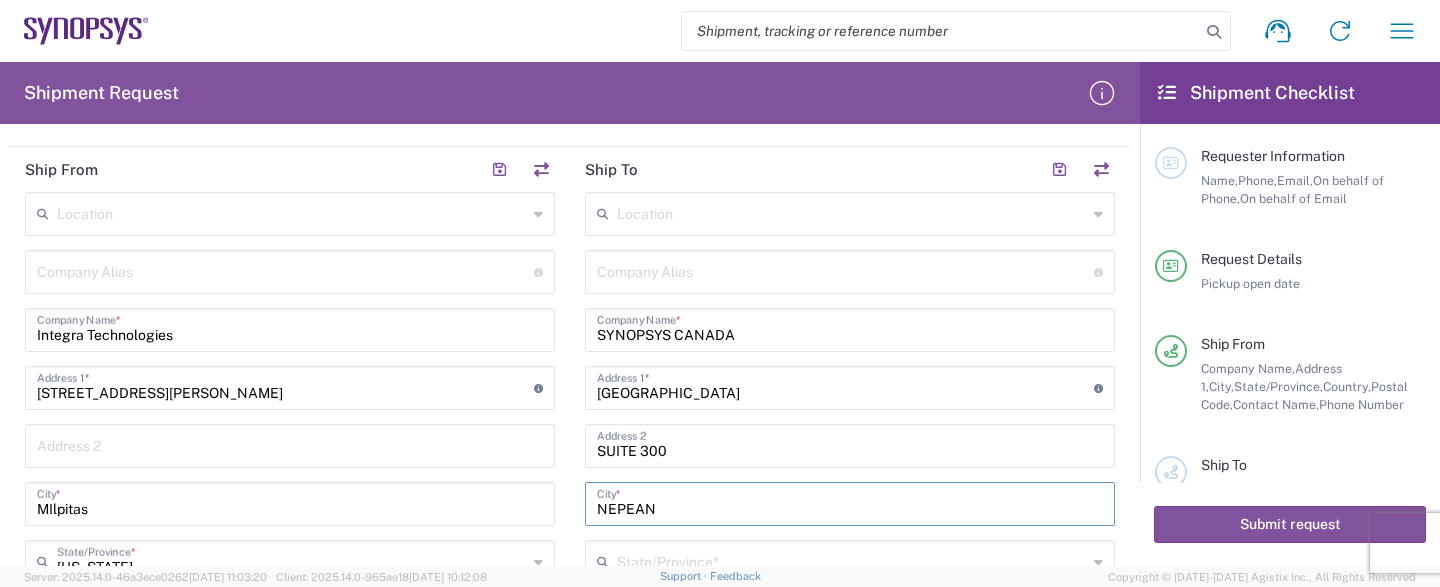 type on "NEPEAN" 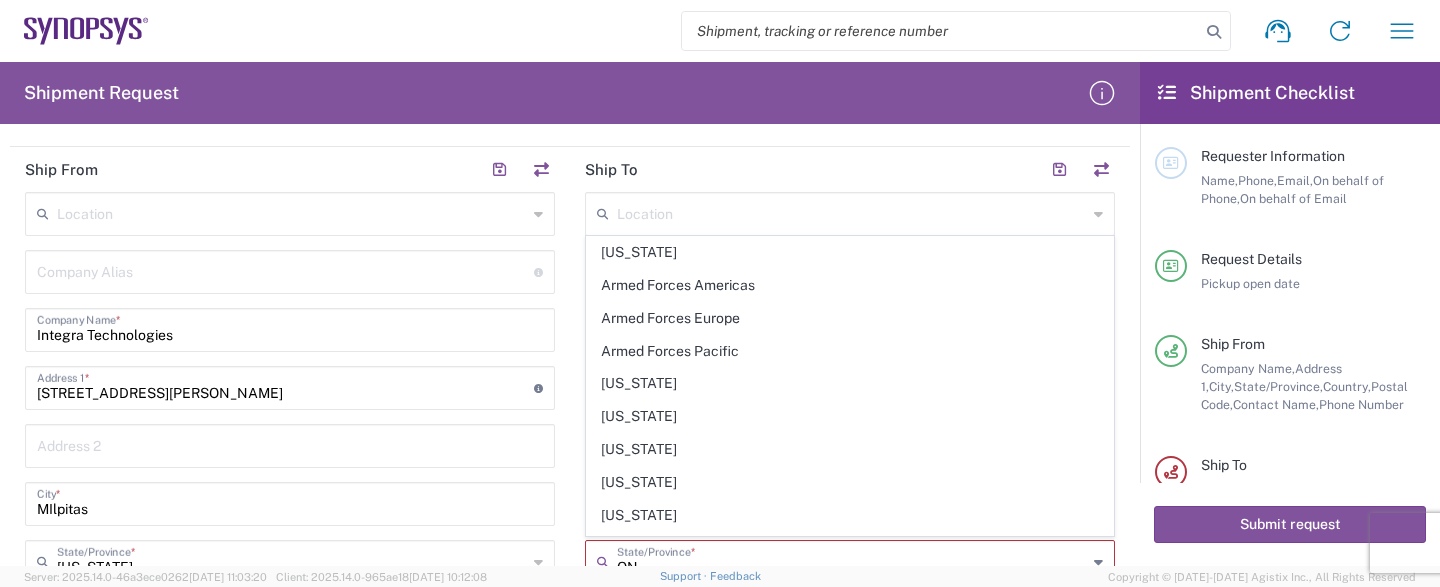 scroll, scrollTop: 619, scrollLeft: 0, axis: vertical 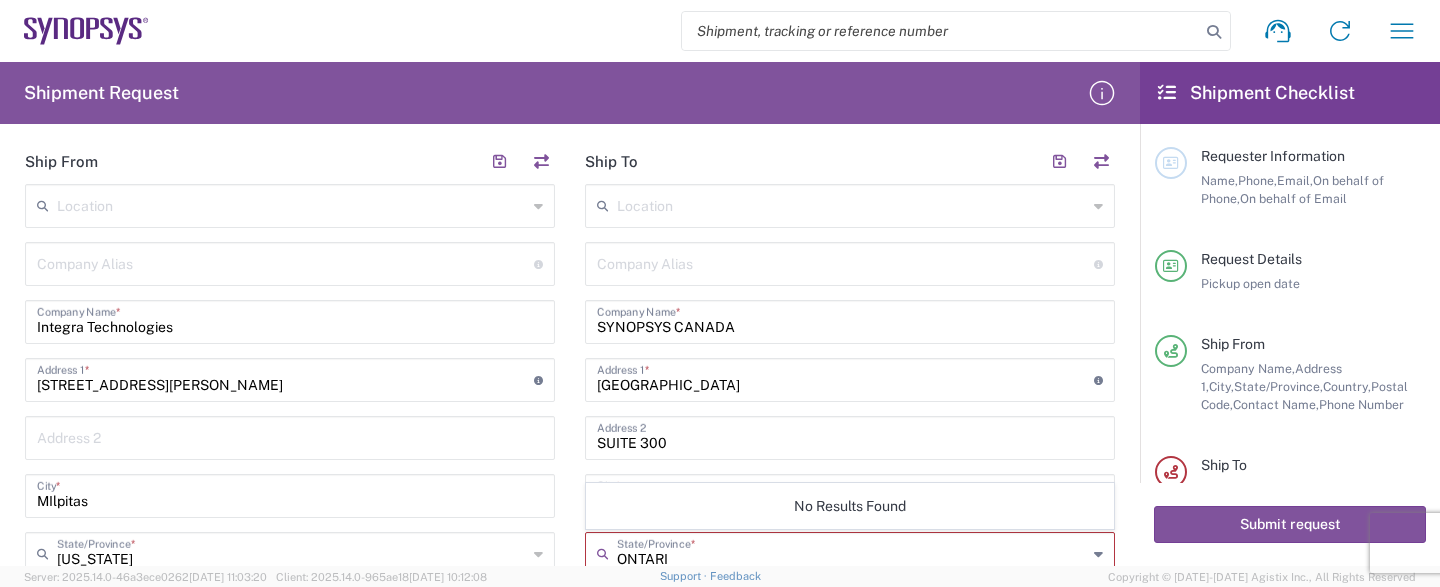 type on "[GEOGRAPHIC_DATA]" 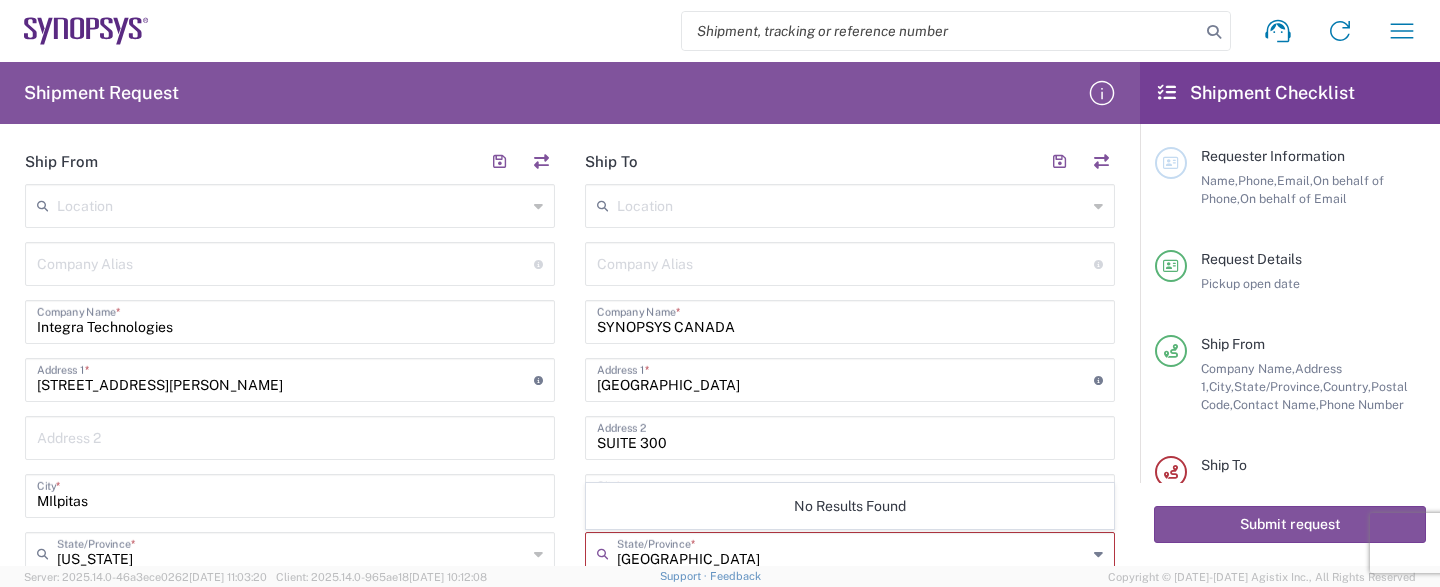 type 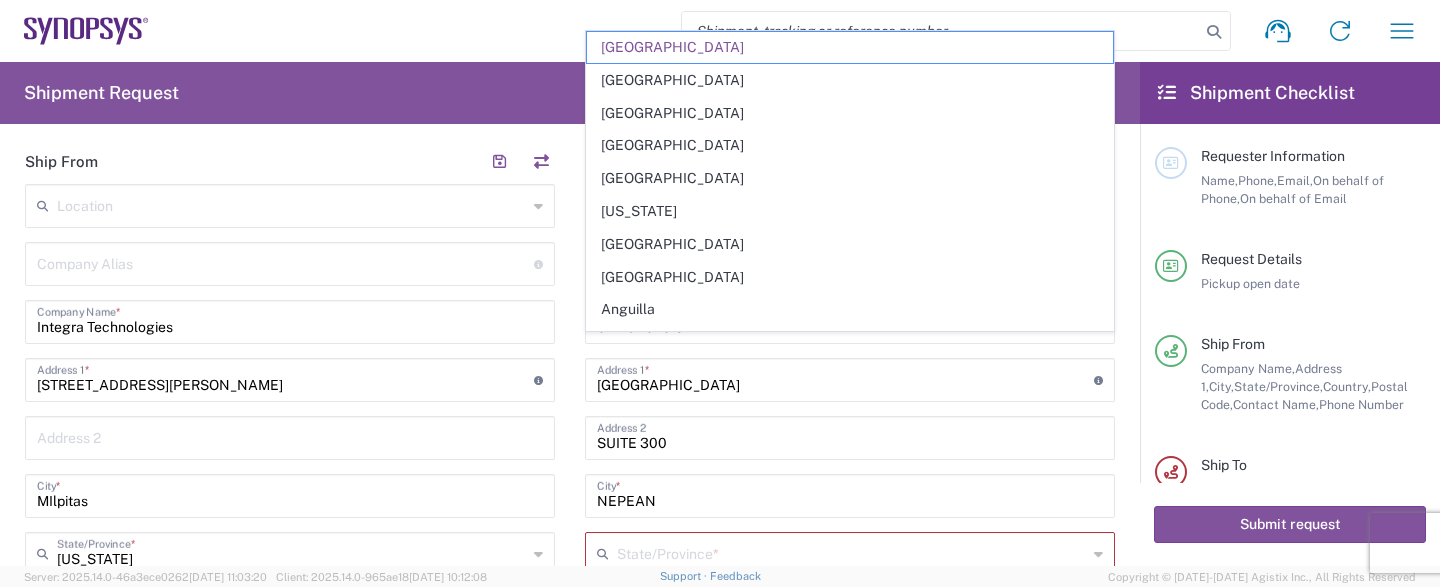 scroll, scrollTop: 893, scrollLeft: 0, axis: vertical 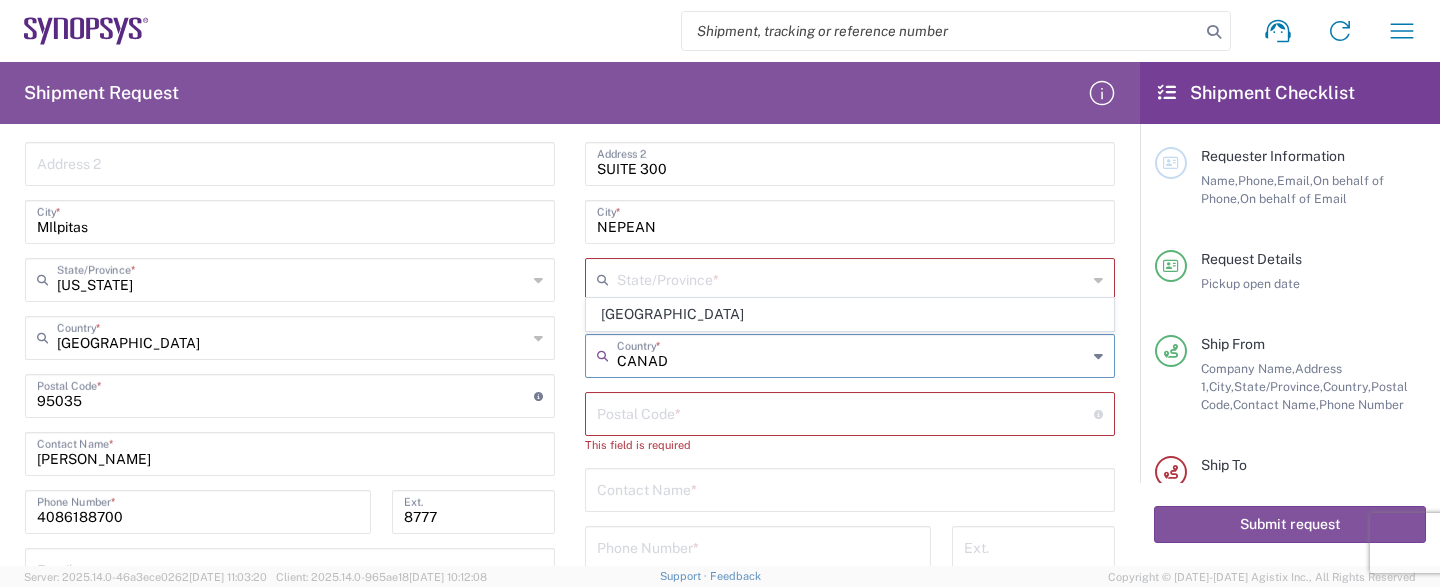 type on "[GEOGRAPHIC_DATA]" 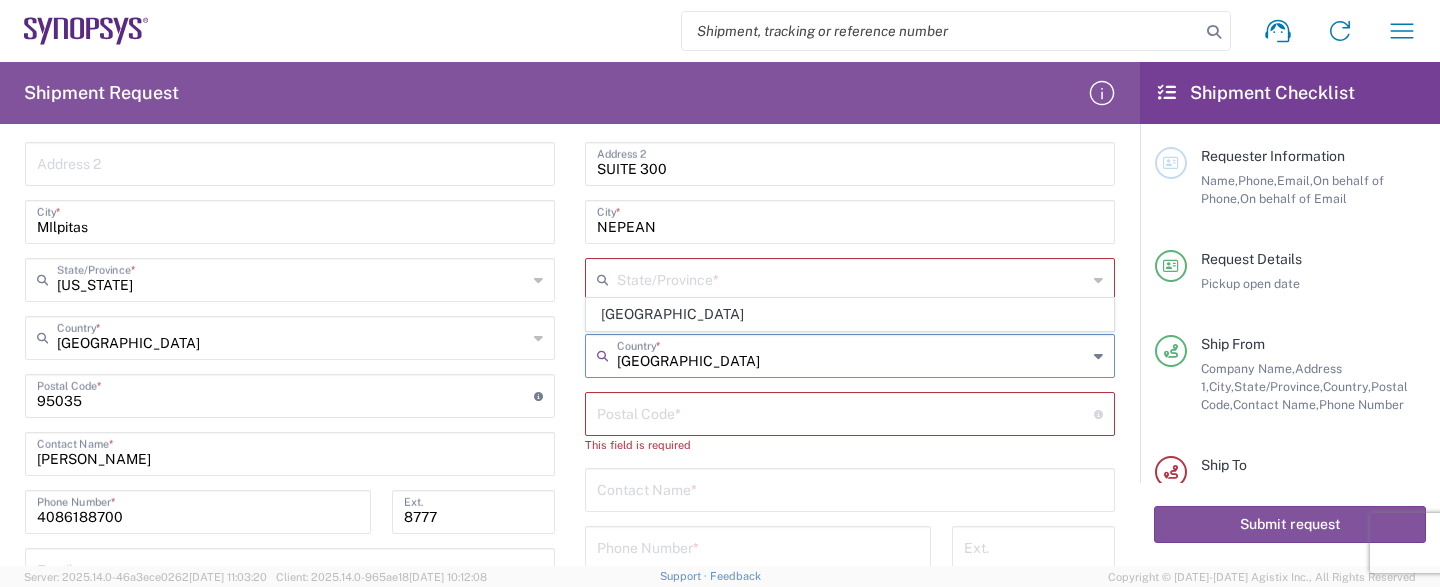 type 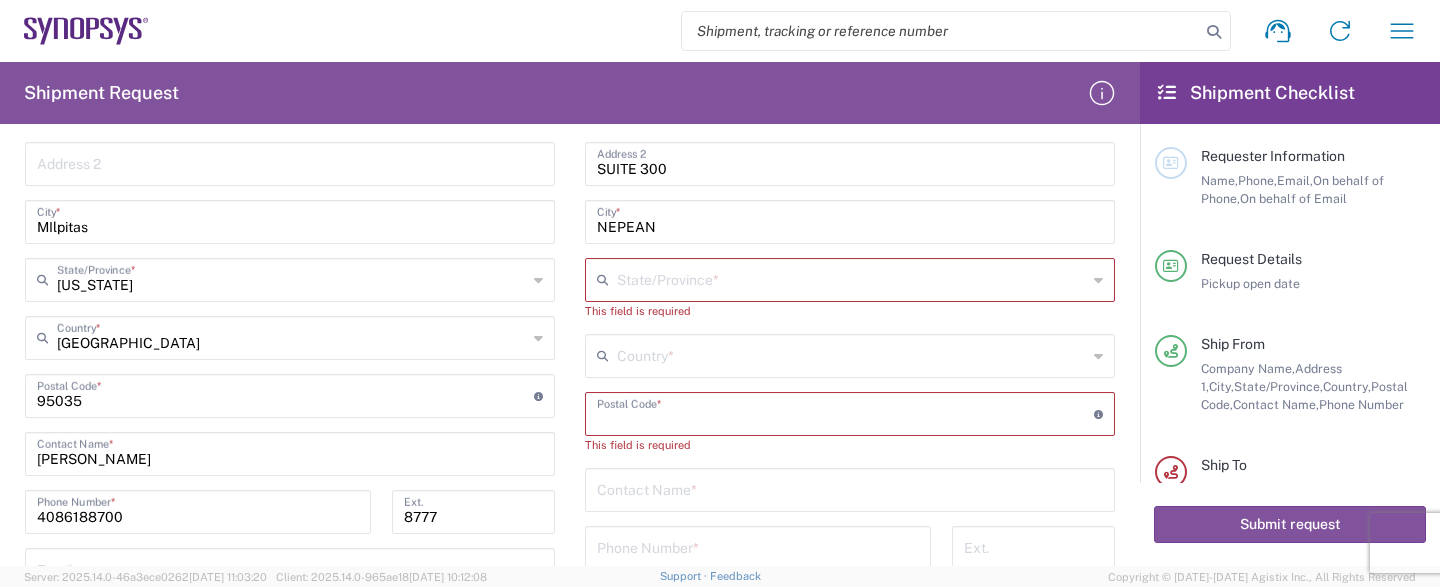 click at bounding box center [852, 278] 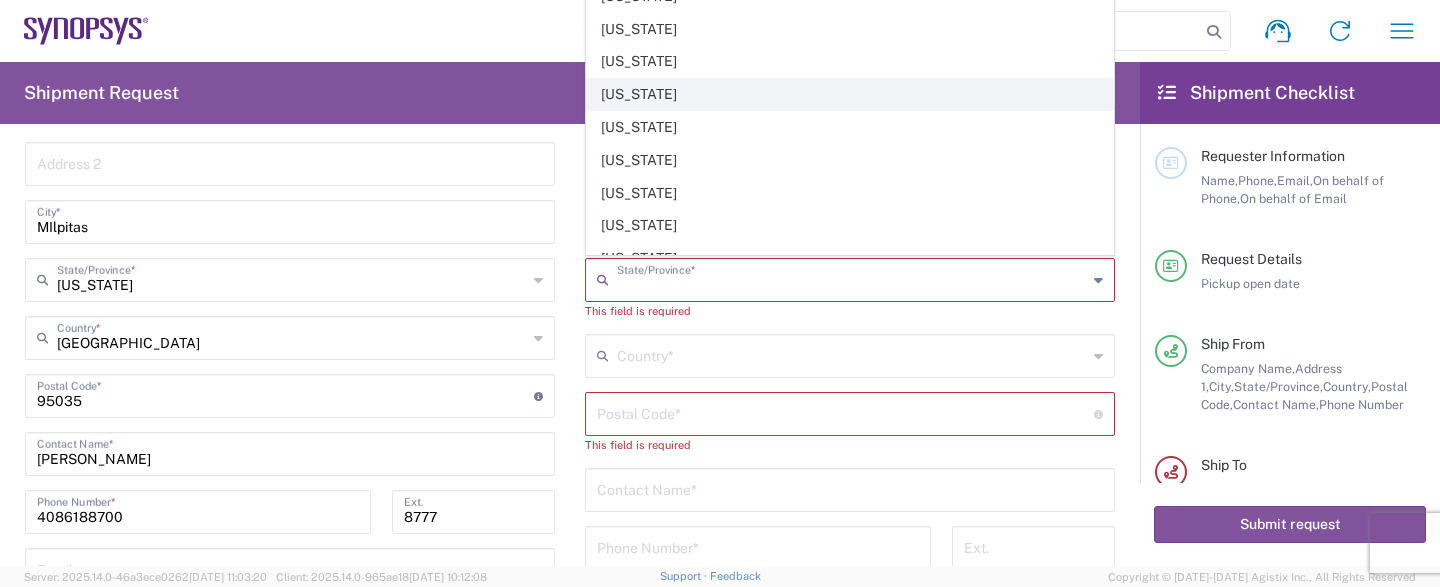 type on "C" 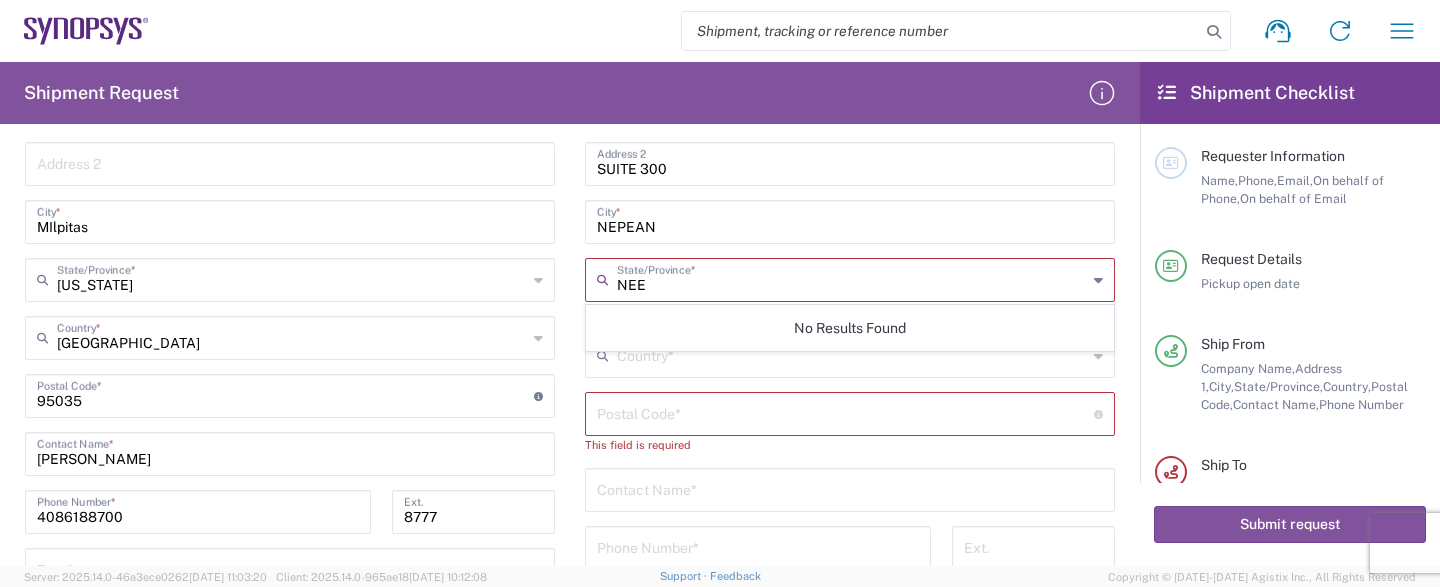 scroll, scrollTop: 0, scrollLeft: 0, axis: both 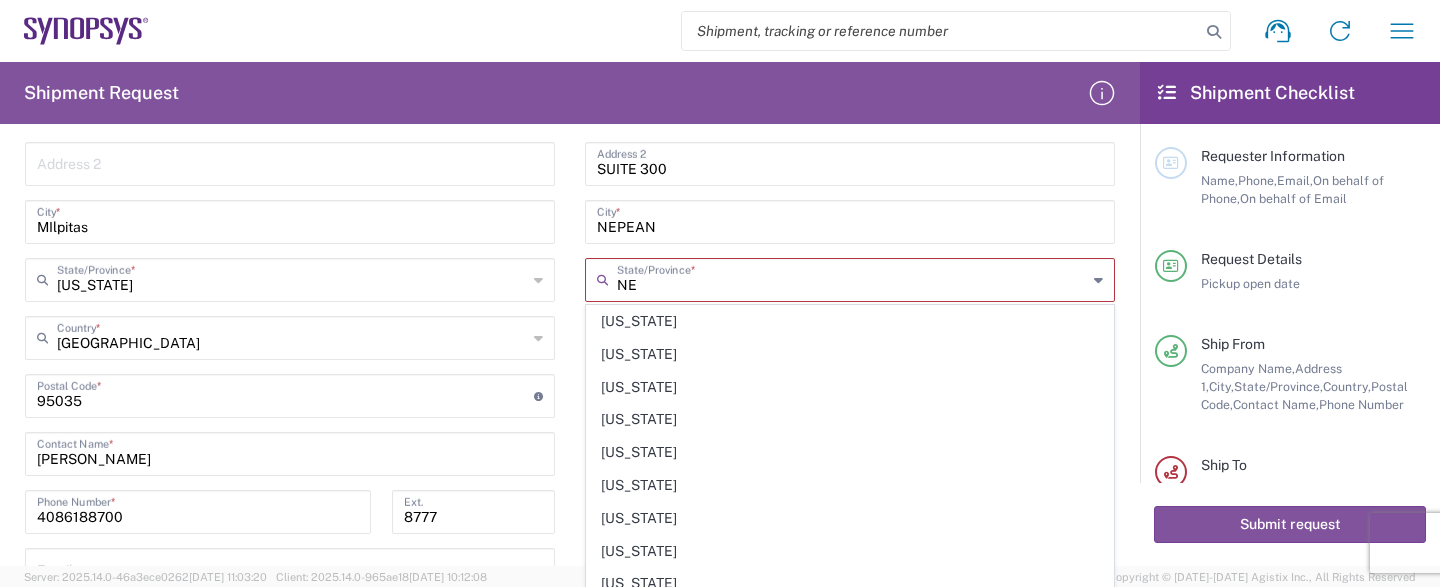 type on "N" 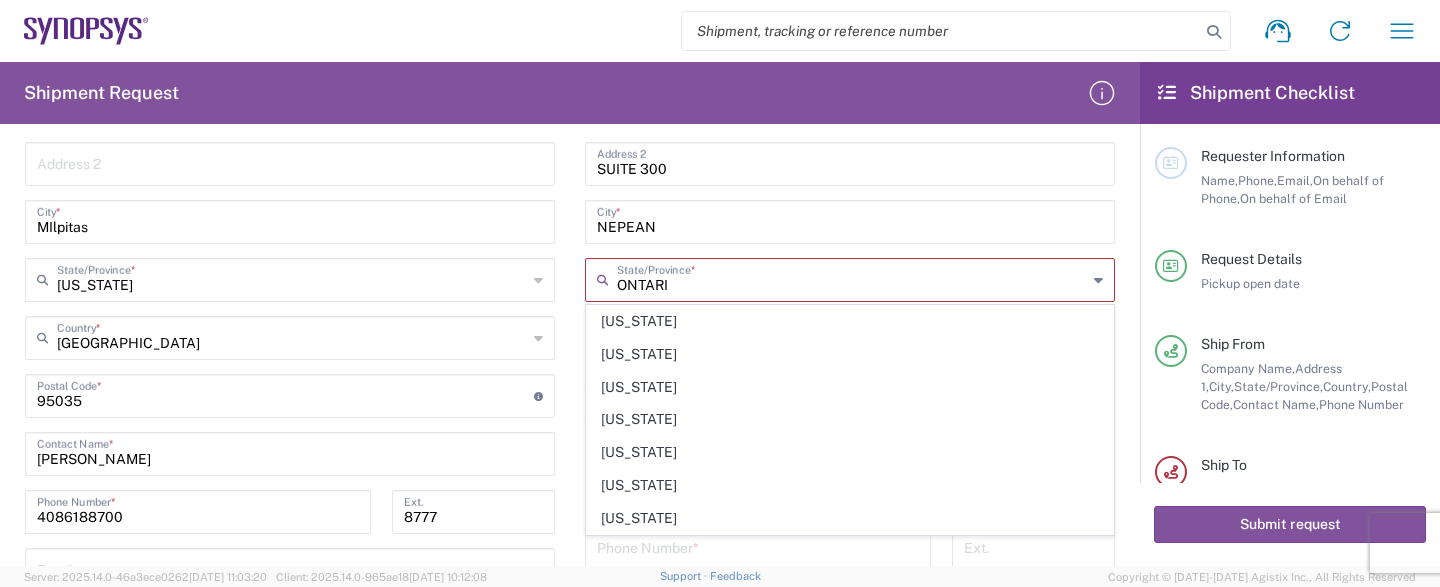 type on "[GEOGRAPHIC_DATA]" 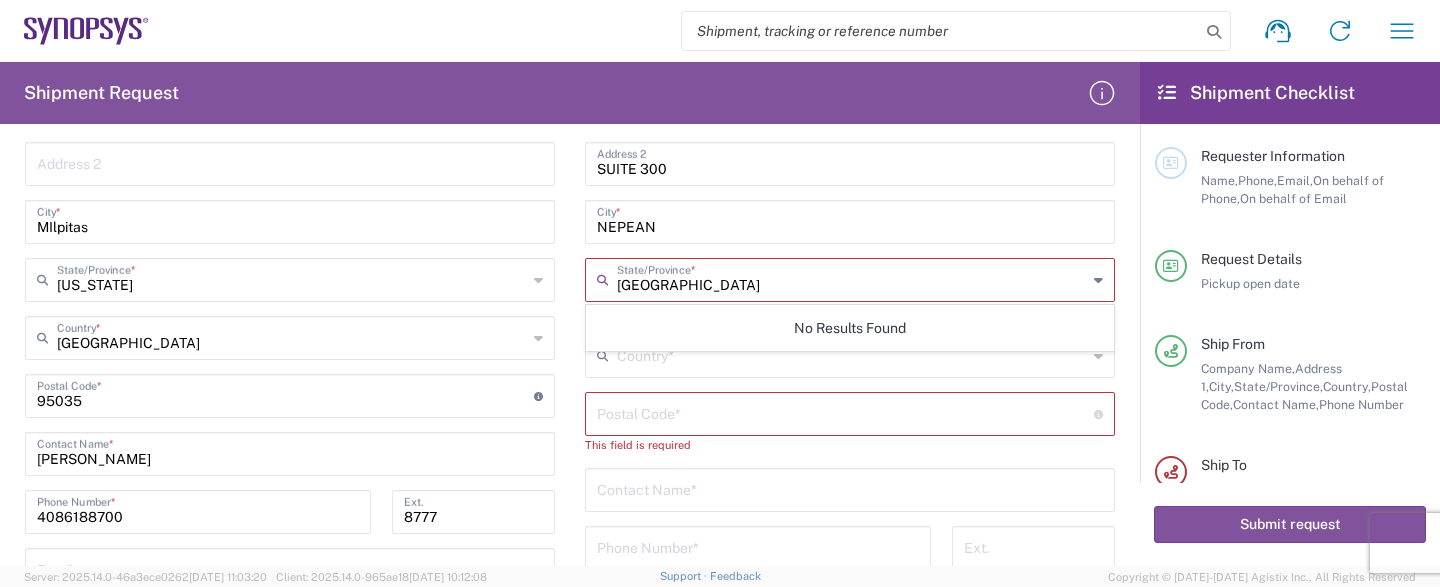 type 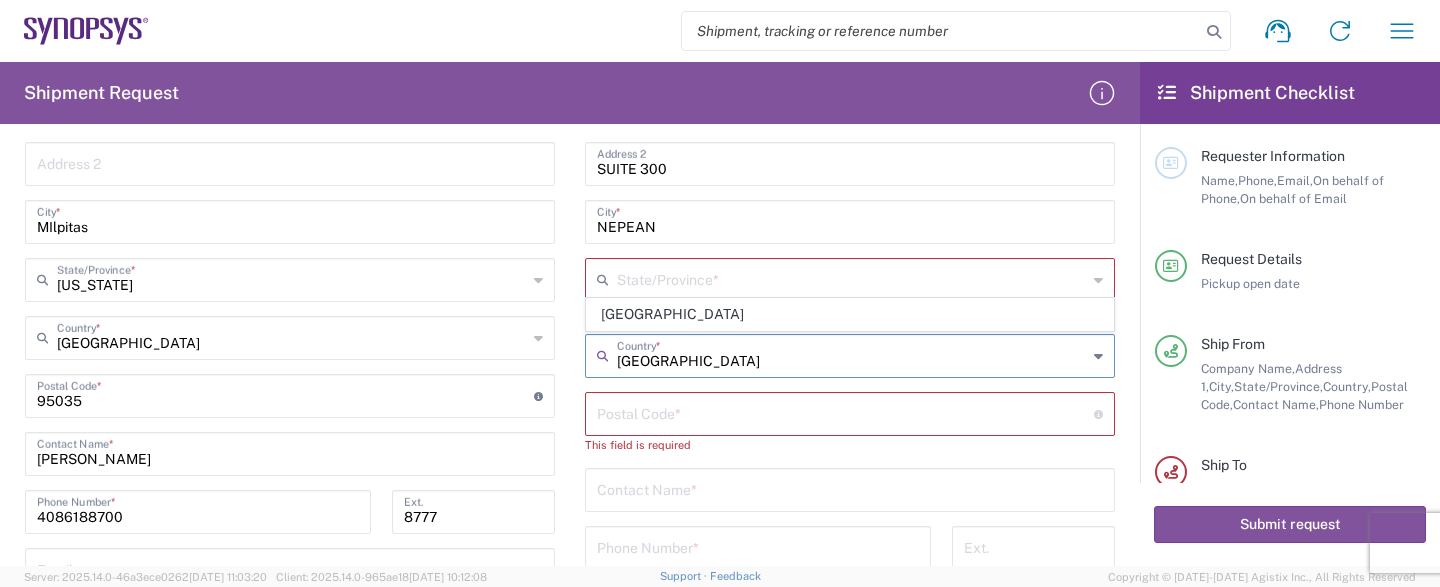 click on "[GEOGRAPHIC_DATA]" at bounding box center (852, 354) 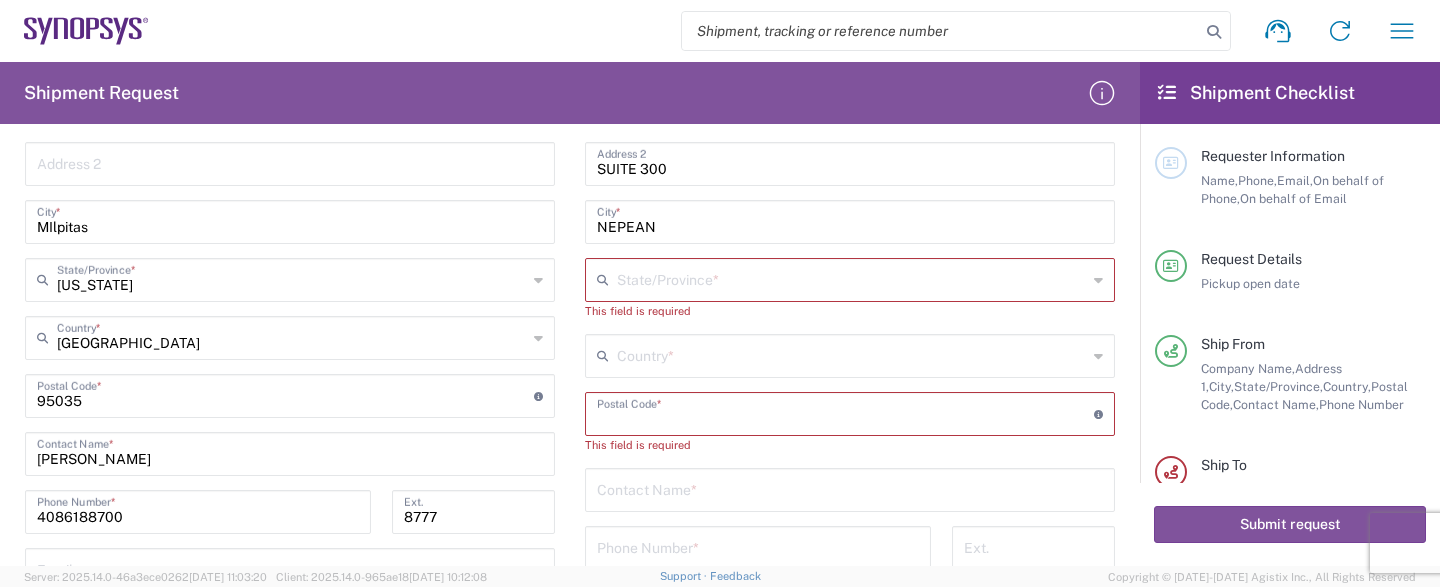 click at bounding box center [852, 278] 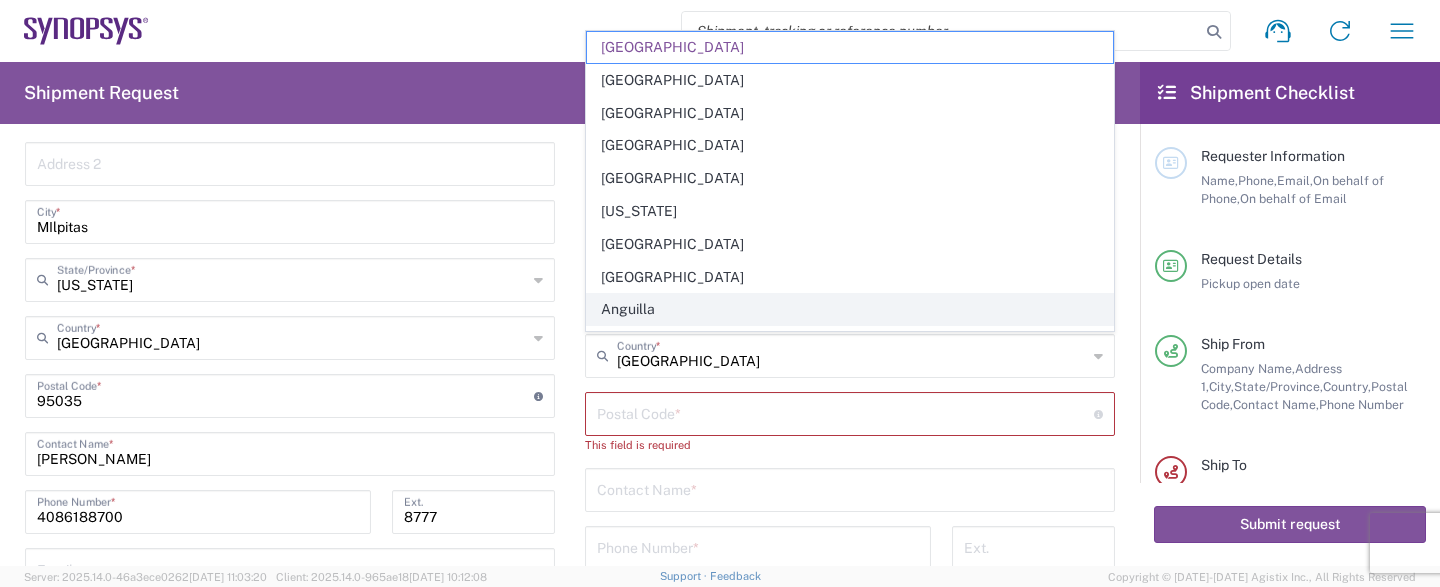 click on "Anguilla" 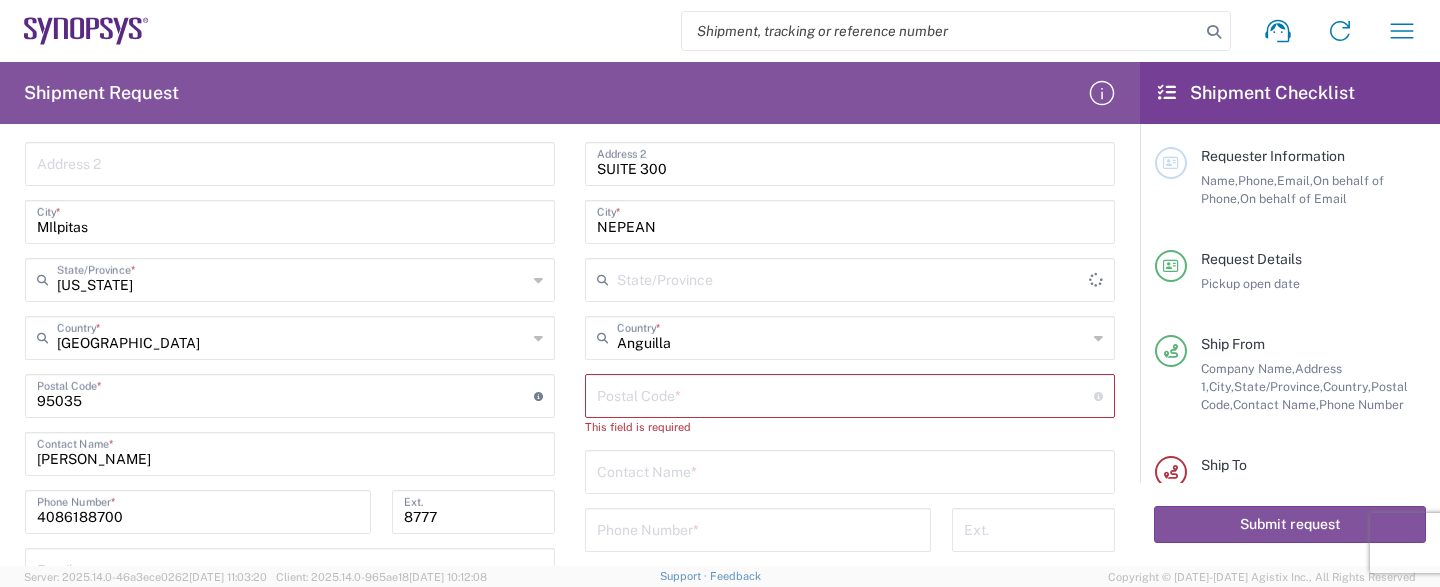 scroll, scrollTop: 893, scrollLeft: 0, axis: vertical 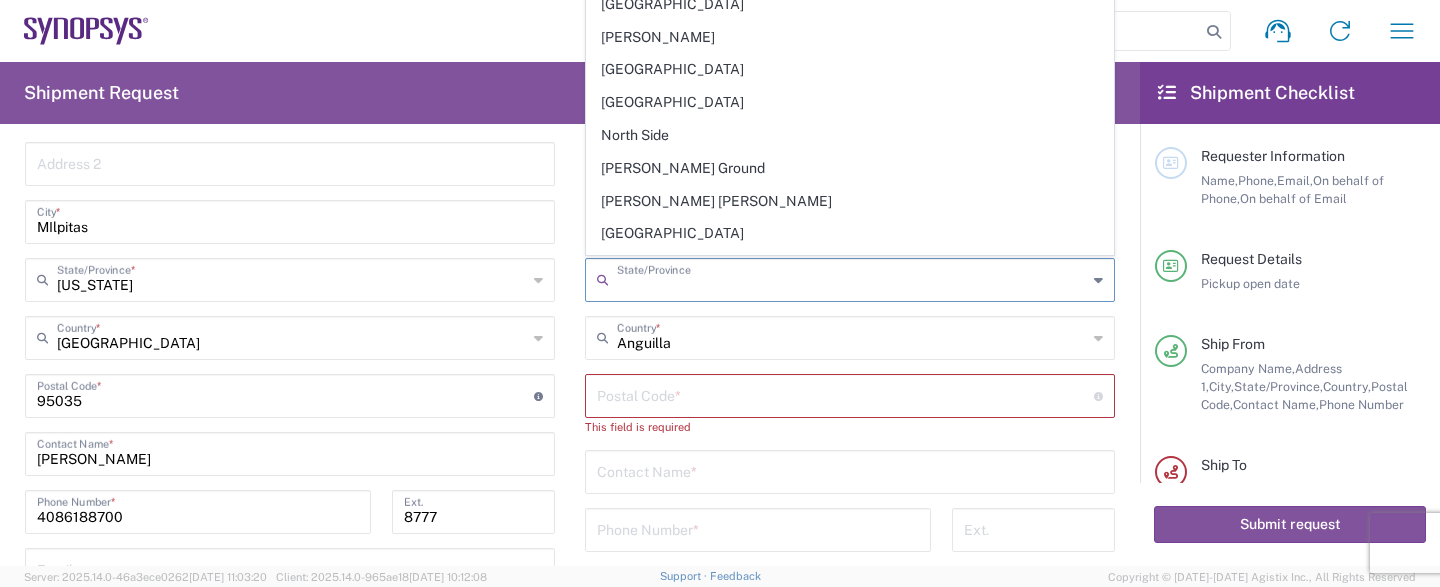 click at bounding box center (852, 278) 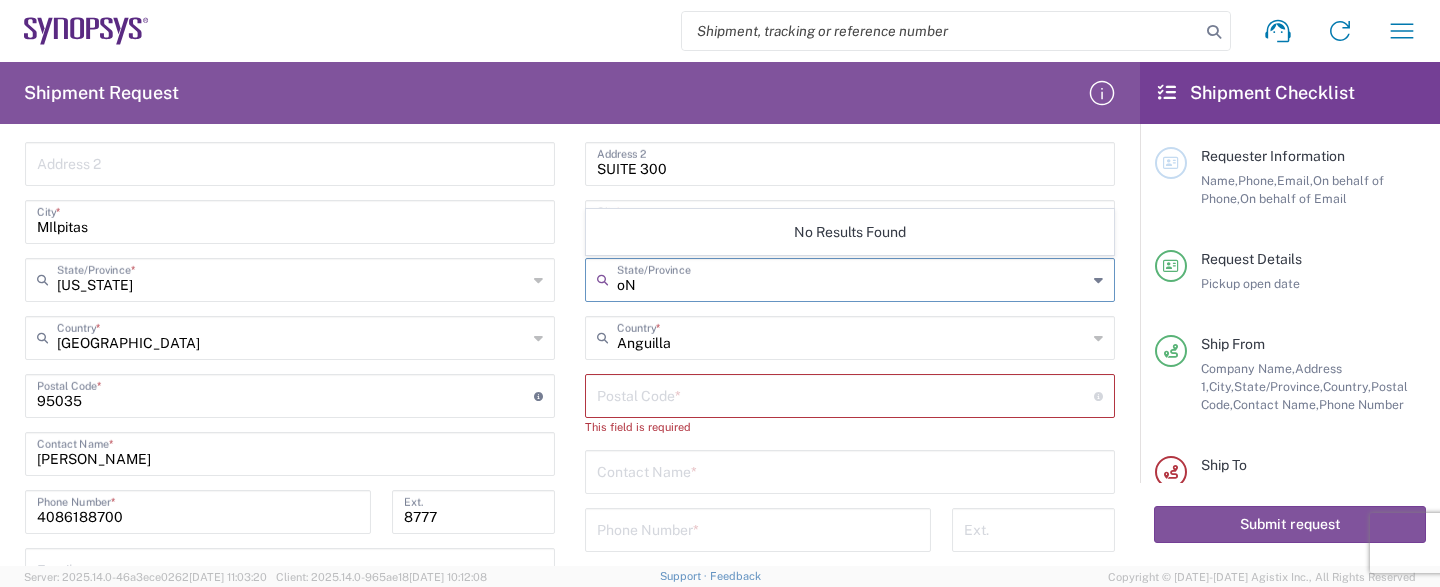 type on "o" 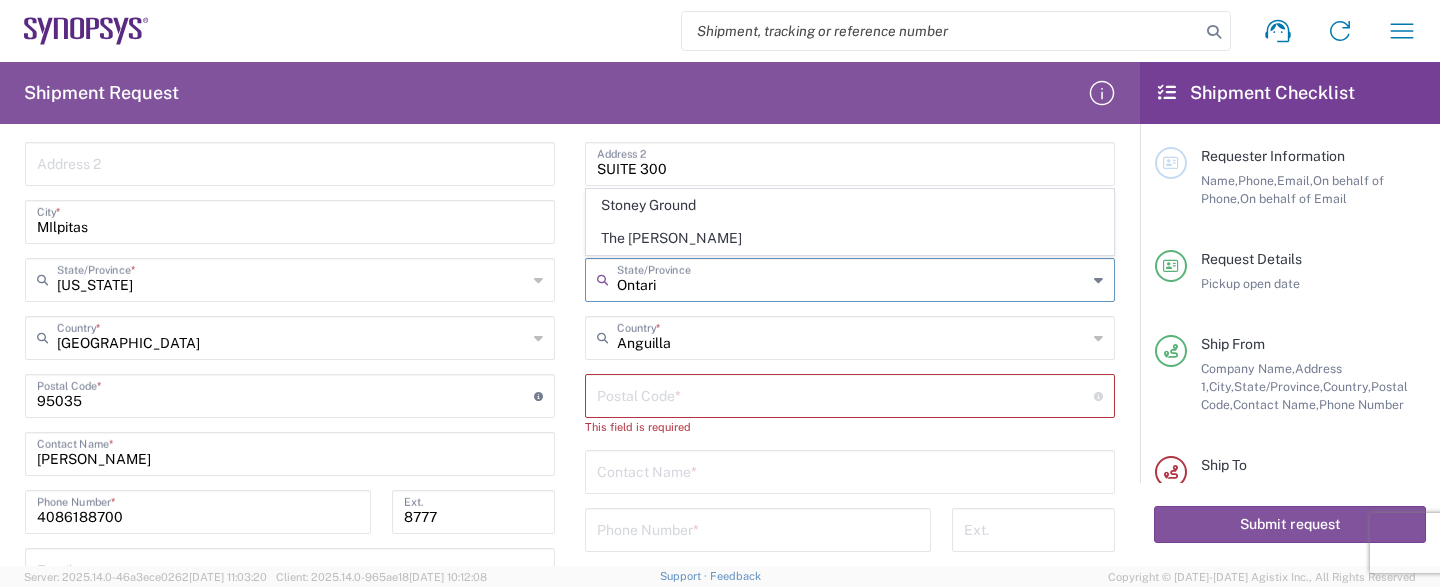 type on "[GEOGRAPHIC_DATA]" 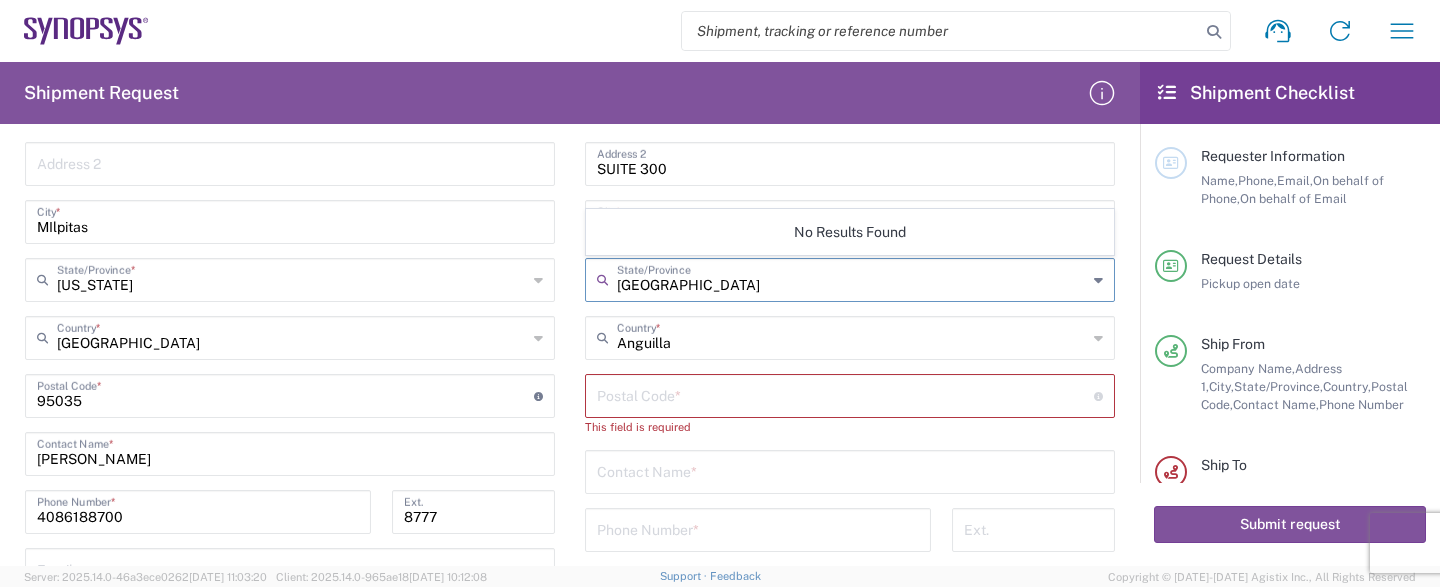 type 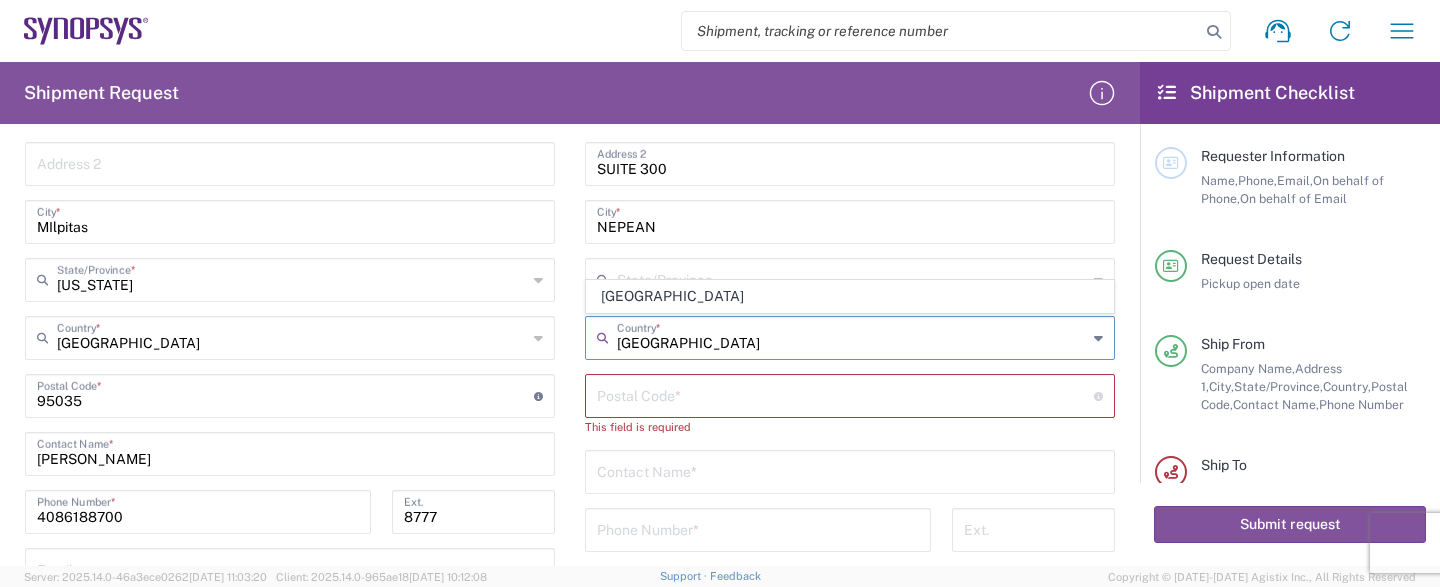 type on "[GEOGRAPHIC_DATA]" 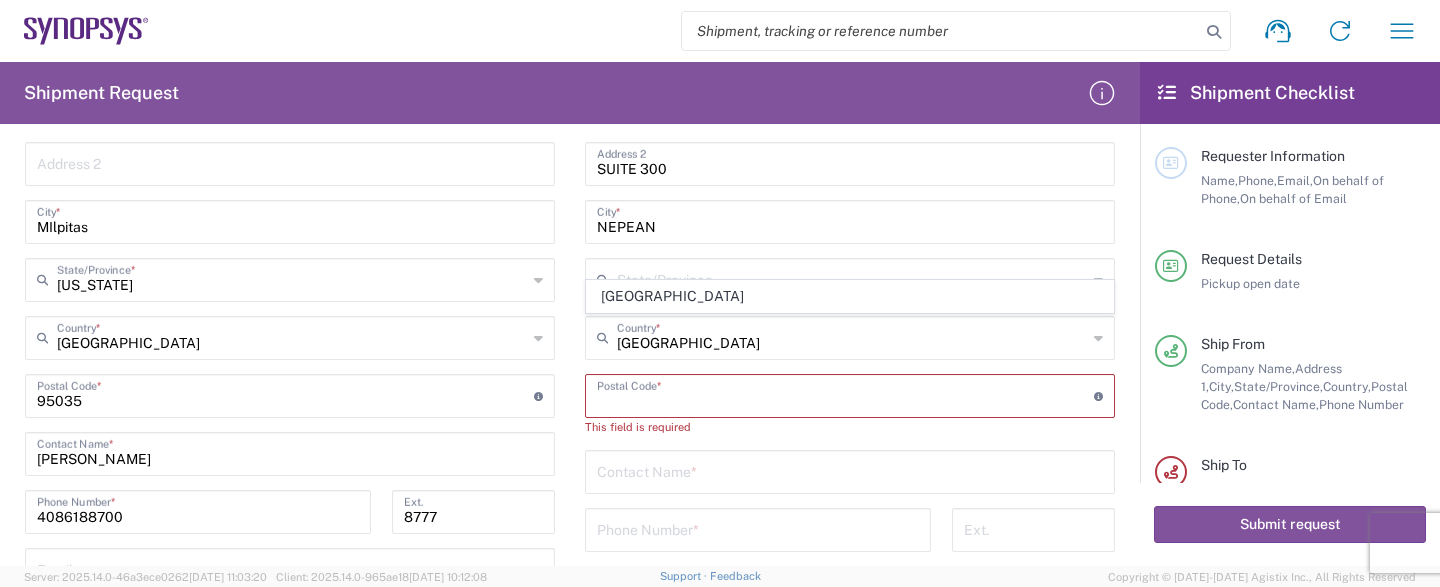 click at bounding box center (845, 394) 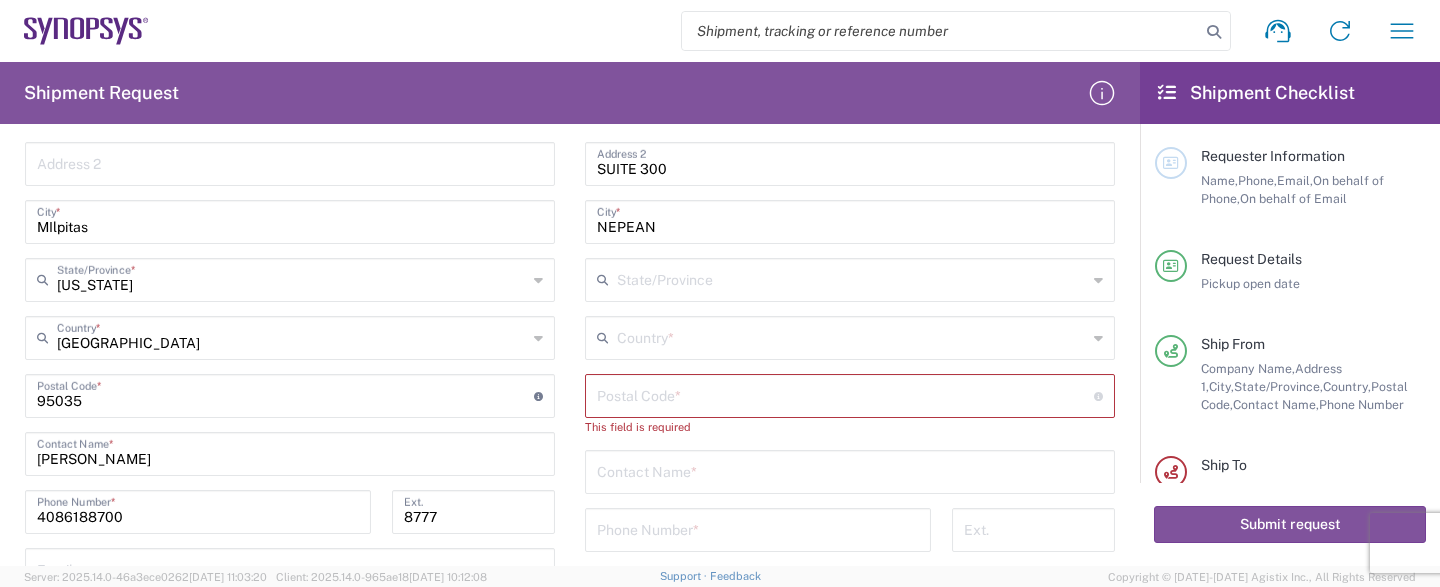 click on "Country  *" 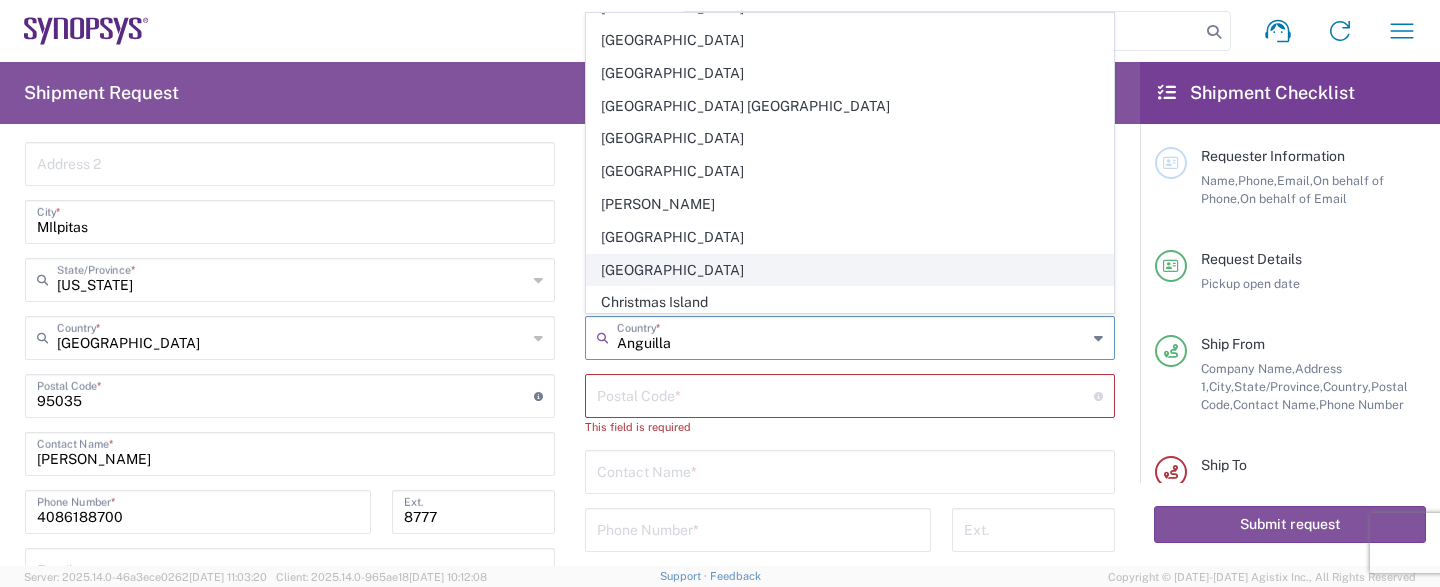 scroll, scrollTop: 1188, scrollLeft: 0, axis: vertical 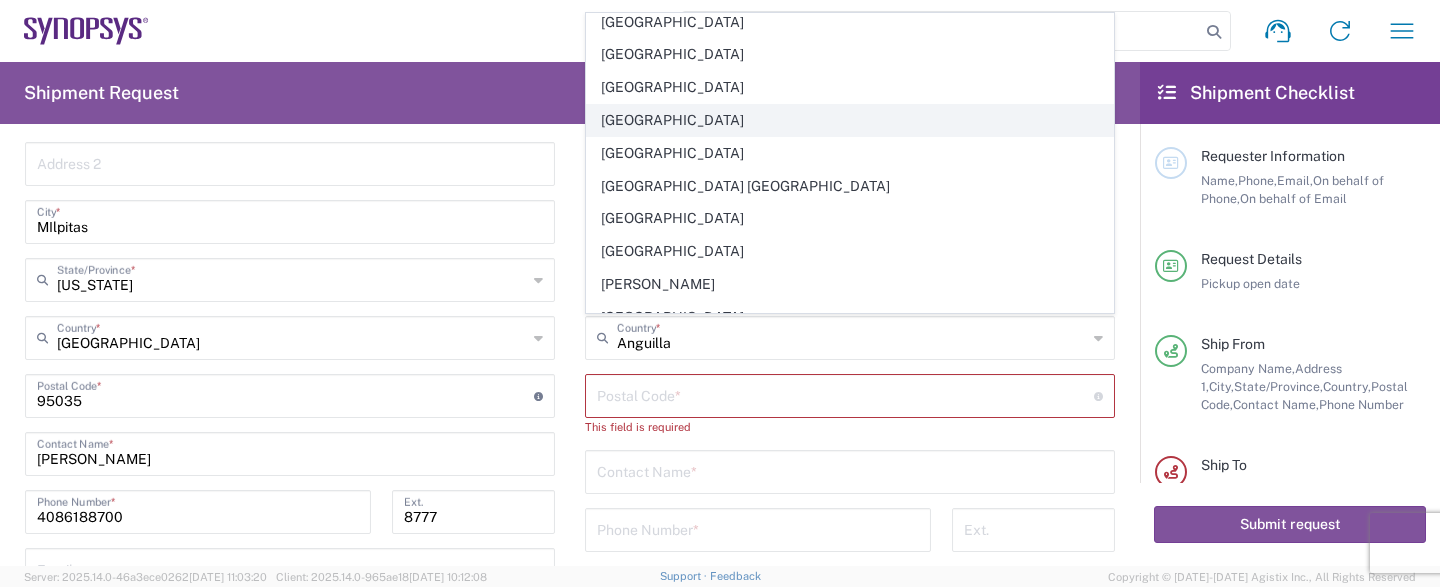 click on "[GEOGRAPHIC_DATA]" 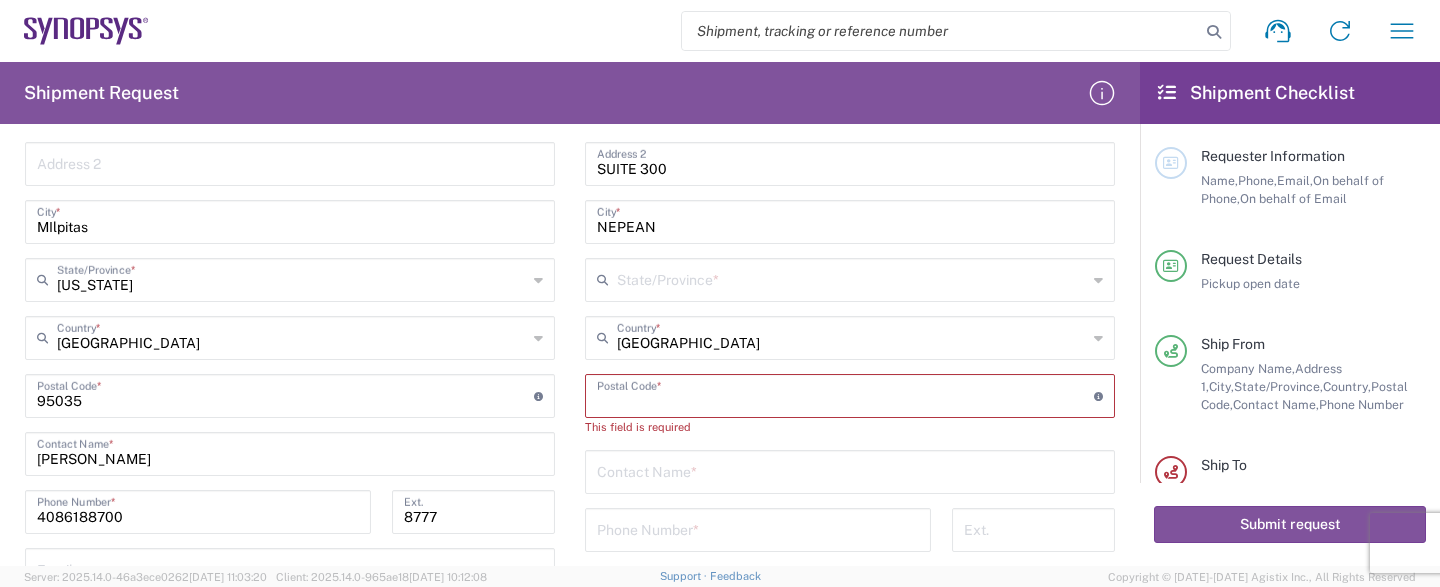 click at bounding box center (845, 394) 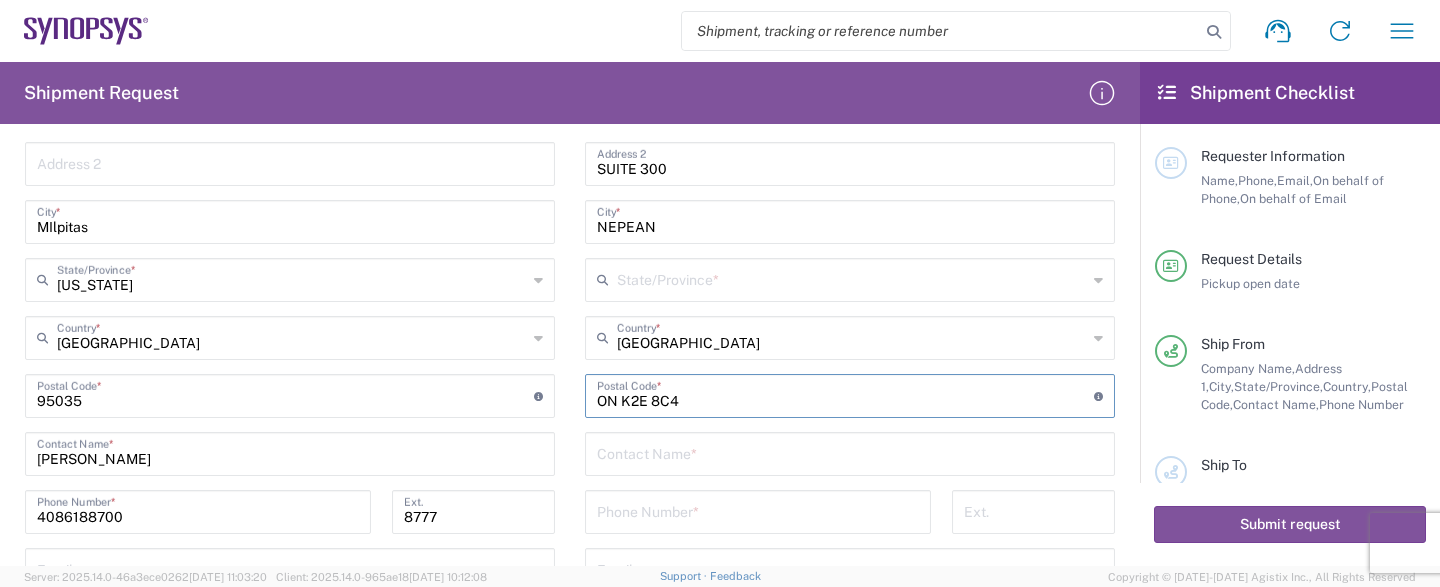 type on "ON K2E 8C4" 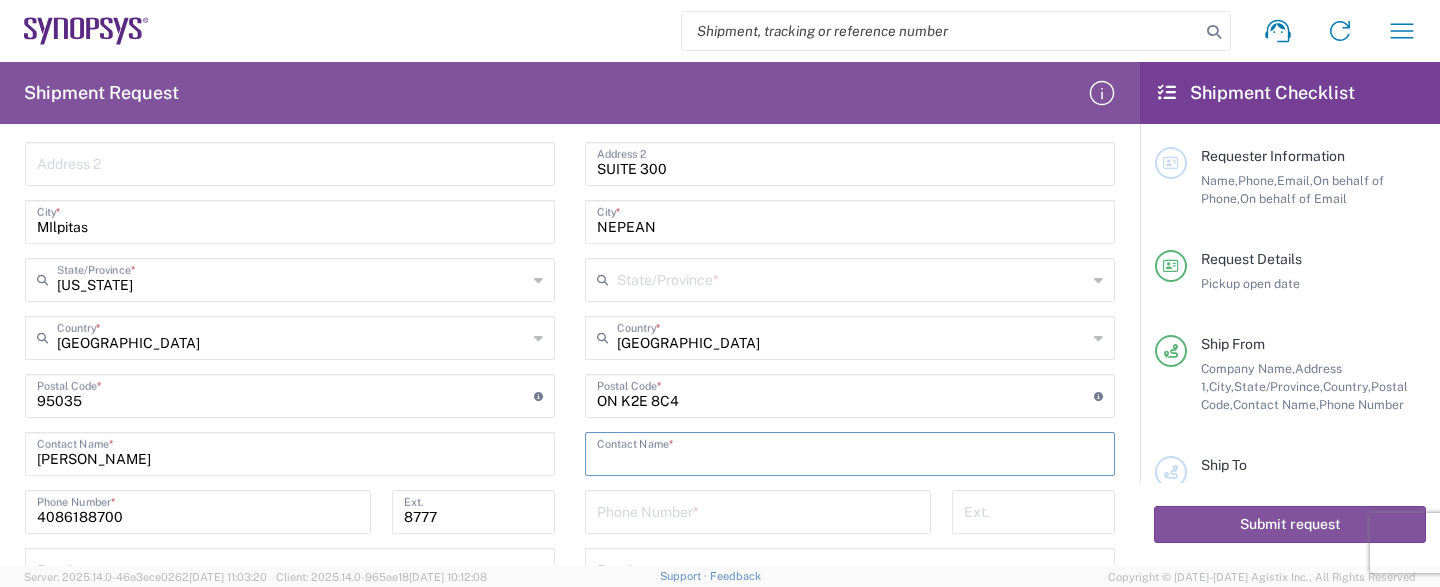 click at bounding box center (850, 452) 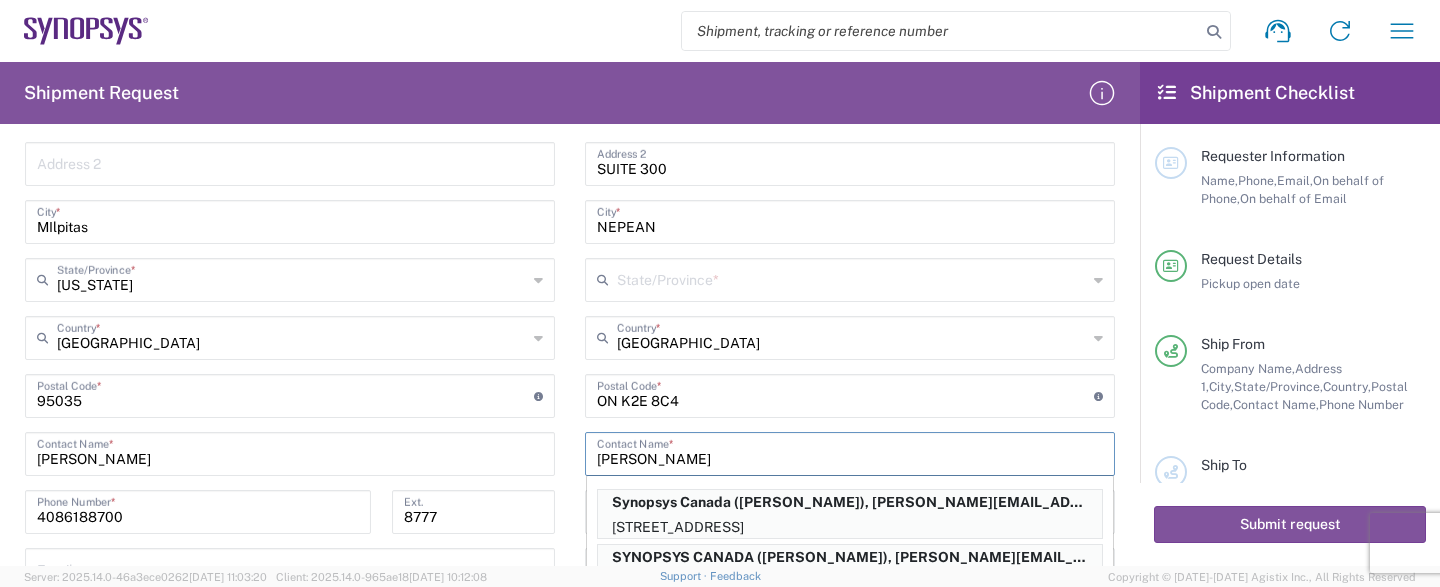 type on "[PERSON_NAME]" 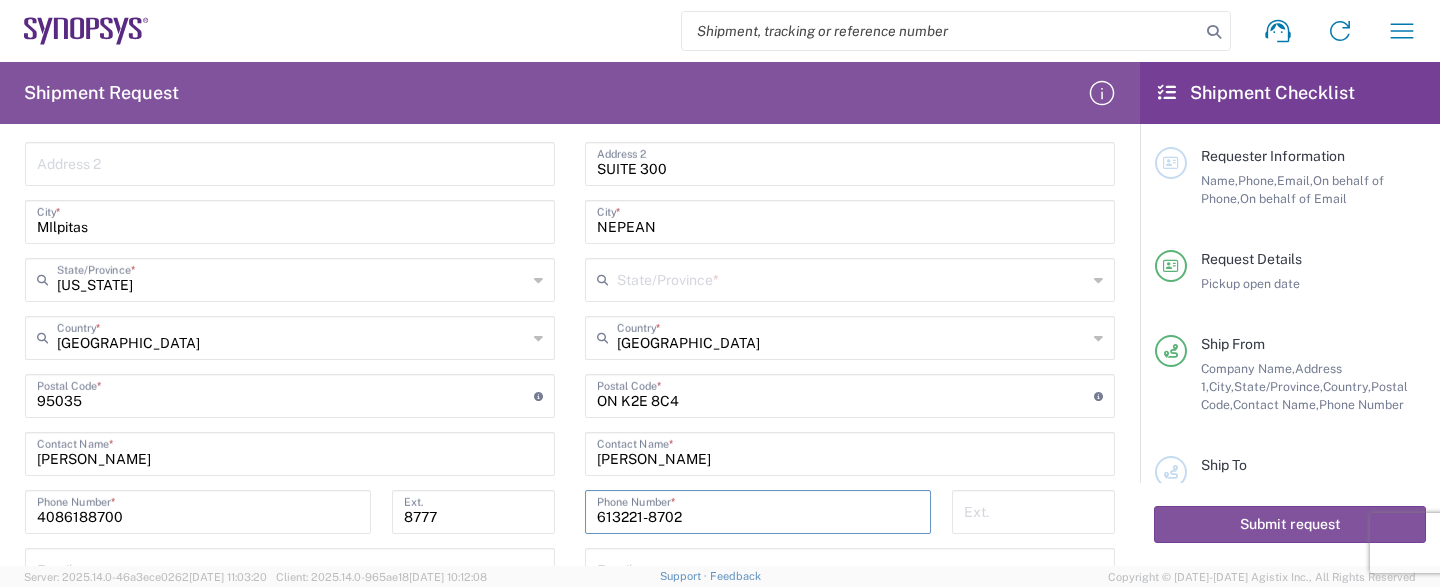type on "613221-8702" 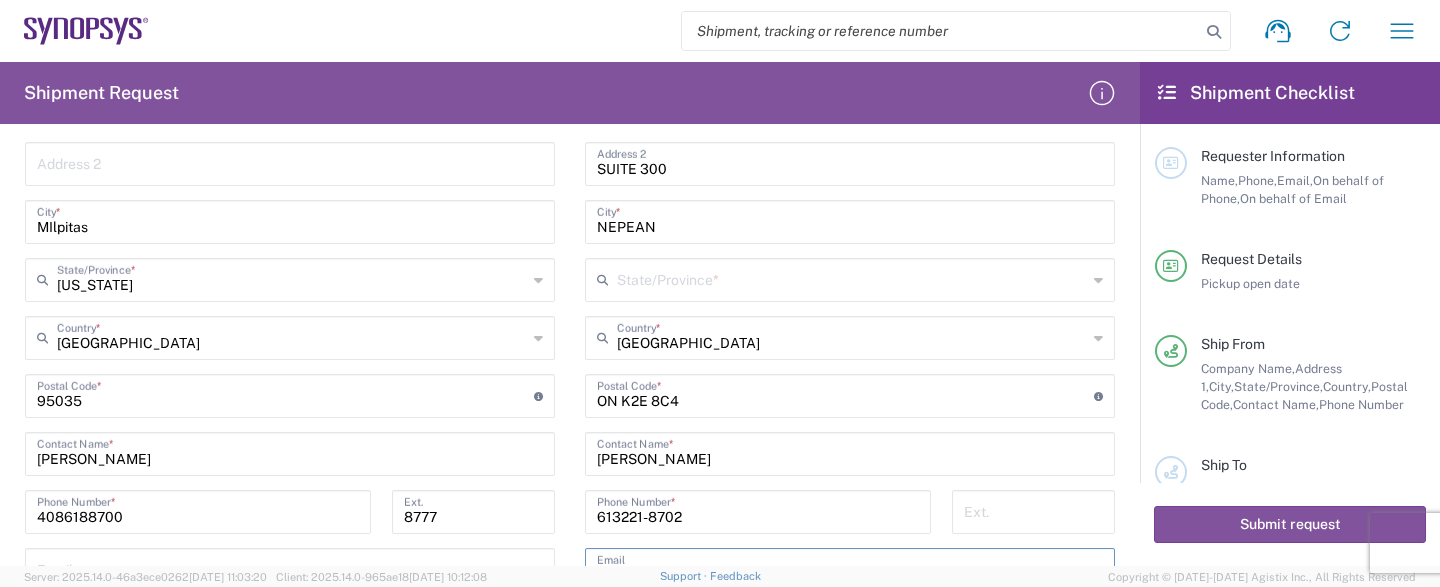 scroll, scrollTop: 1106, scrollLeft: 0, axis: vertical 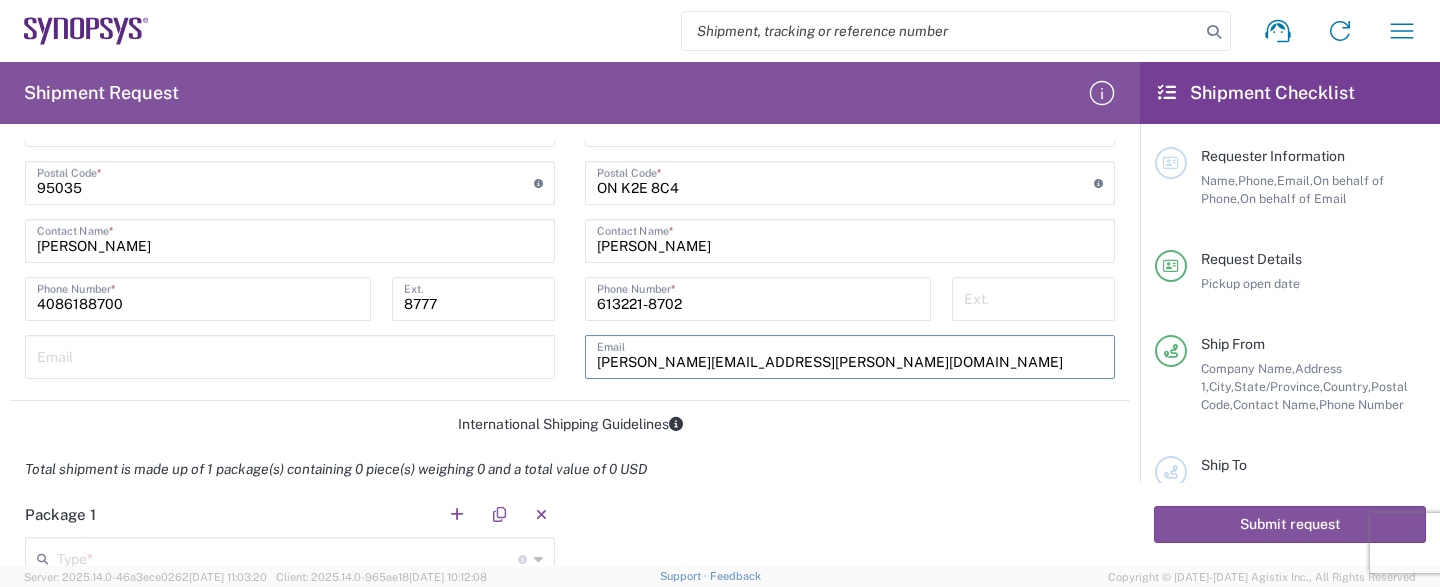type on "[PERSON_NAME][EMAIL_ADDRESS][PERSON_NAME][DOMAIN_NAME]" 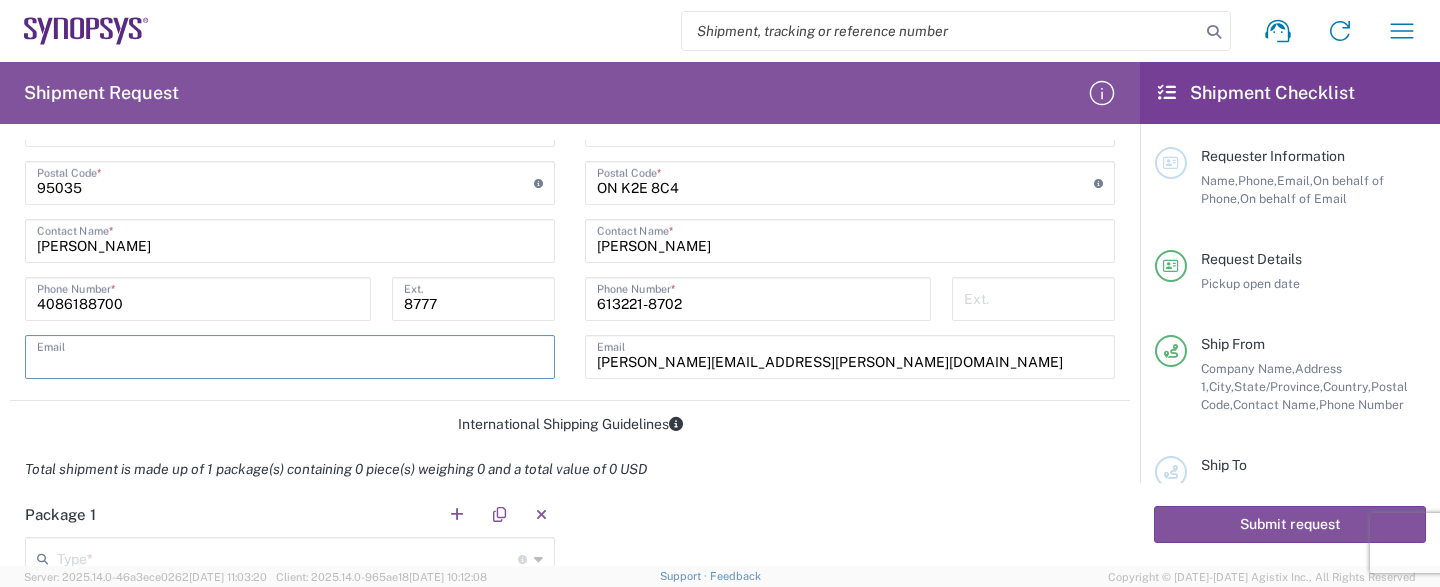 click at bounding box center [290, 355] 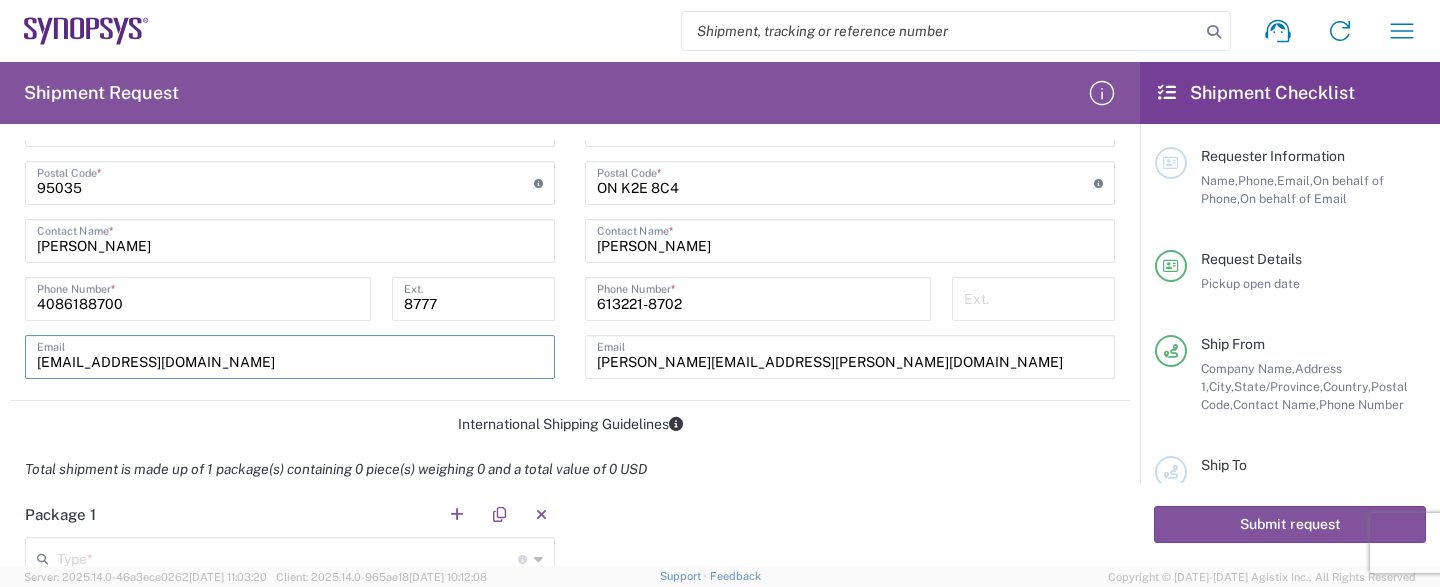 type on "[EMAIL_ADDRESS][DOMAIN_NAME]" 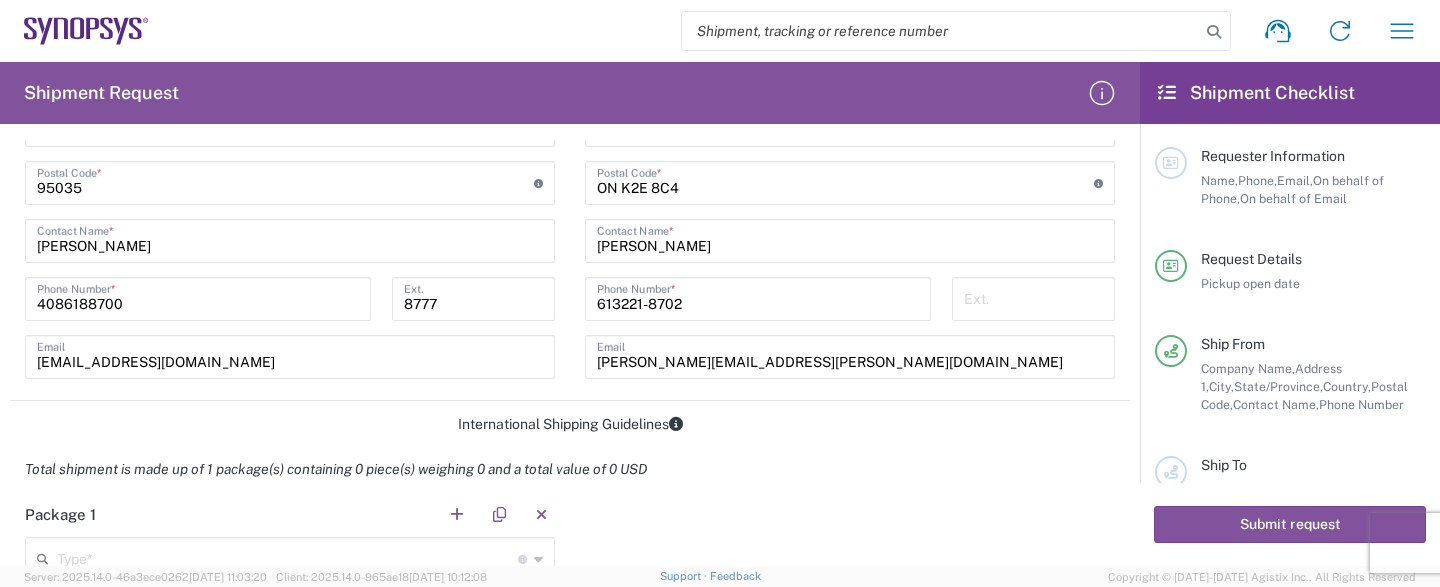 click on "Requester Information  [PERSON_NAME]  Name  * [PHONE_NUMBER]  Phone  * [EMAIL_ADDRESS][DOMAIN_NAME]  Email  *  Name (on behalf of)   Phone (on behalf of)   Email (on behalf of)   Request Details  [DATE] ×  Pickup open date  * Cancel Apply 03:00 PM  Pickup open time  [DATE] ×  Pickup close date  Cancel Apply 08:00 PM  Pickup close time  ×  Delivery open date  Cancel Apply 08:00 AM  Delivery open time  ×  Delivery close date  Cancel Apply 08:00 PM  Delivery close time   Reference Type  Customer Ref Department Invoice Number Purchase Order RMA  Reference Number   Reason for Request   Enter additional email addresses to be notified of shipment   Message   Ship From   Location  [GEOGRAPHIC_DATA] DE04 Agrate Brianza IT01 [GEOGRAPHIC_DATA] DE02 [GEOGRAPHIC_DATA] [GEOGRAPHIC_DATA] [GEOGRAPHIC_DATA] [GEOGRAPHIC_DATA] [GEOGRAPHIC_DATA] RMZ IN01 [GEOGRAPHIC_DATA] RMZ IN02 [GEOGRAPHIC_DATA] RMZ IN08 [GEOGRAPHIC_DATA] RMZ IN25 [GEOGRAPHIC_DATA] RMZ IN33 [GEOGRAPHIC_DATA] RMZ IN37 [GEOGRAPHIC_DATA] RMZ IN47 [GEOGRAPHIC_DATA] SIG IN32 [GEOGRAPHIC_DATA] SIG IN7D [GEOGRAPHIC_DATA] CN30 [GEOGRAPHIC_DATA] [GEOGRAPHIC_DATA] [GEOGRAPHIC_DATA] [GEOGRAPHIC_DATA] [GEOGRAPHIC_DATA] DE16 [GEOGRAPHIC_DATA] DE20 [GEOGRAPHIC_DATA] DE21 [GEOGRAPHIC_DATA] DE22" 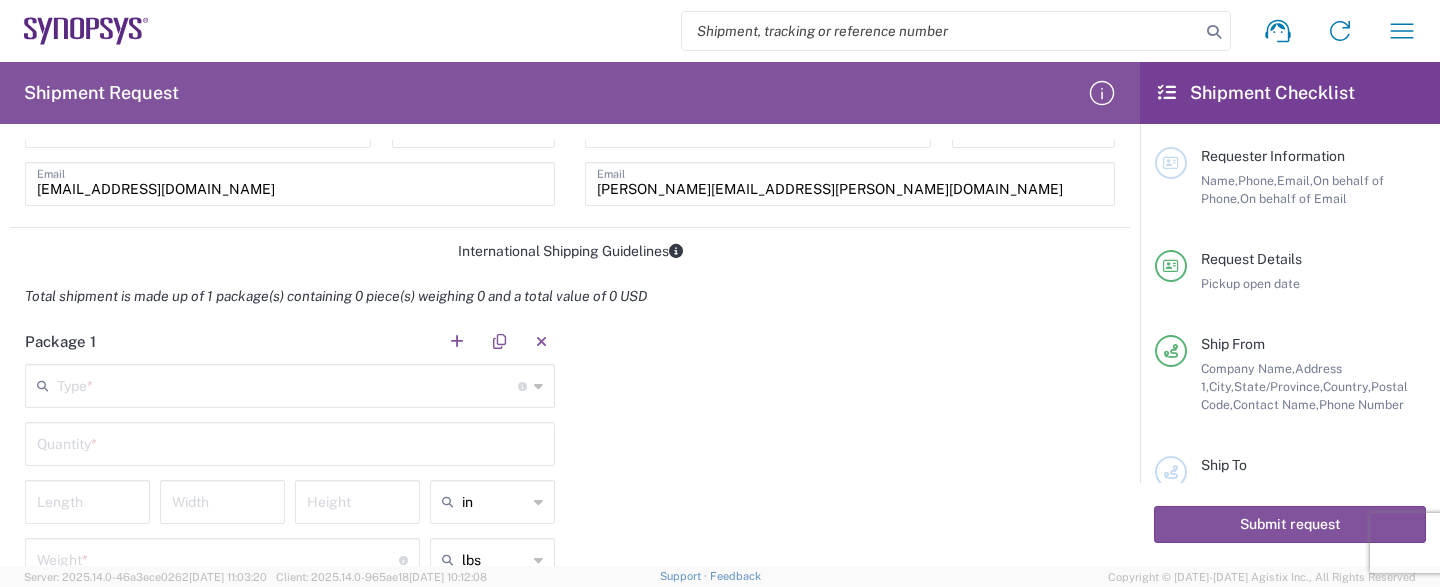 scroll, scrollTop: 1287, scrollLeft: 0, axis: vertical 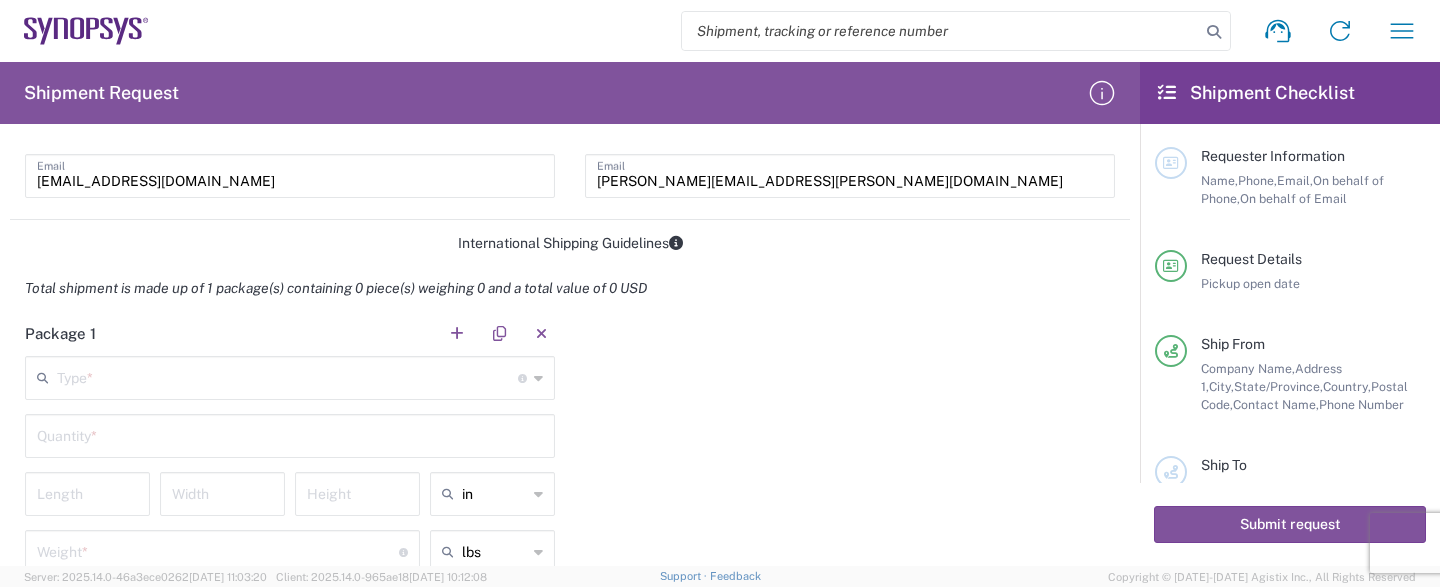 click at bounding box center [287, 376] 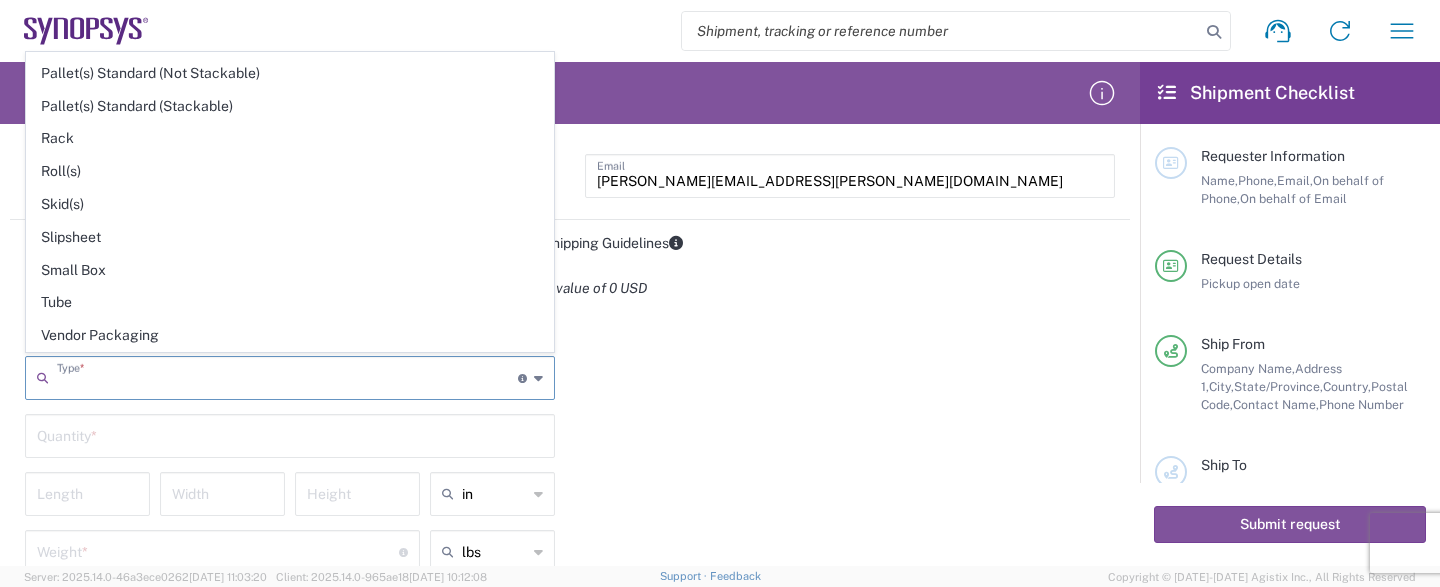 scroll, scrollTop: 928, scrollLeft: 0, axis: vertical 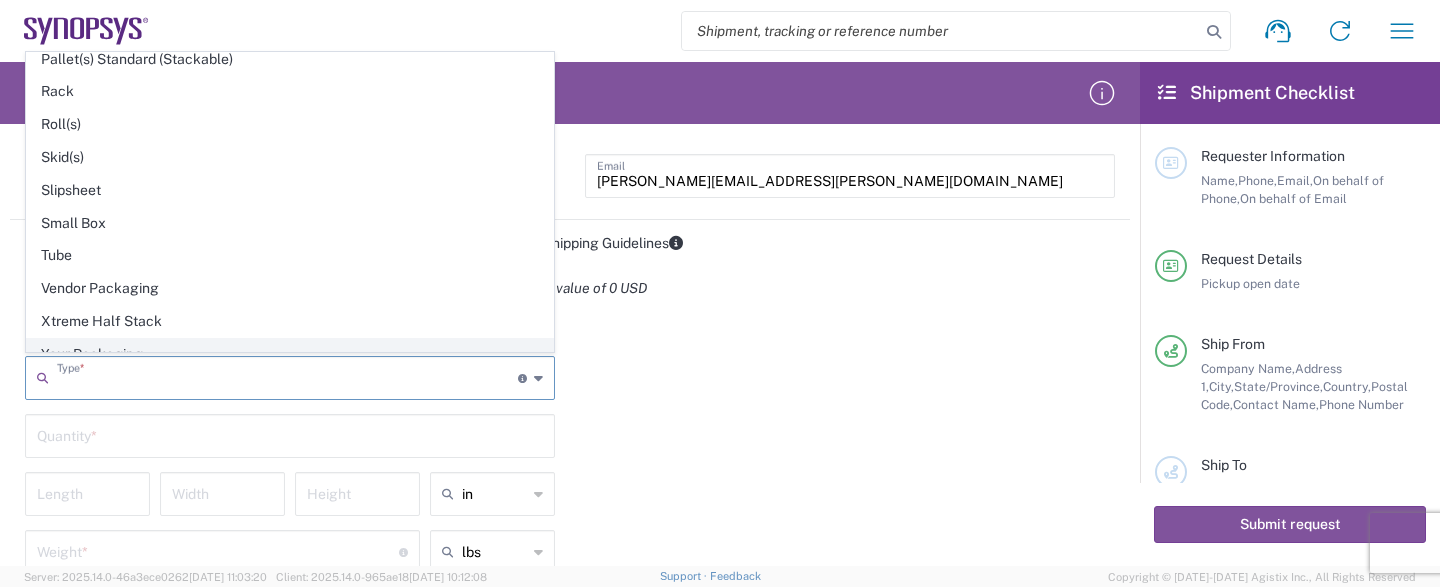 click on "Your Packaging" 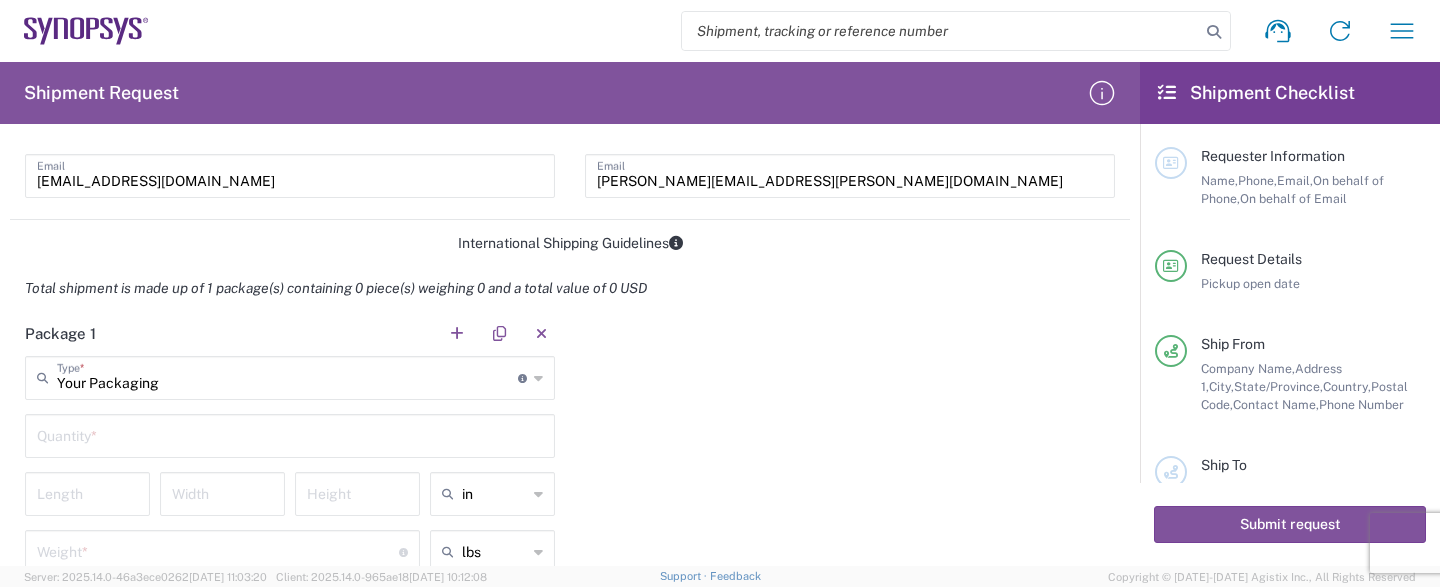 click at bounding box center (290, 434) 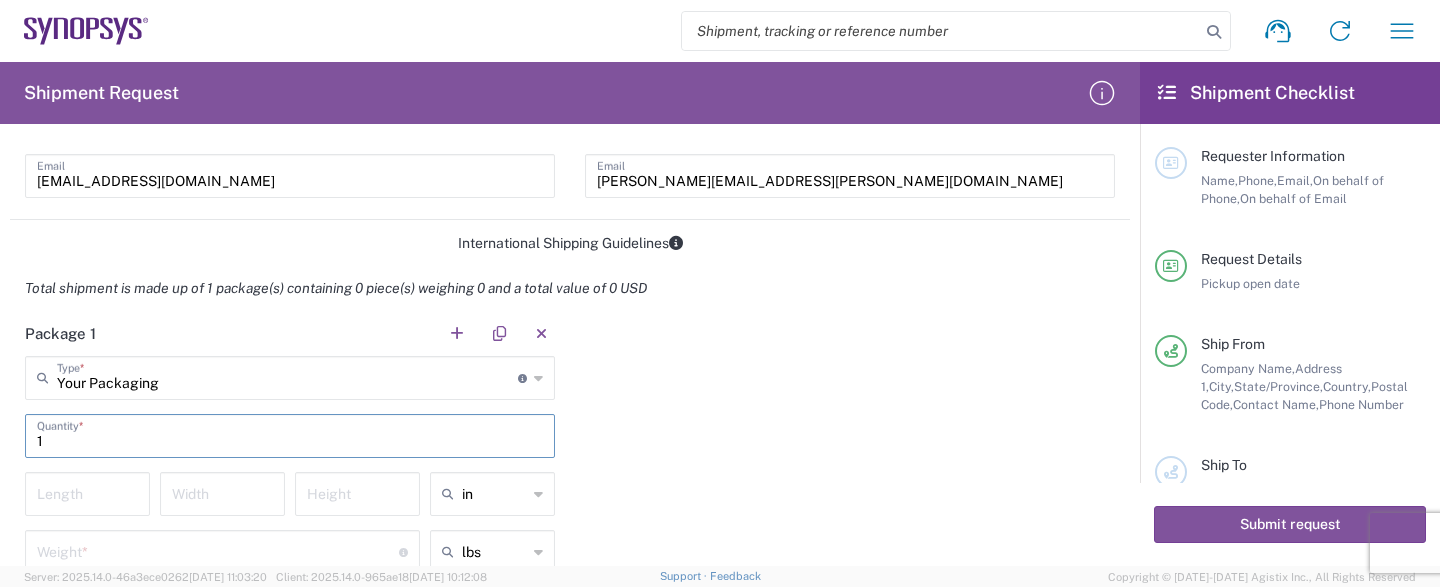 type on "1" 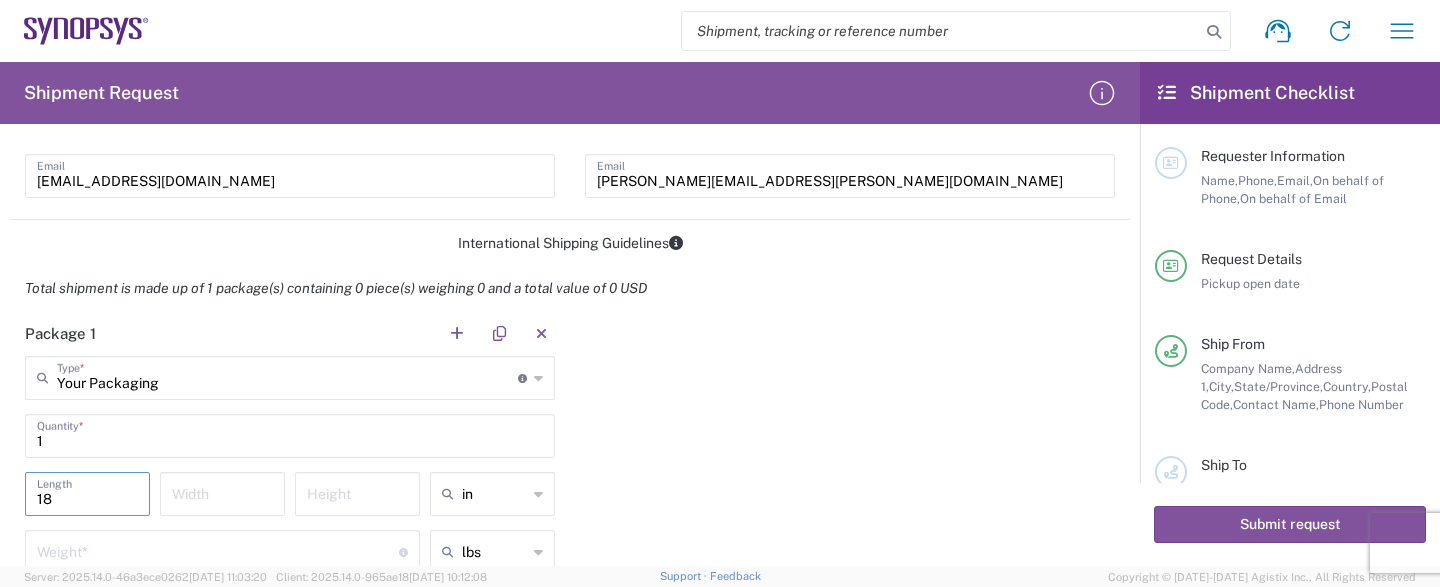 type on "18" 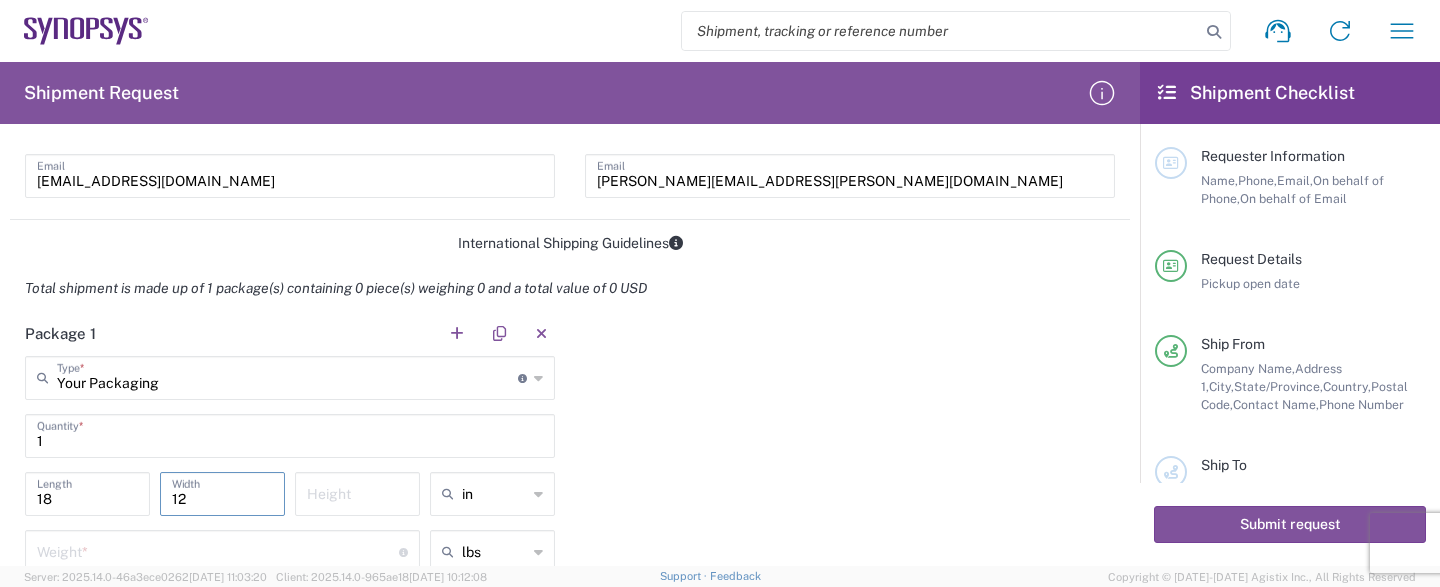 type on "12" 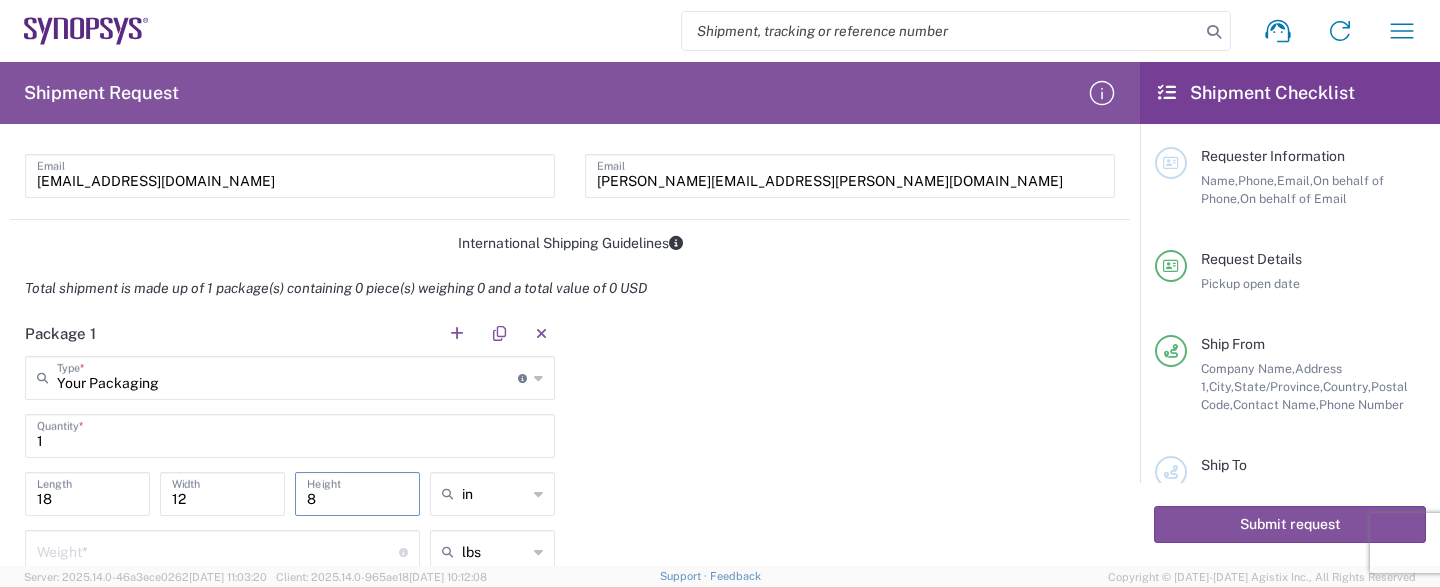 type on "8" 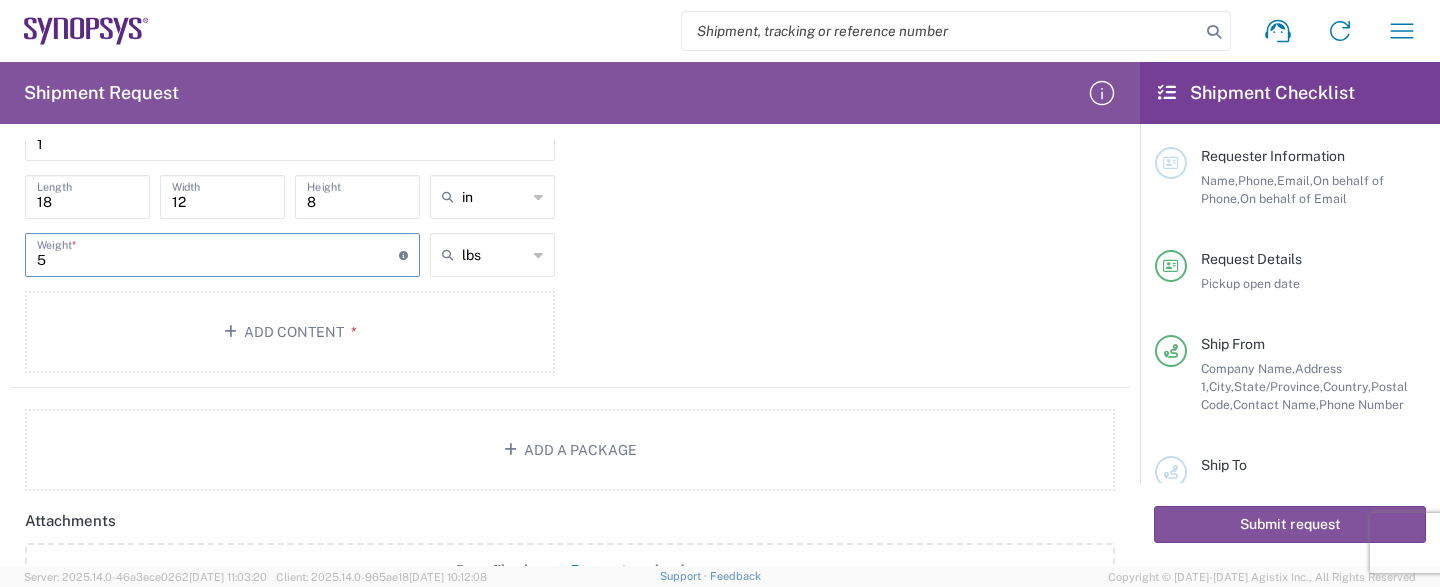 scroll, scrollTop: 1485, scrollLeft: 0, axis: vertical 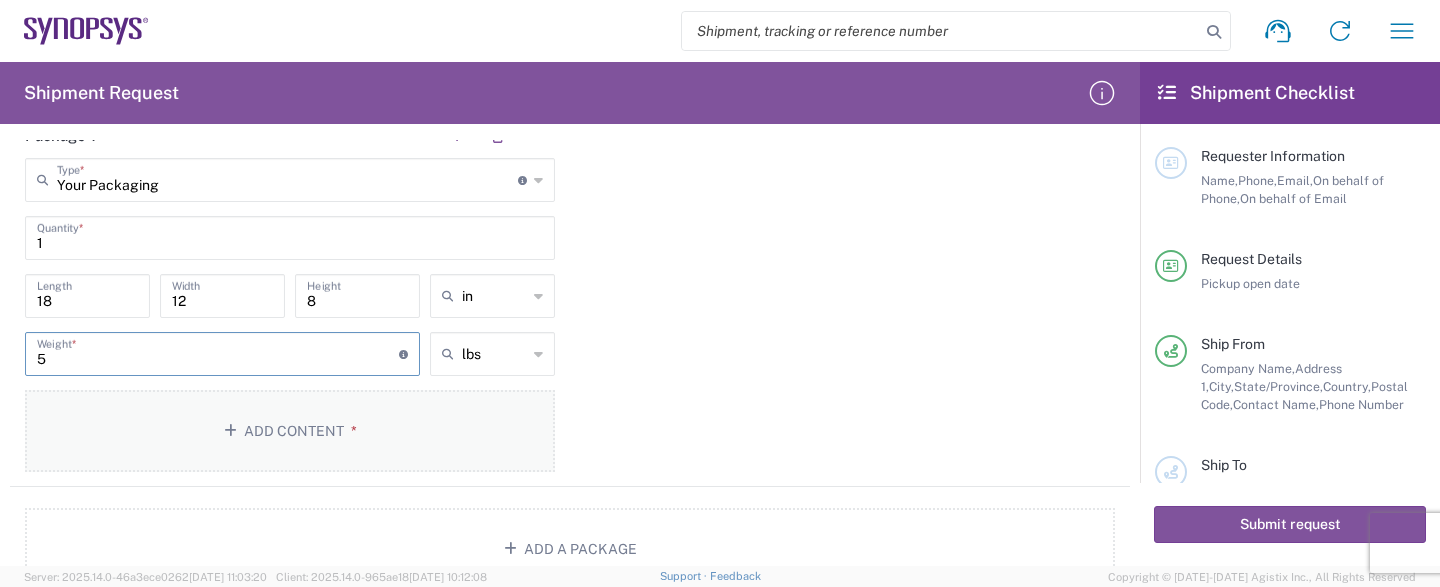 type on "5" 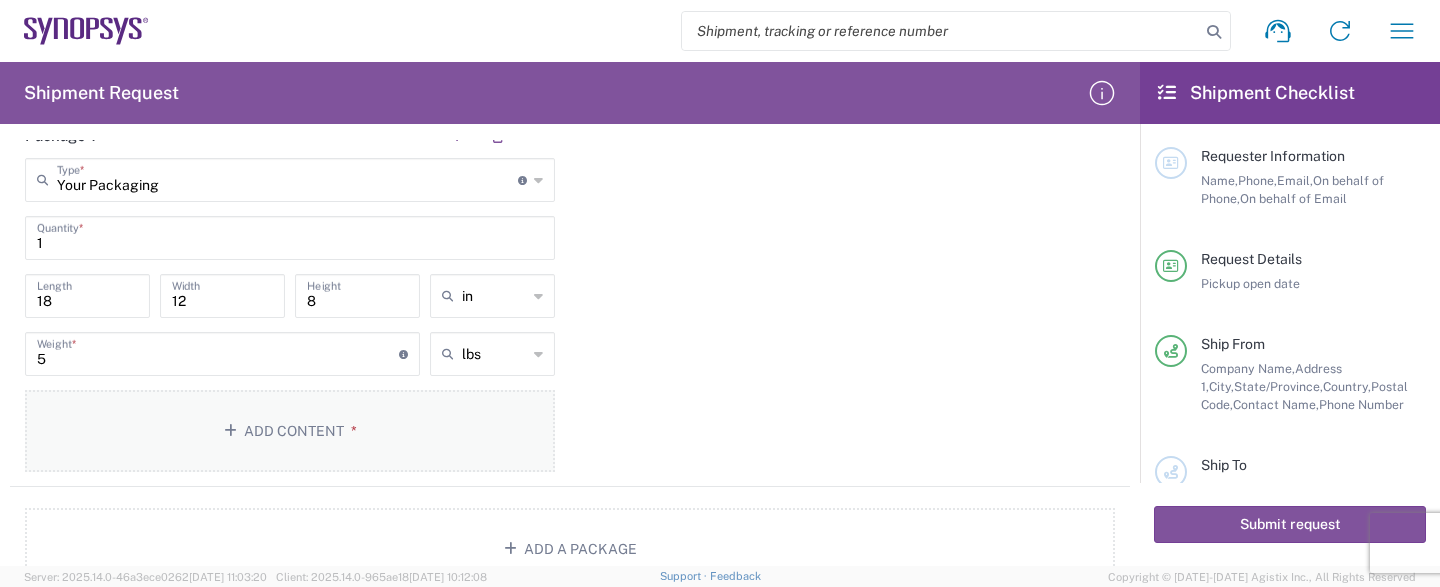 click on "Add Content *" 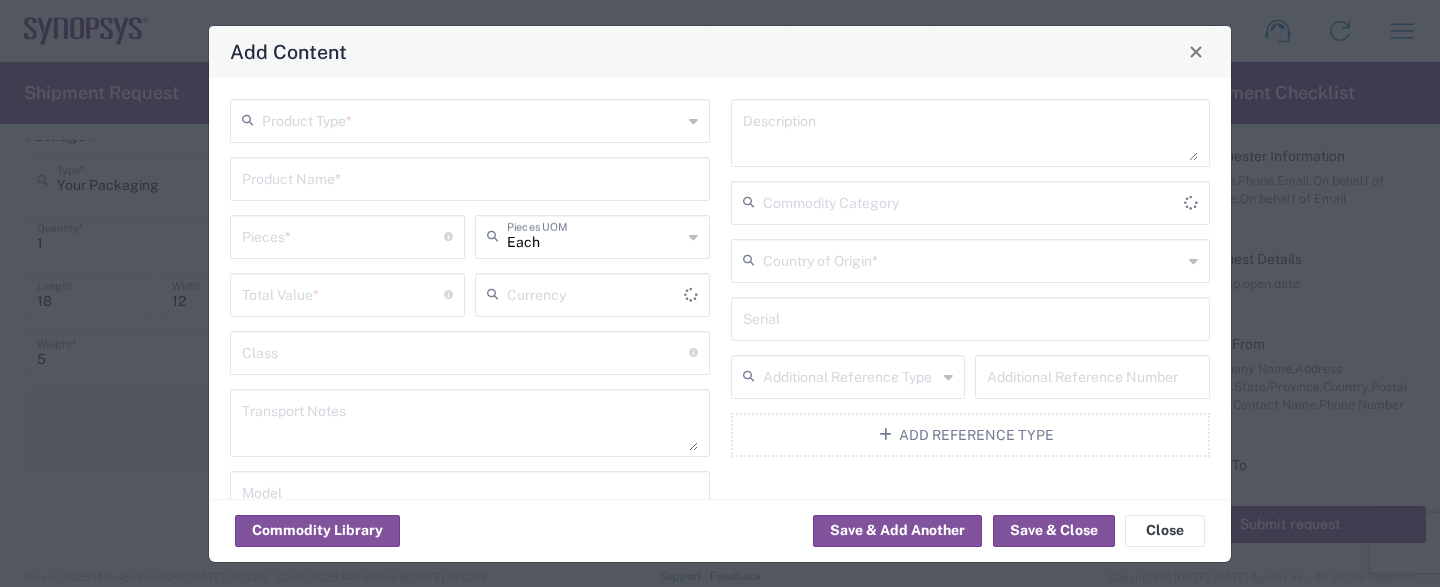 type on "US Dollar" 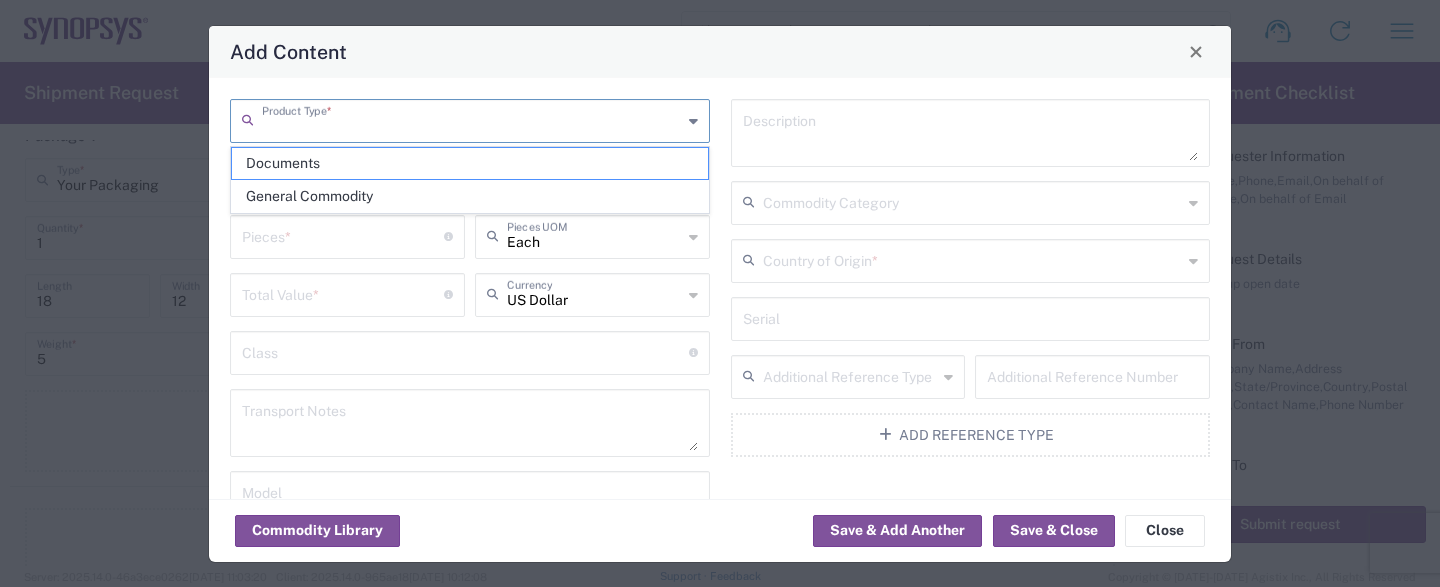 click at bounding box center (472, 119) 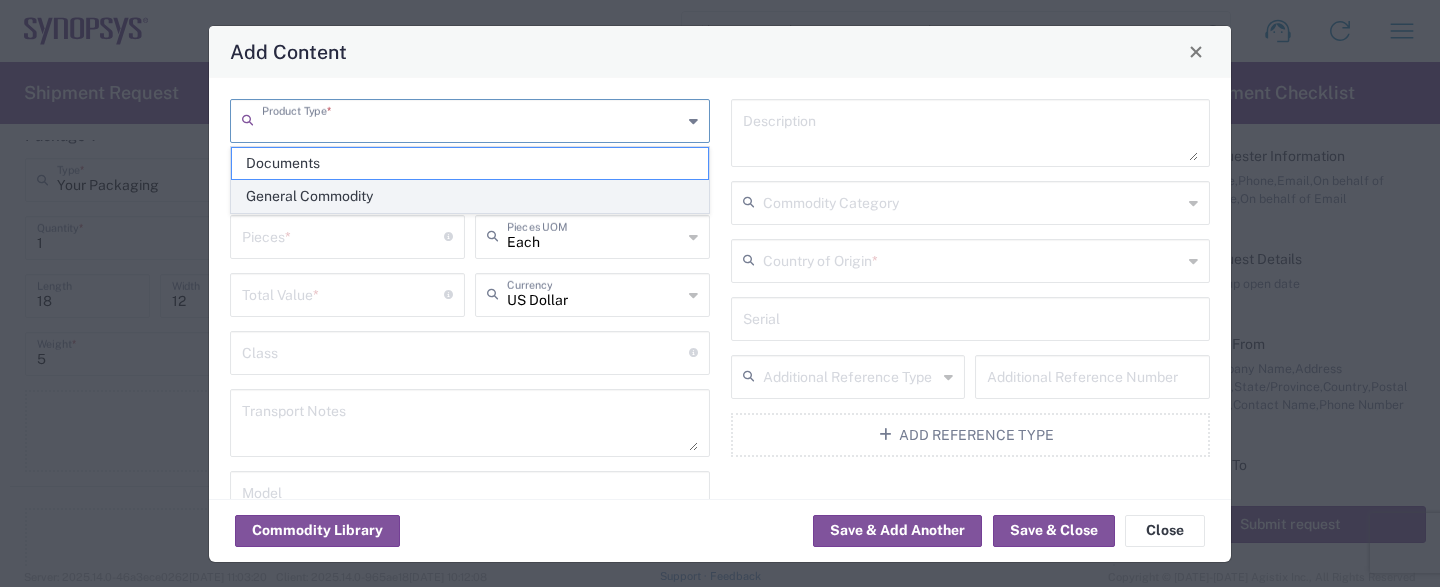 click on "General Commodity" 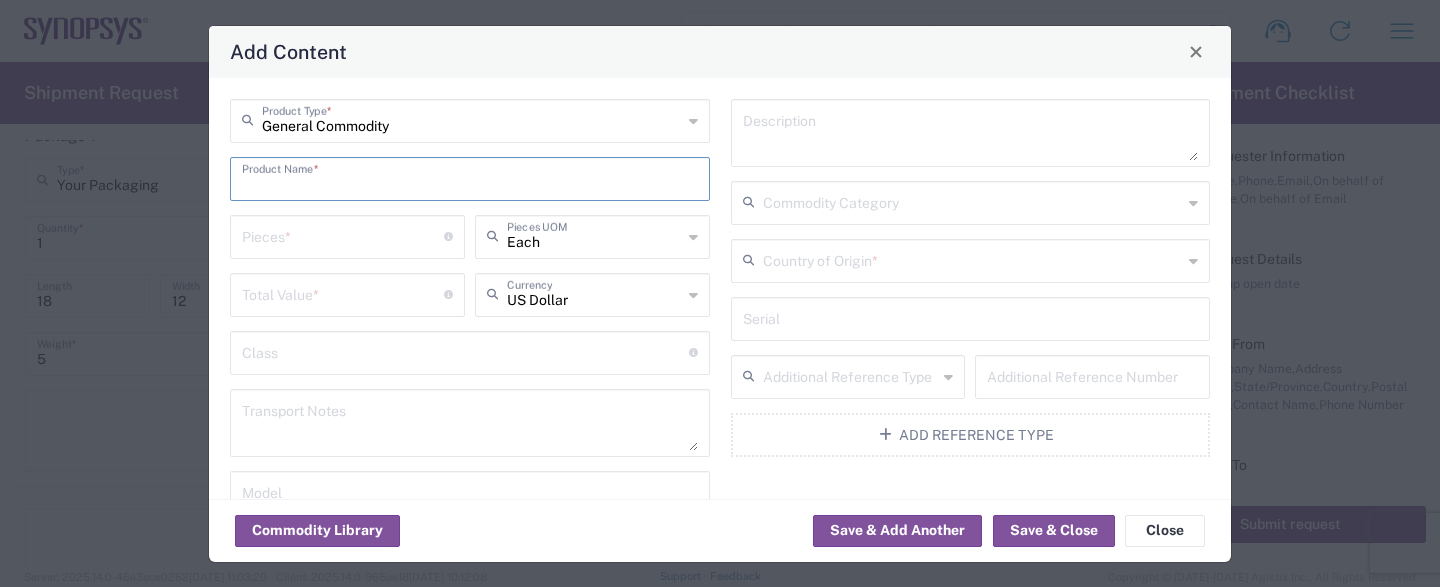 click at bounding box center (470, 177) 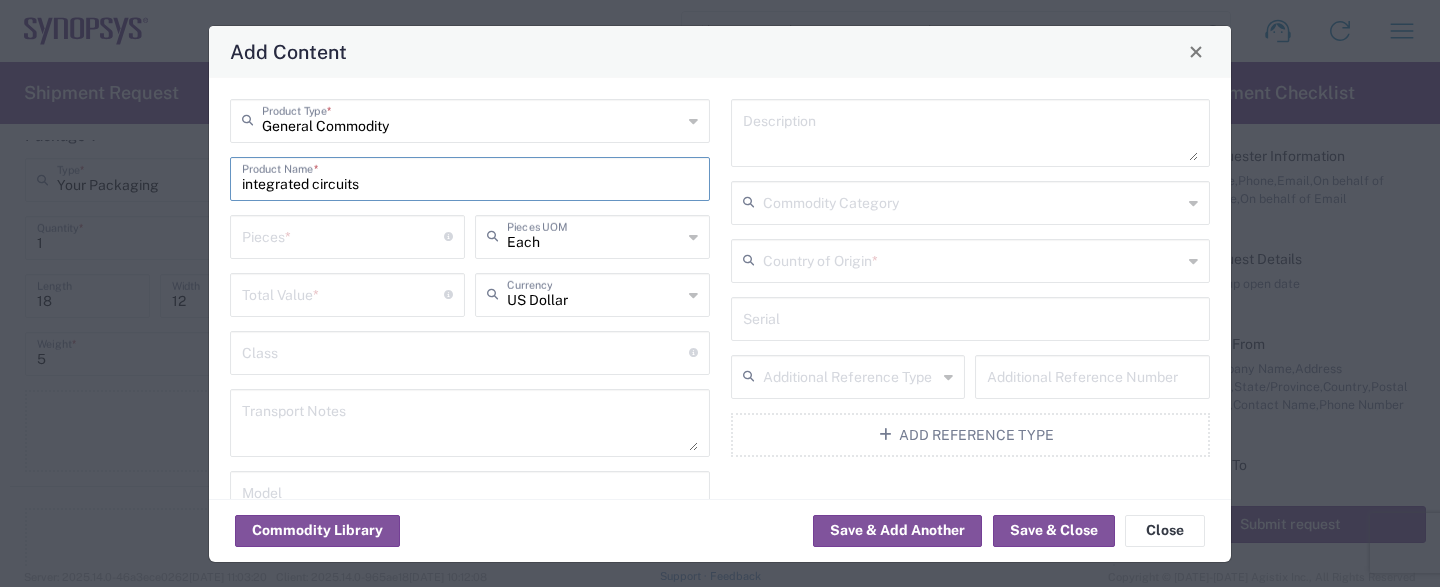 type on "integrated circuits" 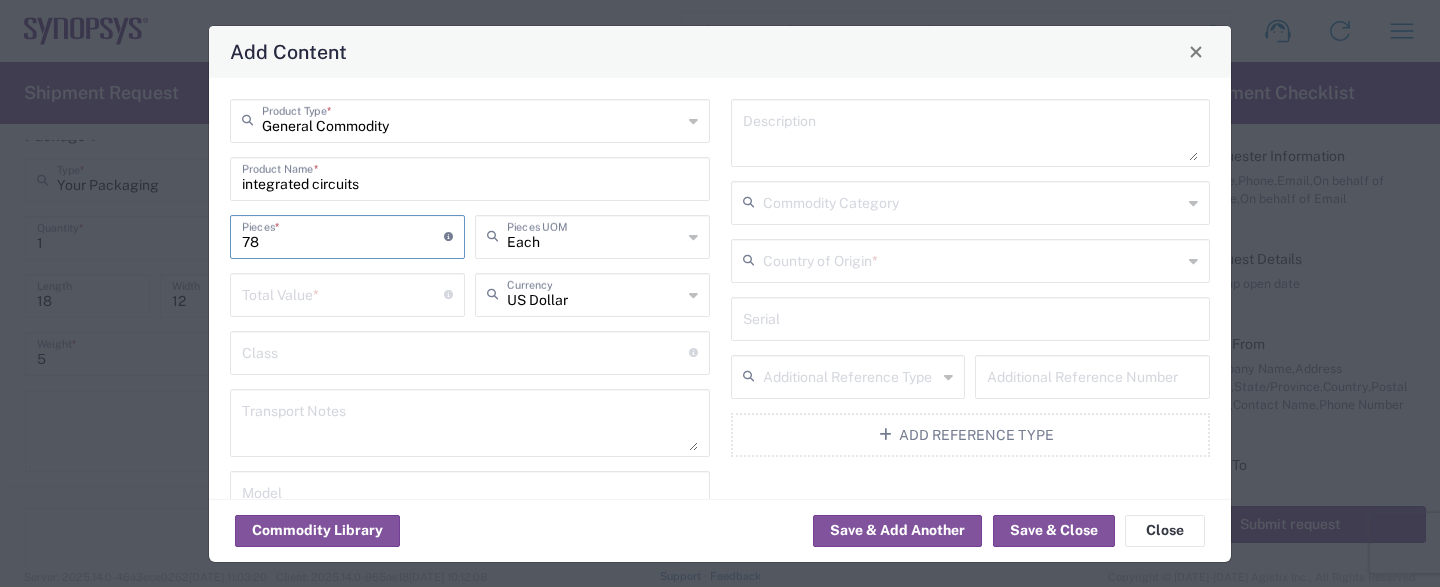type on "78" 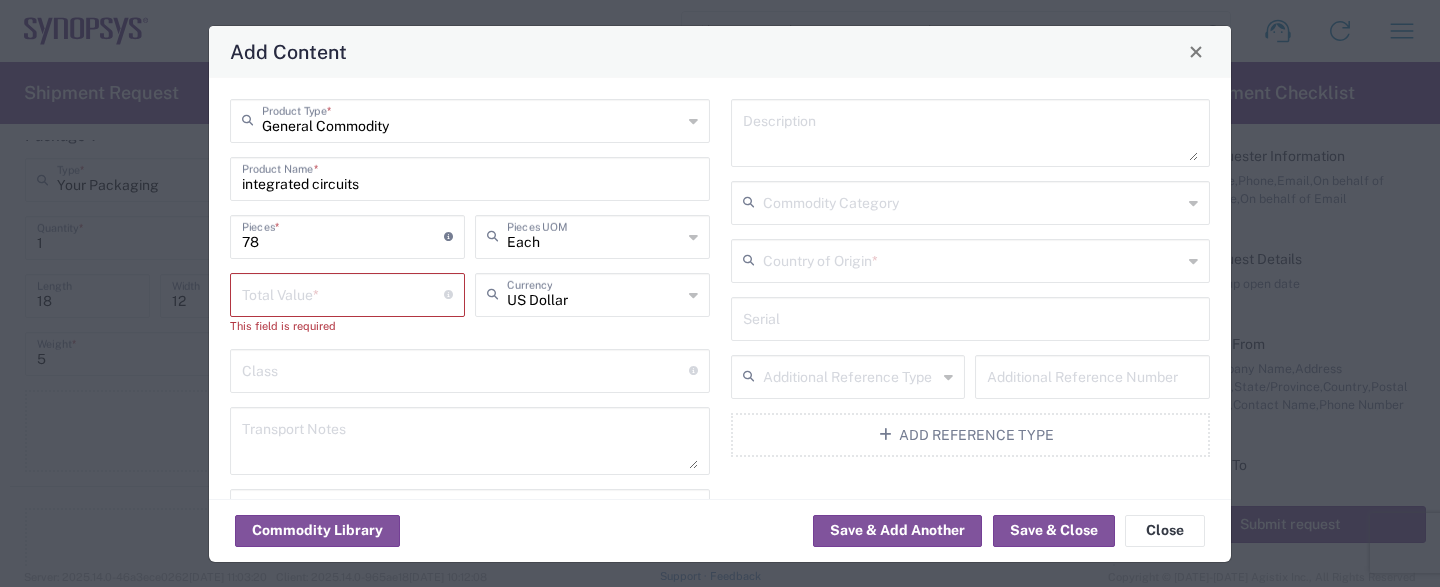 click on "Commodity Library   Save & Add Another   Save & Close   Close" 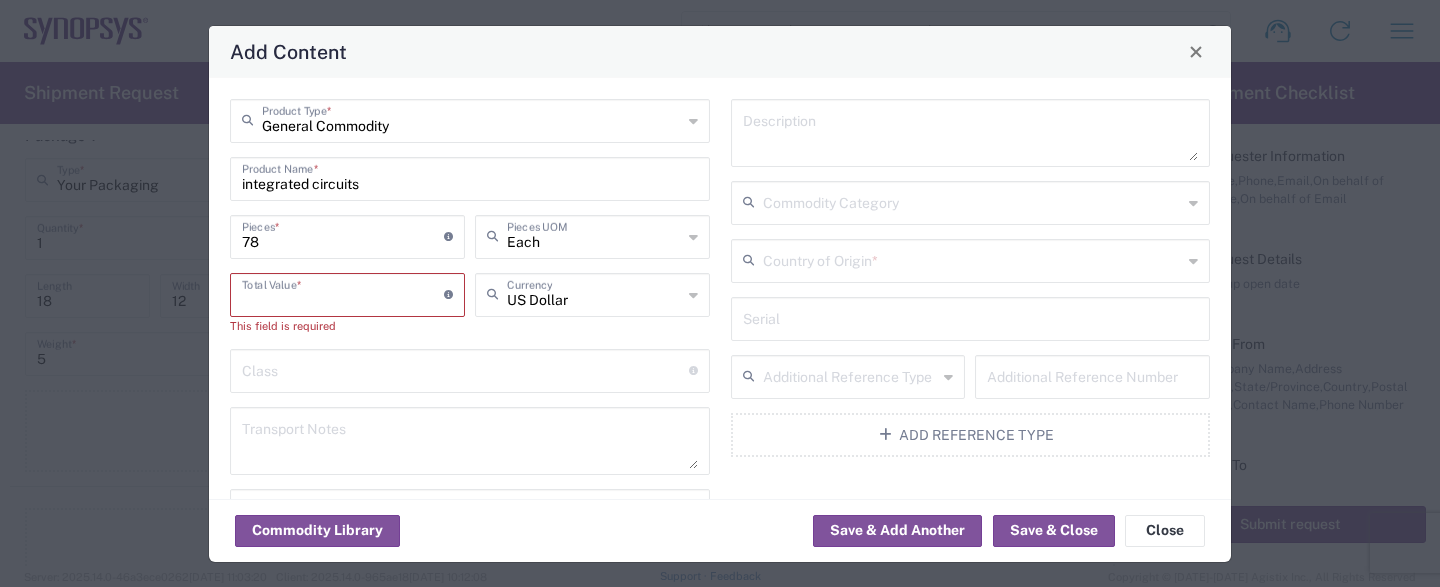 click at bounding box center (343, 293) 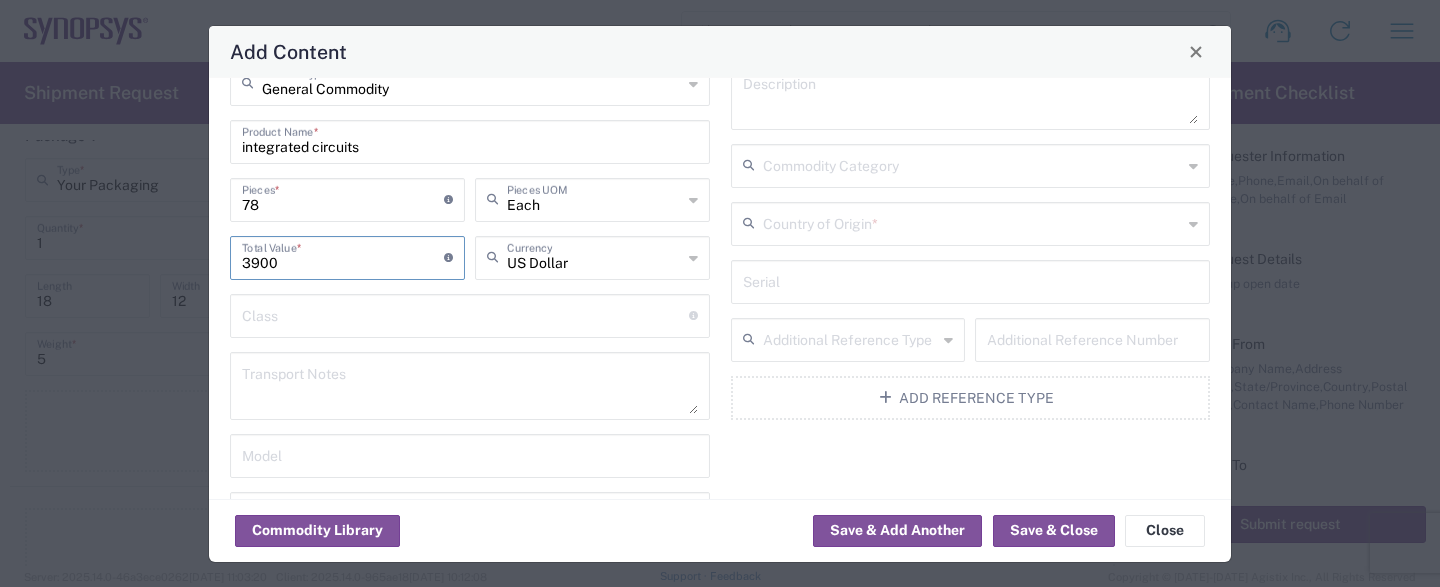 scroll, scrollTop: 0, scrollLeft: 0, axis: both 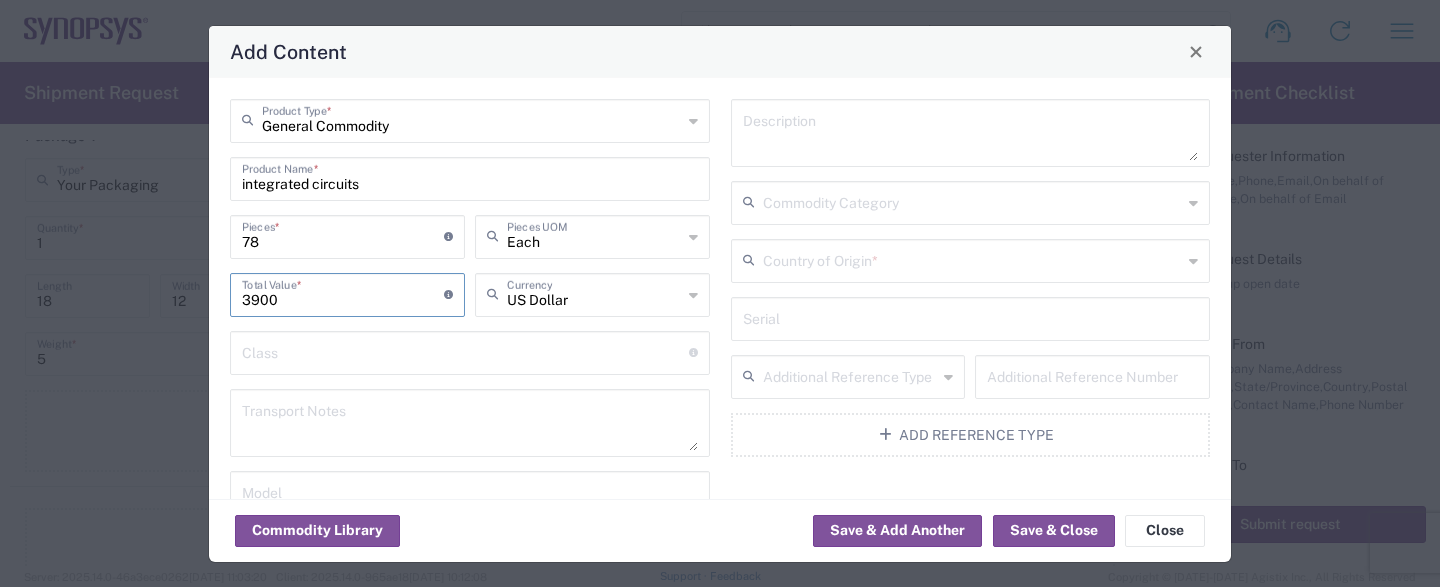 type on "3900" 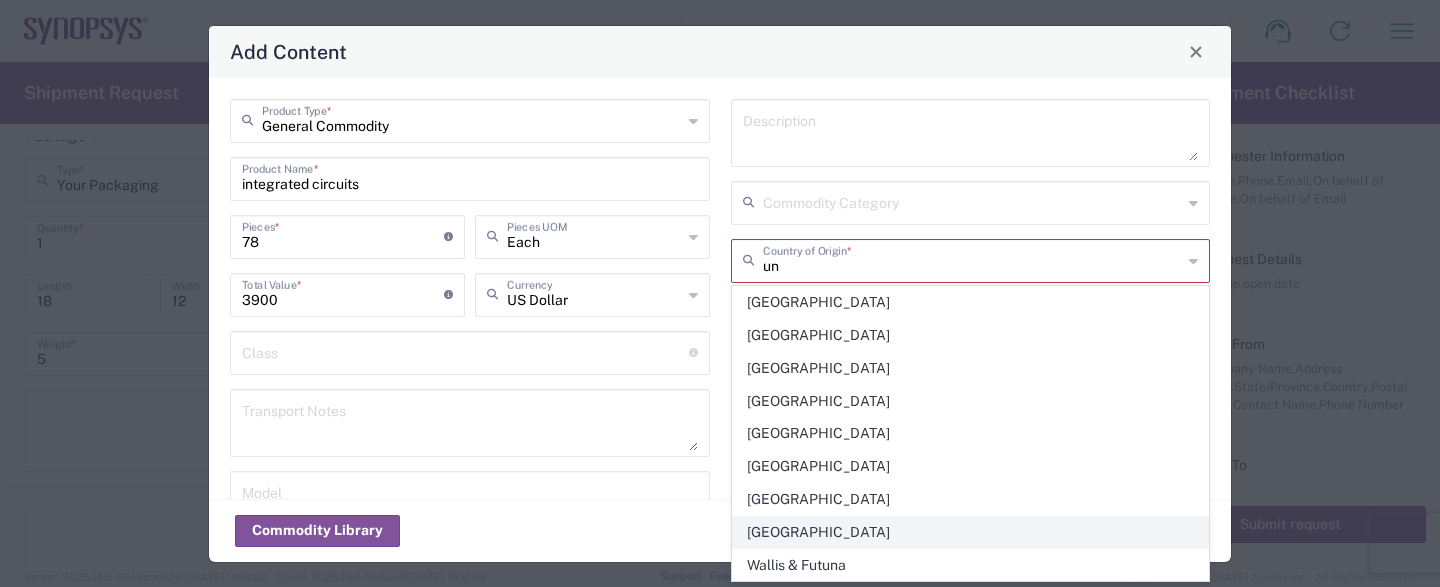 click on "[GEOGRAPHIC_DATA]" 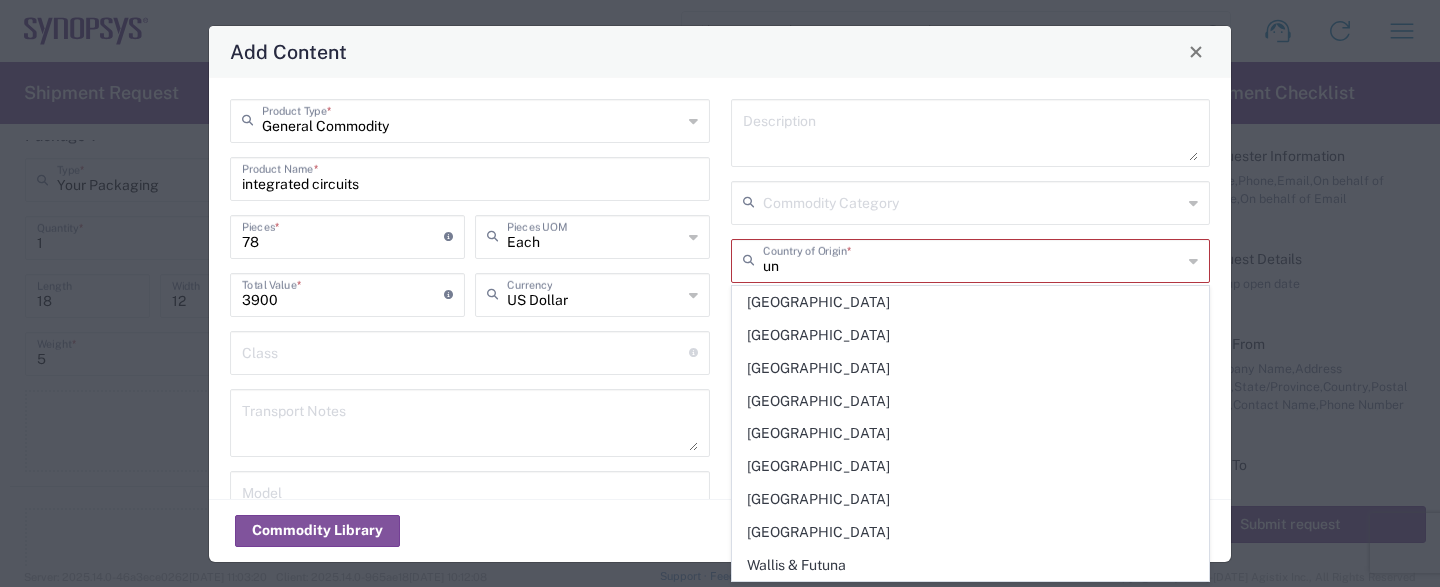 type on "[GEOGRAPHIC_DATA]" 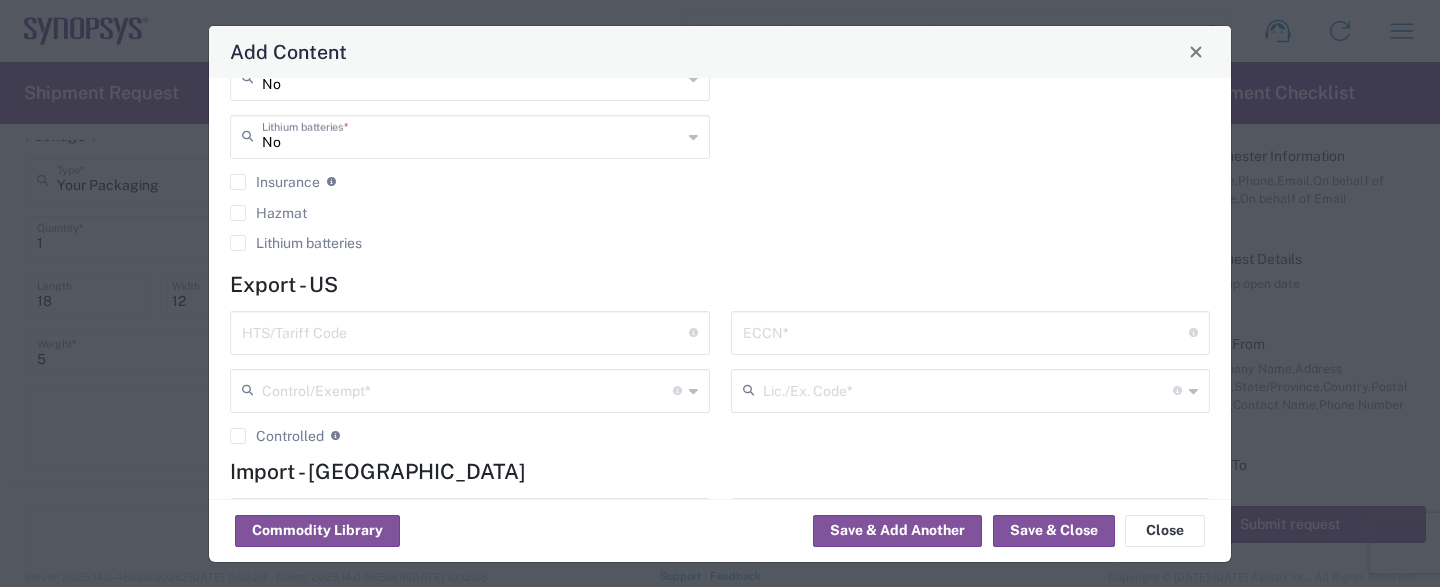 scroll, scrollTop: 580, scrollLeft: 0, axis: vertical 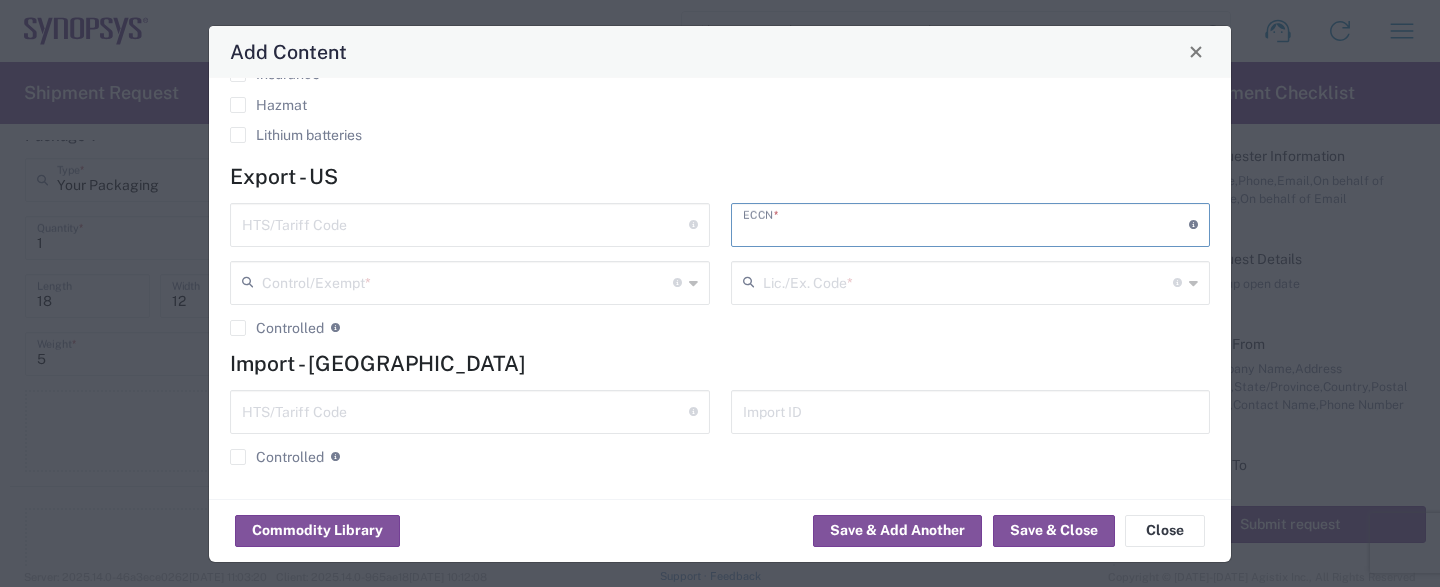 click at bounding box center (966, 223) 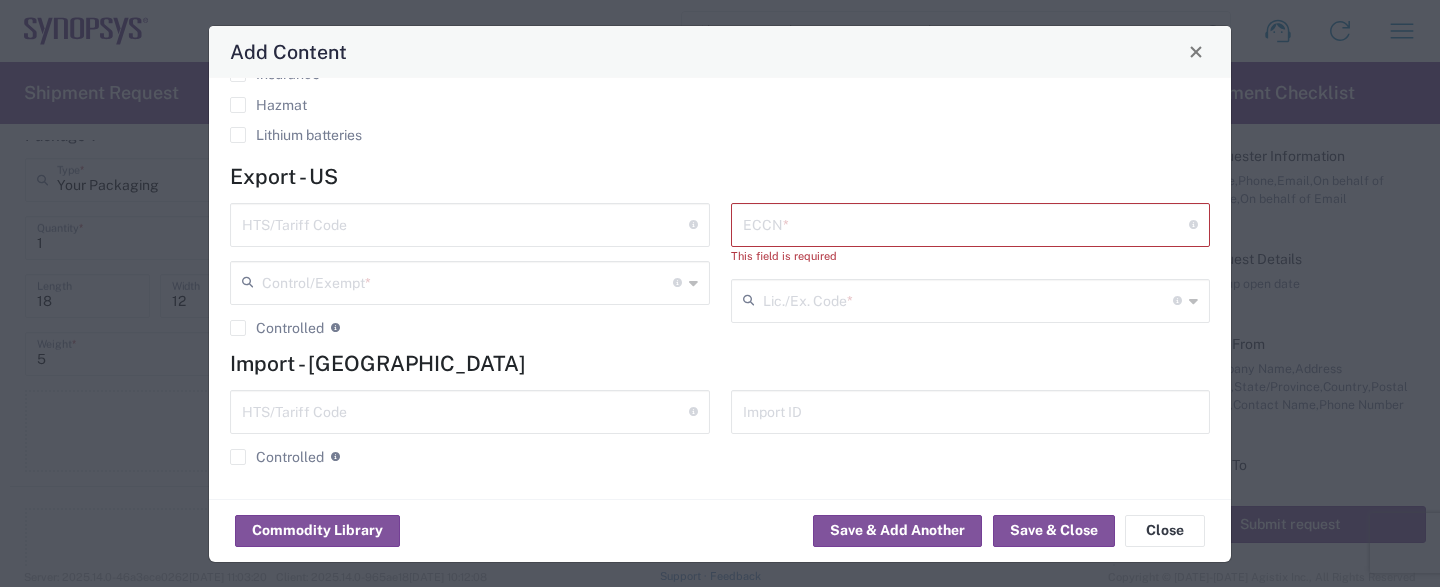 click on "Import ID" 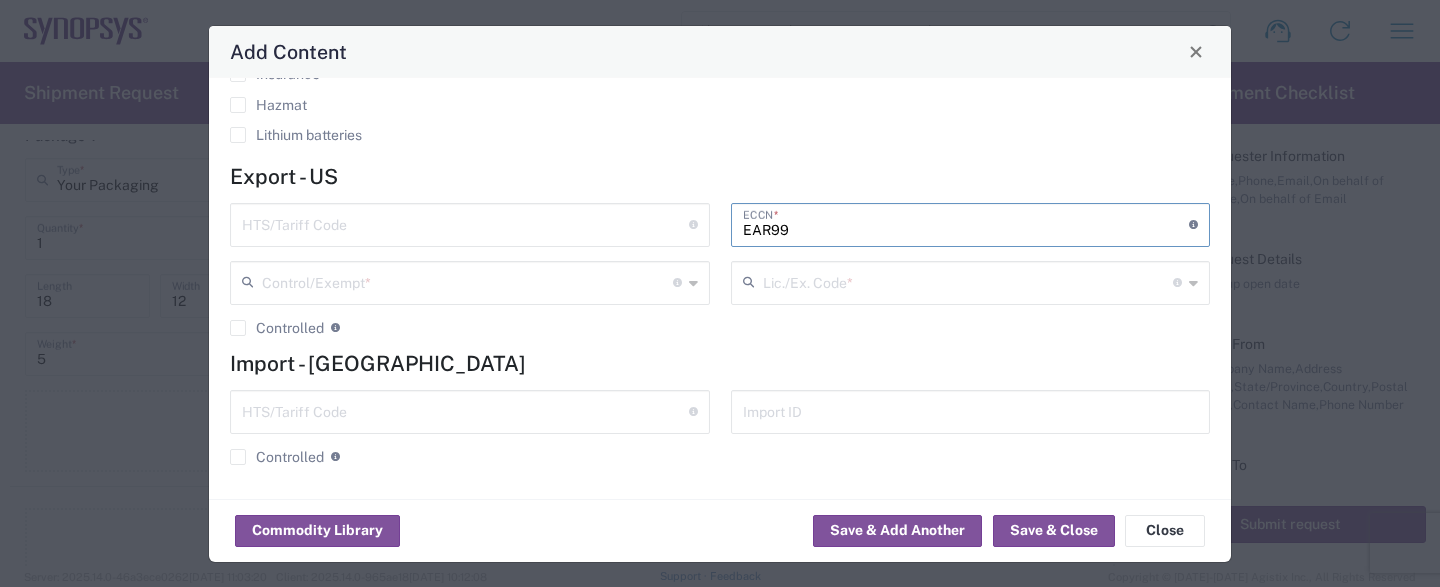 type on "EAR99" 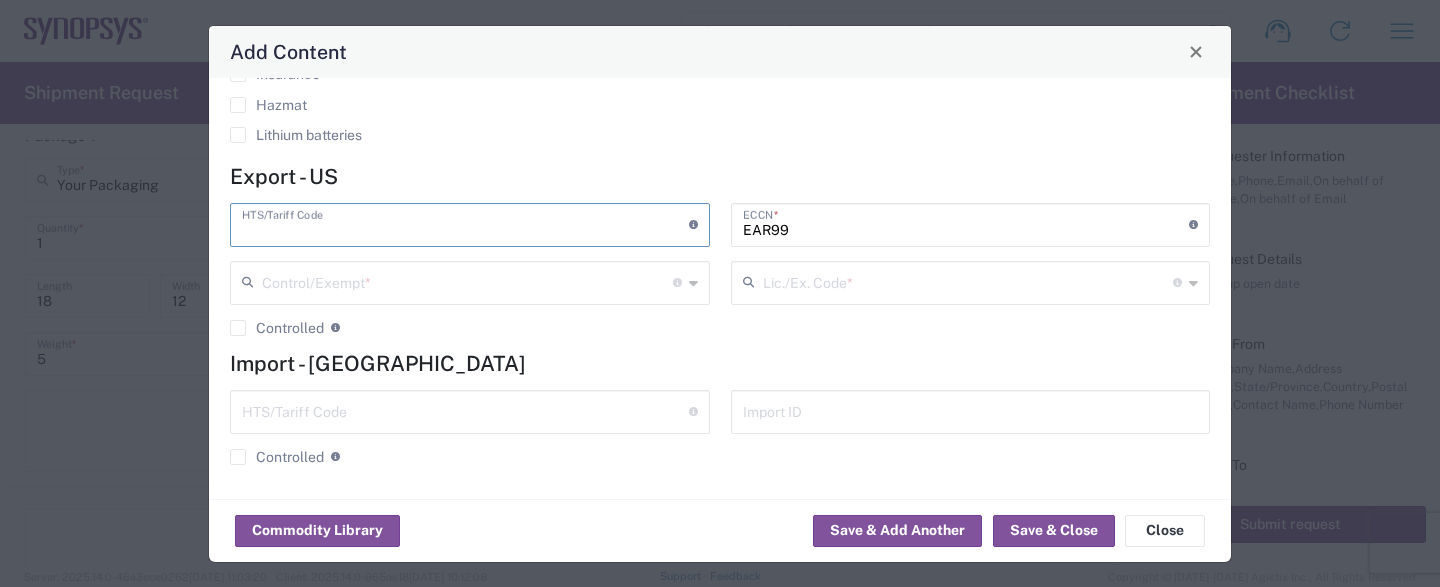 click at bounding box center [465, 223] 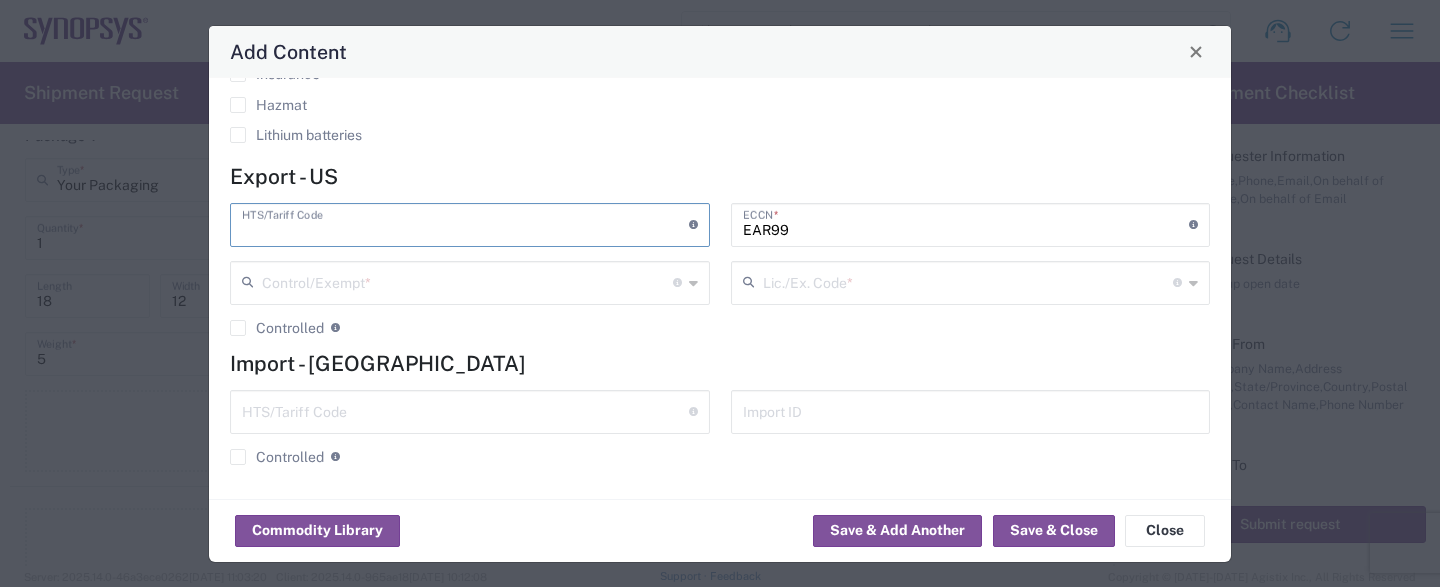 click at bounding box center (465, 223) 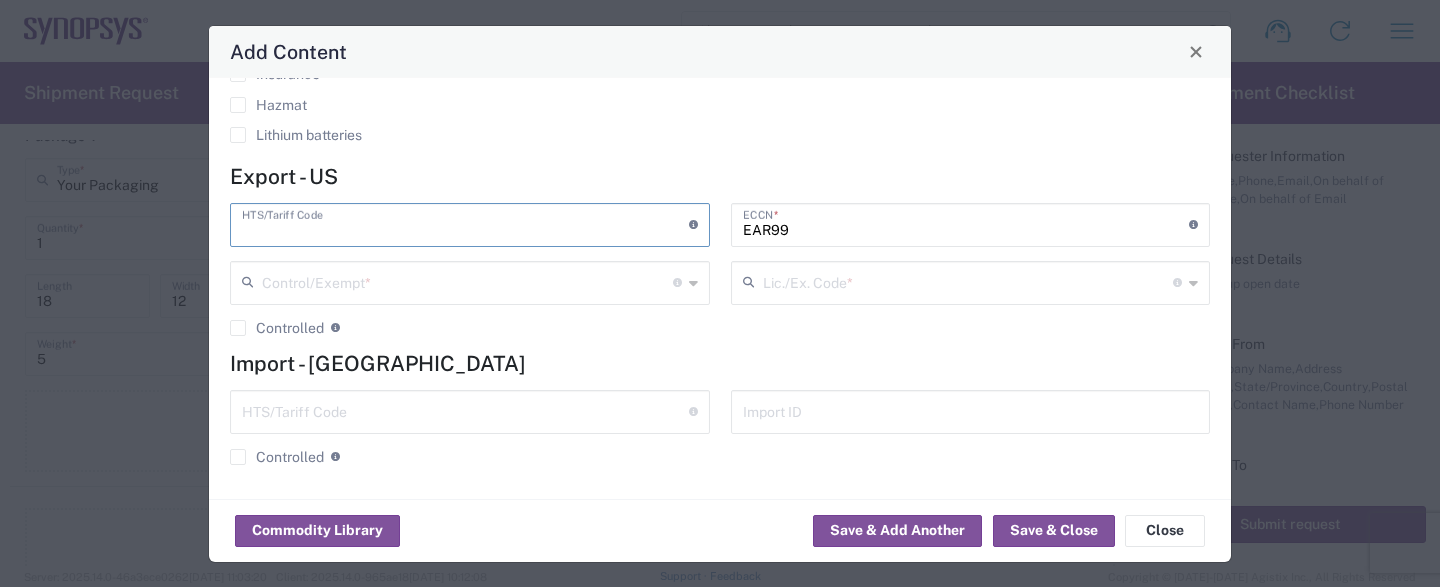 paste on "8542310000" 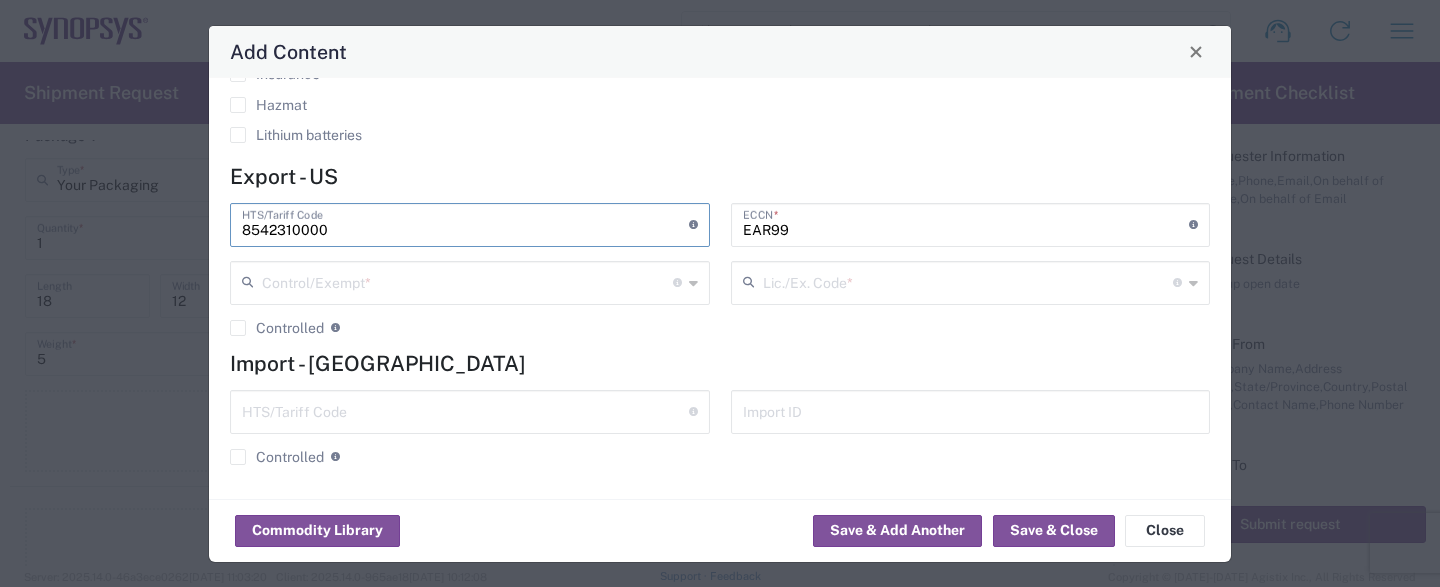 click on "8542310000" at bounding box center (465, 223) 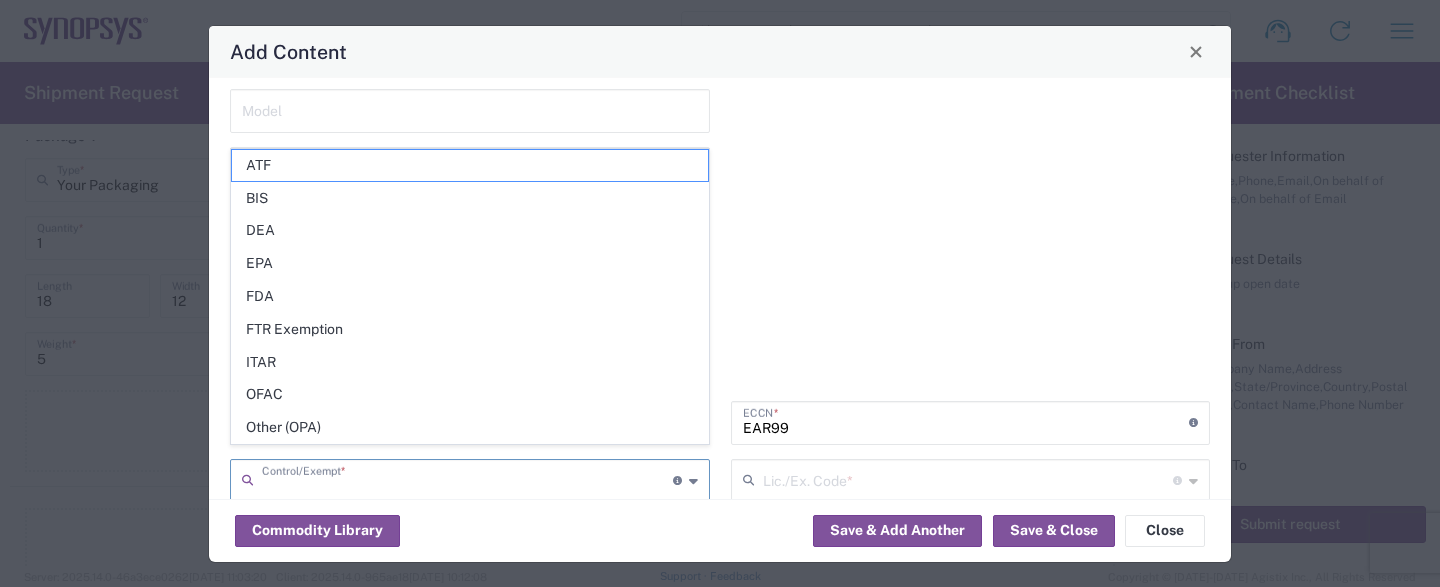 scroll, scrollTop: 481, scrollLeft: 0, axis: vertical 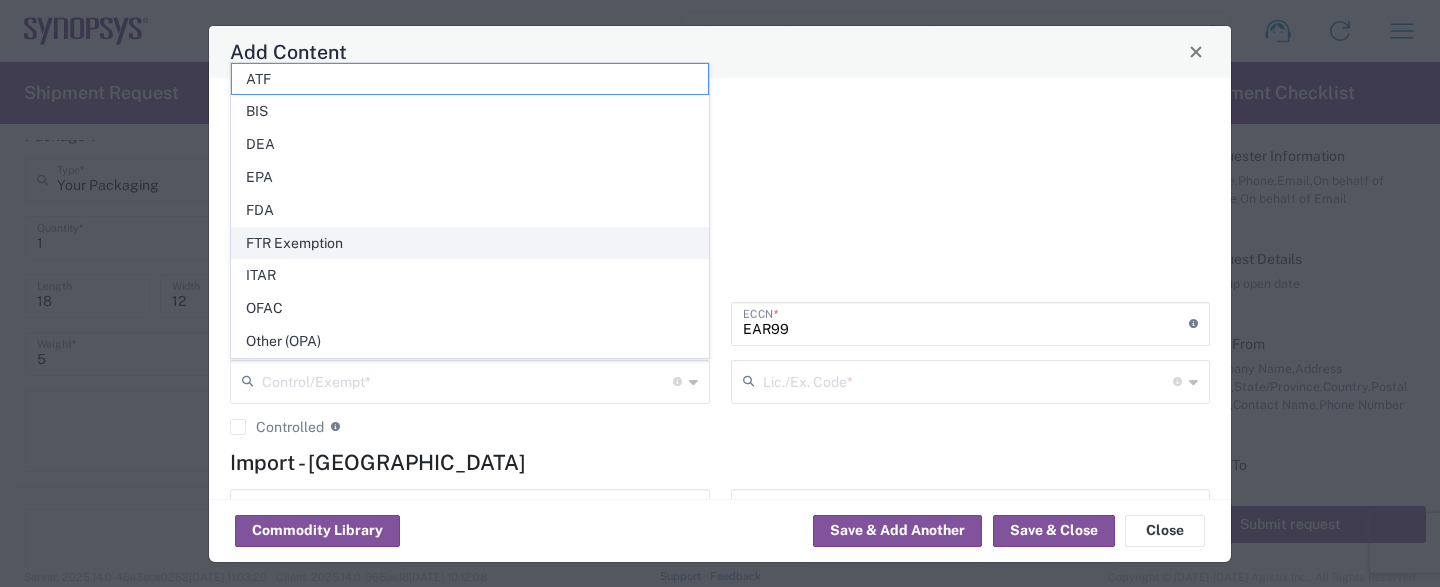 click on "FTR Exemption" 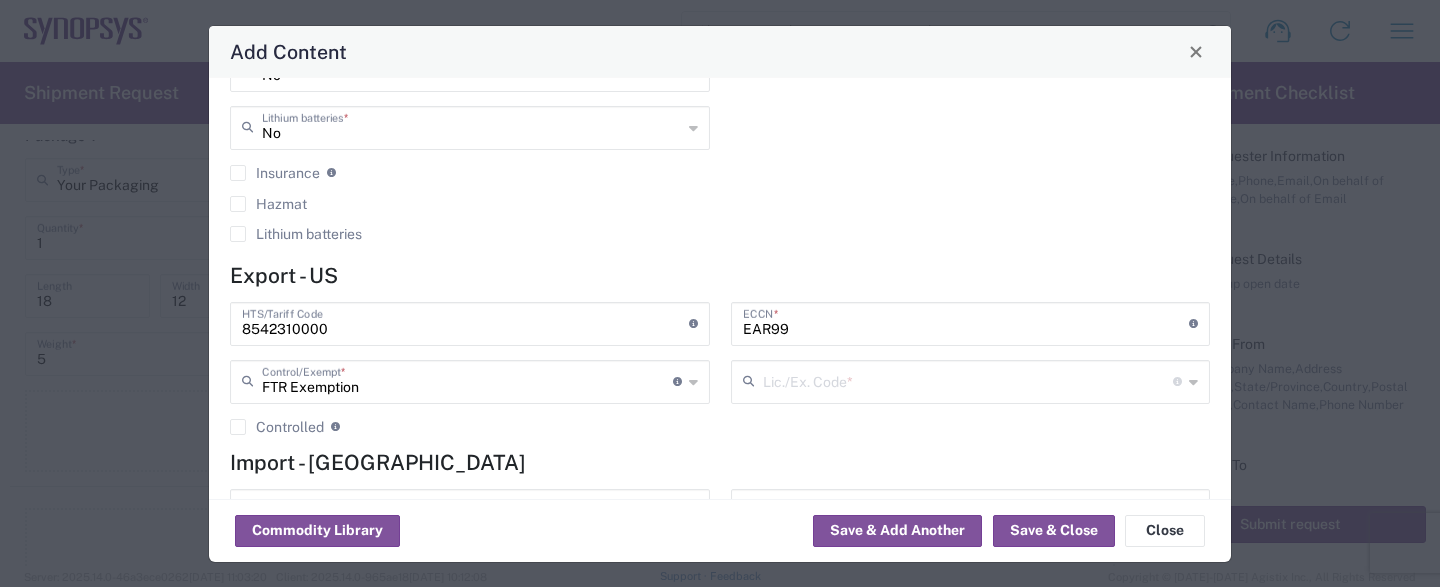 type on "FTR Exemption" 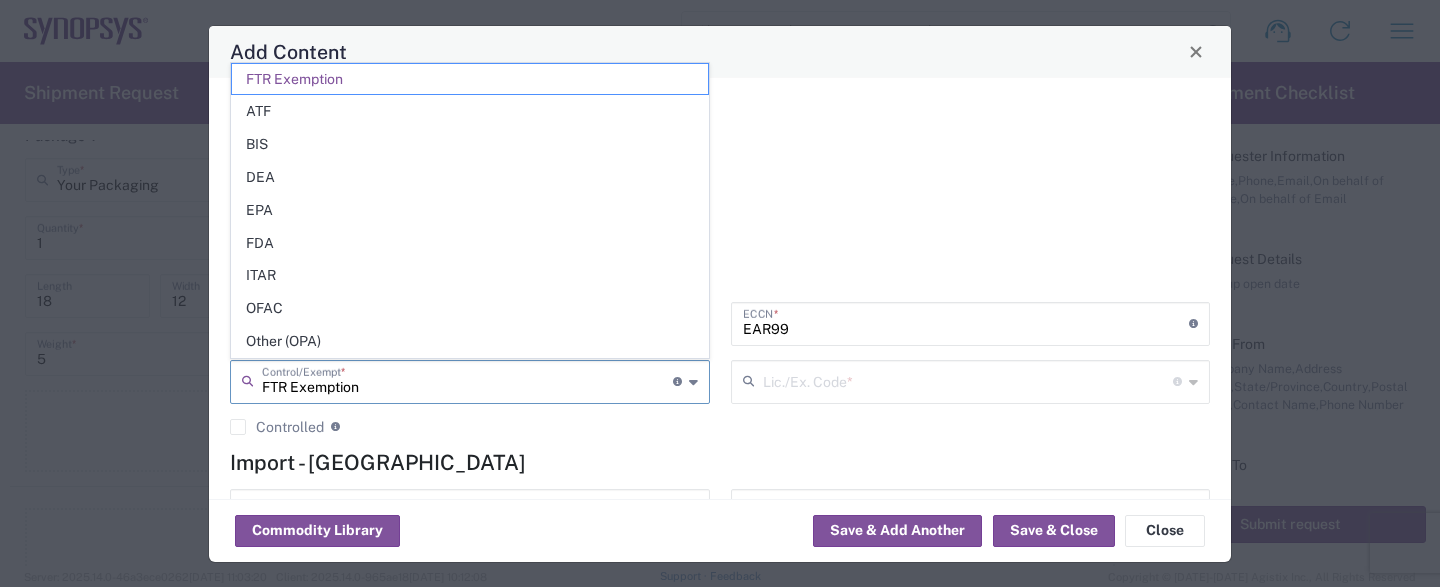 click at bounding box center [968, 380] 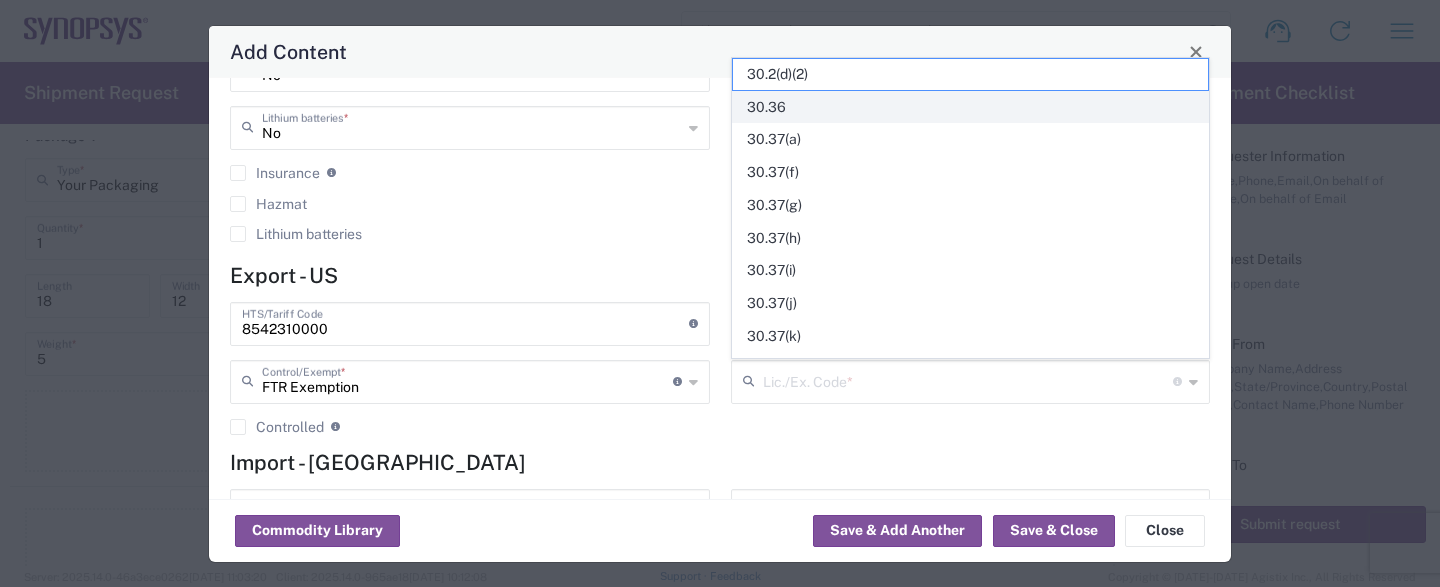 click on "30.36" 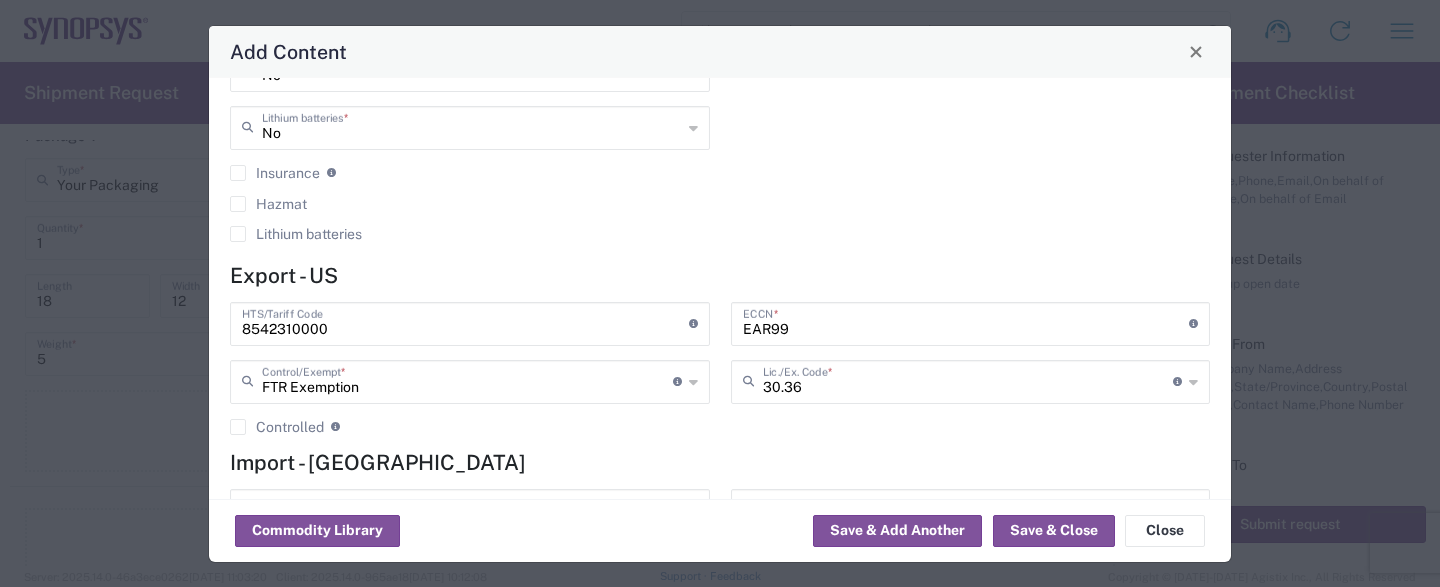 click on "Controlled  Governmental control of exports for statistical, strategic and supply for national security purposes, and/or for foreign policy purposes. Check box if content is controlled" 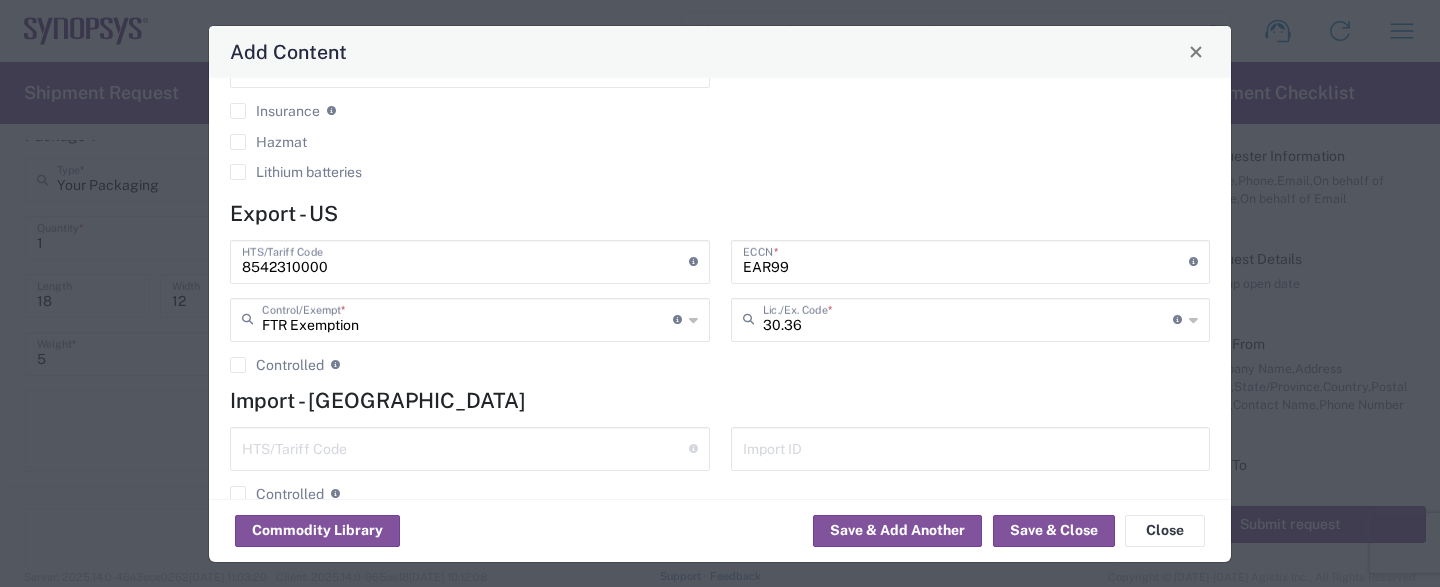 scroll, scrollTop: 580, scrollLeft: 0, axis: vertical 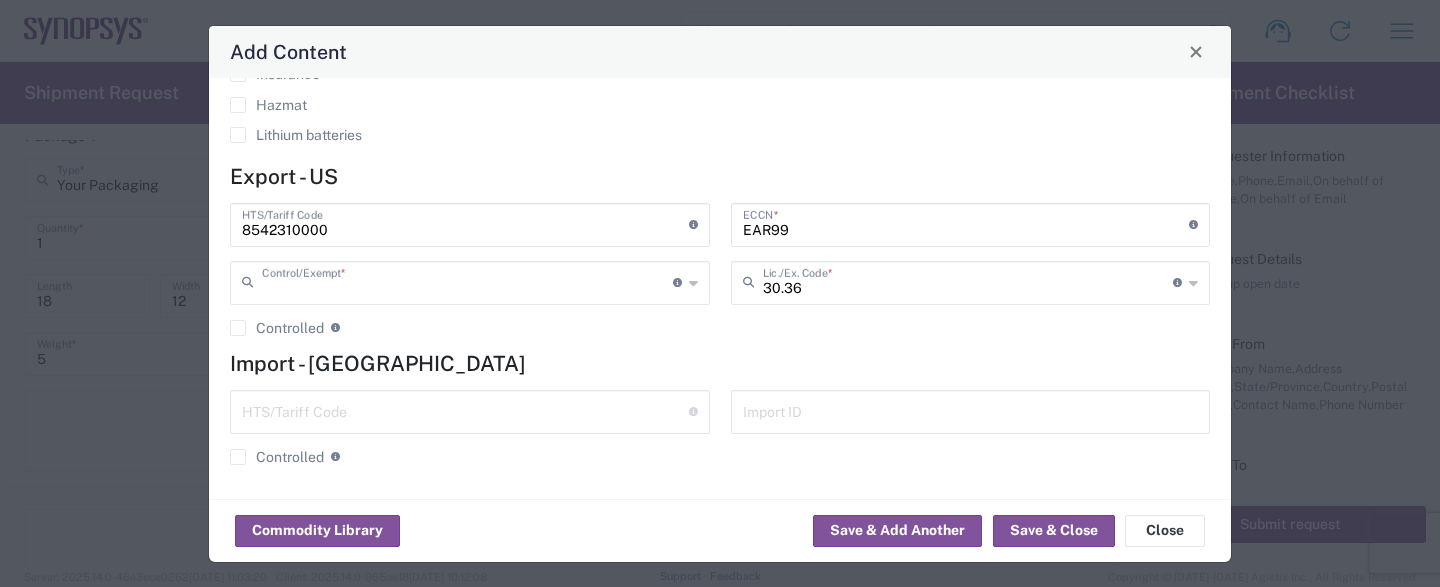 click at bounding box center (467, 281) 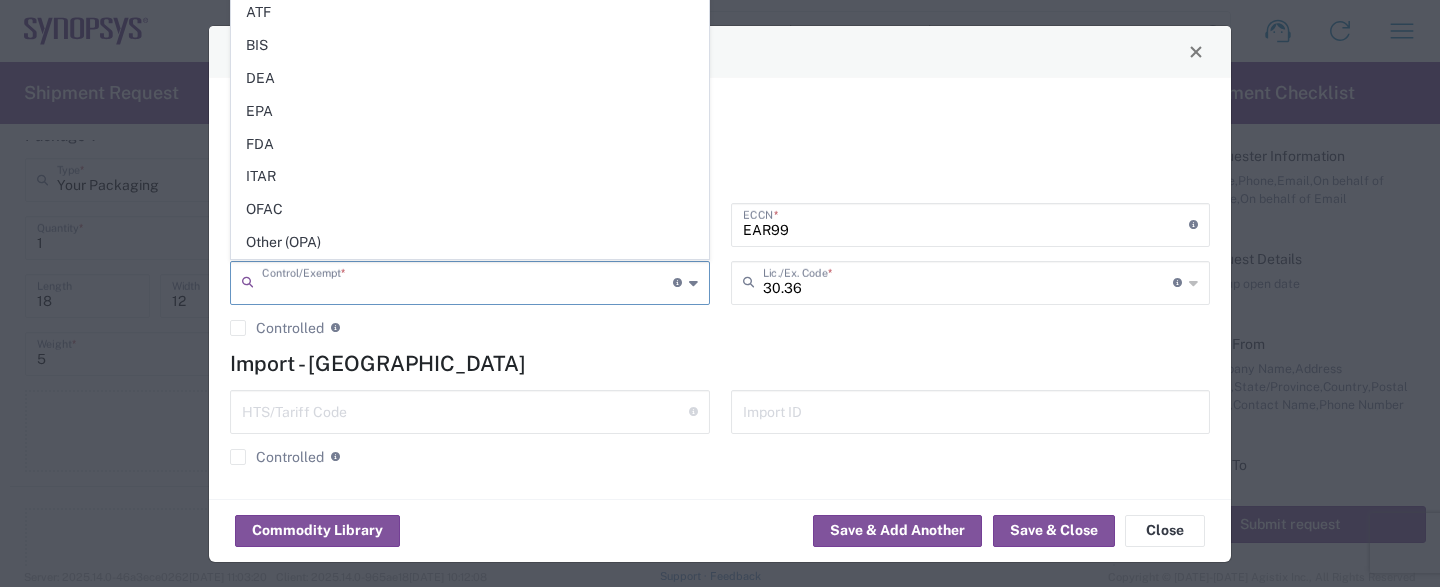 click on "8542310000  HTS/Tariff Code  10-digit U.S. import and export statistical classification systems, the Harmonized Tariff Schedule of the United States Annotated (HTS) for imports, and the Schedule B for exports. Format of 10-digit HTS is 1234.56.7890  Control/Exempt  * The specific reason that eliminates, or necessitates, the requirement for filing an EEI  Controlled  Governmental control of exports for statistical, strategic and supply for national security purposes, and/or for foreign policy purposes. Check box if content is controlled" 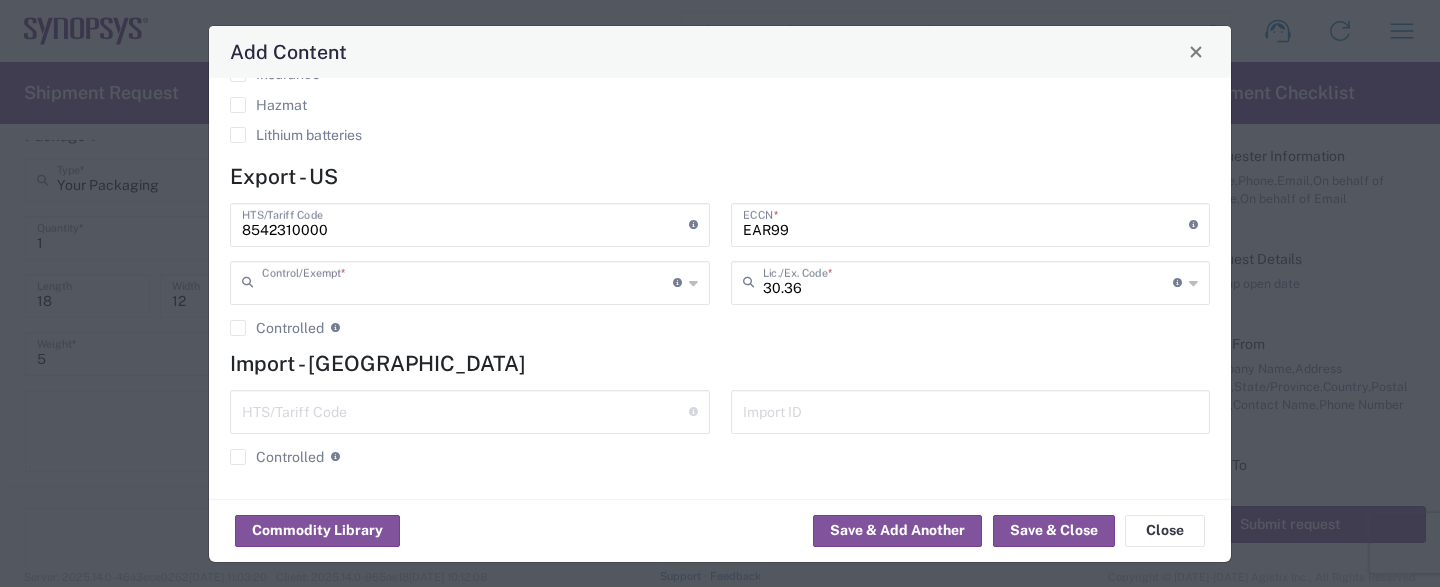 click at bounding box center (467, 281) 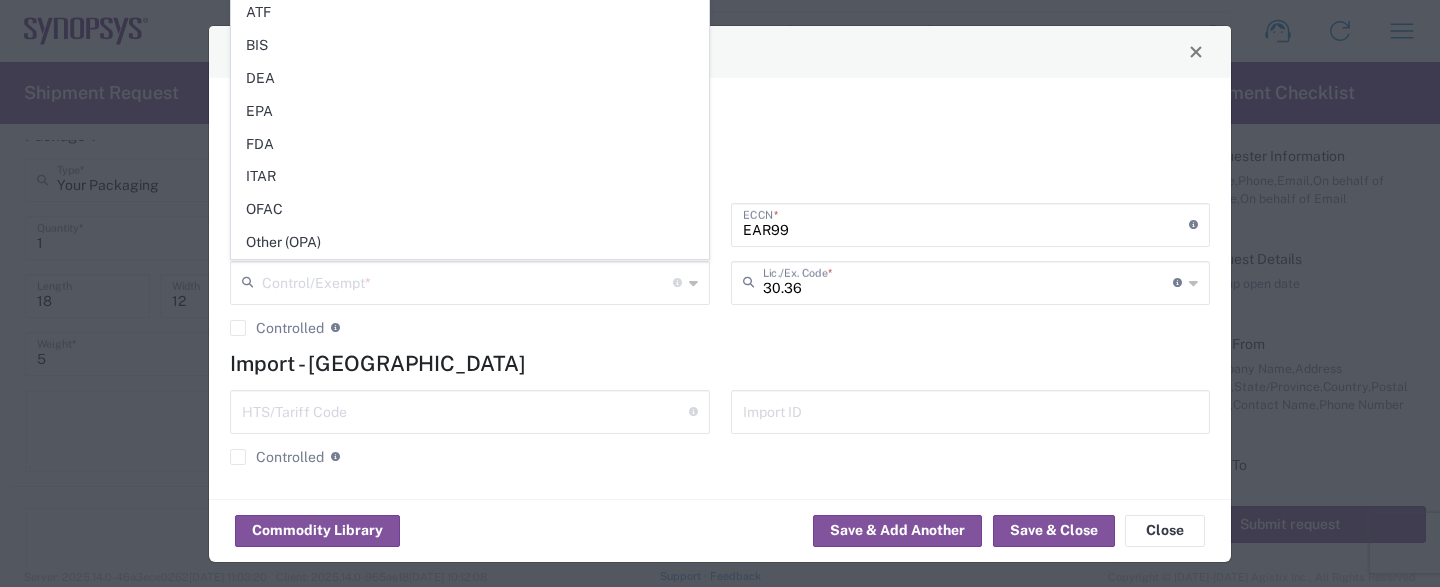 click on "Controlled  Governmental control of exports for statistical, strategic and supply for national security purposes, and/or for foreign policy purposes. Check box if content is controlled" 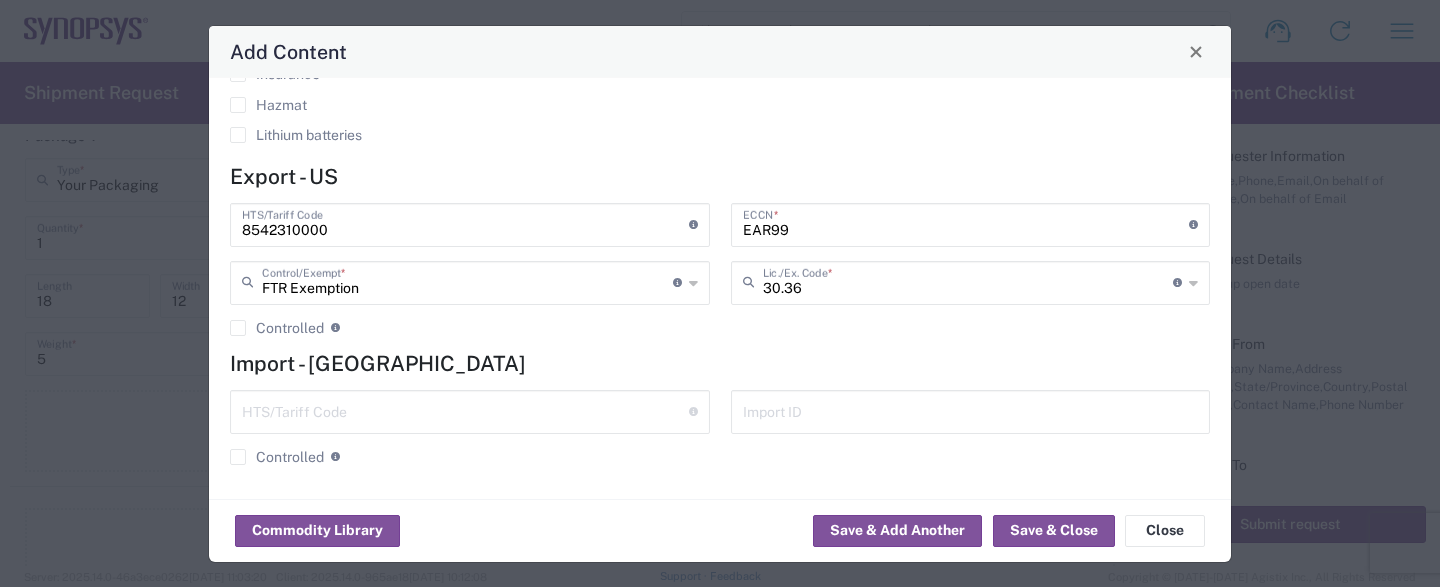 click 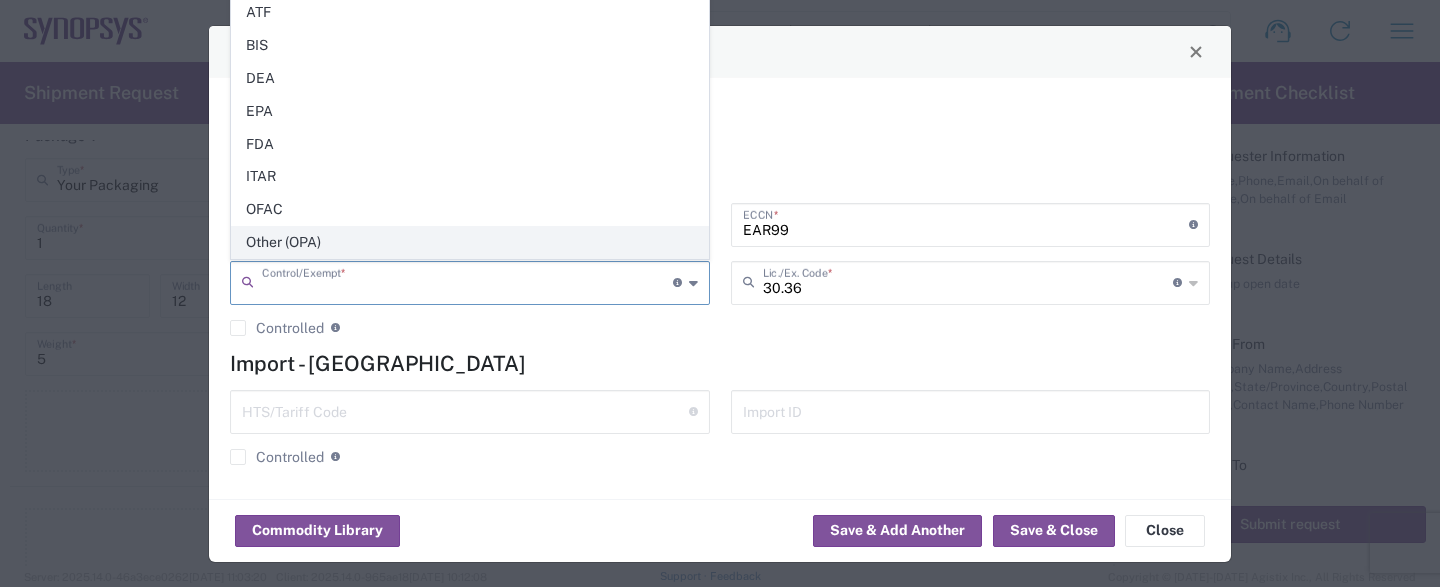 click on "Other (OPA)" 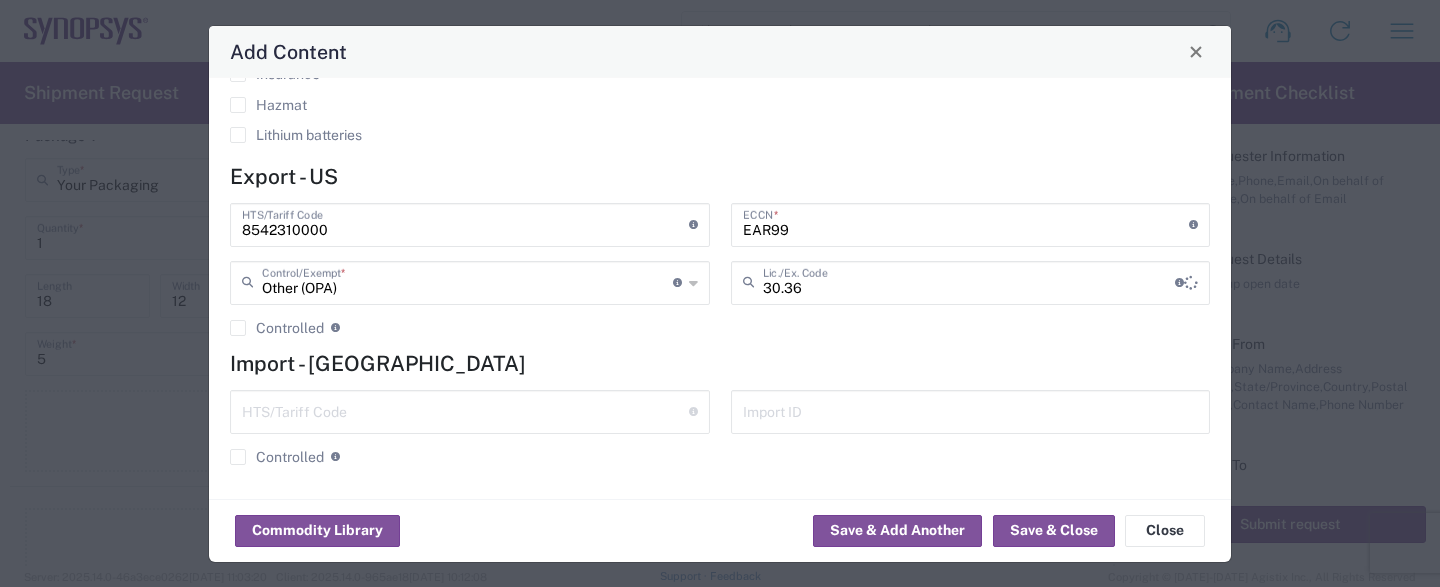 type 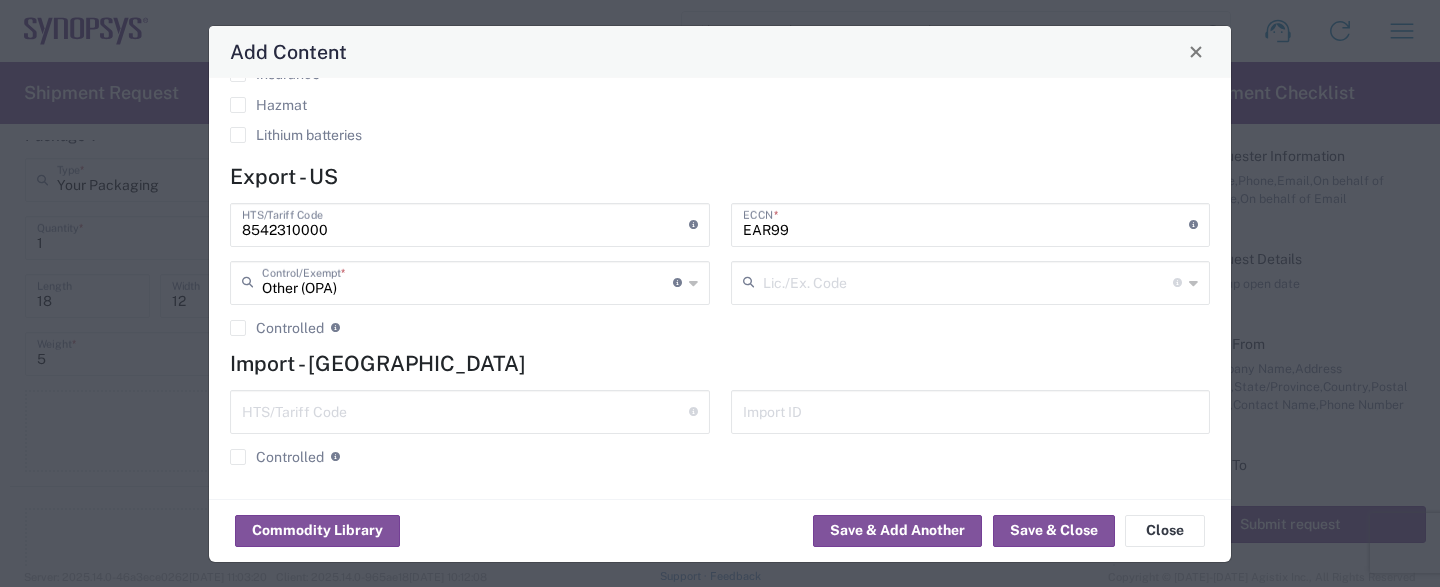 click on "Lic./Ex. Code  License type for shipping controlled goods or the EEI filing exception code" 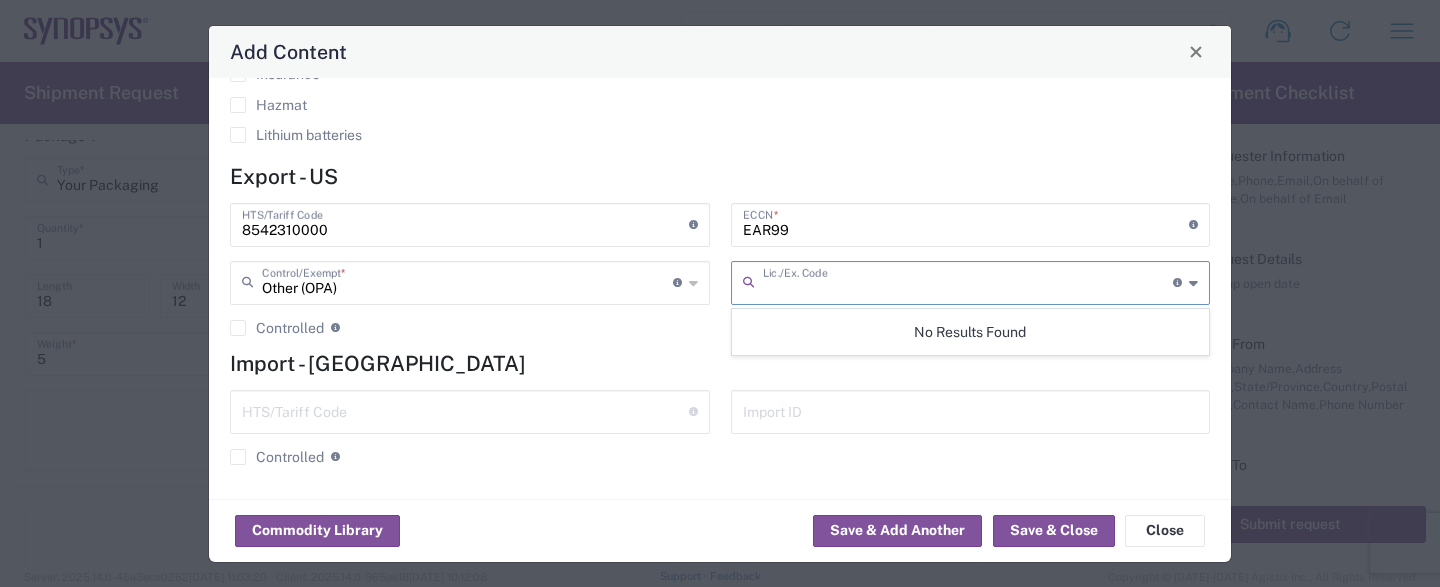 click on "8542310000  HTS/Tariff Code  10-digit U.S. import and export statistical classification systems, the Harmonized Tariff Schedule of the United States Annotated (HTS) for imports, and the Schedule B for exports. Format of 10-digit HTS is 1234.56.7890 Other (OPA)  Control/Exempt  * The specific reason that eliminates, or necessitates, the requirement for filing an EEI  Controlled  Governmental control of exports for statistical, strategic and supply for national security purposes, and/or for foreign policy purposes. Check box if content is controlled" 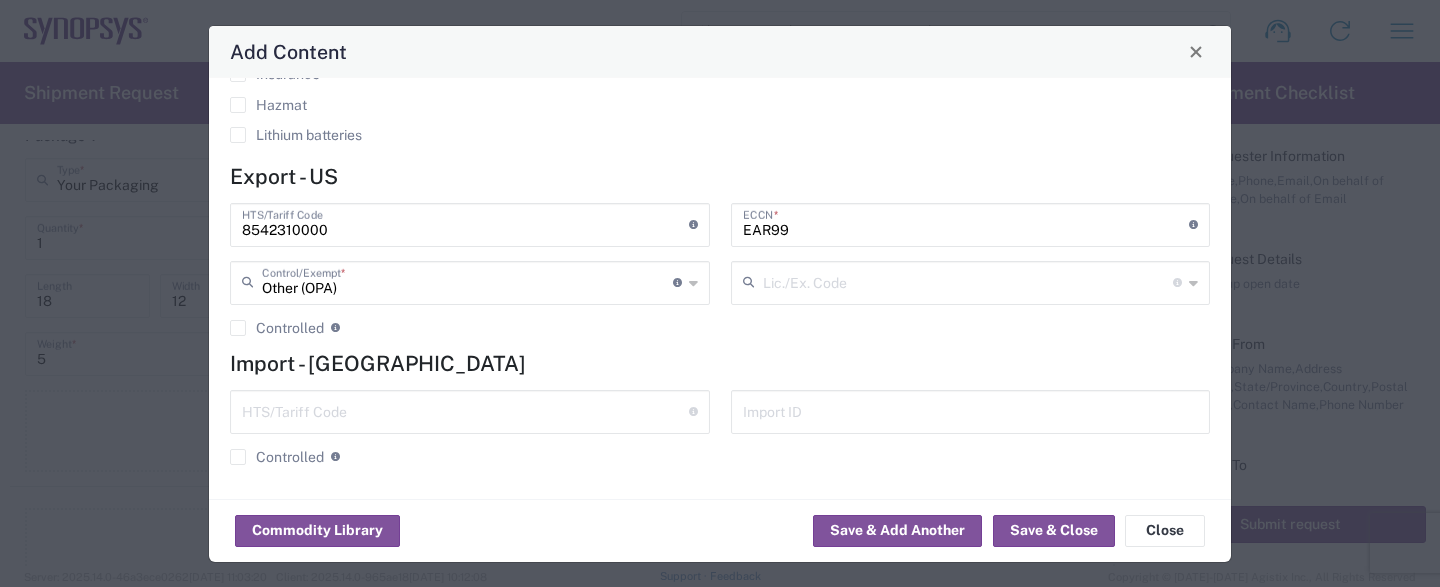 type on "Other (OPA)" 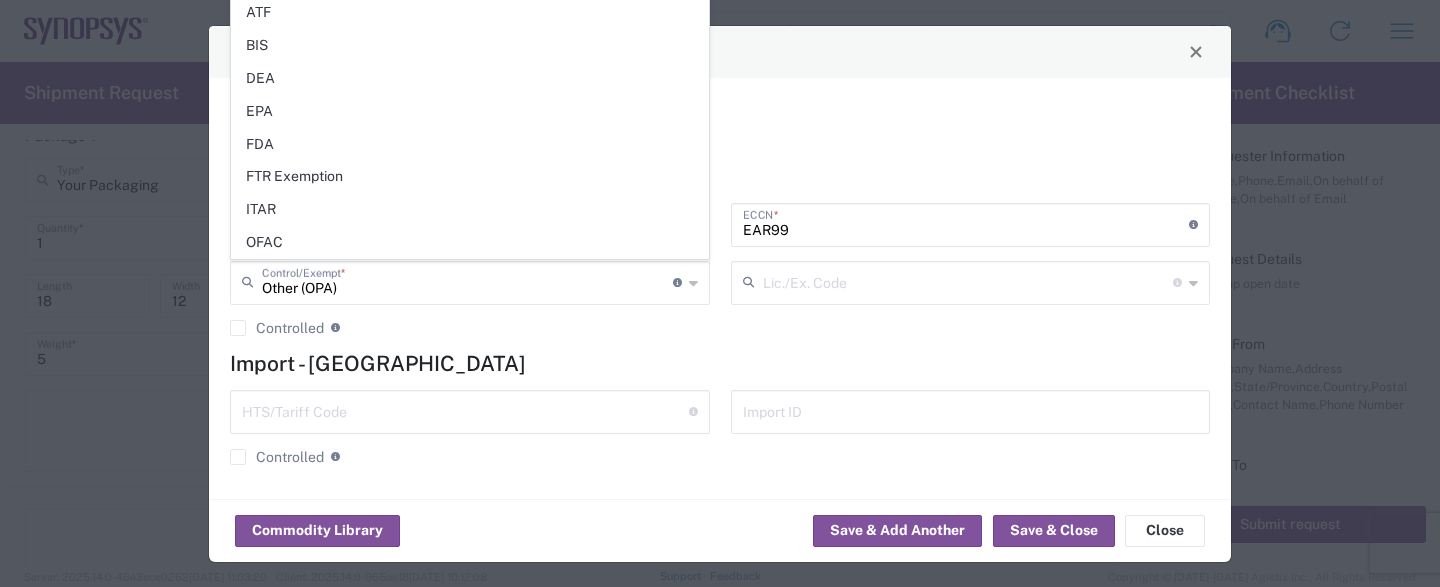 click on "Import - [GEOGRAPHIC_DATA]" 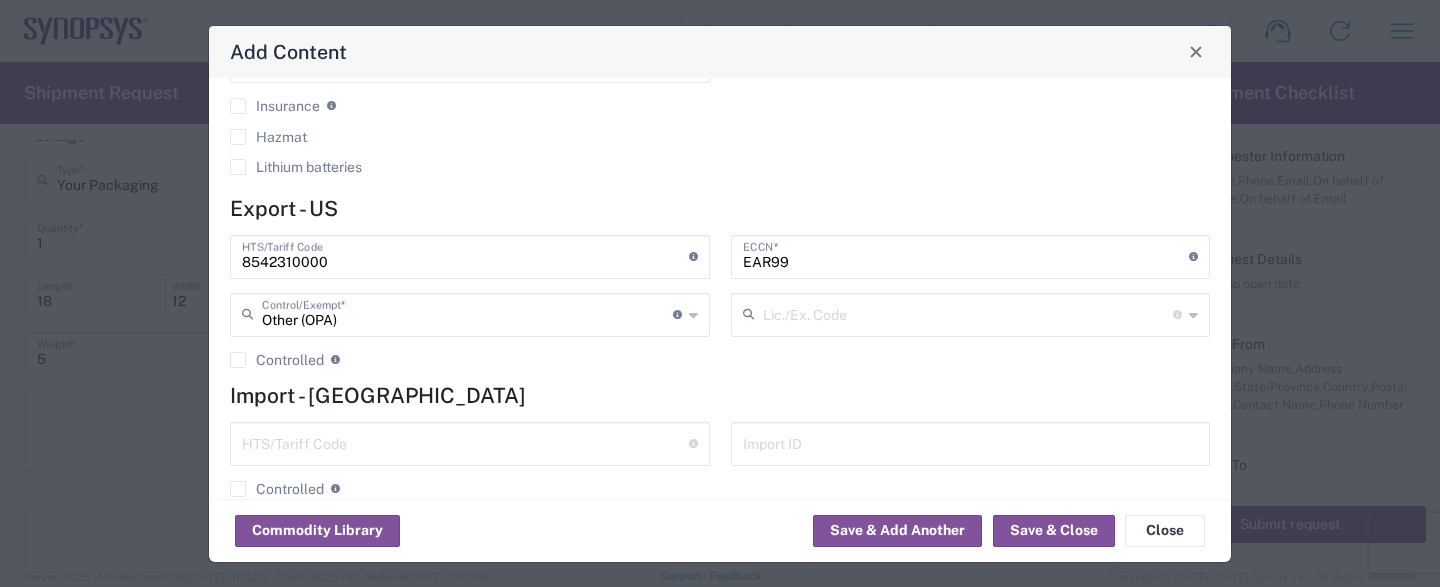 scroll, scrollTop: 580, scrollLeft: 0, axis: vertical 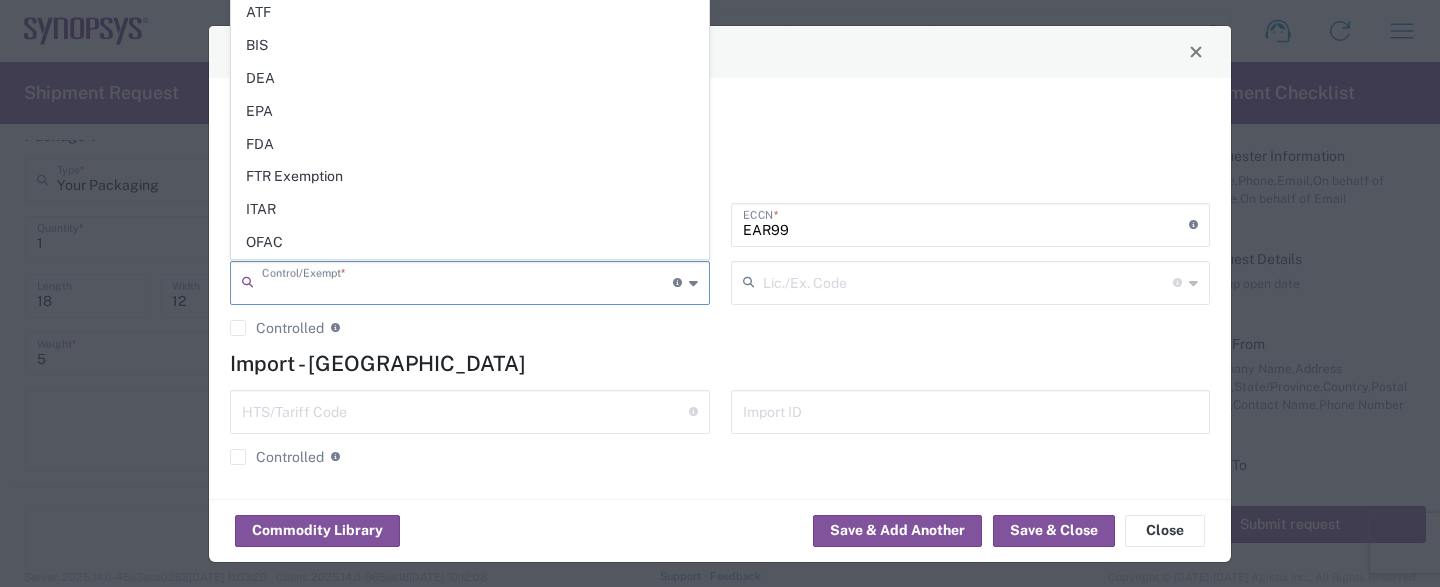 drag, startPoint x: 654, startPoint y: 292, endPoint x: 95, endPoint y: 273, distance: 559.3228 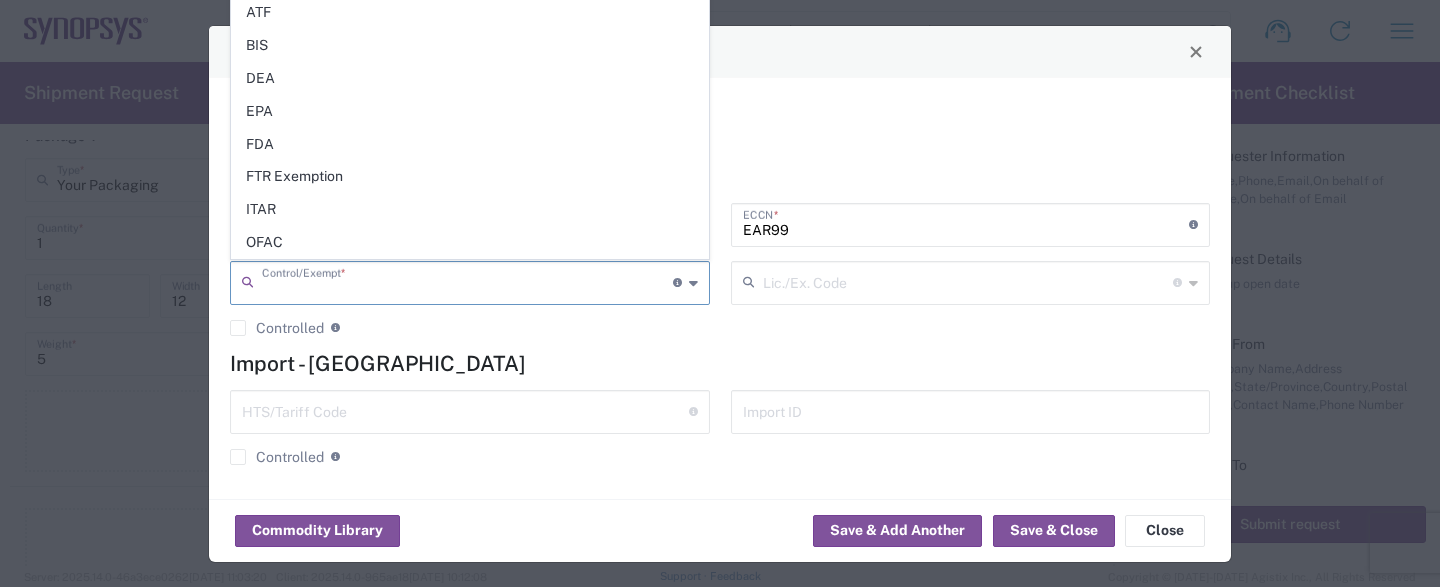 click on "EAR99" at bounding box center [966, 223] 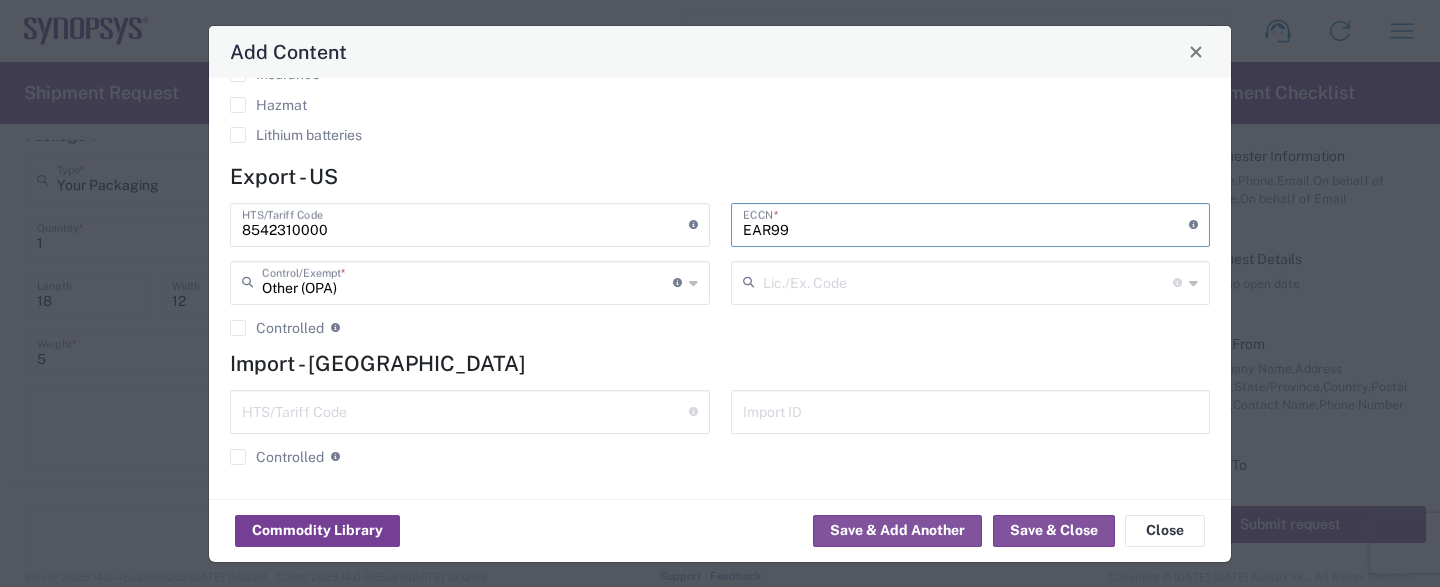 click on "Commodity Library" 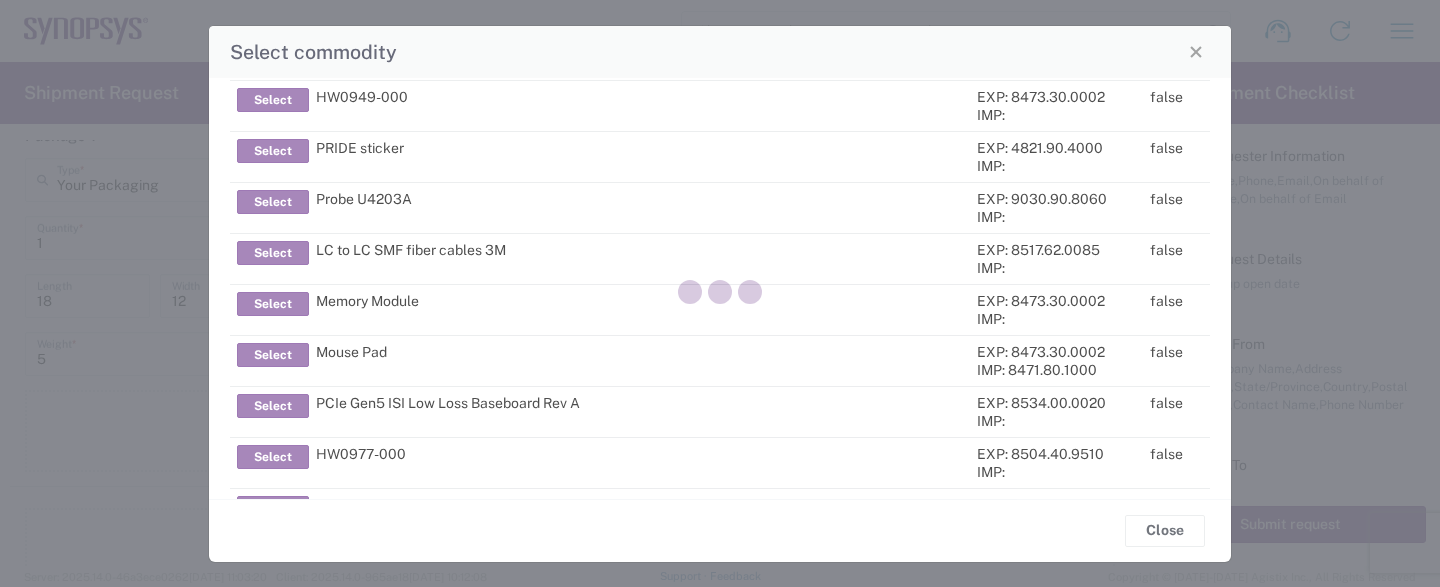 scroll, scrollTop: 10395, scrollLeft: 0, axis: vertical 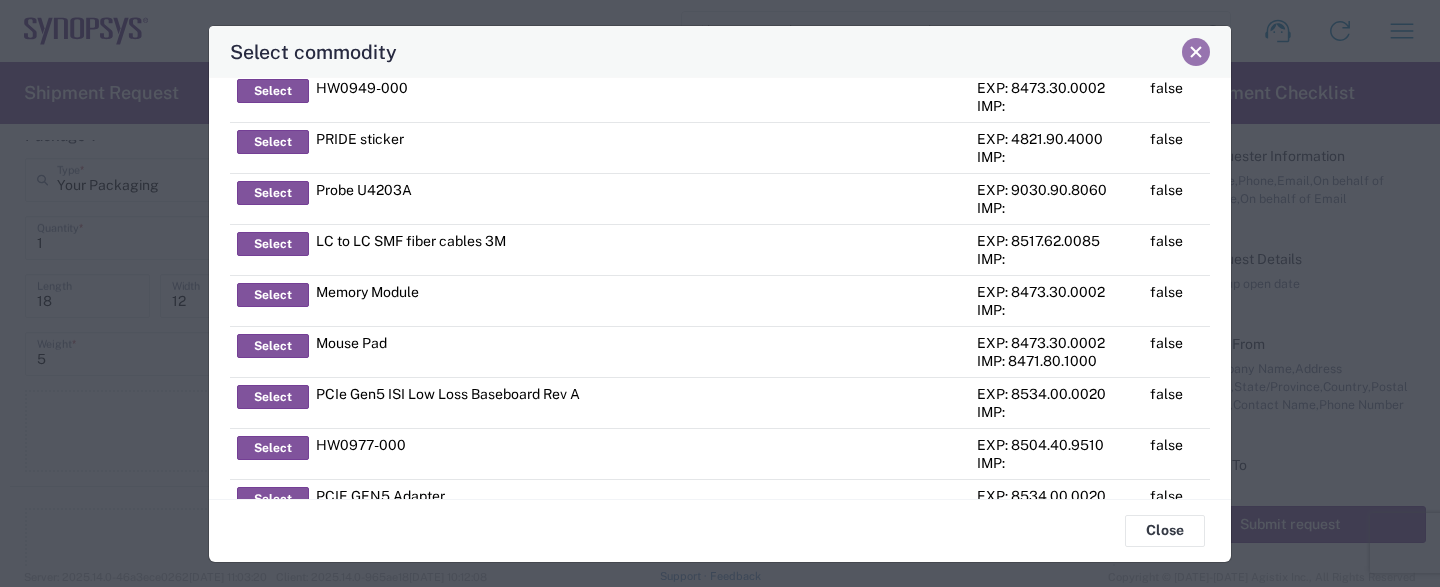 click 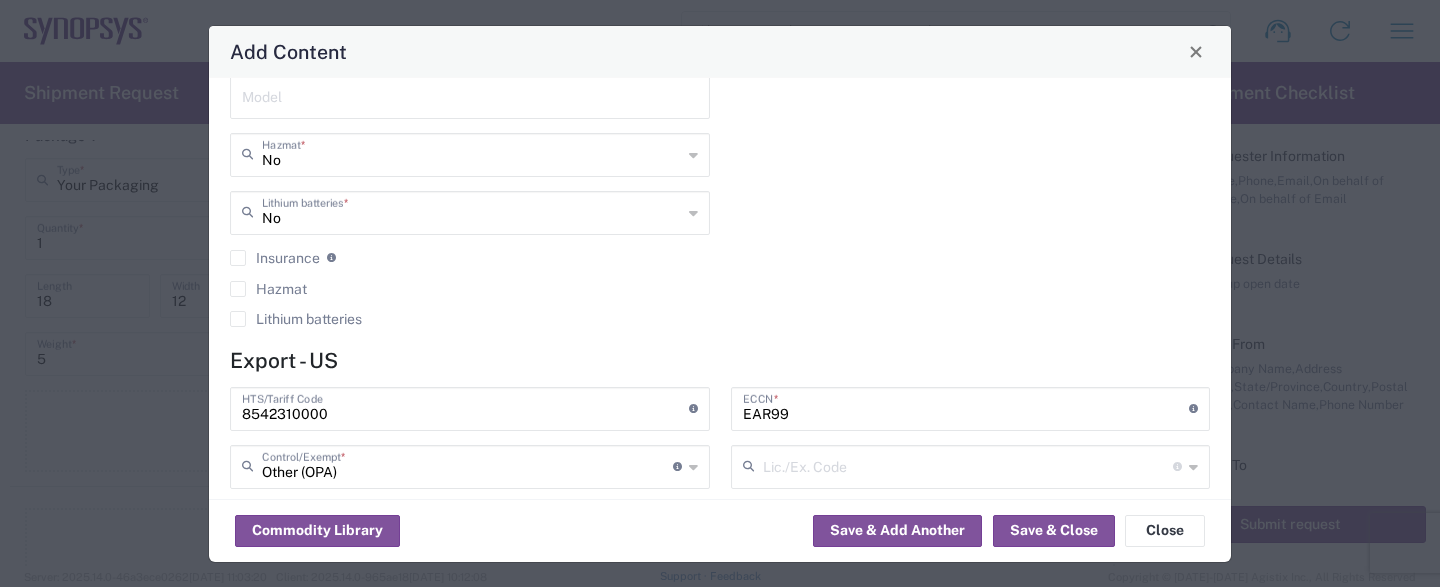 scroll, scrollTop: 495, scrollLeft: 0, axis: vertical 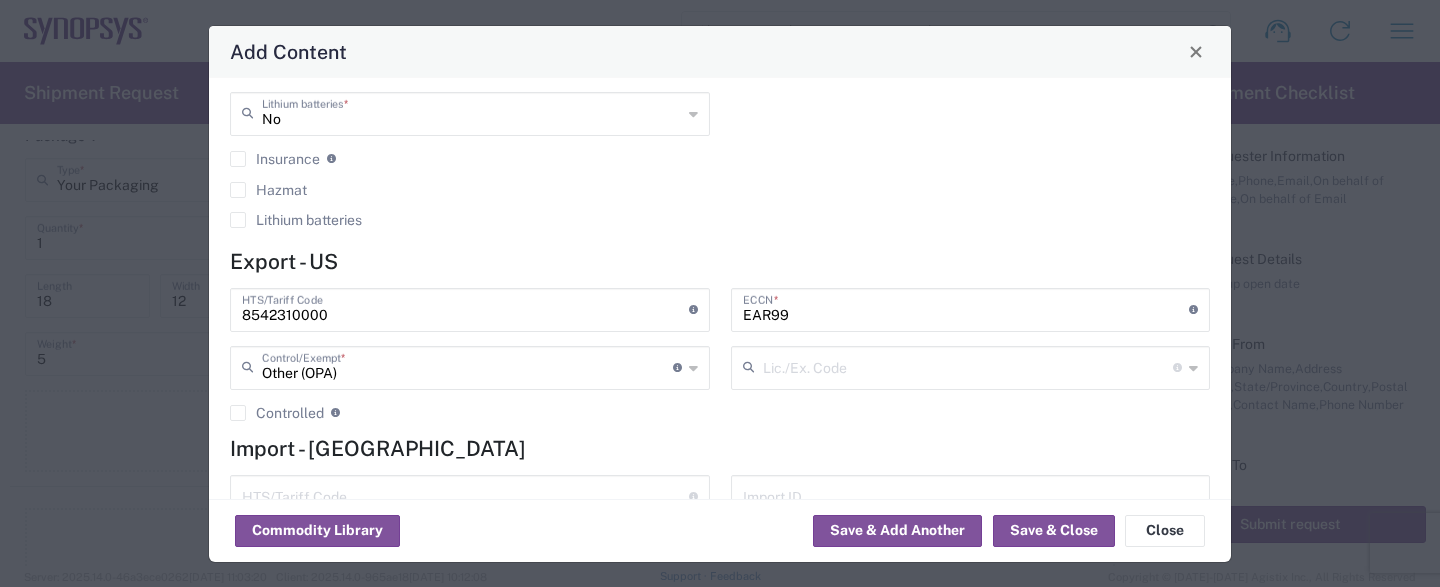 click 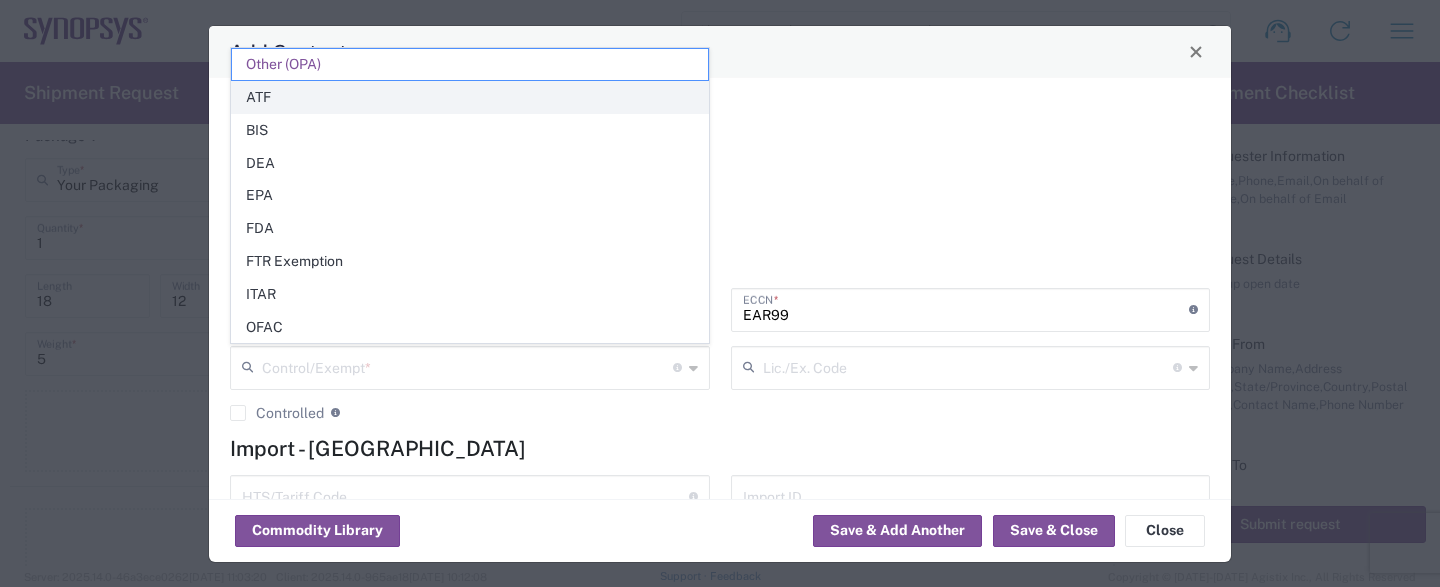 click on "ATF" 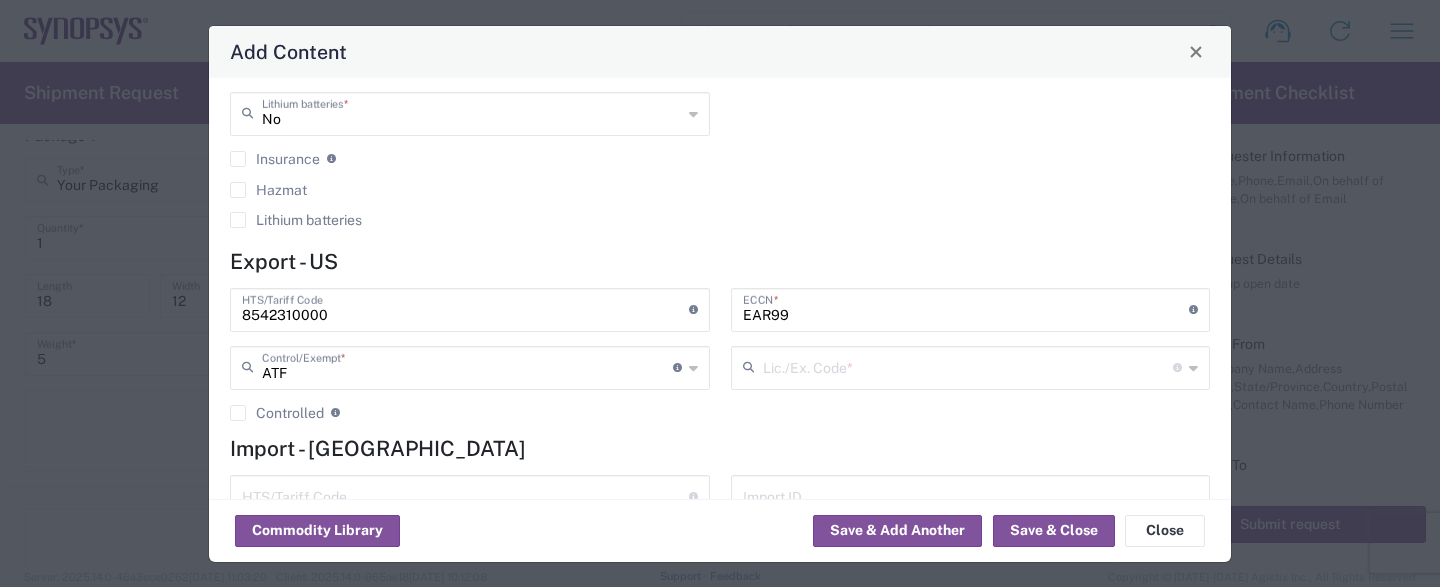 click on "ATF  Control/Exempt  * The specific reason that eliminates, or necessitates, the requirement for filing an EEI" 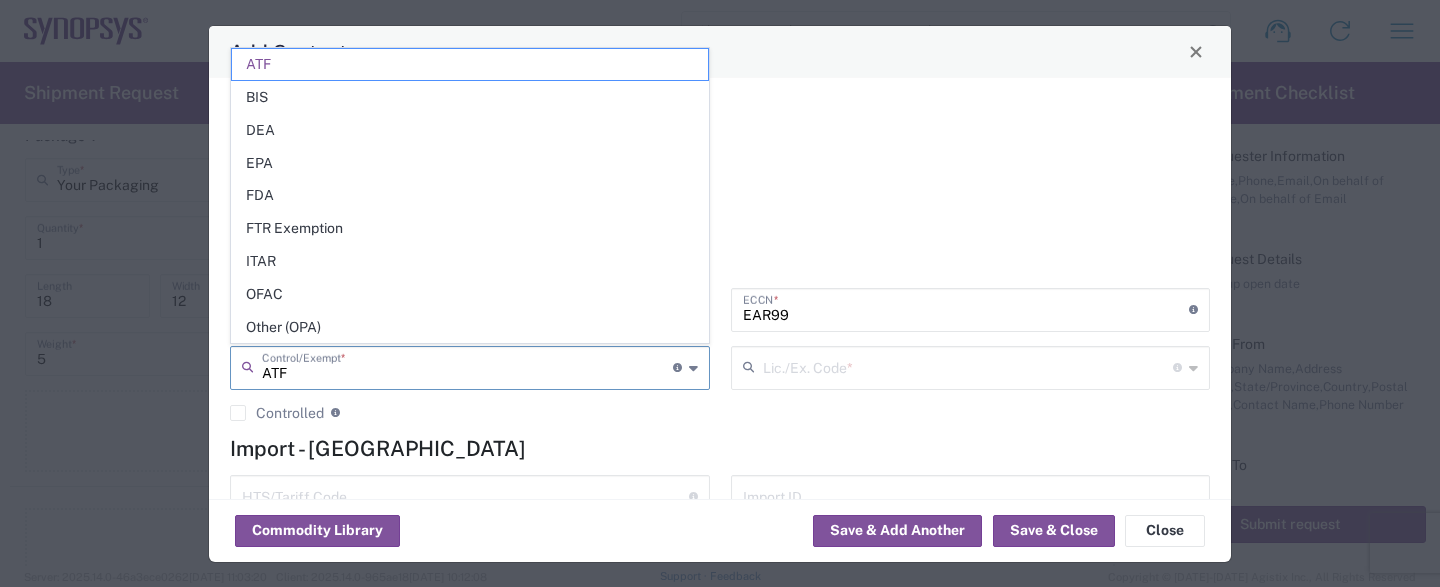 click on "ATF" at bounding box center [467, 366] 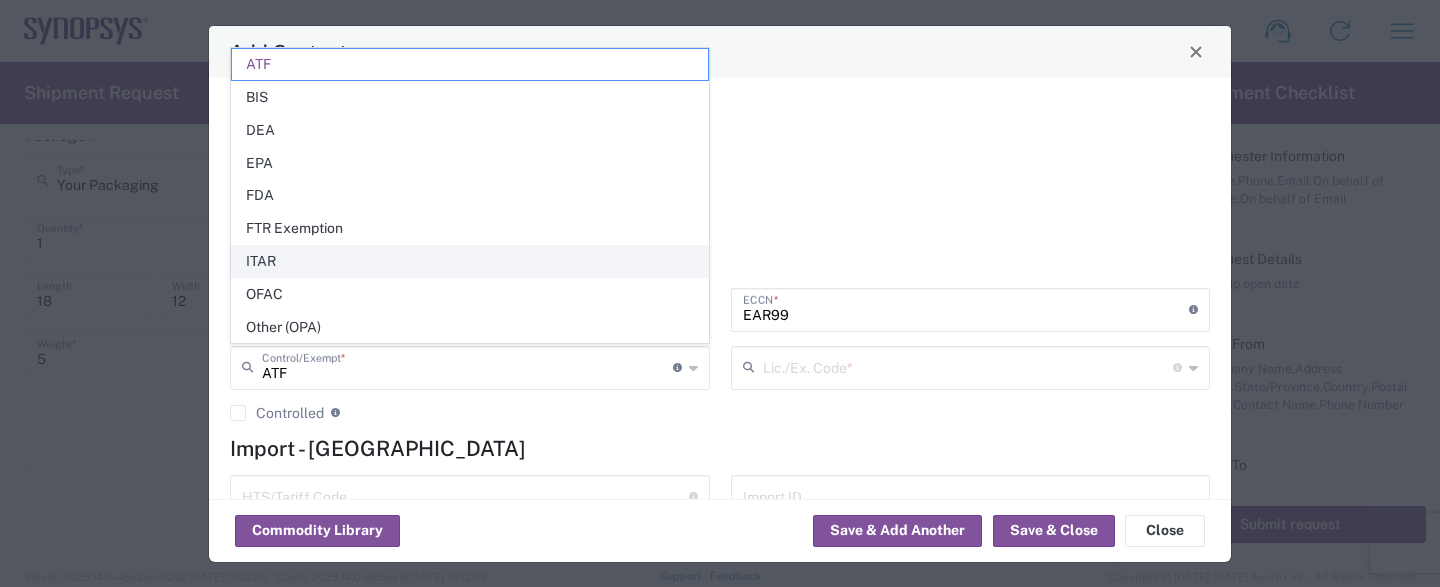 click on "ITAR" 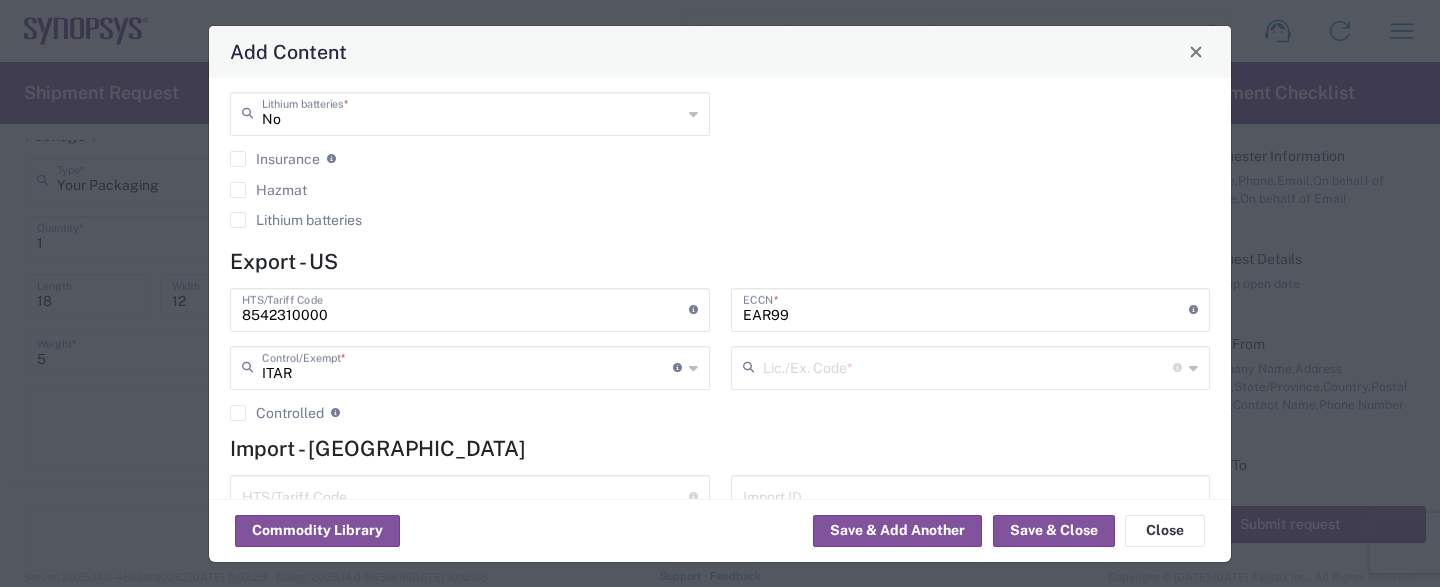 type on "ITAR" 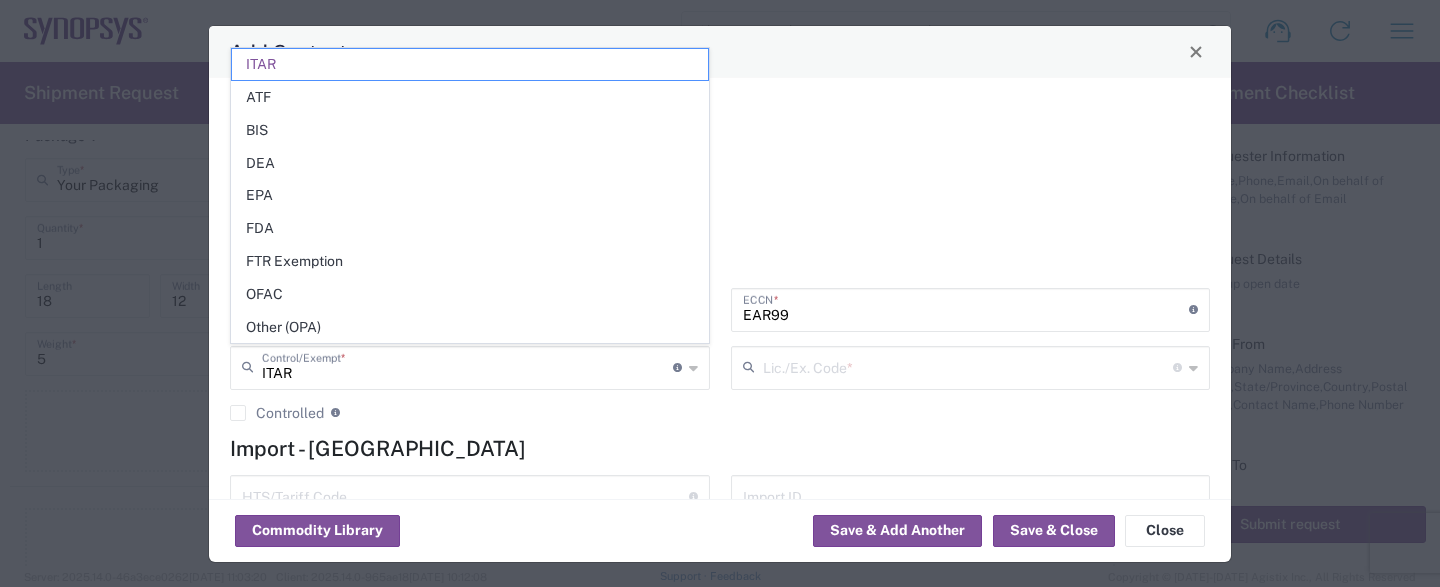 click on "8542310000  HTS/Tariff Code  10-digit U.S. import and export statistical classification systems, the Harmonized Tariff Schedule of the United States Annotated (HTS) for imports, and the Schedule B for exports. Format of 10-digit HTS is 1234.56.7890 ITAR  Control/Exempt  * The specific reason that eliminates, or necessitates, the requirement for filing an EEI  Controlled  Governmental control of exports for statistical, strategic and supply for national security purposes, and/or for foreign policy purposes. Check box if content is controlled" 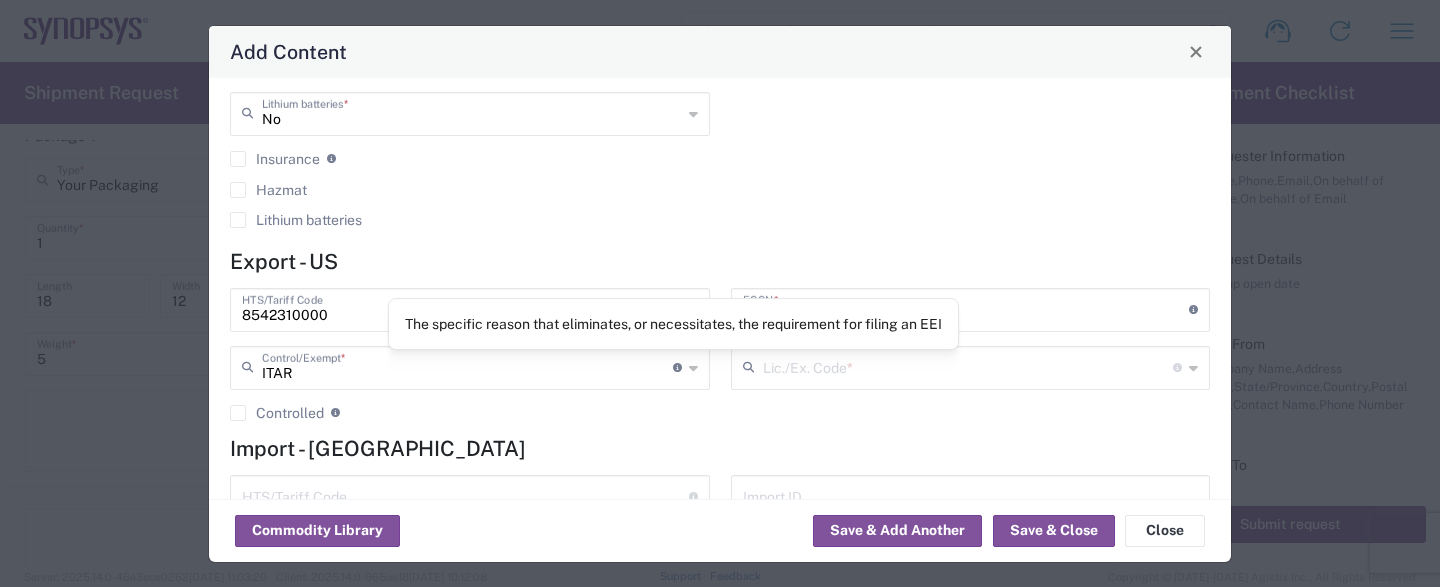 click 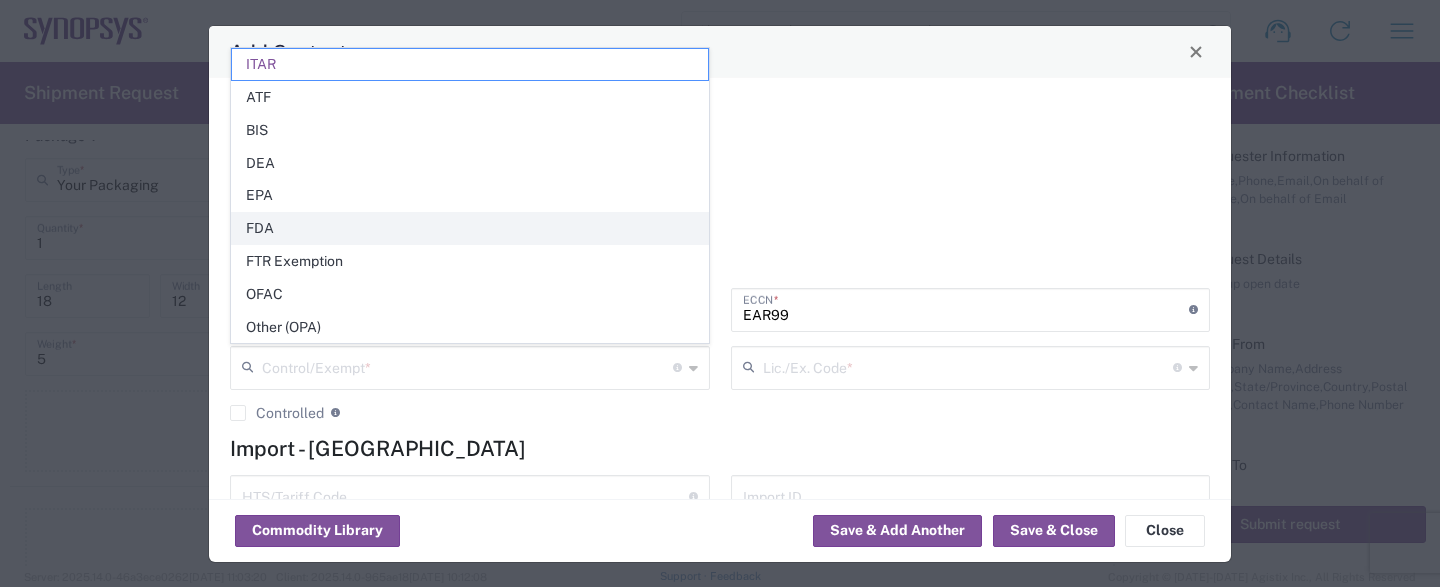 click on "FDA" 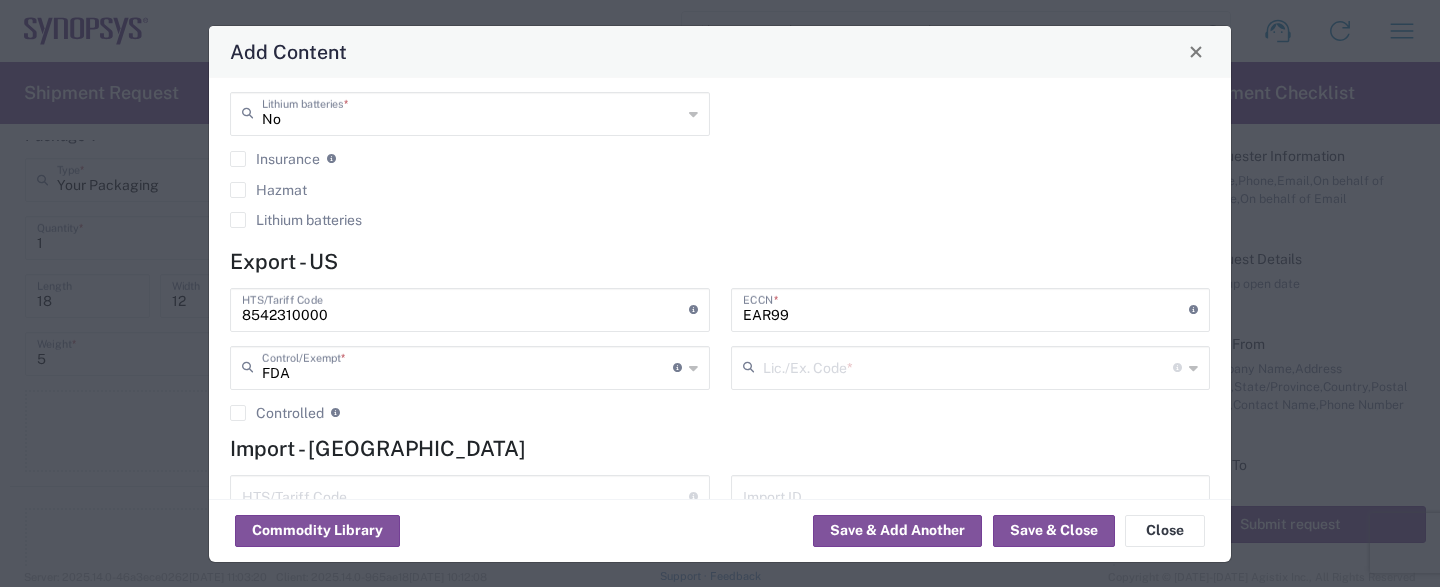 click on "FDA  Control/Exempt  * The specific reason that eliminates, or necessitates, the requirement for filing an EEI" 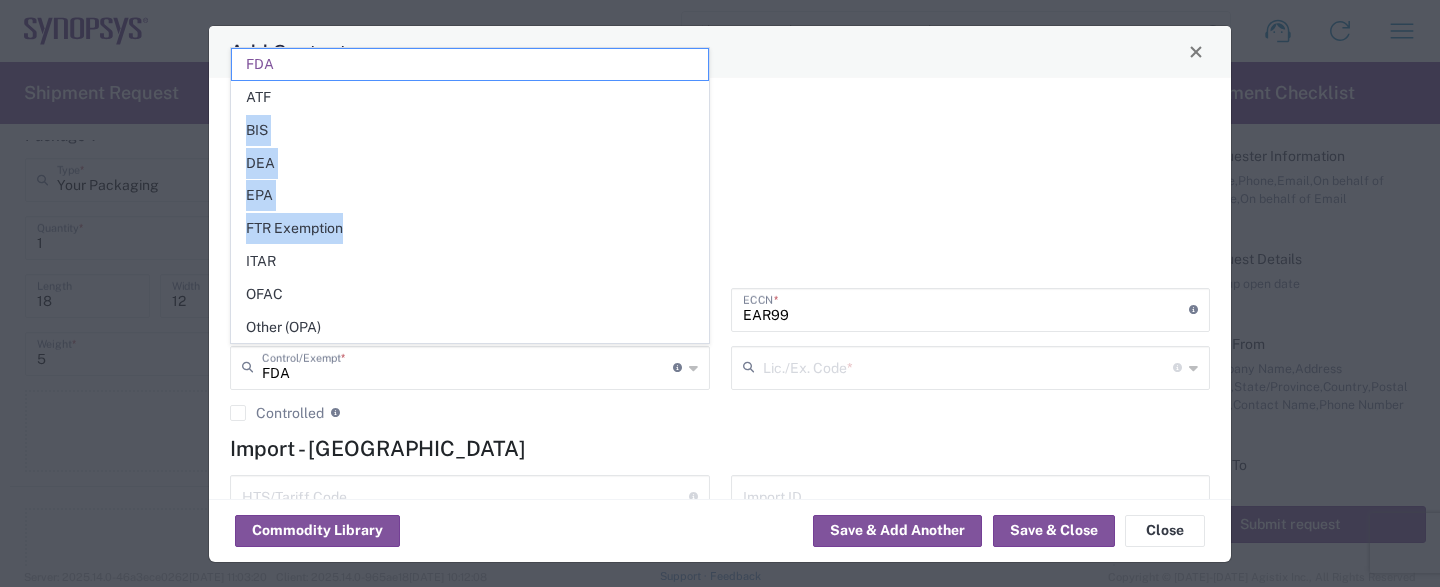 drag, startPoint x: 365, startPoint y: 97, endPoint x: 382, endPoint y: 221, distance: 125.1599 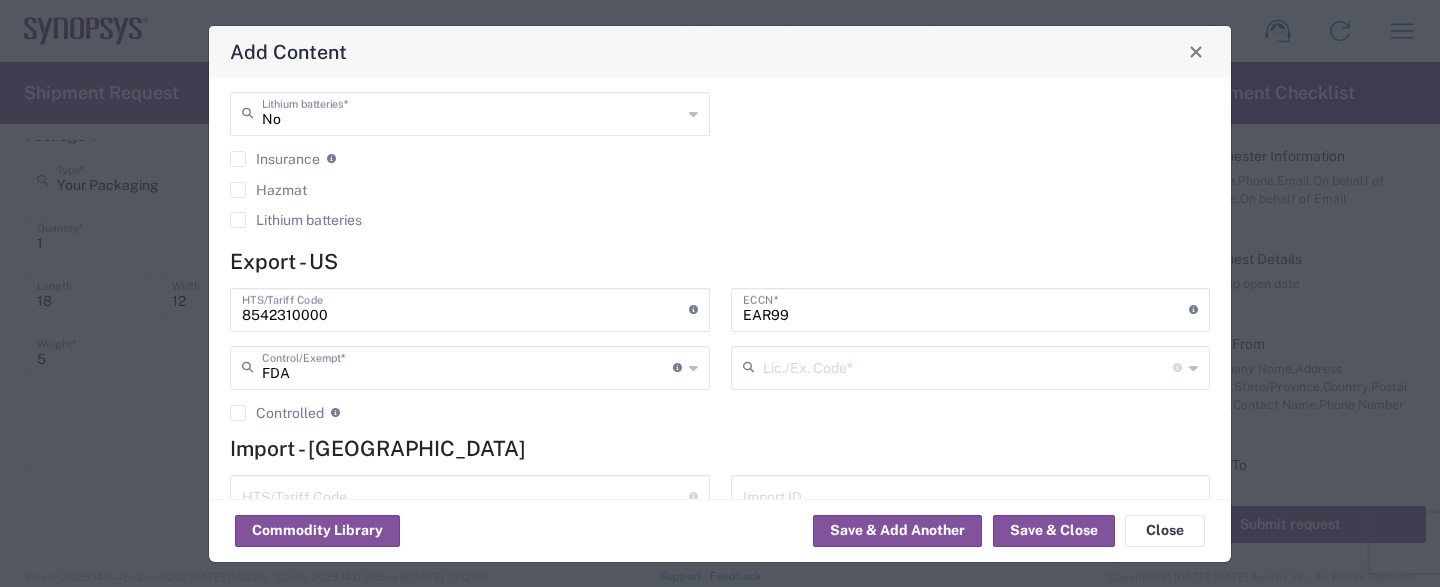 click on "8542310000  HTS/Tariff Code  10-digit U.S. import and export statistical classification systems, the Harmonized Tariff Schedule of the United States Annotated (HTS) for imports, and the Schedule B for exports. Format of 10-digit HTS is 1234.56.7890 FDA  Control/Exempt  * The specific reason that eliminates, or necessitates, the requirement for filing an EEI  Controlled  Governmental control of exports for statistical, strategic and supply for national security purposes, and/or for foreign policy purposes. Check box if content is controlled" 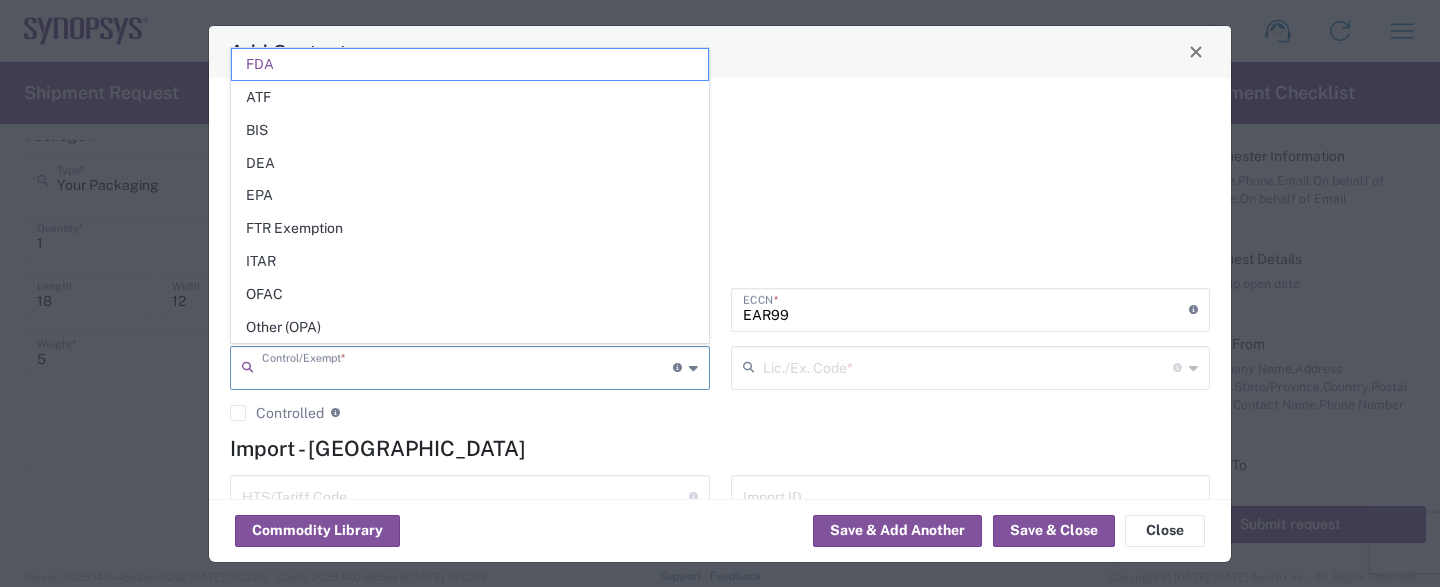 drag, startPoint x: 537, startPoint y: 372, endPoint x: 499, endPoint y: 356, distance: 41.231056 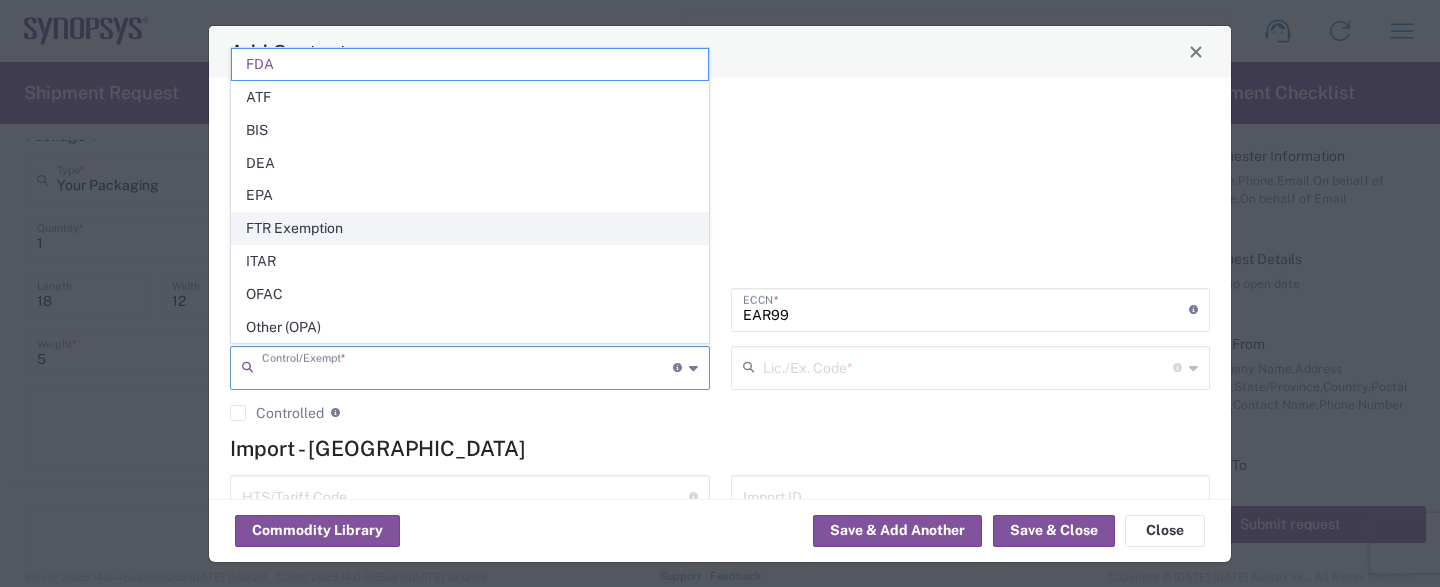 click on "FTR Exemption" 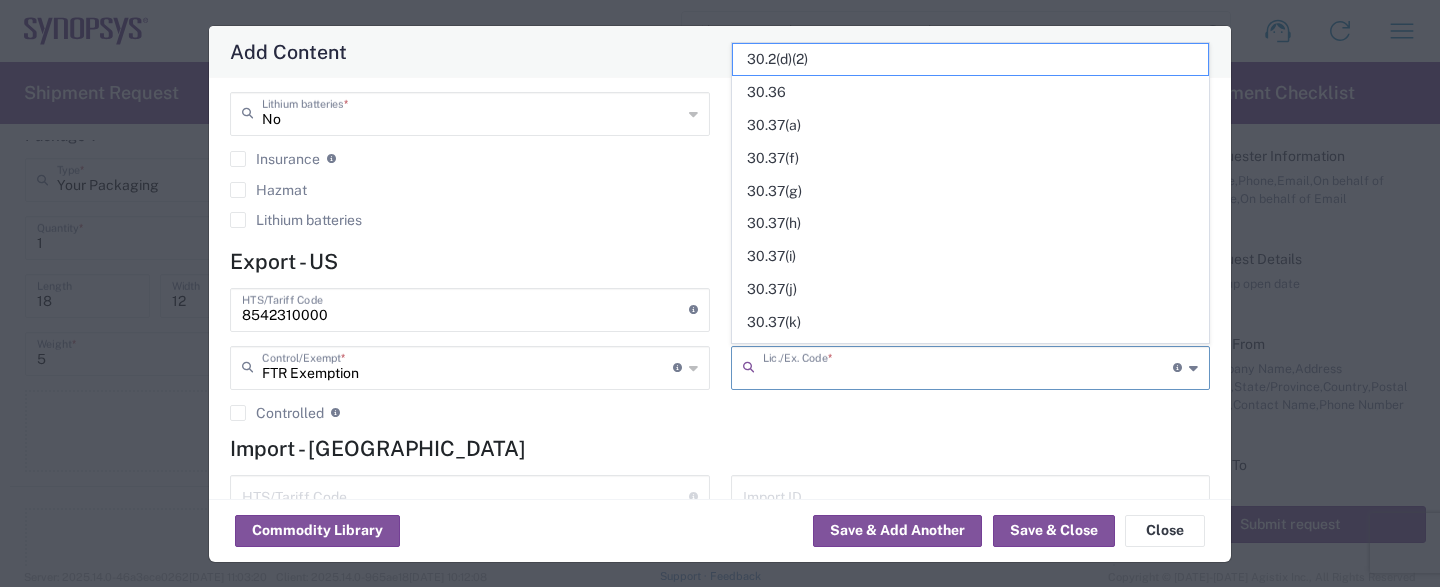 click at bounding box center (968, 366) 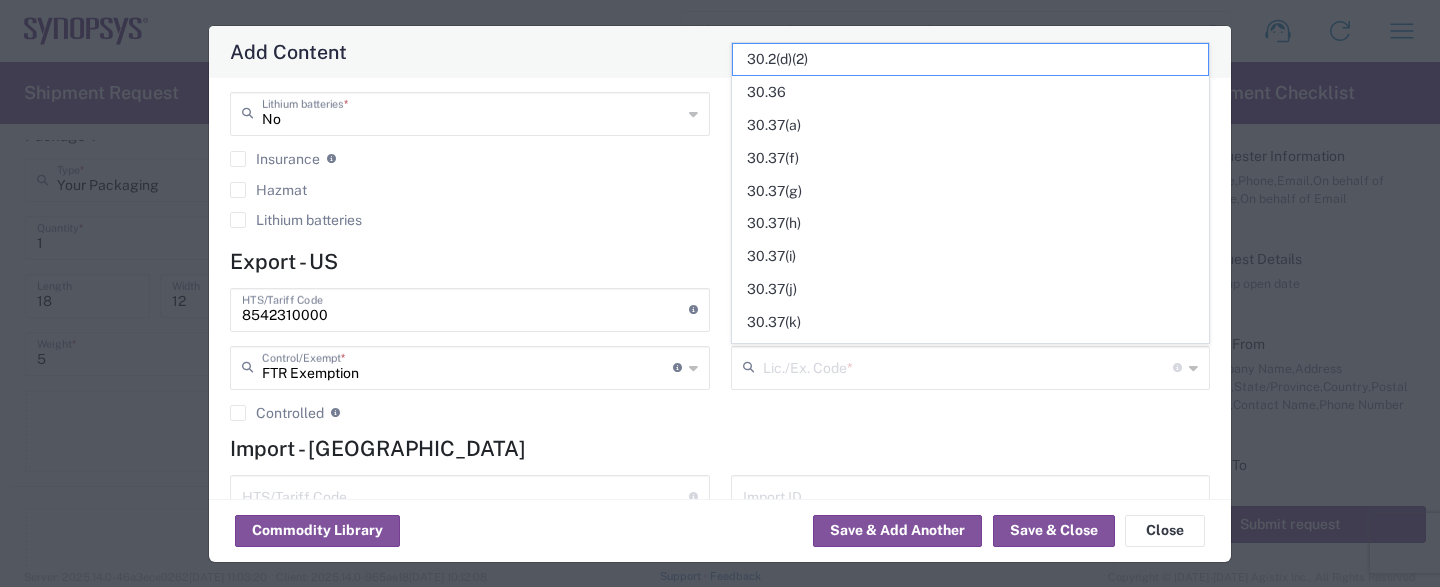 click on "Hazmat" 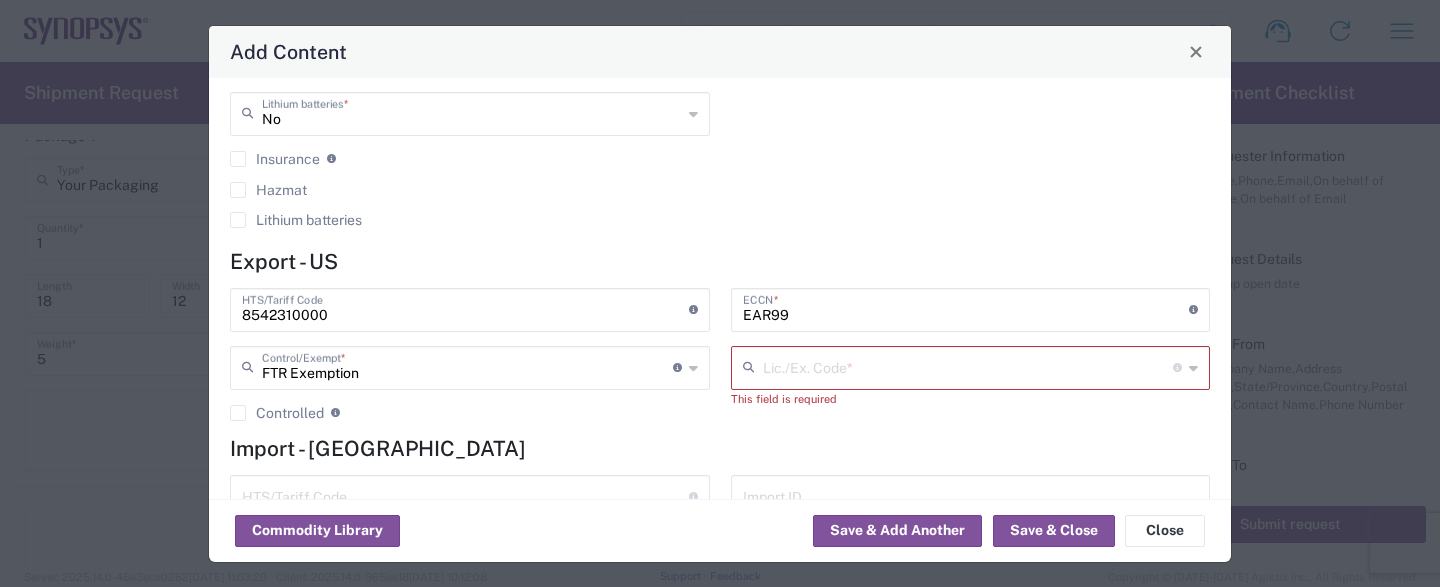 click 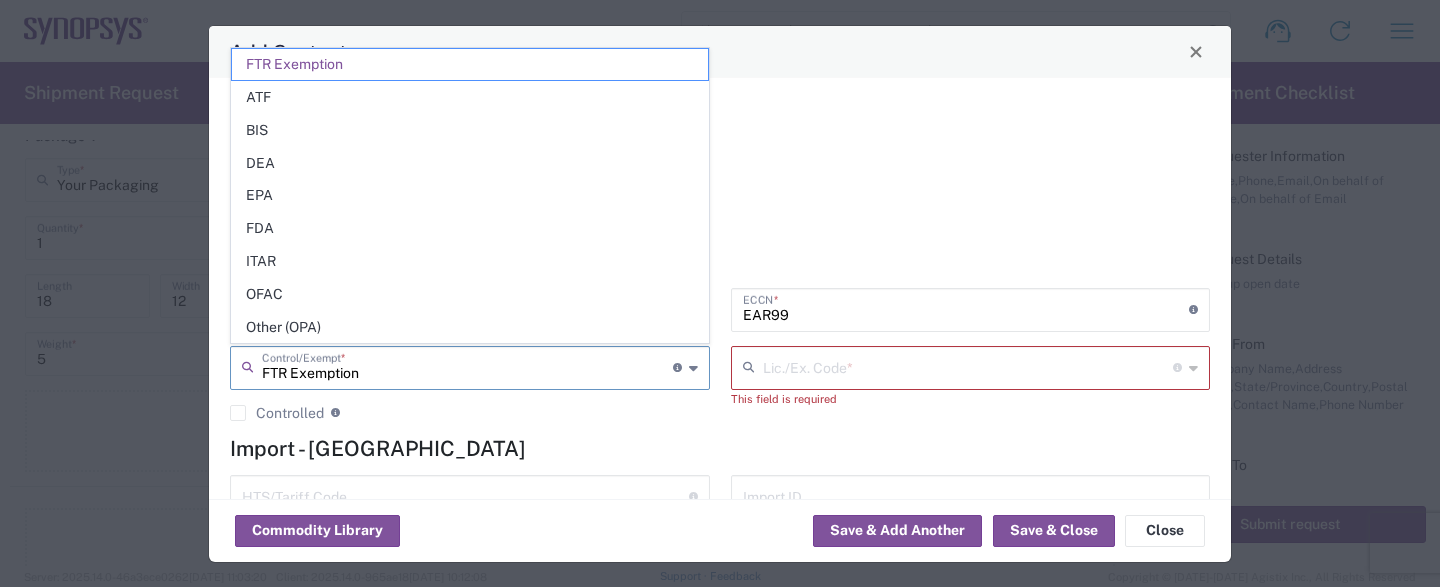 click on "8542310000  HTS/Tariff Code  10-digit U.S. import and export statistical classification systems, the Harmonized Tariff Schedule of the United States Annotated (HTS) for imports, and the Schedule B for exports. Format of 10-digit HTS is 1234.56.7890 FTR Exemption  Control/Exempt  * The specific reason that eliminates, or necessitates, the requirement for filing an EEI  Controlled  Governmental control of exports for statistical, strategic and supply for national security purposes, and/or for foreign policy purposes. Check box if content is controlled" 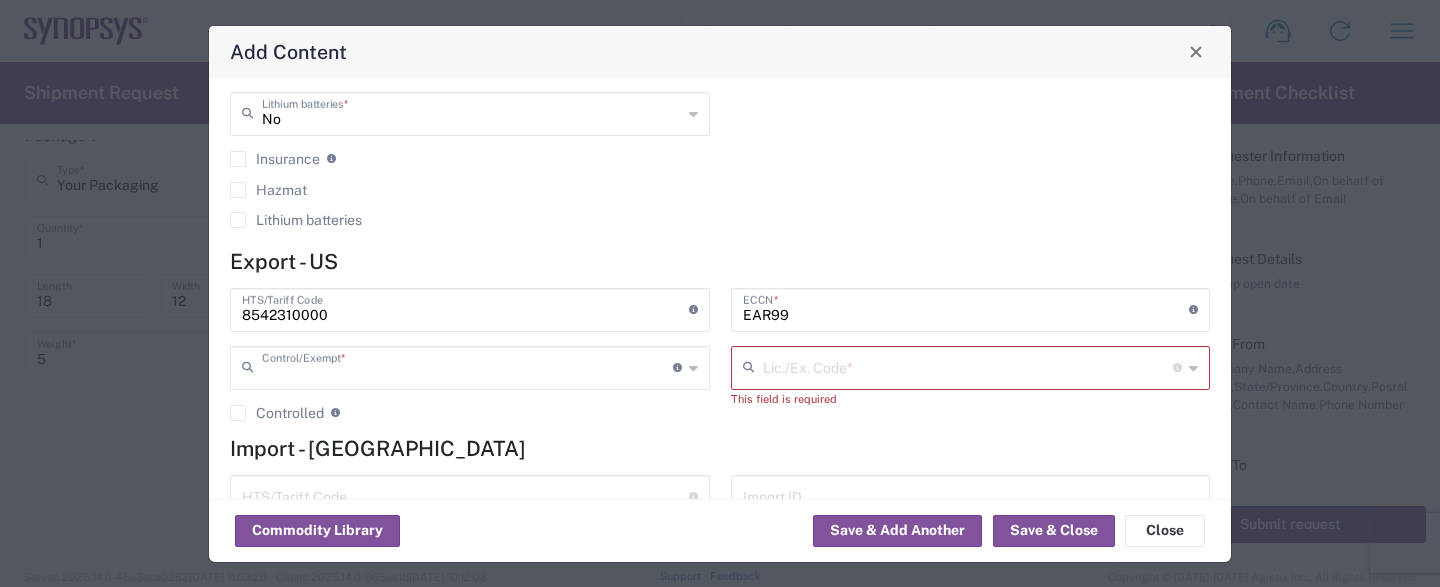 click at bounding box center (467, 366) 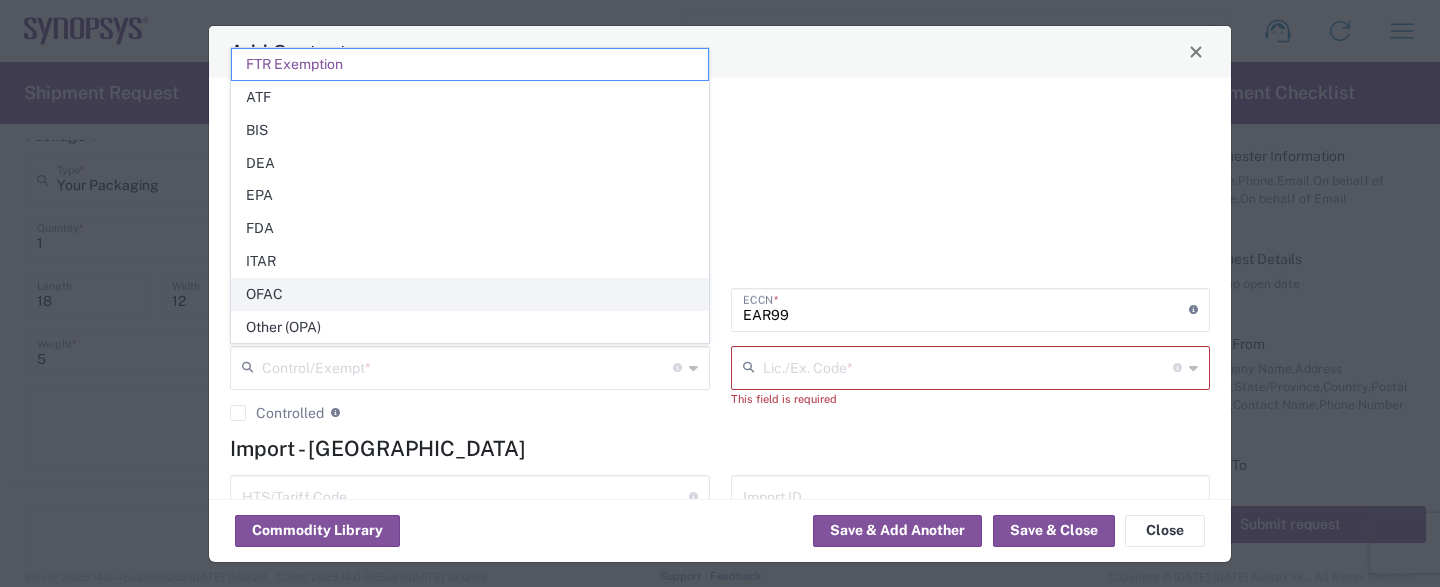 click on "OFAC" 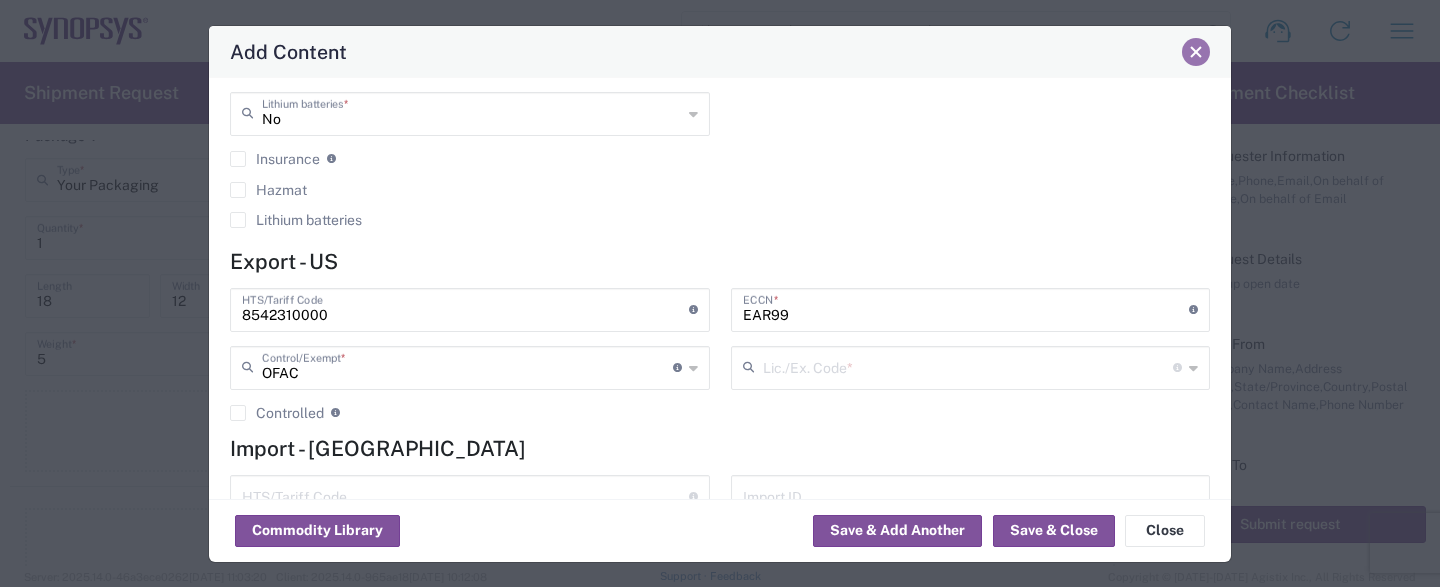 click 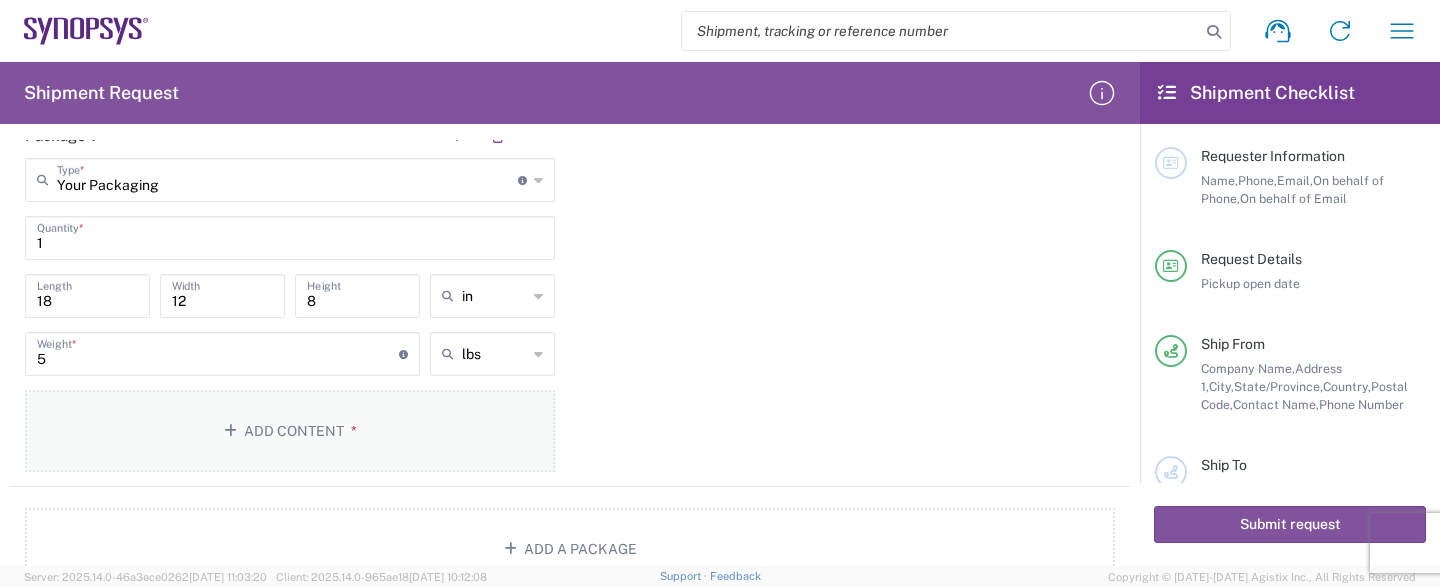 click on "Add Content *" 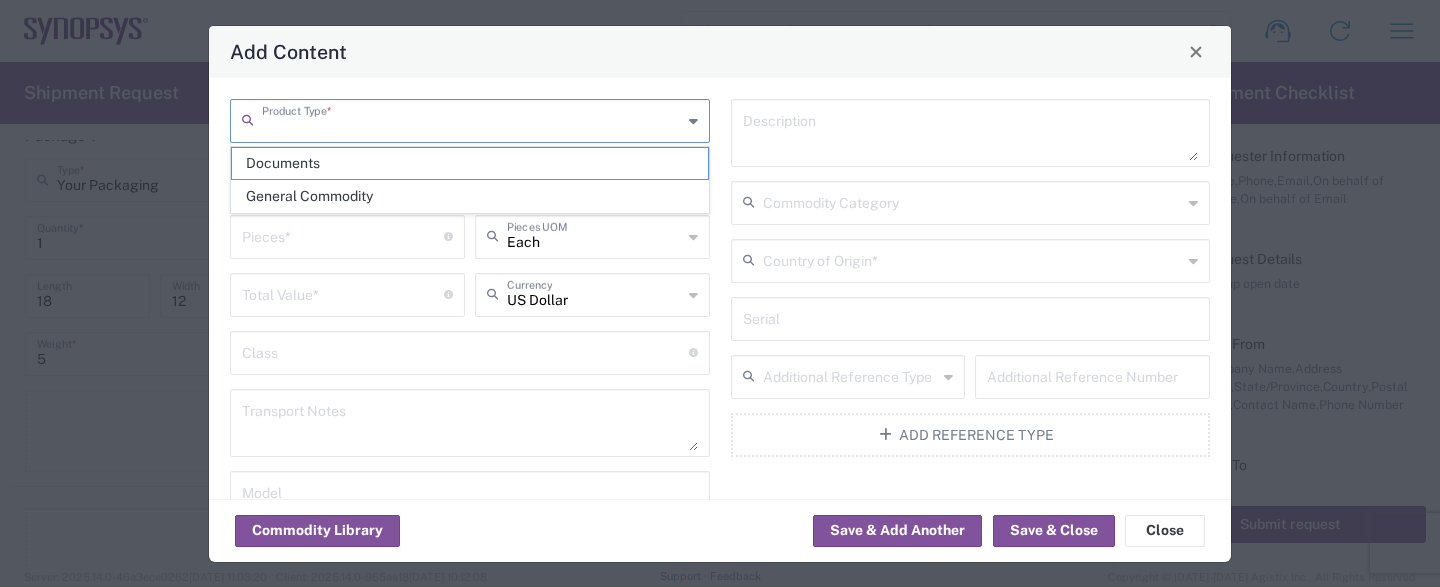 click at bounding box center [472, 119] 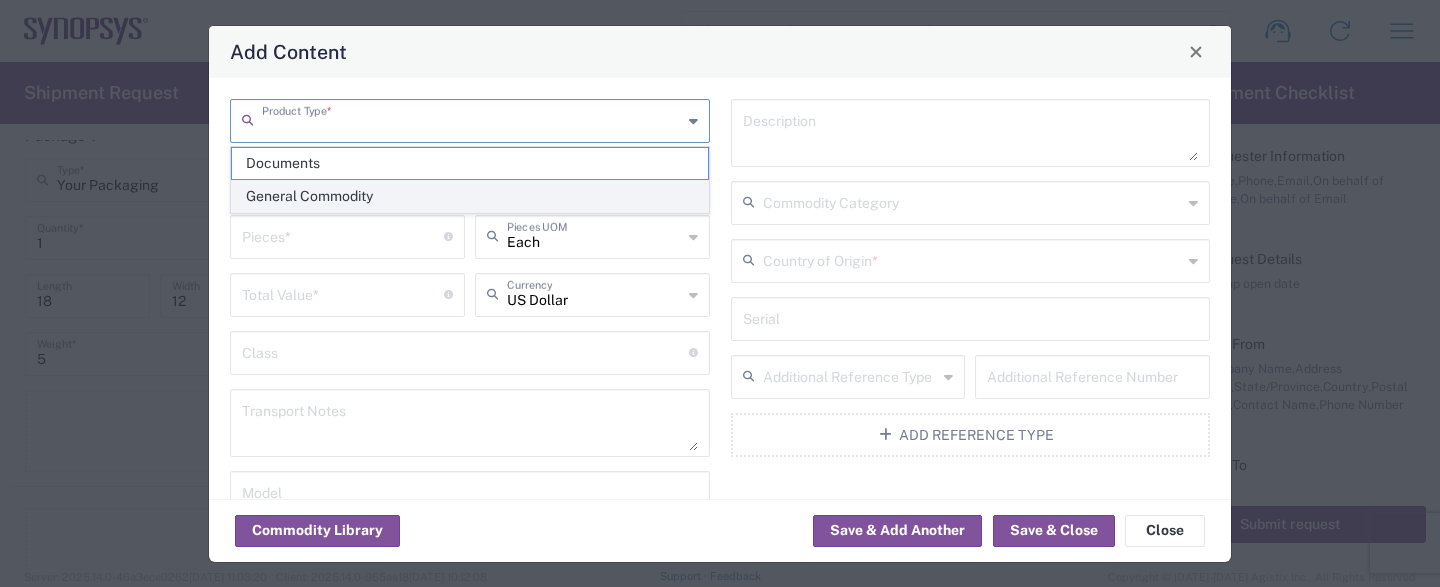 click on "General Commodity" 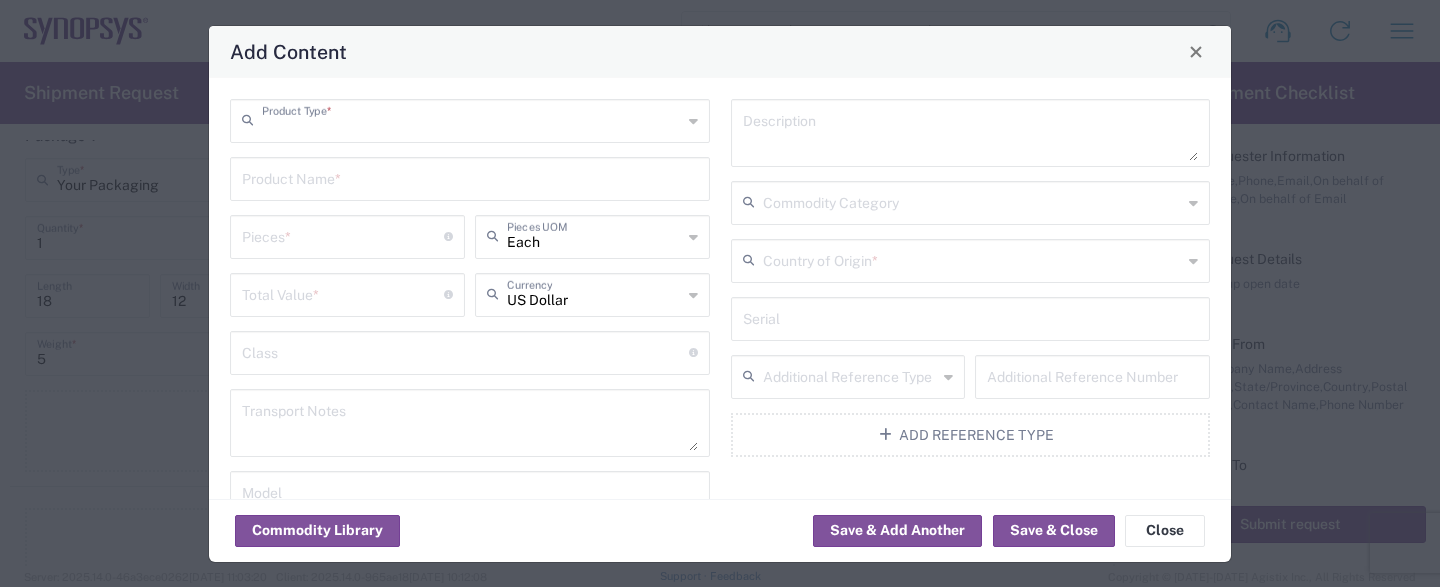 type on "General Commodity" 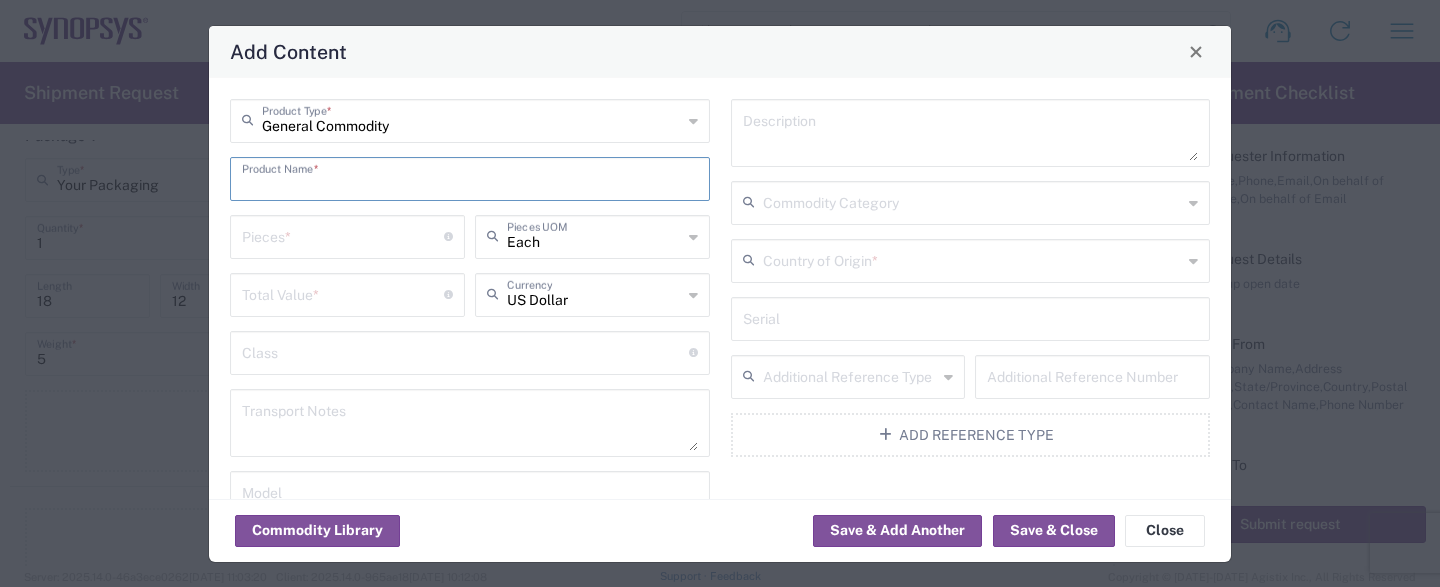 click at bounding box center (470, 177) 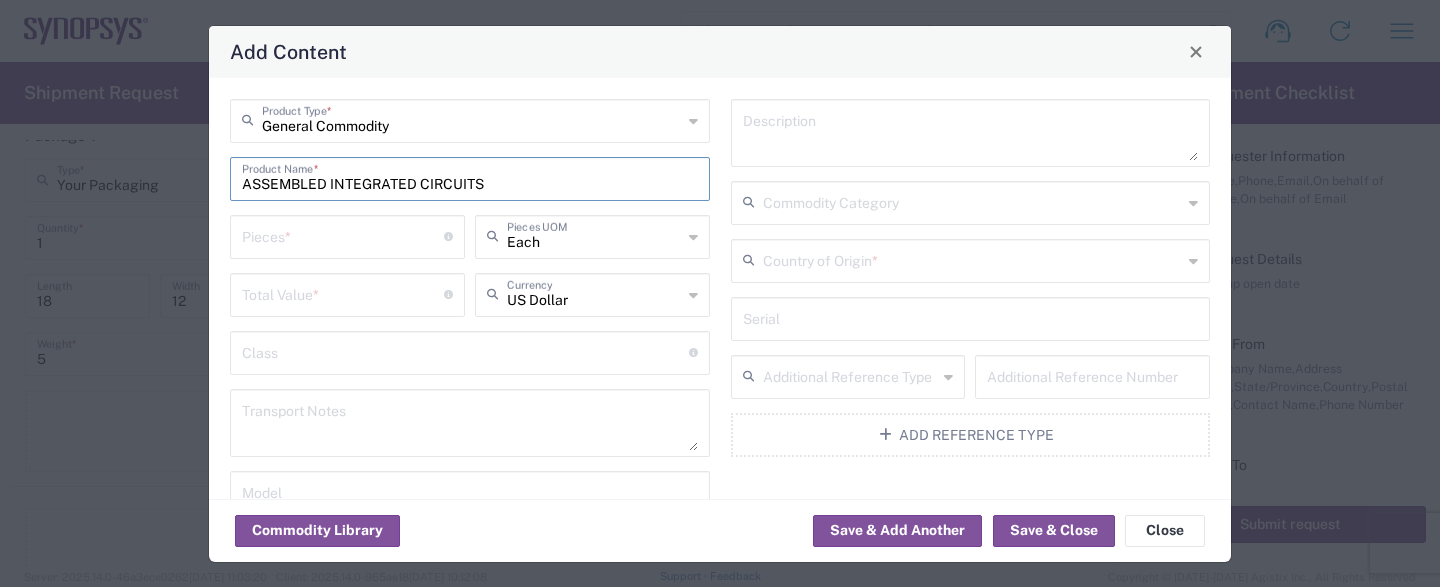 type on "ASSEMBLED INTEGRATED CIRCUITS" 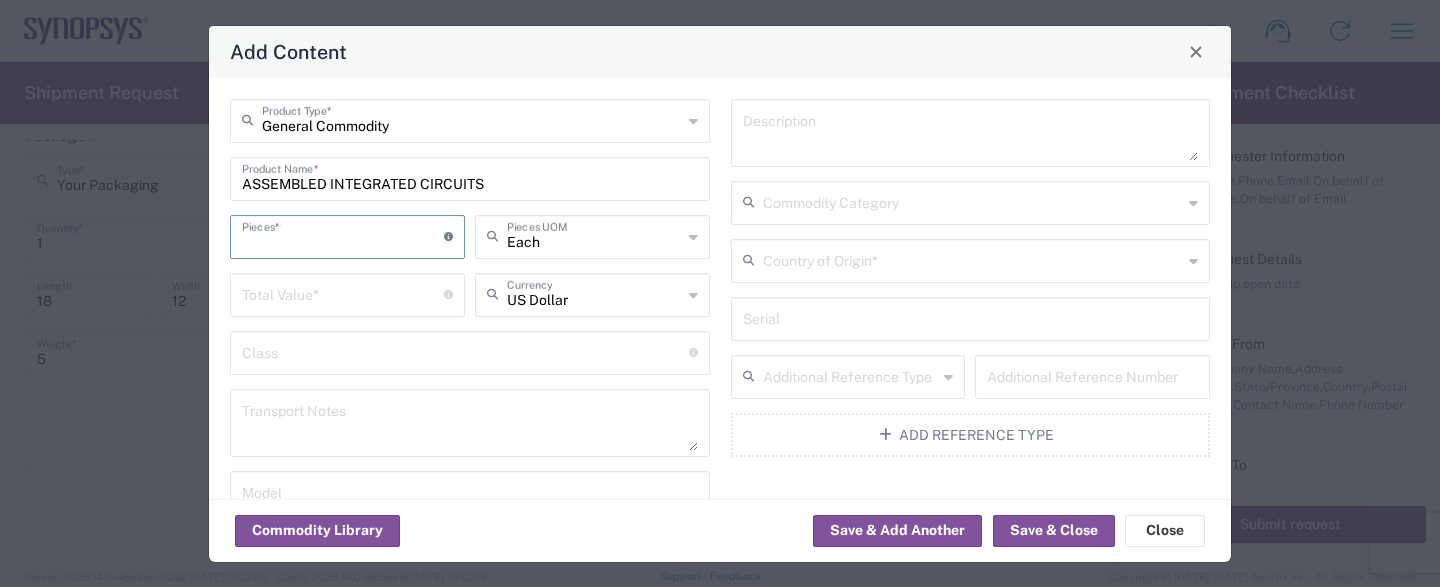 click at bounding box center [343, 235] 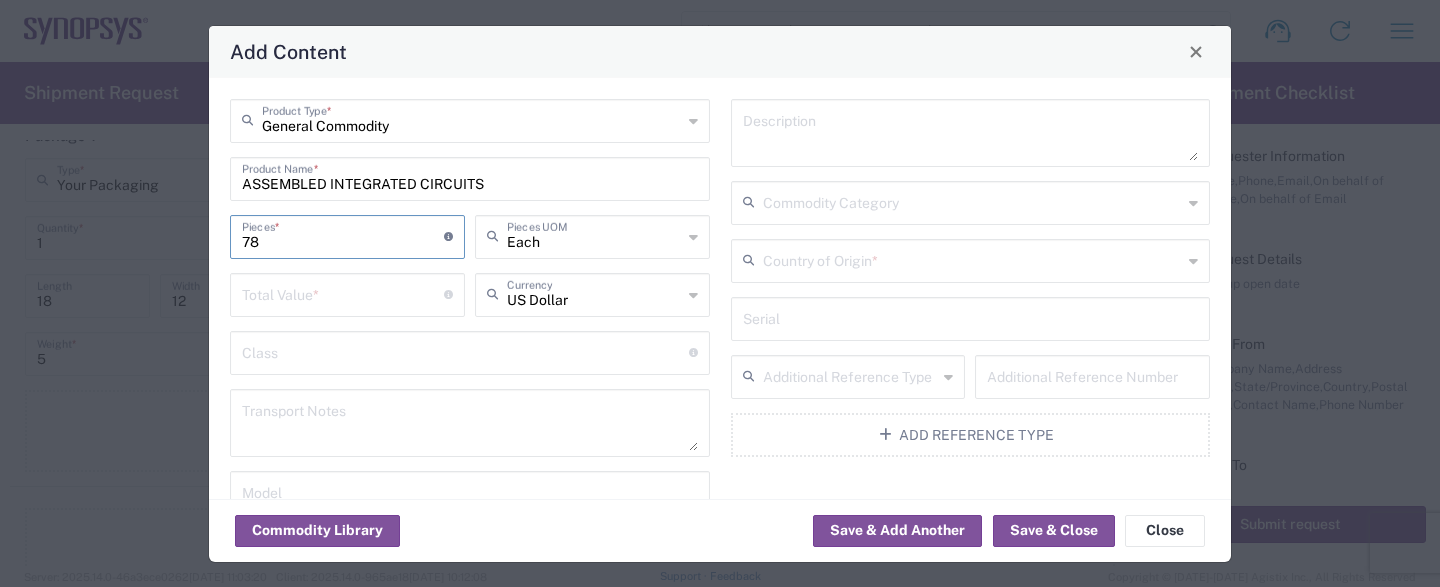 type on "78" 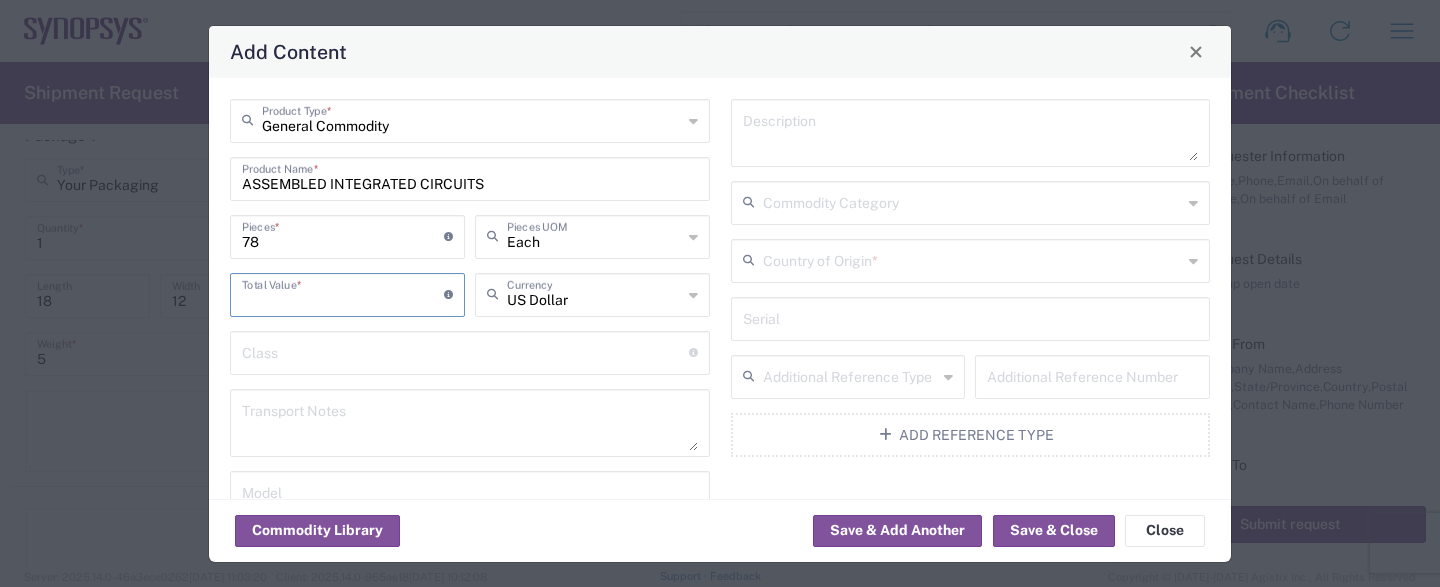 click at bounding box center (343, 293) 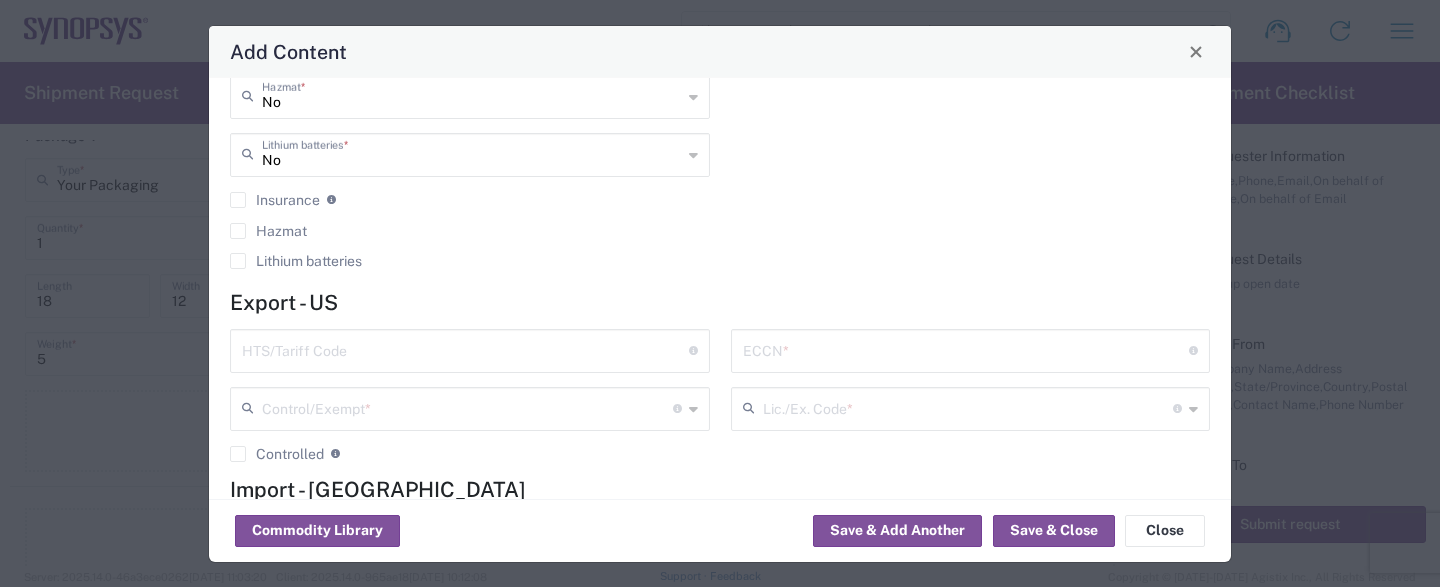 scroll, scrollTop: 495, scrollLeft: 0, axis: vertical 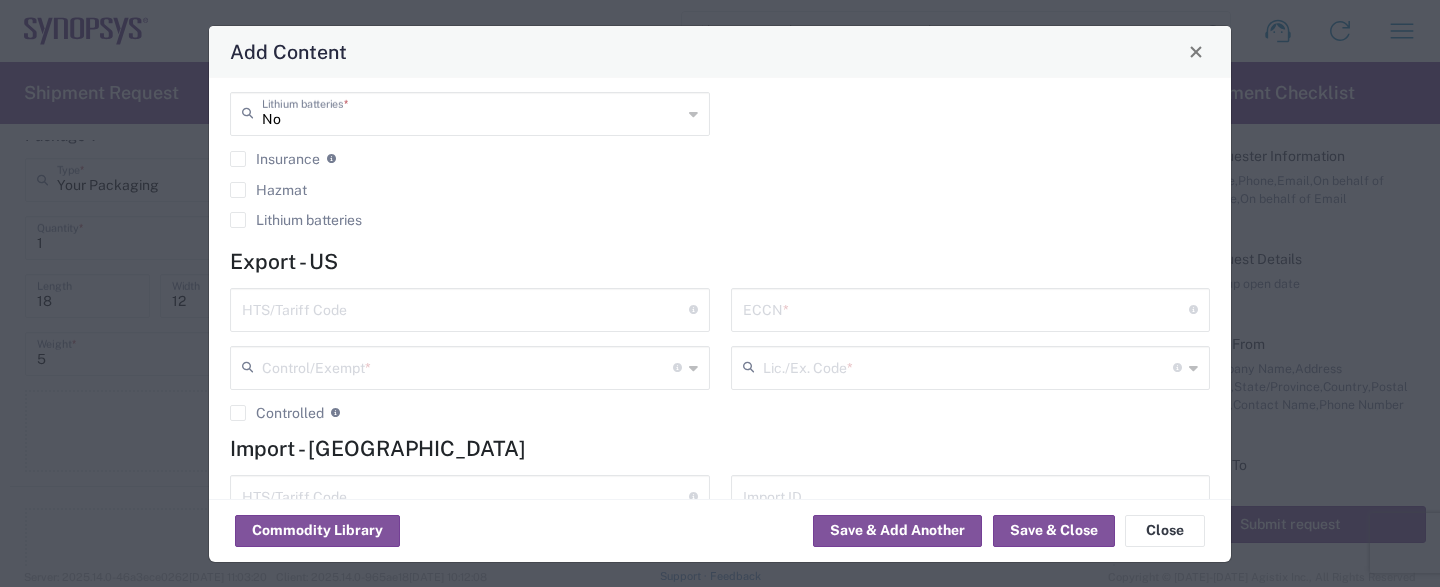 type on "3900" 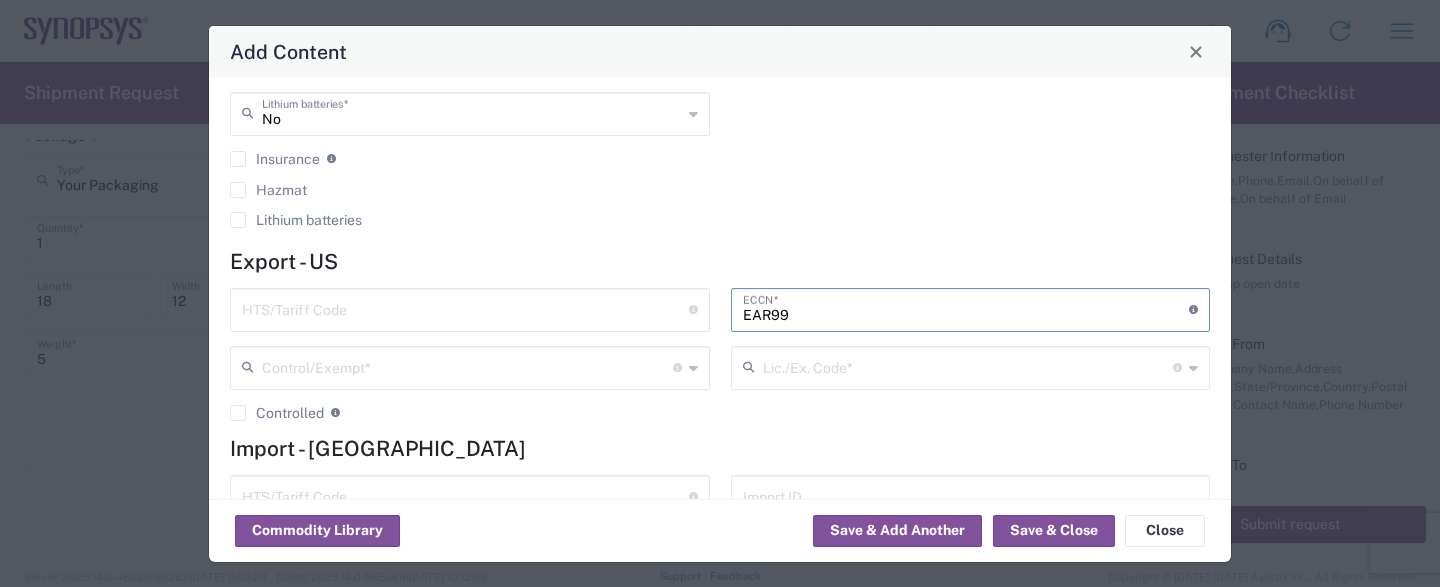 type on "EAR99" 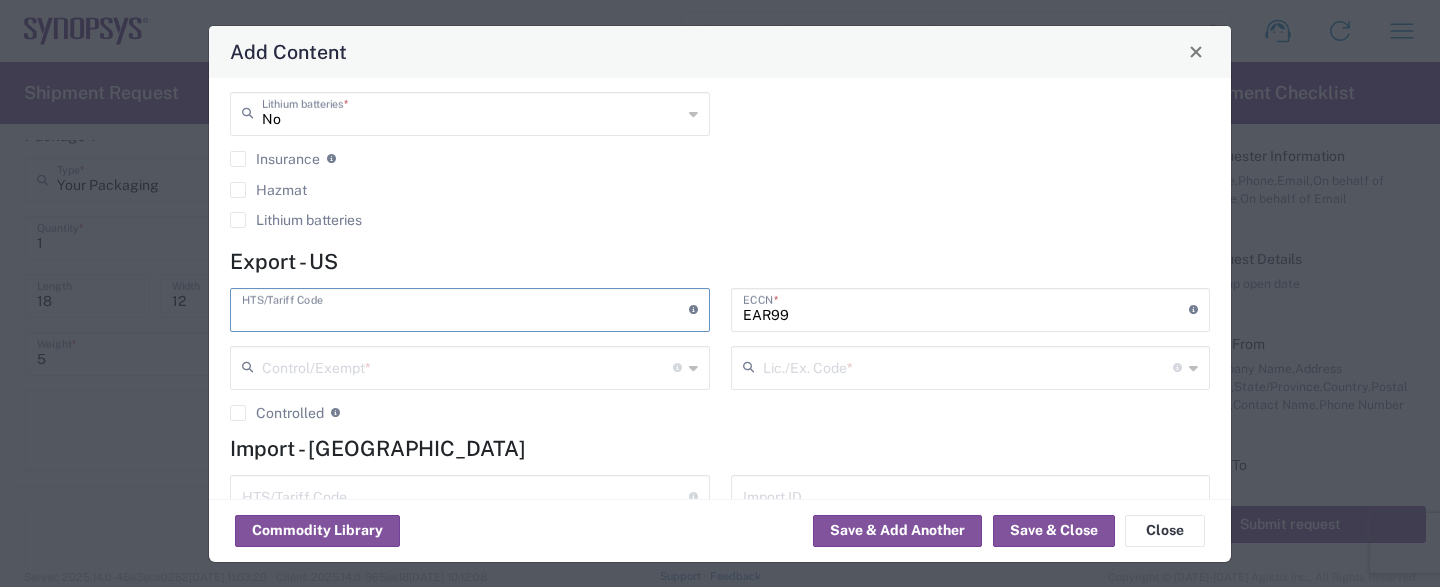 paste on "8542310000" 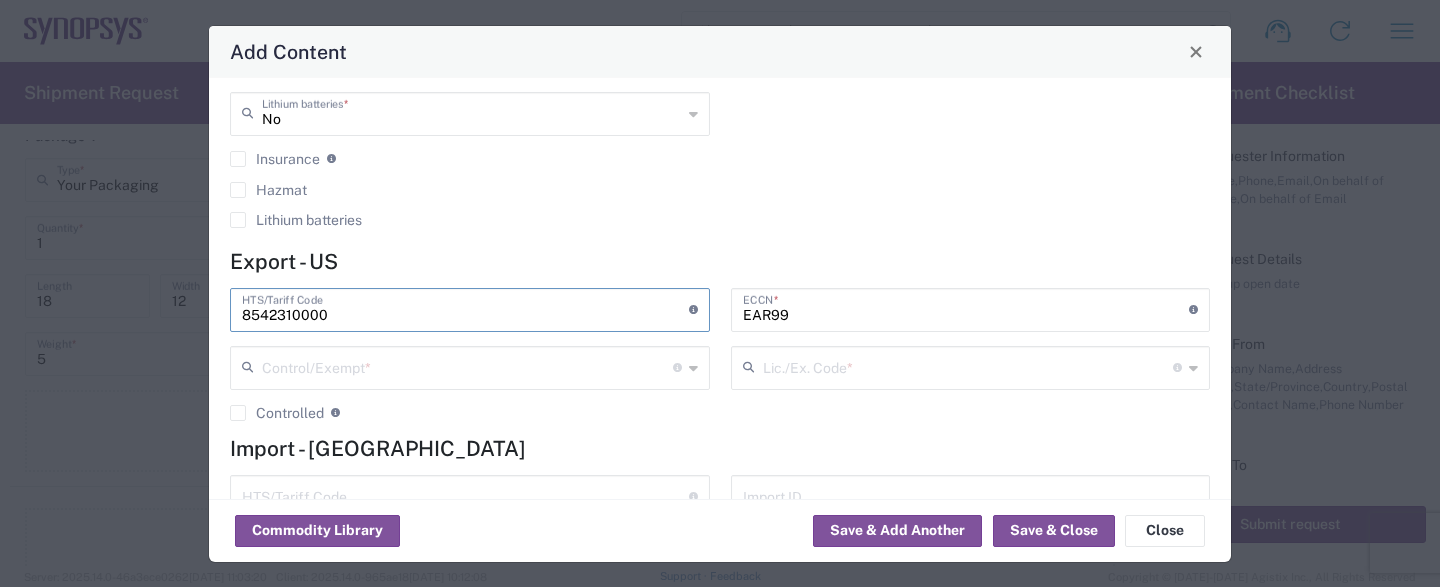 type on "8542310000" 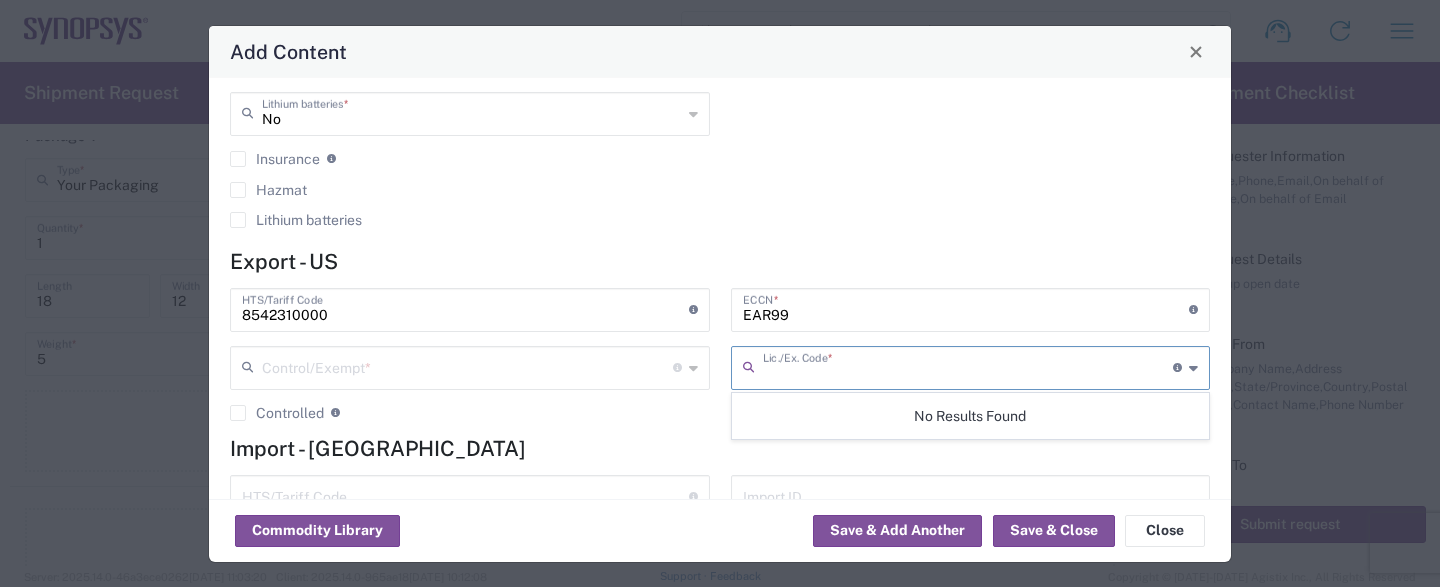 click on "Lic./Ex. Code  * License type for shipping controlled goods or the EEI filing exception code" 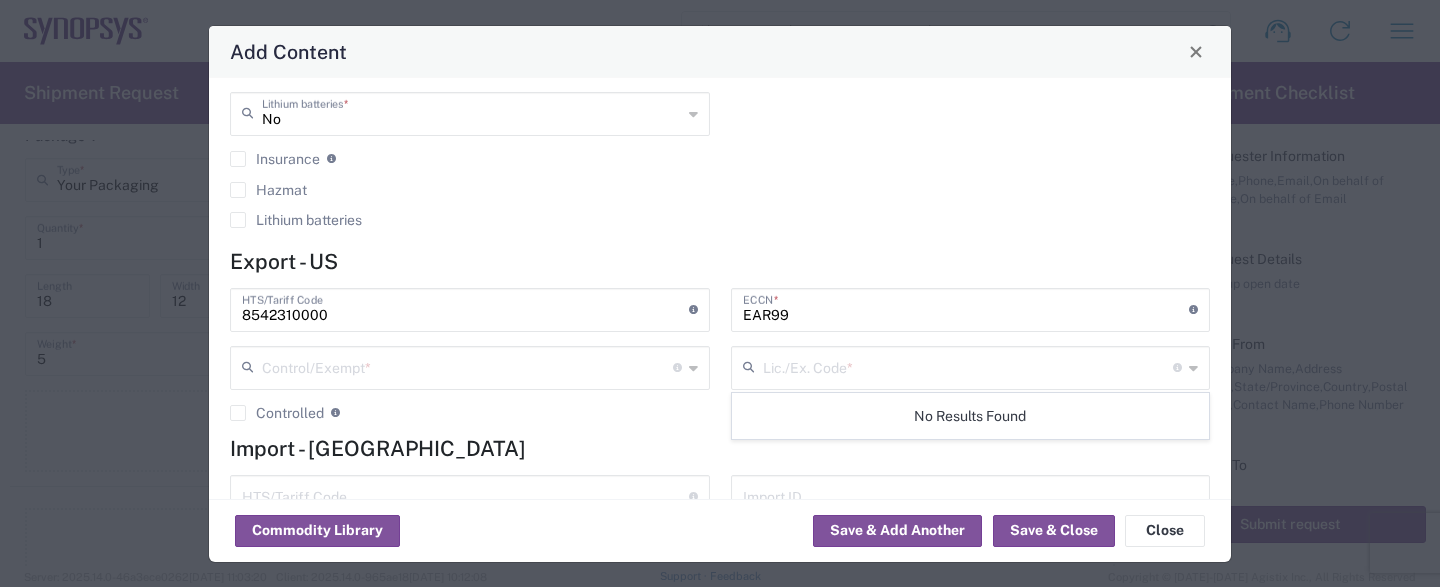 click on "Lic./Ex. Code  * License type for shipping controlled goods or the EEI filing exception code" 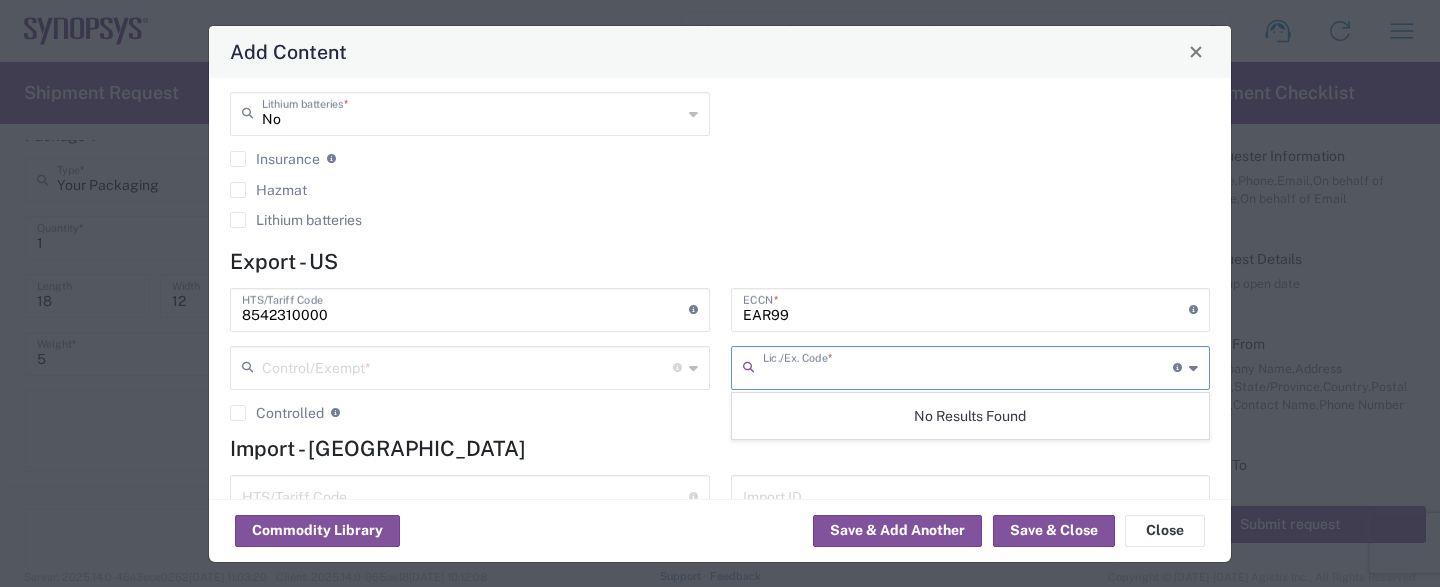 click at bounding box center (467, 366) 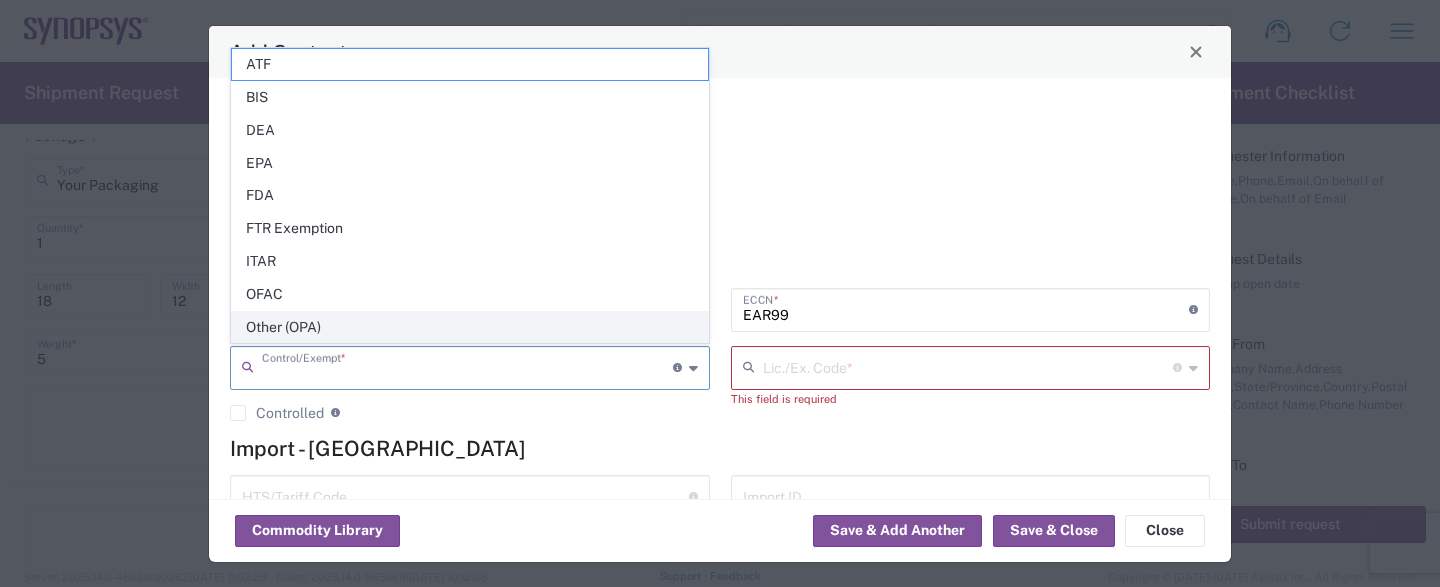 click on "Other (OPA)" 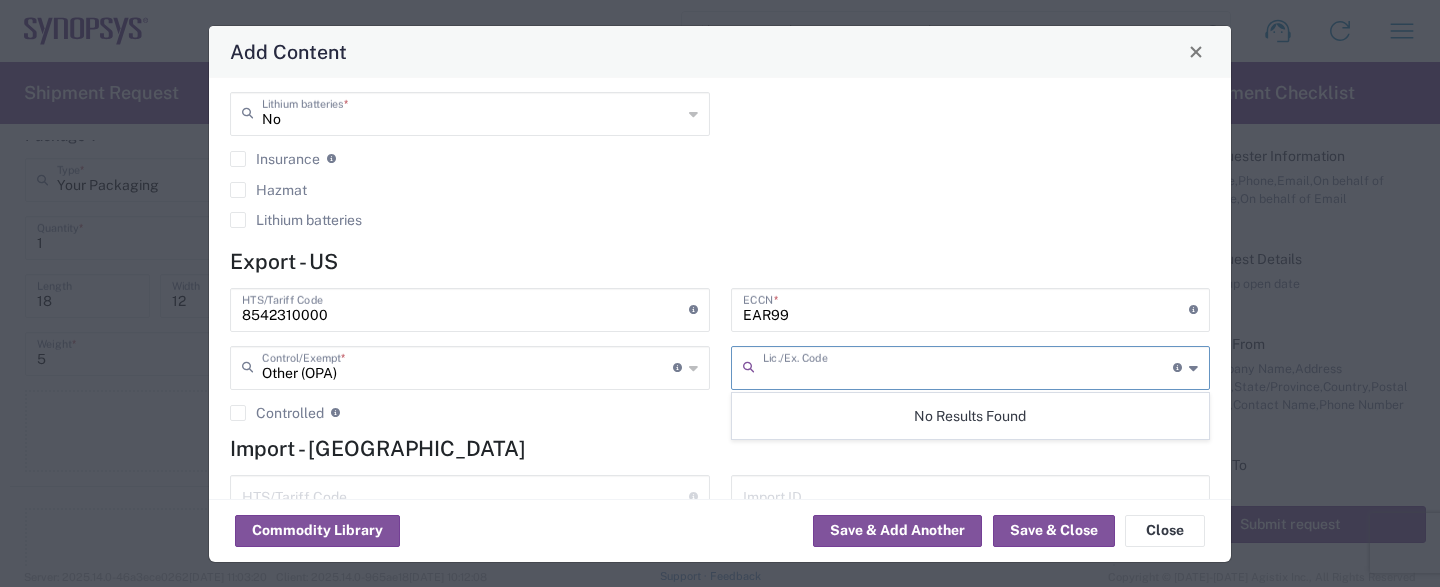 click at bounding box center (968, 366) 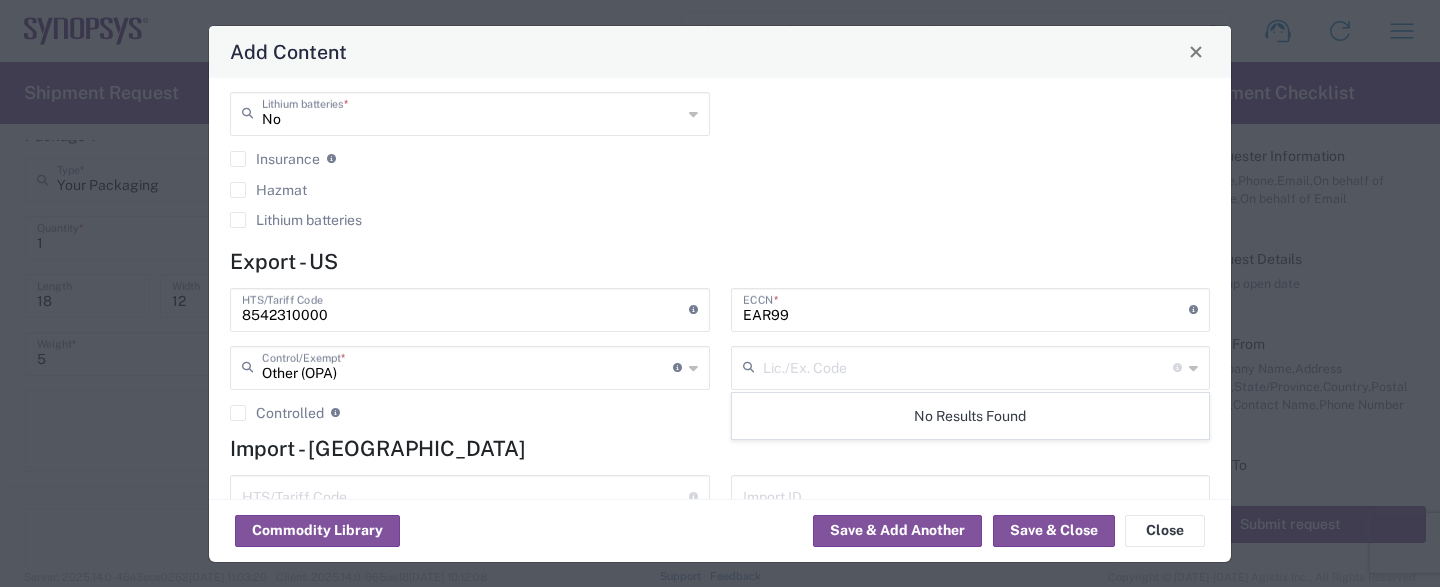 click on "8542310000  HTS/Tariff Code  10-digit U.S. import and export statistical classification systems, the Harmonized Tariff Schedule of the United States Annotated (HTS) for imports, and the Schedule B for exports. Format of 10-digit HTS is 1234.56.7890 Other (OPA)  Control/Exempt  * The specific reason that eliminates, or necessitates, the requirement for filing an EEI  Controlled  Governmental control of exports for statistical, strategic and supply for national security purposes, and/or for foreign policy purposes. Check box if content is controlled" 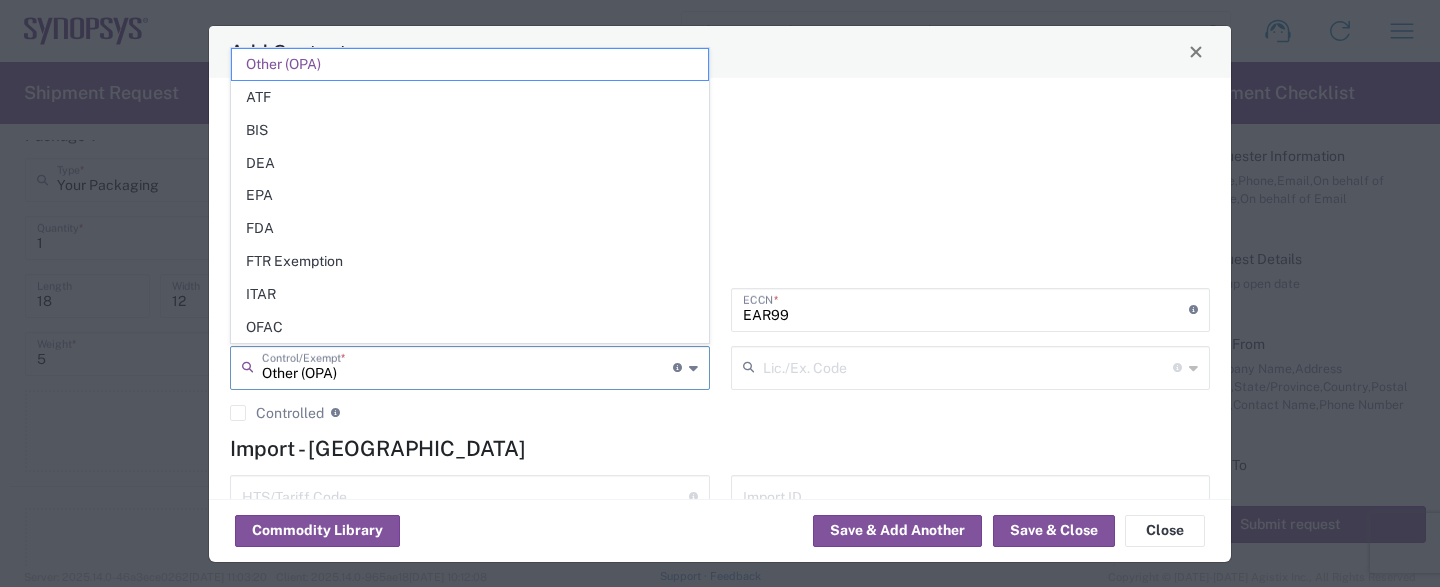 drag, startPoint x: 384, startPoint y: 373, endPoint x: 20, endPoint y: 348, distance: 364.8575 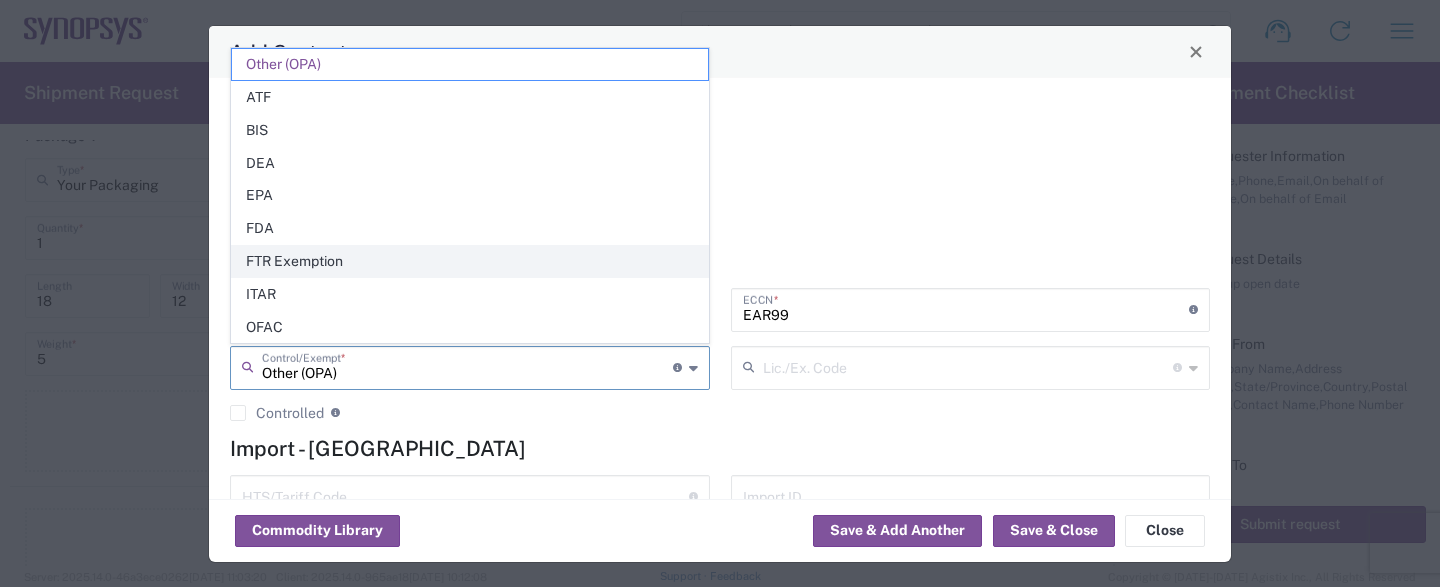 click on "FTR Exemption" 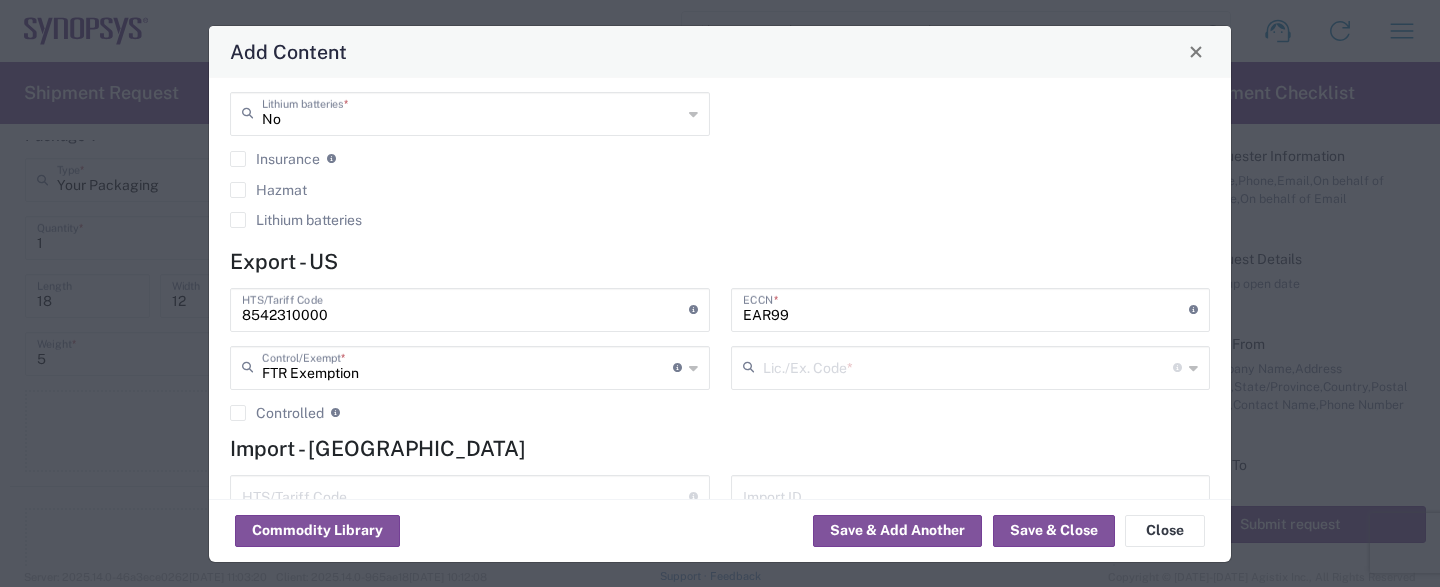 click at bounding box center (968, 366) 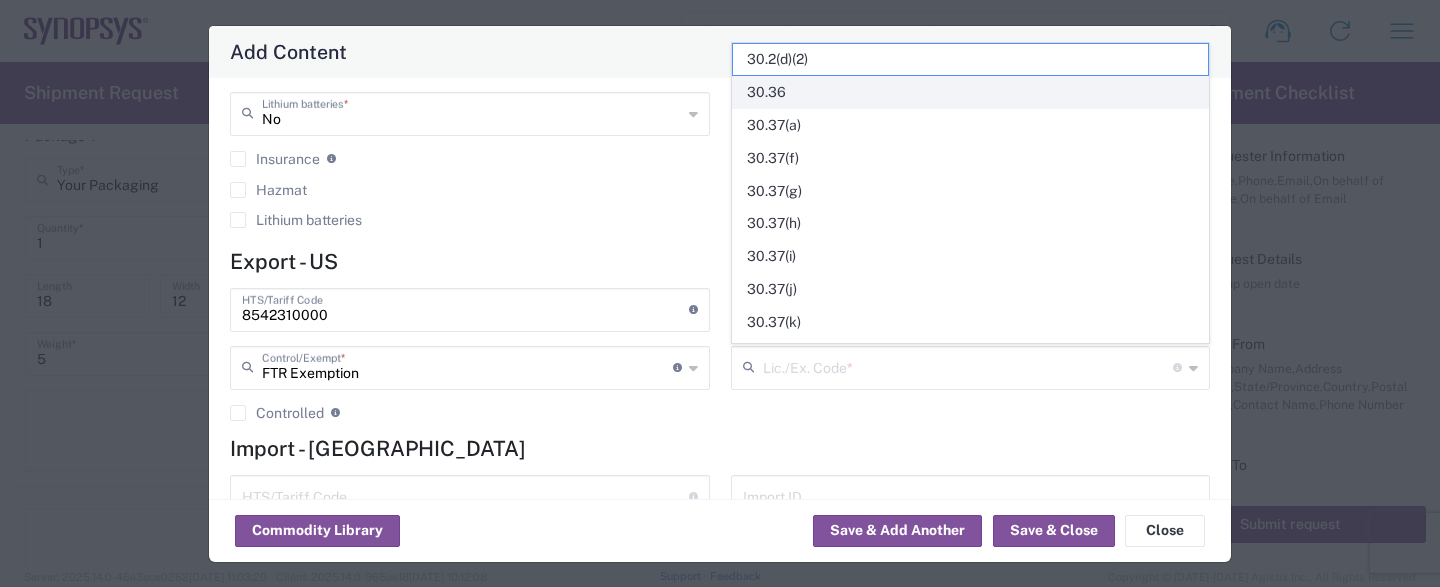 click on "30.36" 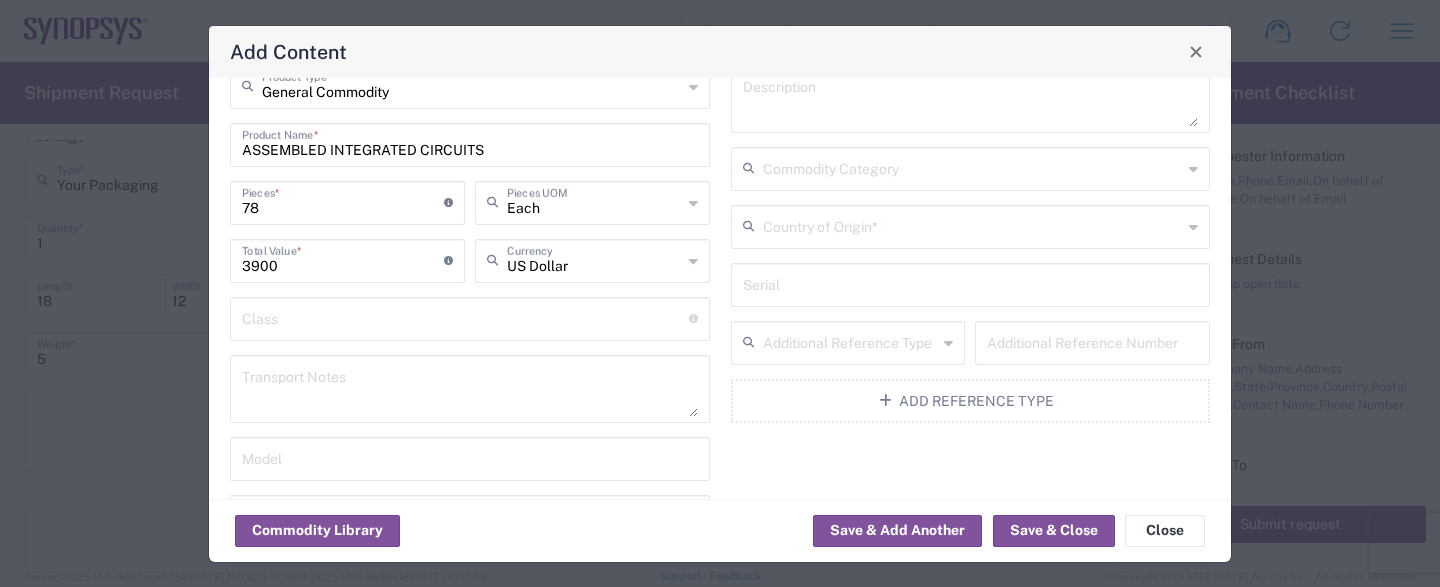 scroll, scrollTop: 0, scrollLeft: 0, axis: both 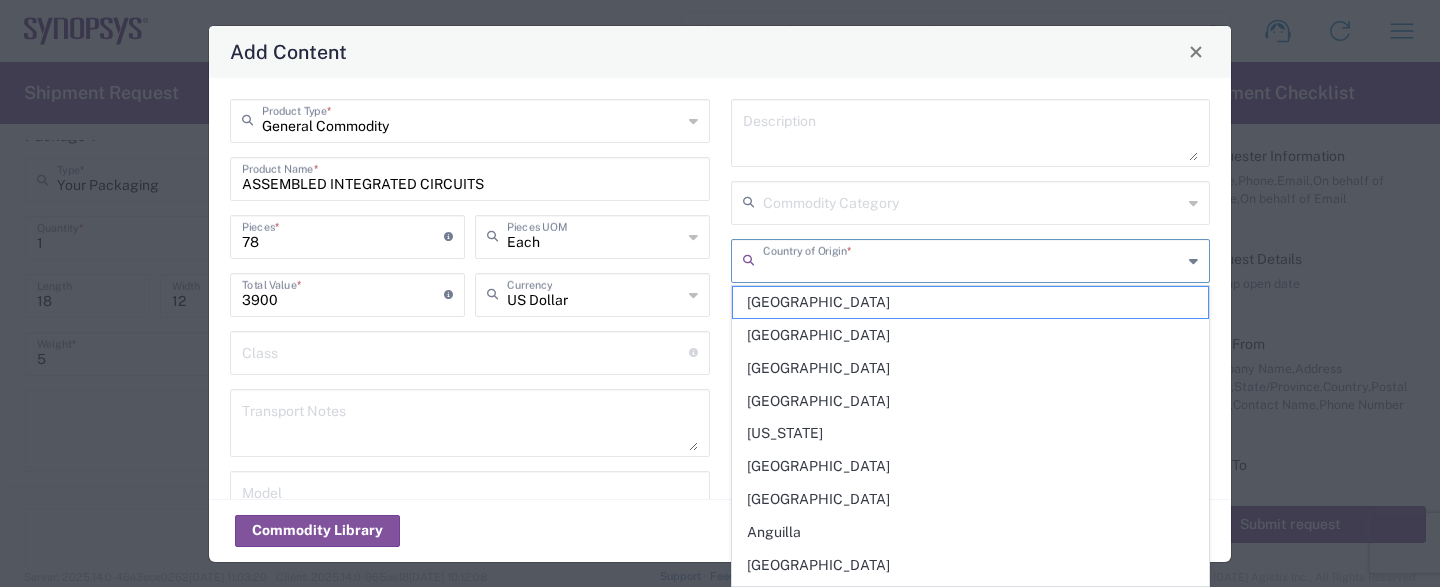 click at bounding box center (973, 259) 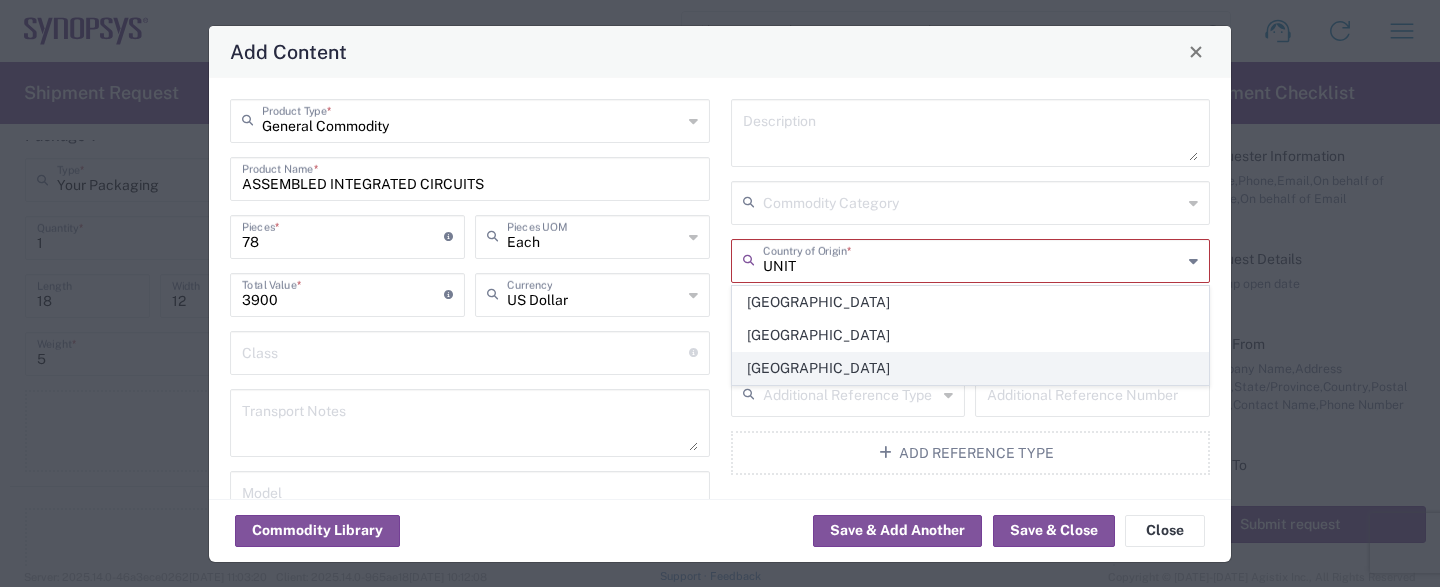 click on "[GEOGRAPHIC_DATA]" 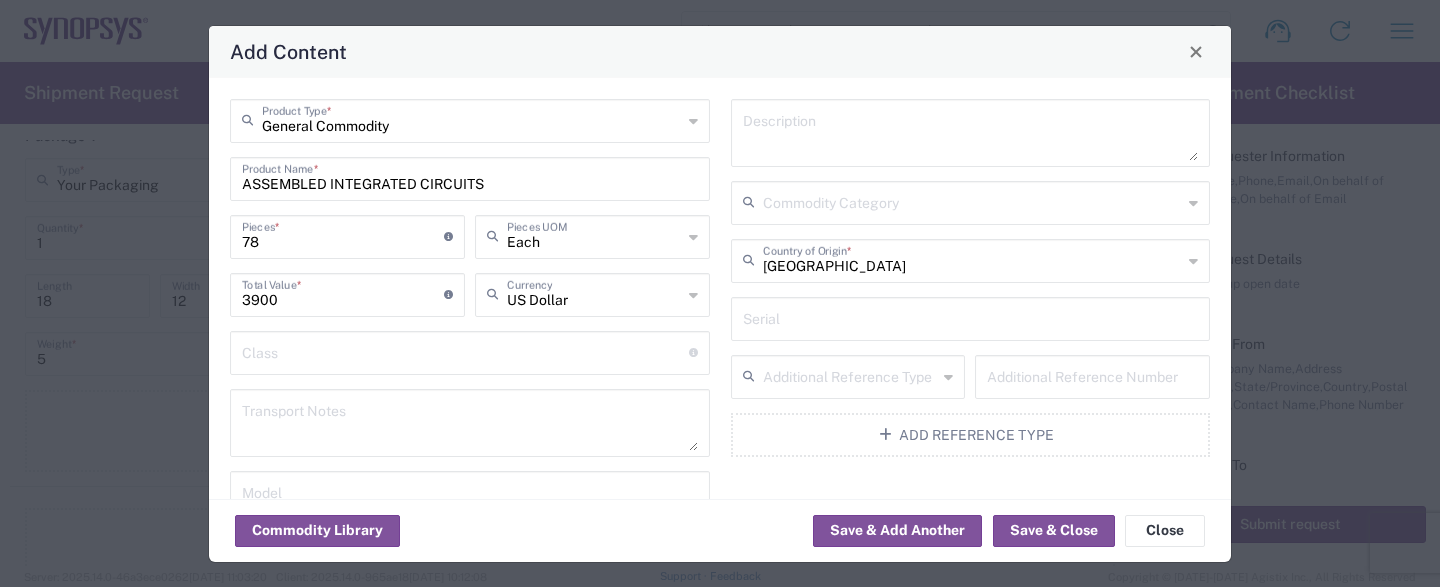 click on "Description   Commodity Category  United States  Country of Origin  *  Serial   Additional Reference Type   Additional Reference Number  Add Reference Type" 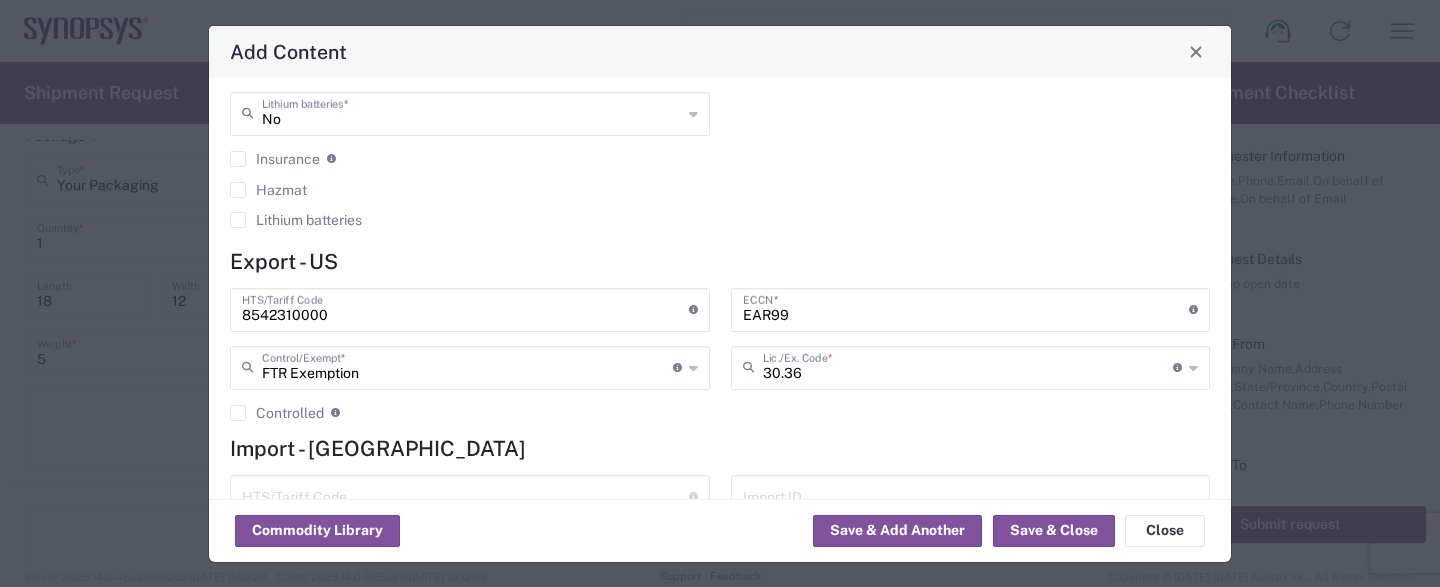 scroll, scrollTop: 580, scrollLeft: 0, axis: vertical 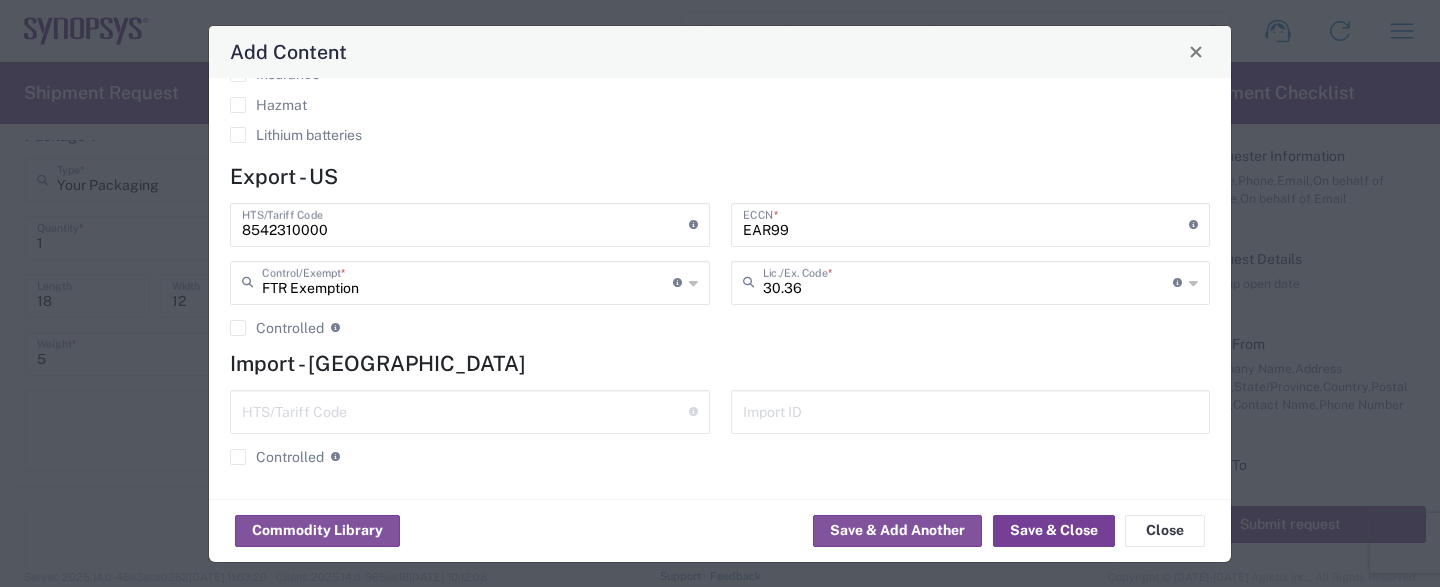 click on "Save & Close" 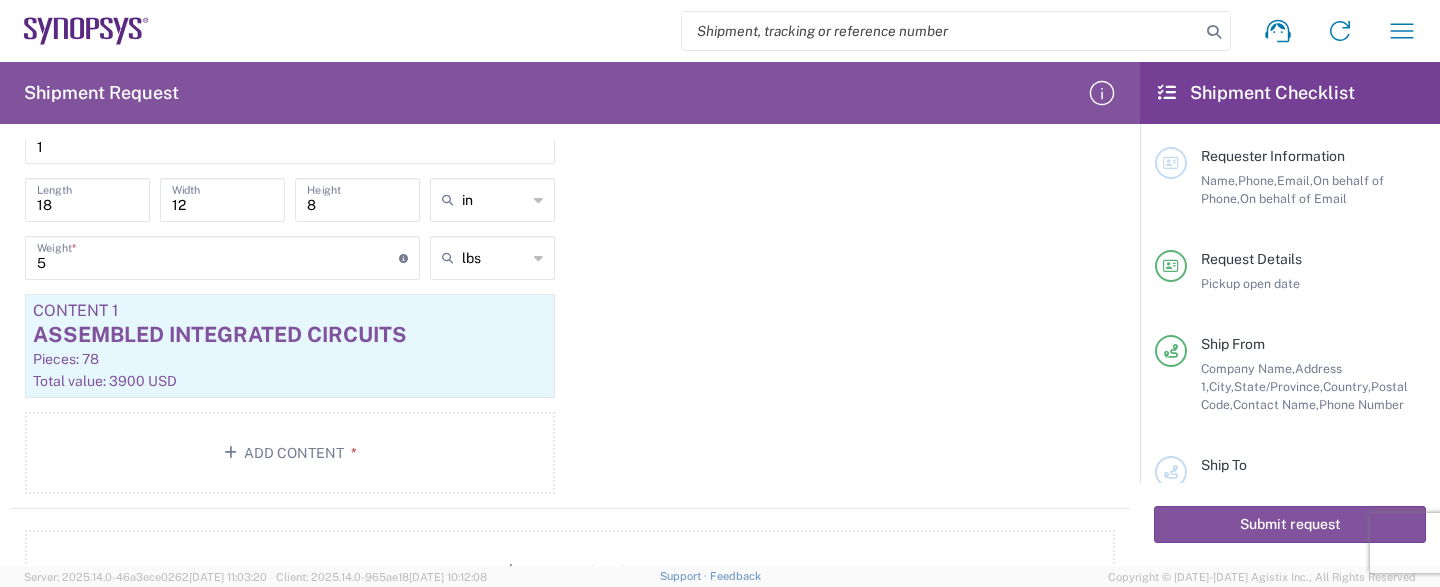 scroll, scrollTop: 1584, scrollLeft: 0, axis: vertical 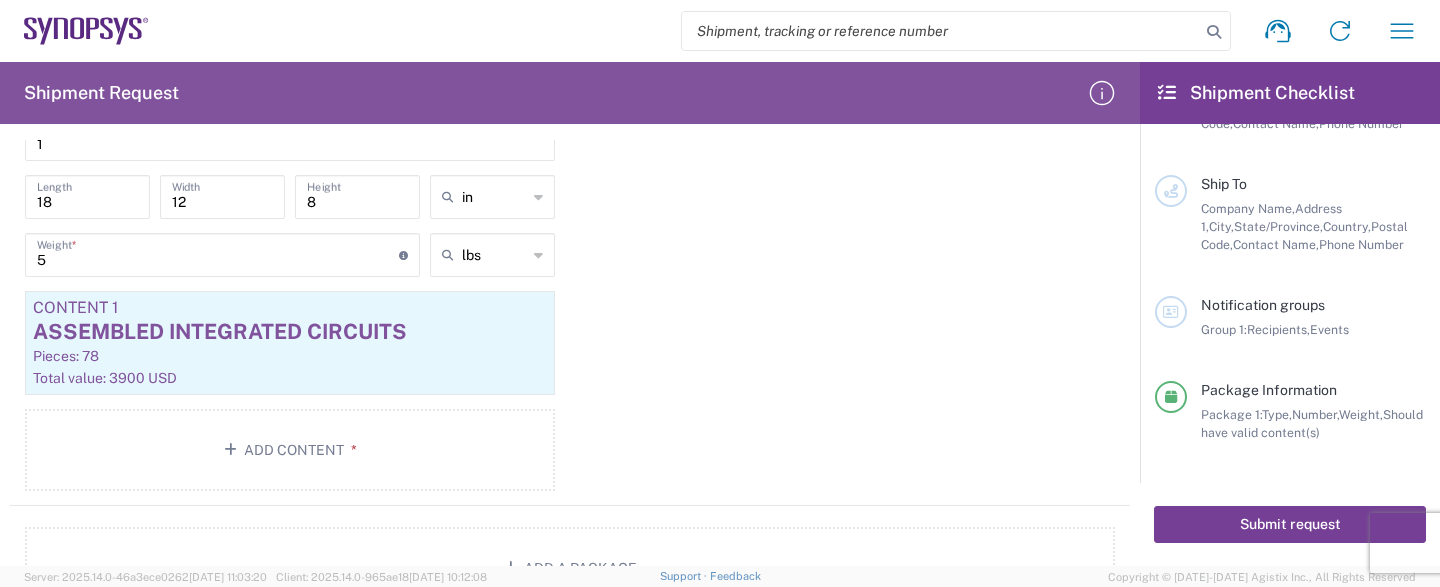 click on "Submit request" 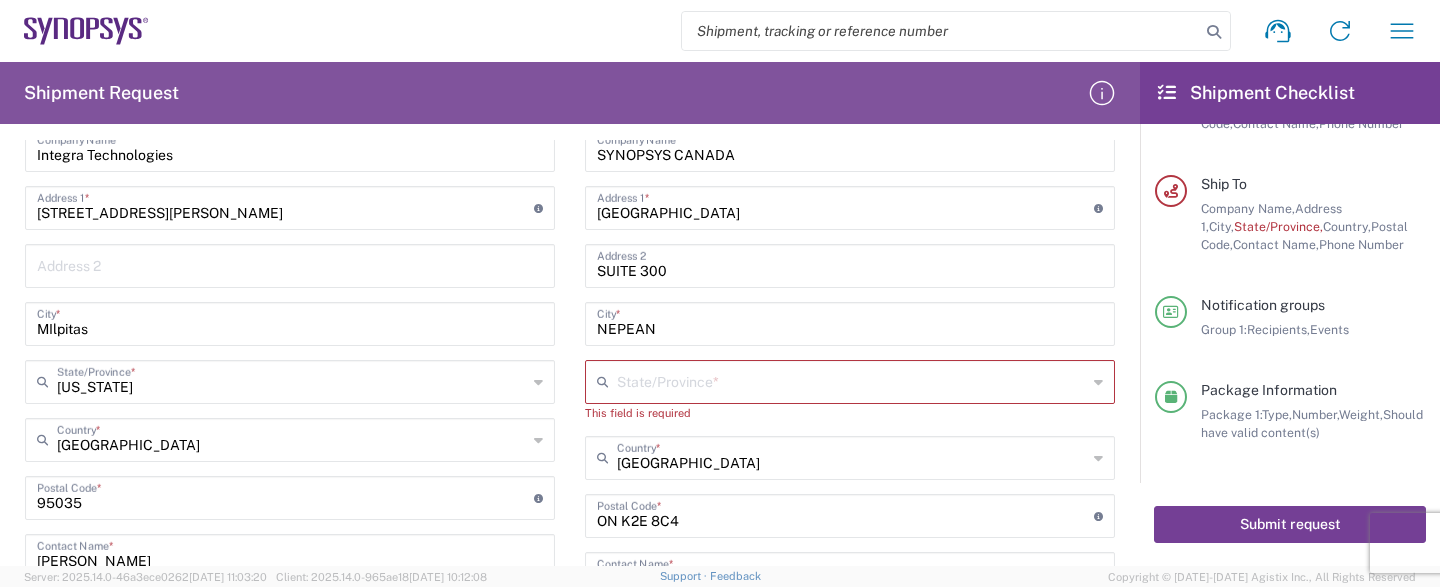 scroll, scrollTop: 810, scrollLeft: 0, axis: vertical 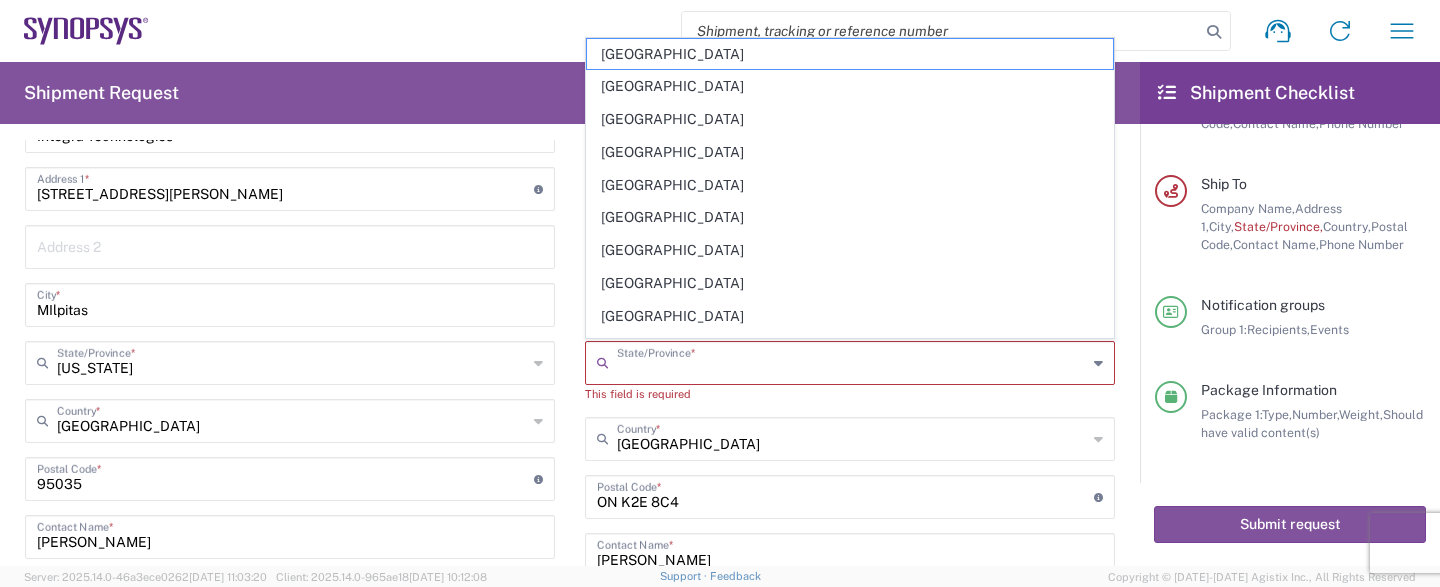 click at bounding box center (852, 361) 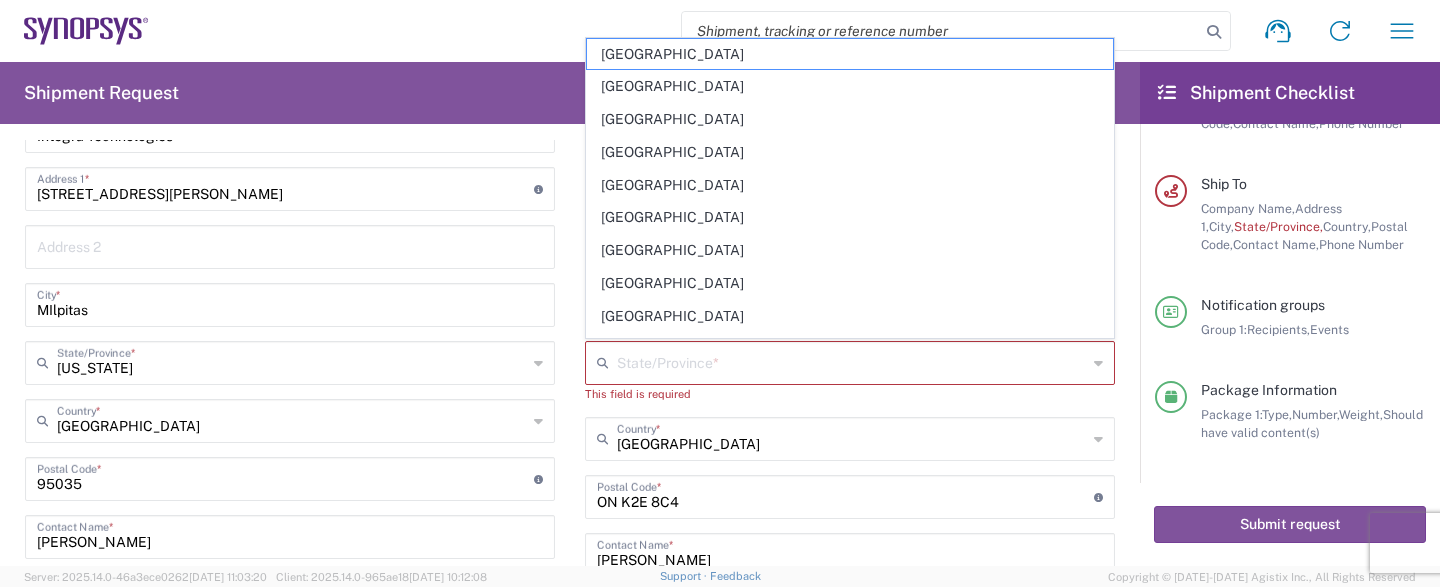 click on "State/Province  *" 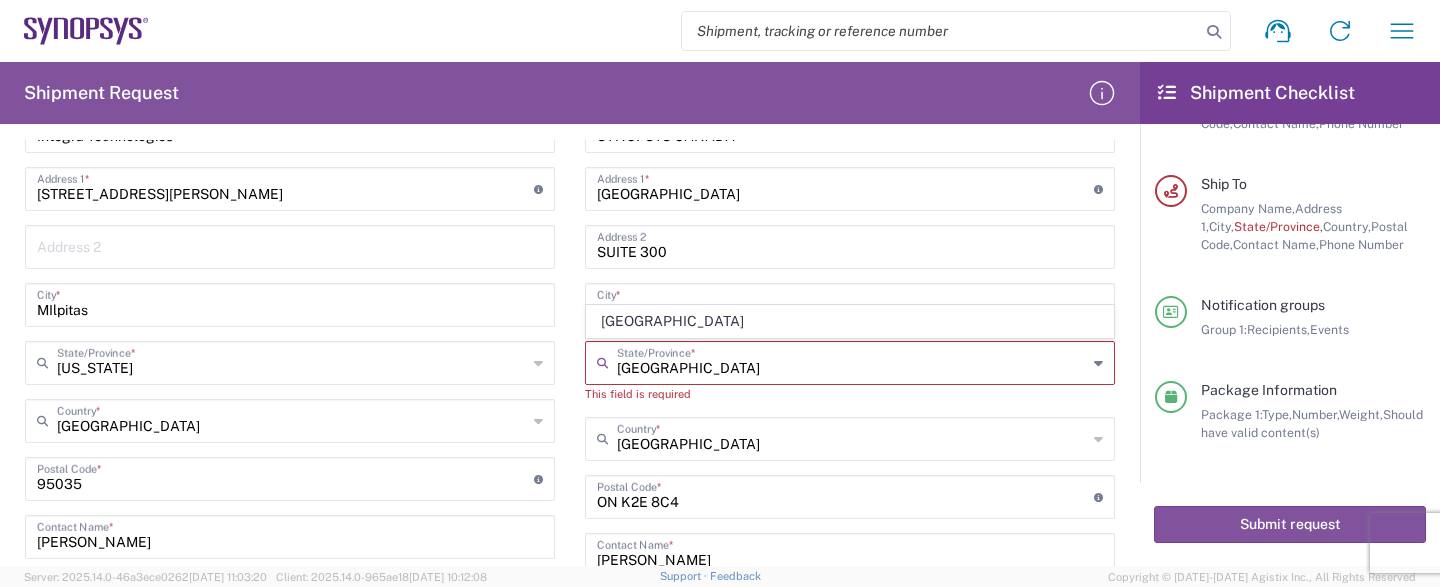 type on "[GEOGRAPHIC_DATA]" 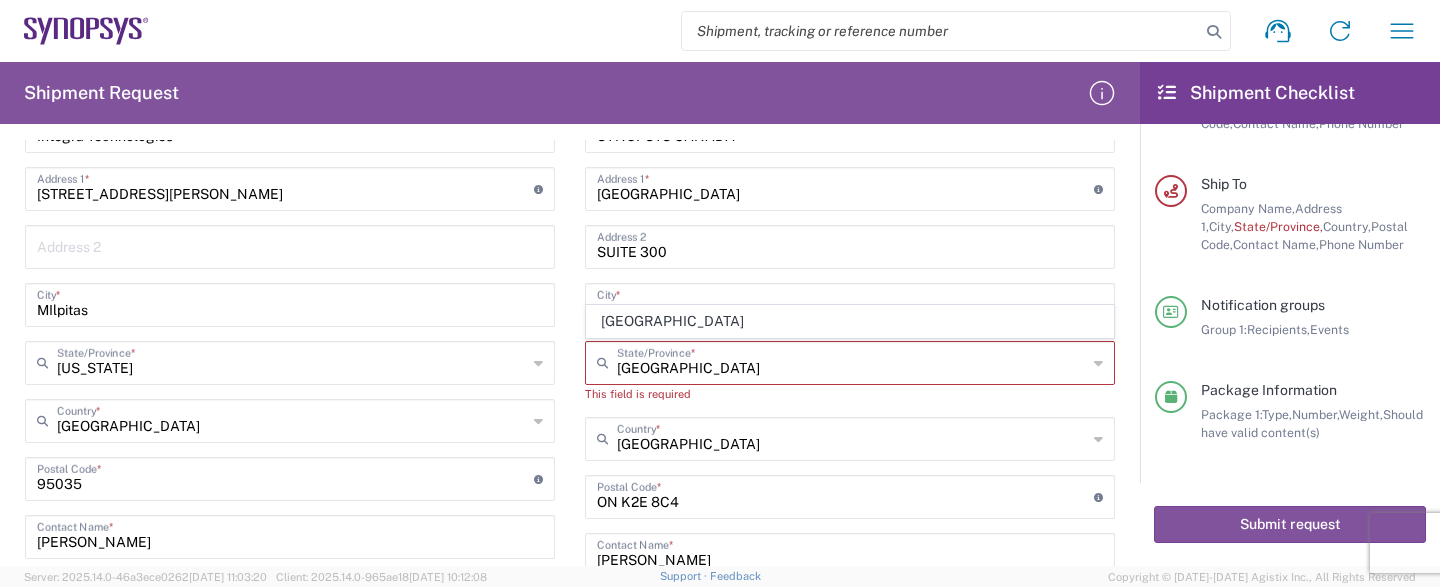 click on "Location  [GEOGRAPHIC_DATA] DE04 Agrate Brianza IT01 [GEOGRAPHIC_DATA] DE02 [GEOGRAPHIC_DATA] [GEOGRAPHIC_DATA] [GEOGRAPHIC_DATA] [GEOGRAPHIC_DATA] [GEOGRAPHIC_DATA] RMZ IN01 [GEOGRAPHIC_DATA] RMZ IN02 [GEOGRAPHIC_DATA] RMZ IN08 [GEOGRAPHIC_DATA] RMZ IN25 [GEOGRAPHIC_DATA] RMZ IN33 [GEOGRAPHIC_DATA] RMZ IN37 [GEOGRAPHIC_DATA] RMZ IN47 [GEOGRAPHIC_DATA] SIG IN32 [GEOGRAPHIC_DATA] SIG IN7D [GEOGRAPHIC_DATA] [GEOGRAPHIC_DATA] [GEOGRAPHIC_DATA] [GEOGRAPHIC_DATA] [GEOGRAPHIC_DATA] [GEOGRAPHIC_DATA] [GEOGRAPHIC_DATA] [GEOGRAPHIC_DATA] [GEOGRAPHIC_DATA] [GEOGRAPHIC_DATA] [GEOGRAPHIC_DATA] DE21 [GEOGRAPHIC_DATA] [GEOGRAPHIC_DATA] [GEOGRAPHIC_DATA] IN68 [GEOGRAPHIC_DATA] [GEOGRAPHIC_DATA] [GEOGRAPHIC_DATA] [GEOGRAPHIC_DATA] [GEOGRAPHIC_DATA] [GEOGRAPHIC_DATA] [GEOGRAPHIC_DATA] [GEOGRAPHIC_DATA] [GEOGRAPHIC_DATA] [GEOGRAPHIC_DATA] [GEOGRAPHIC_DATA] [GEOGRAPHIC_DATA] [GEOGRAPHIC_DATA] [GEOGRAPHIC_DATA] [GEOGRAPHIC_DATA] [GEOGRAPHIC_DATA] [GEOGRAPHIC_DATA] [GEOGRAPHIC_DATA] [GEOGRAPHIC_DATA] [GEOGRAPHIC_DATA] [GEOGRAPHIC_DATA][US_STATE] [GEOGRAPHIC_DATA] [GEOGRAPHIC_DATA] [GEOGRAPHIC_DATA] [GEOGRAPHIC_DATA] [GEOGRAPHIC_DATA] NL03 [GEOGRAPHIC_DATA] DE06 [GEOGRAPHIC_DATA] [GEOGRAPHIC_DATA] [GEOGRAPHIC_DATA] [GEOGRAPHIC_DATA] [GEOGRAPHIC_DATA] [GEOGRAPHIC_DATA][PERSON_NAME] [GEOGRAPHIC_DATA] [GEOGRAPHIC_DATA] AM10 [GEOGRAPHIC_DATA] [GEOGRAPHIC_DATA] [GEOGRAPHIC_DATA] [GEOGRAPHIC_DATA] [GEOGRAPHIC_DATA] [GEOGRAPHIC_DATA] Headquarters USSV [GEOGRAPHIC_DATA] US6L [GEOGRAPHIC_DATA] [GEOGRAPHIC_DATA] [GEOGRAPHIC_DATA] [GEOGRAPHIC_DATA] Hsinchu TW15 Hsinchu TW17 Hsinchu TW19 Hsinchu TW21 * * *" 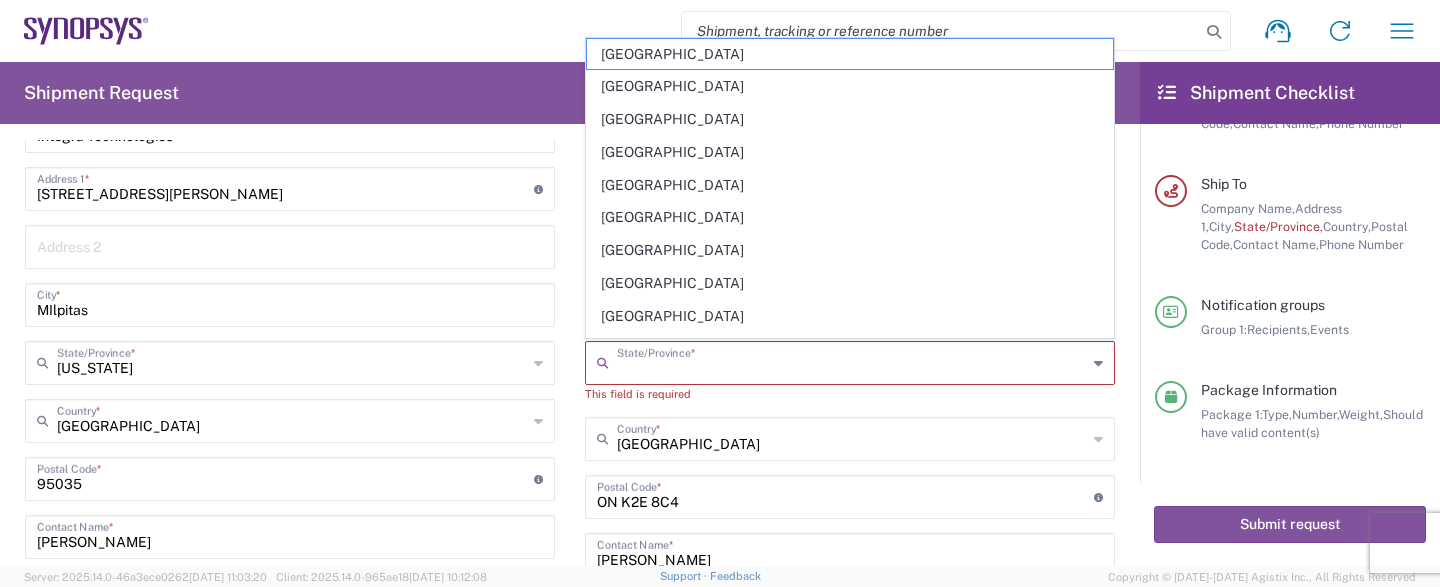 click at bounding box center [852, 361] 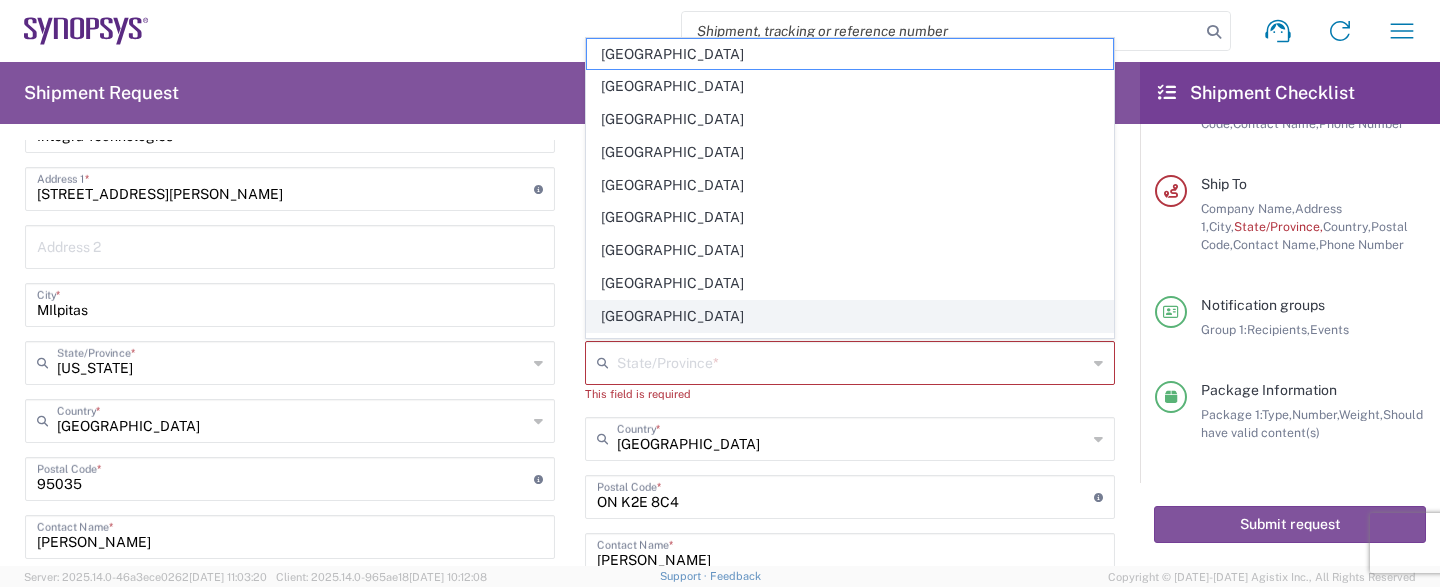click on "[GEOGRAPHIC_DATA]" 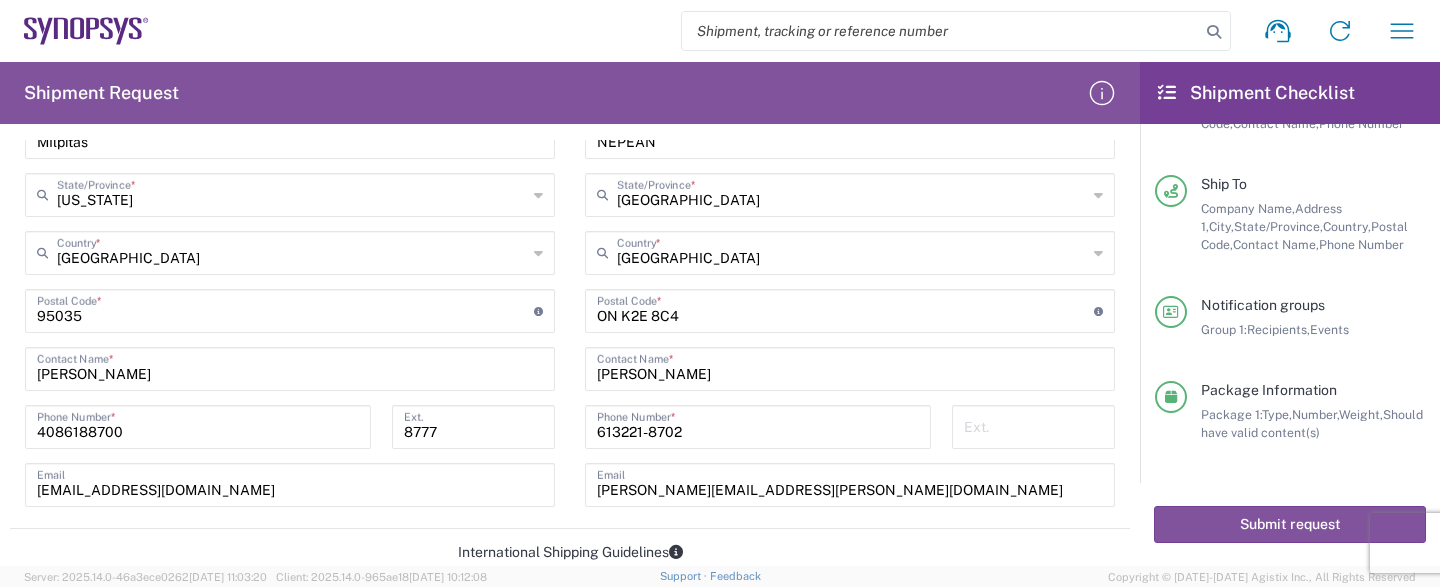 scroll, scrollTop: 1008, scrollLeft: 0, axis: vertical 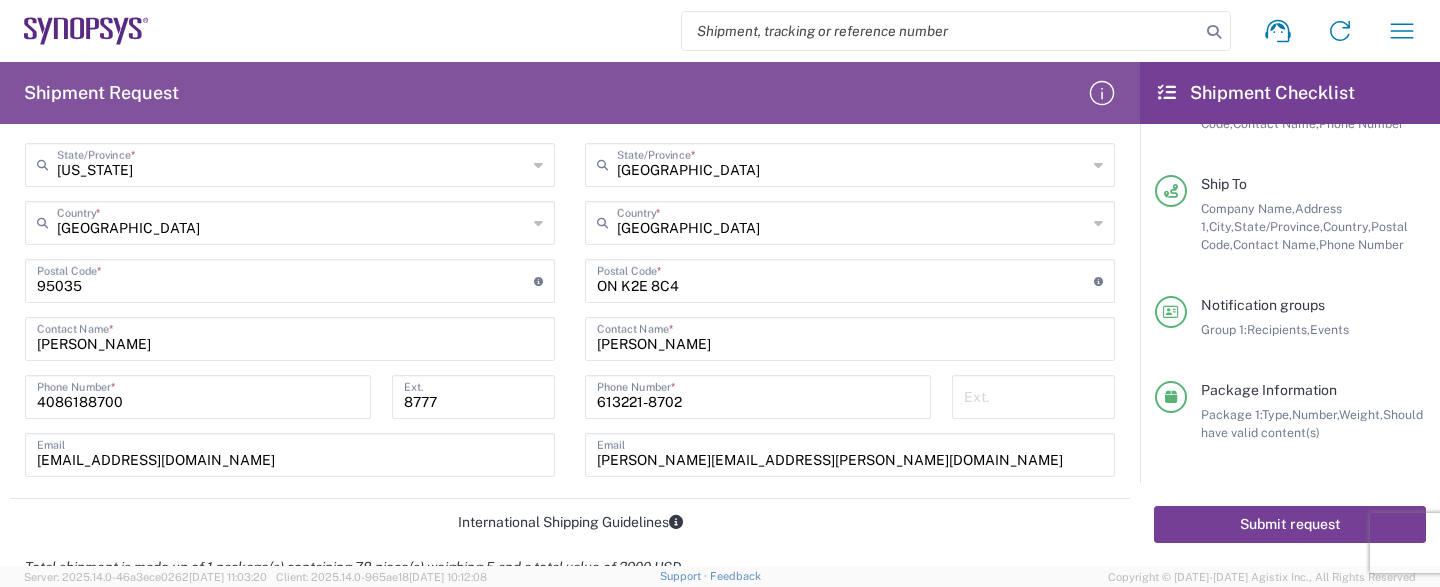 click on "Submit request" 